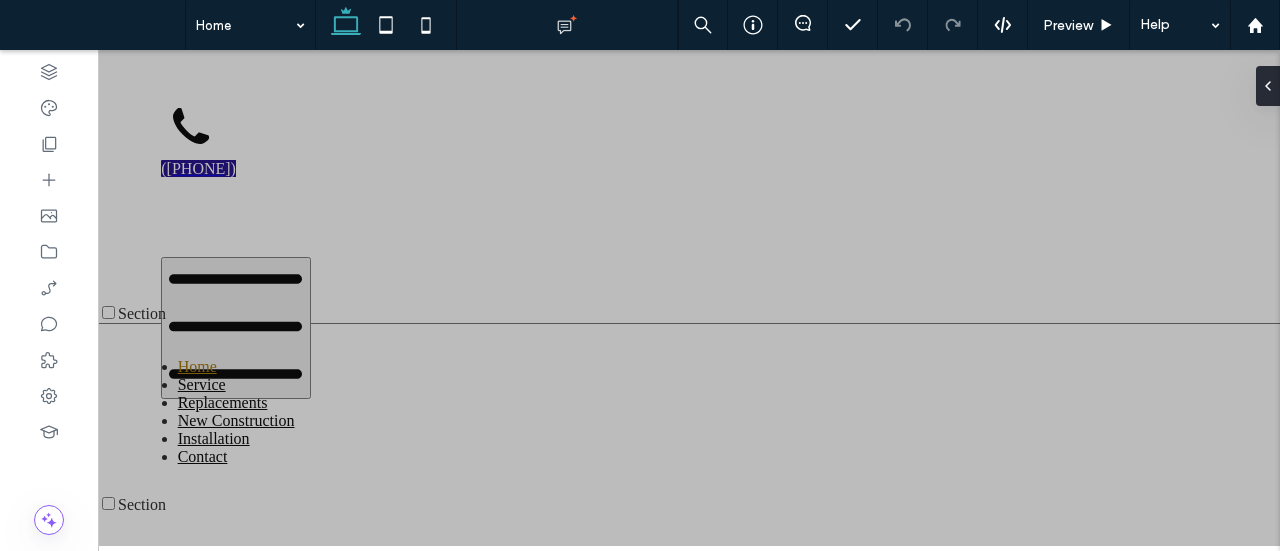 scroll, scrollTop: 0, scrollLeft: 0, axis: both 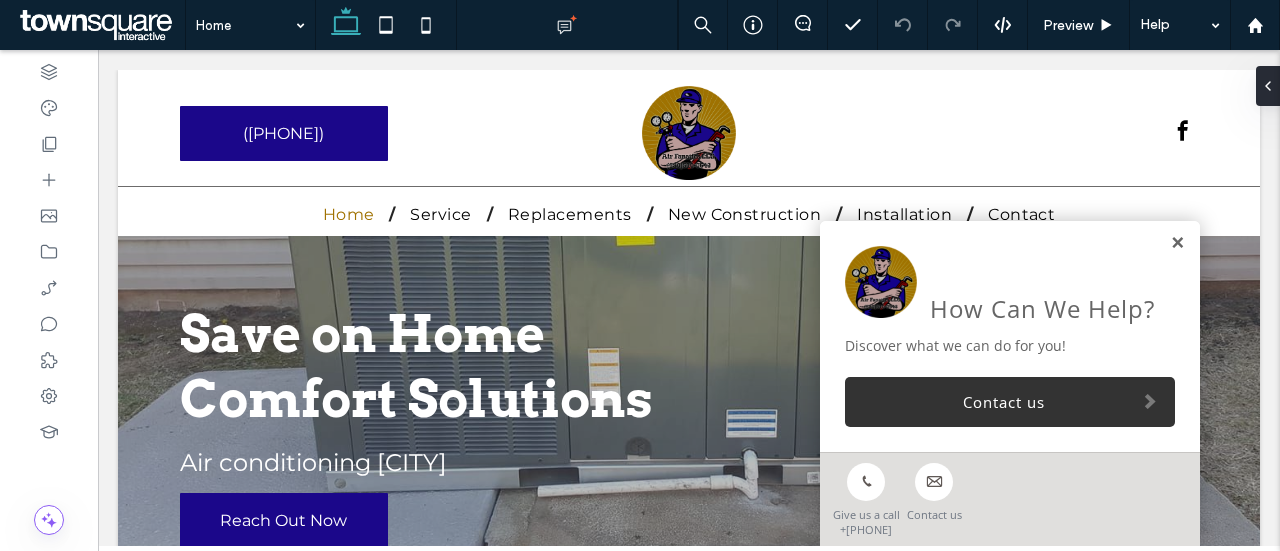 click at bounding box center (1177, 243) 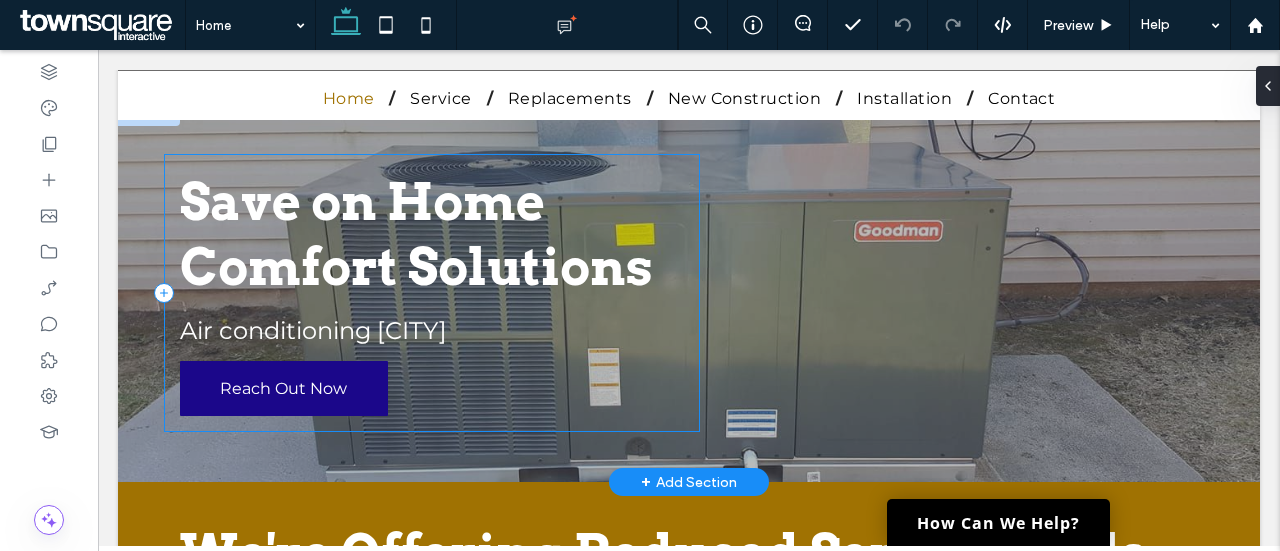 scroll, scrollTop: 17, scrollLeft: 0, axis: vertical 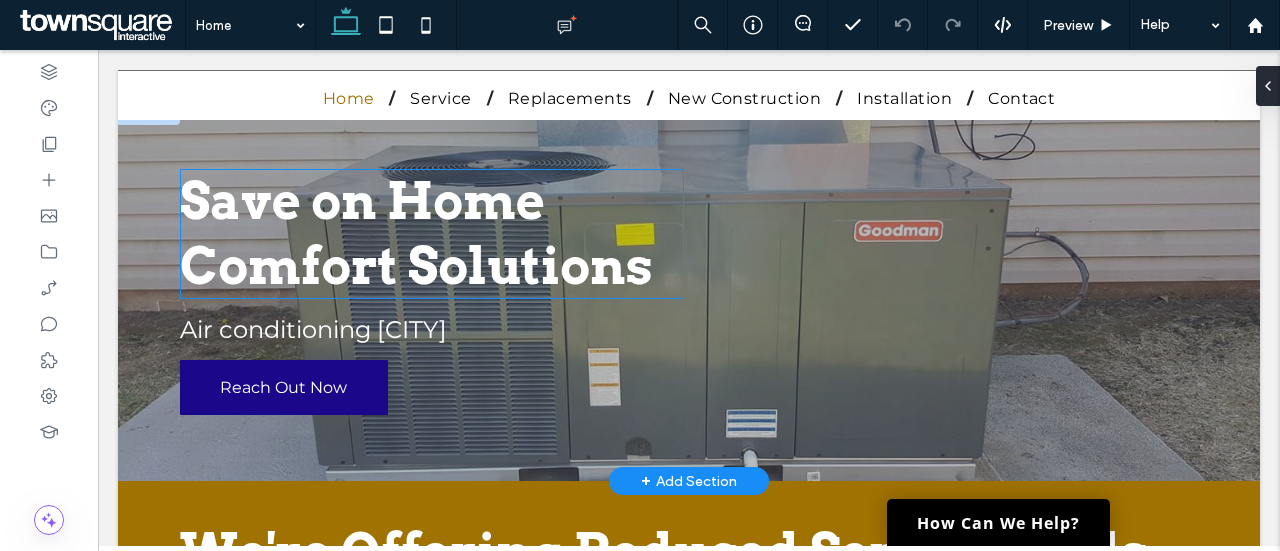 click on "Save on Home Comfort Solutions" at bounding box center (416, 233) 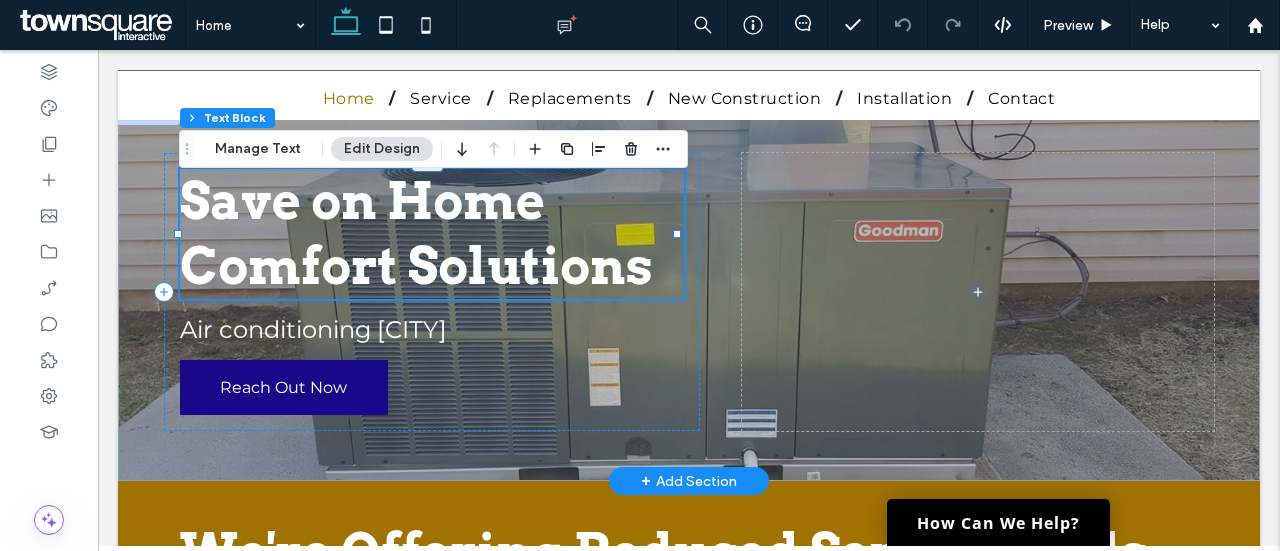 click on "Save on Home Comfort Solutions" at bounding box center [432, 234] 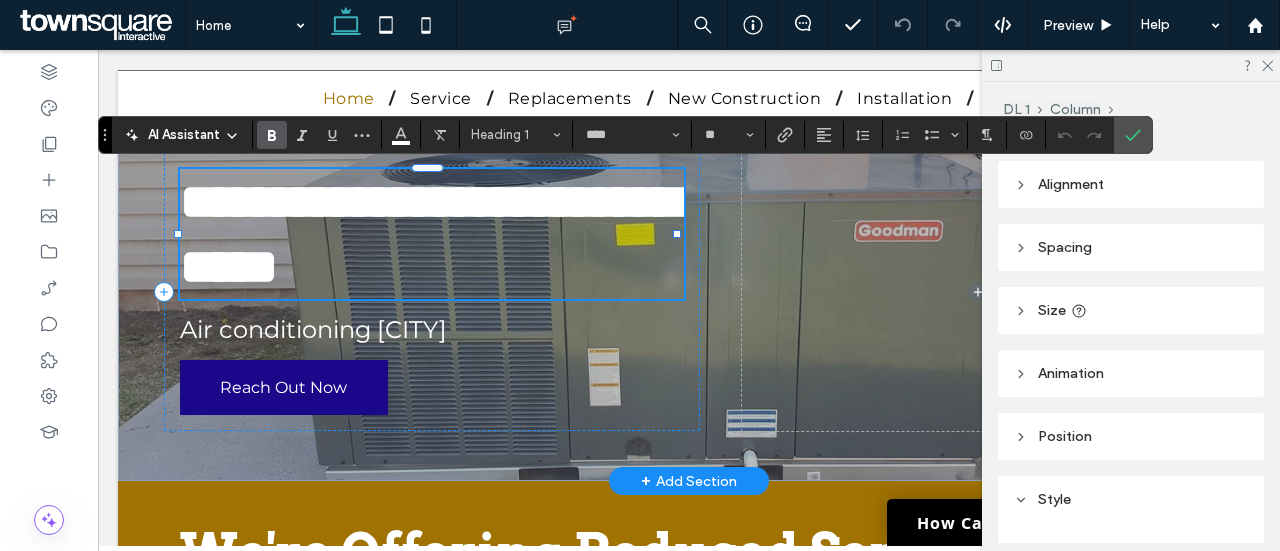type on "****" 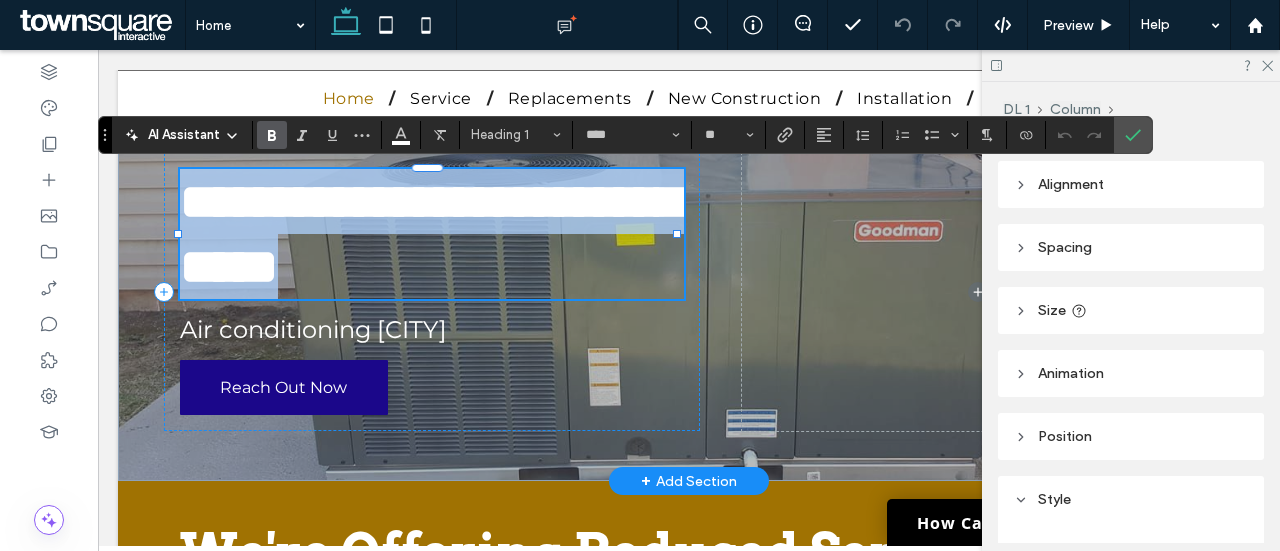 click on "**********" at bounding box center [429, 234] 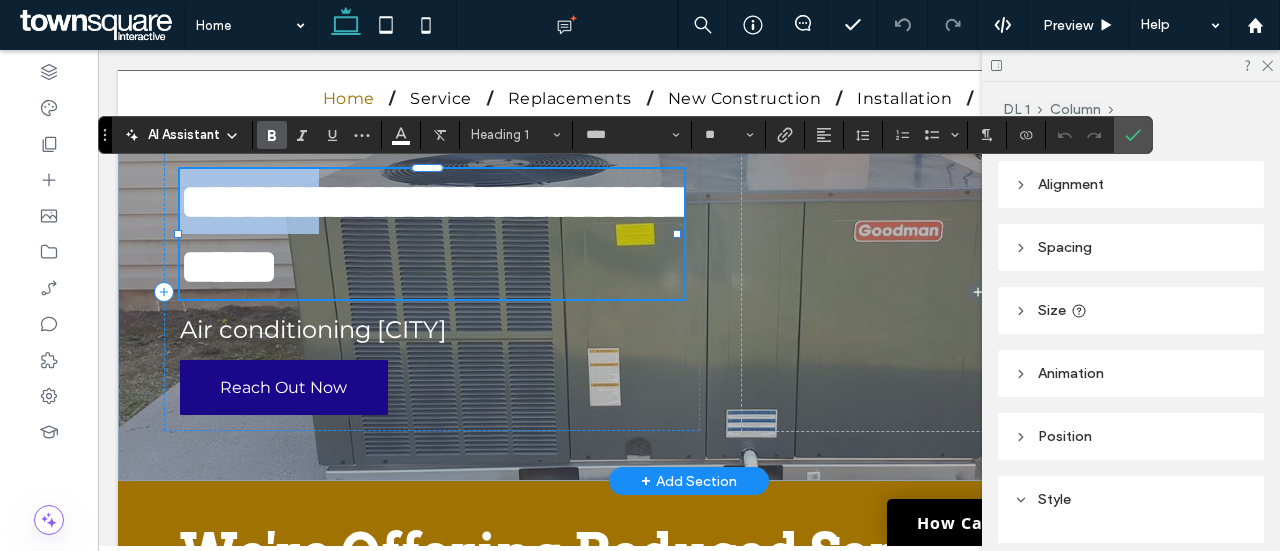 drag, startPoint x: 373, startPoint y: 201, endPoint x: 190, endPoint y: 217, distance: 183.69812 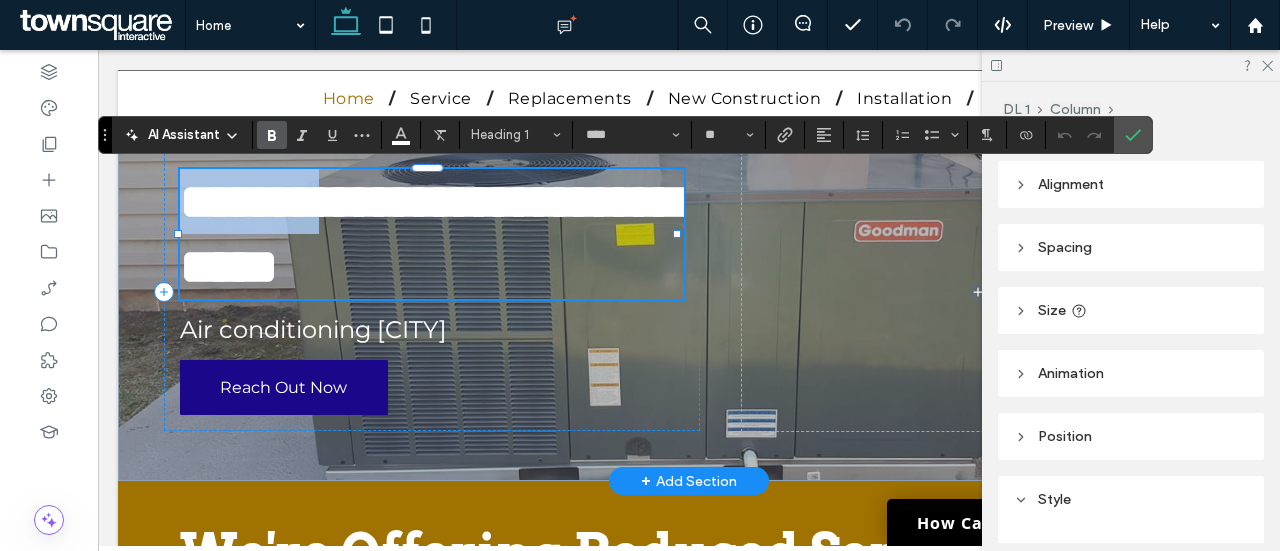 type 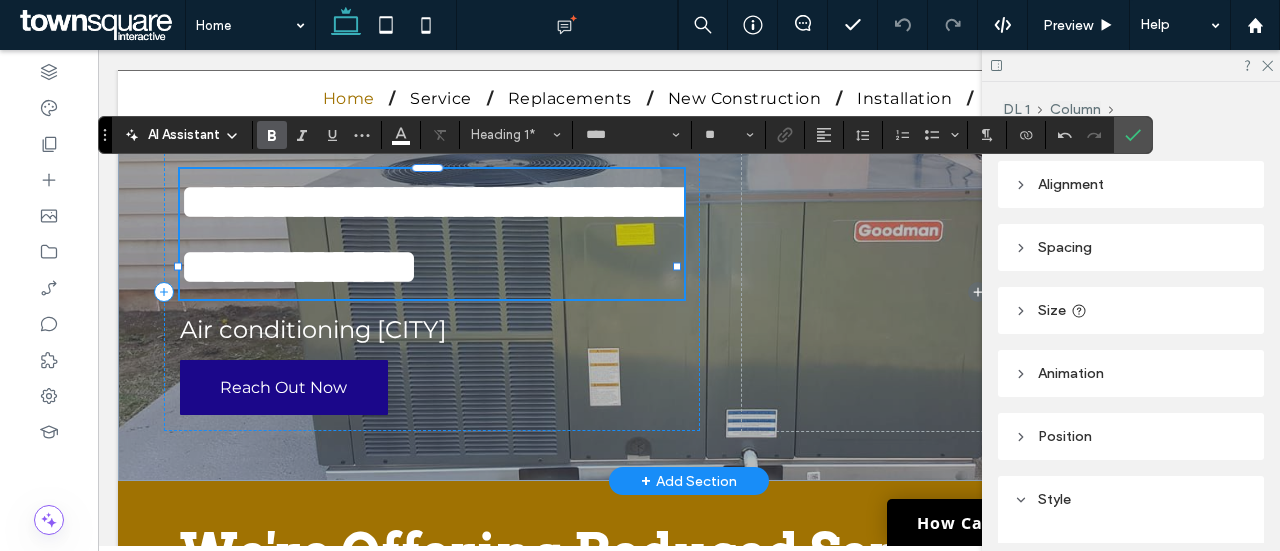 click on "**********" at bounding box center [429, 234] 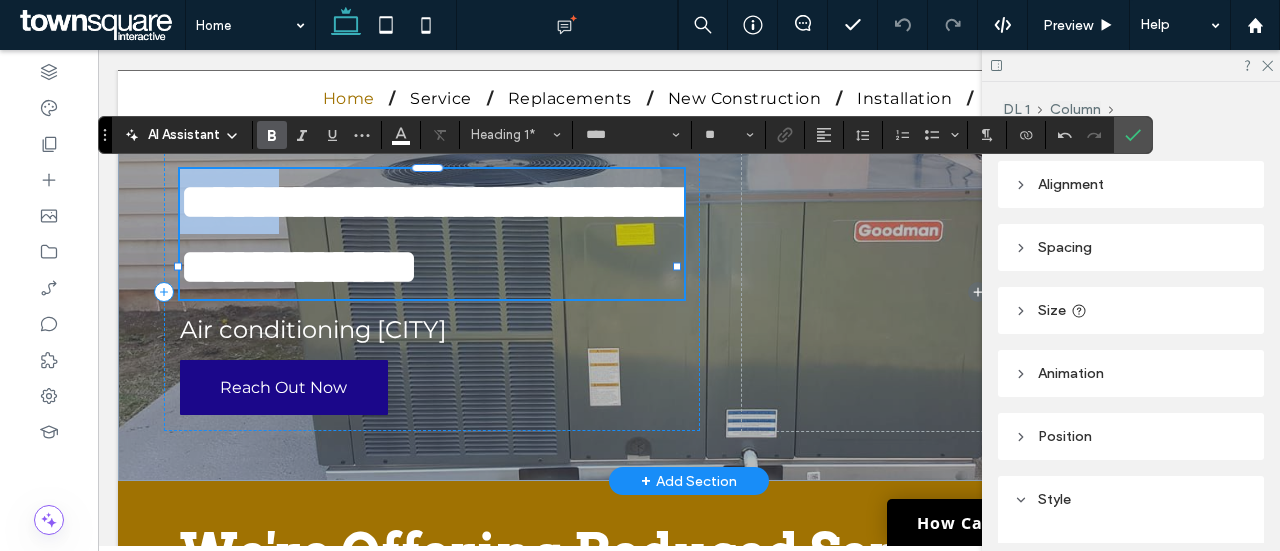 click on "**********" at bounding box center [429, 234] 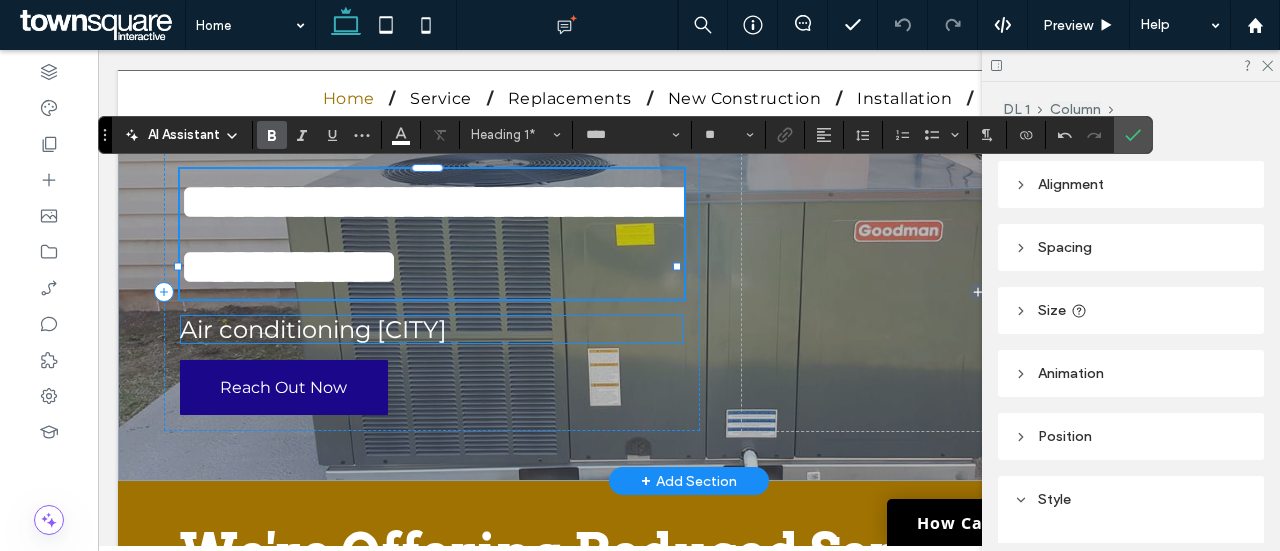 click on "Air conditioning [CITY]" at bounding box center [313, 329] 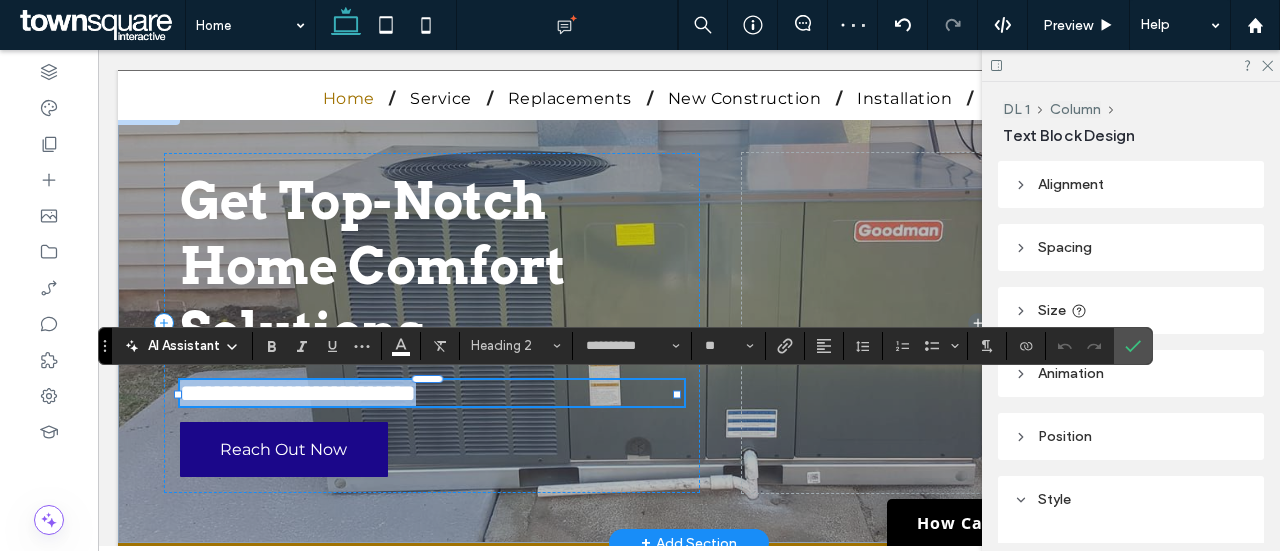 type 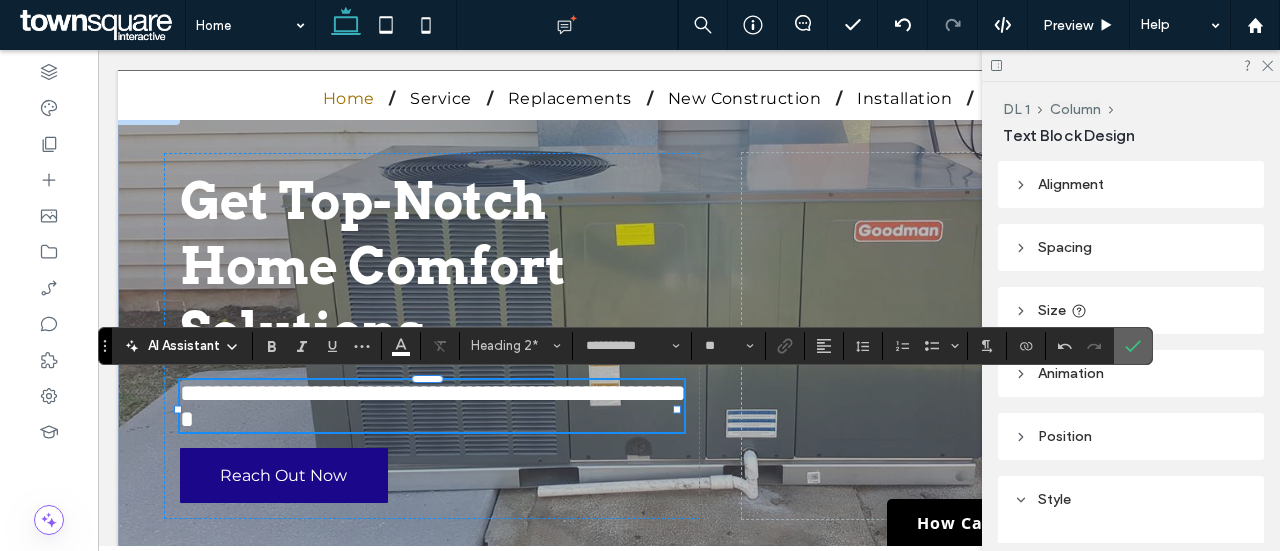 click 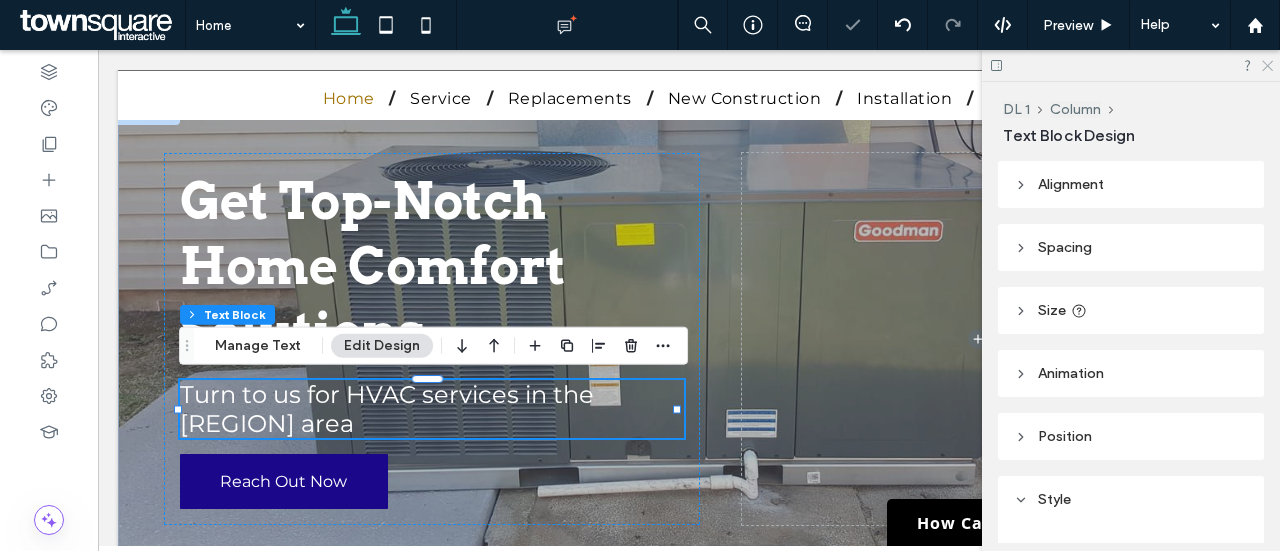 click 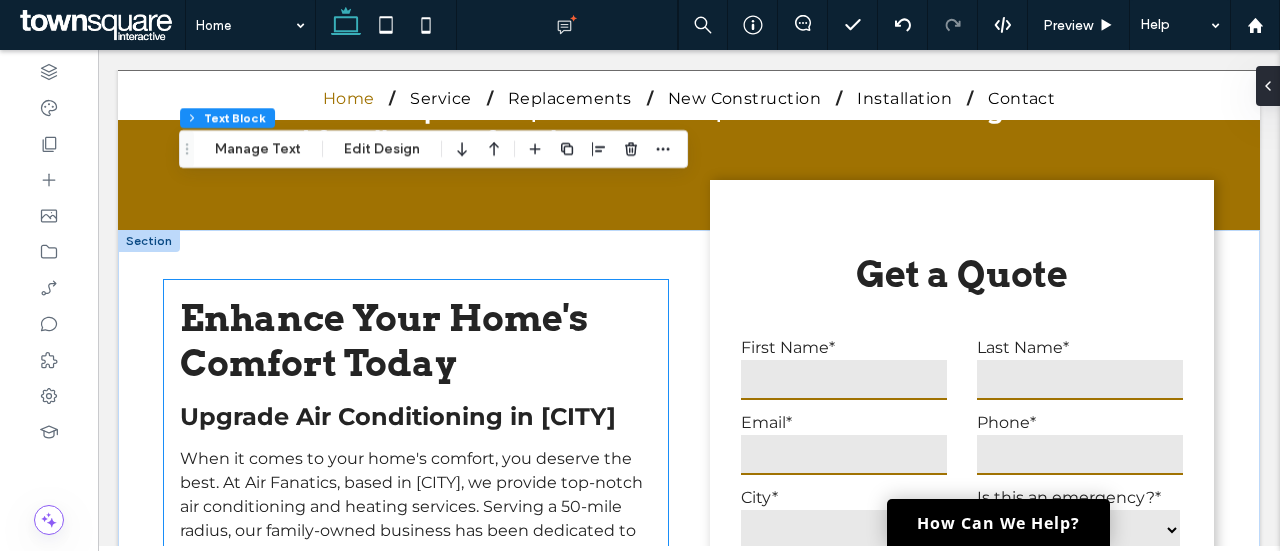 scroll, scrollTop: 734, scrollLeft: 0, axis: vertical 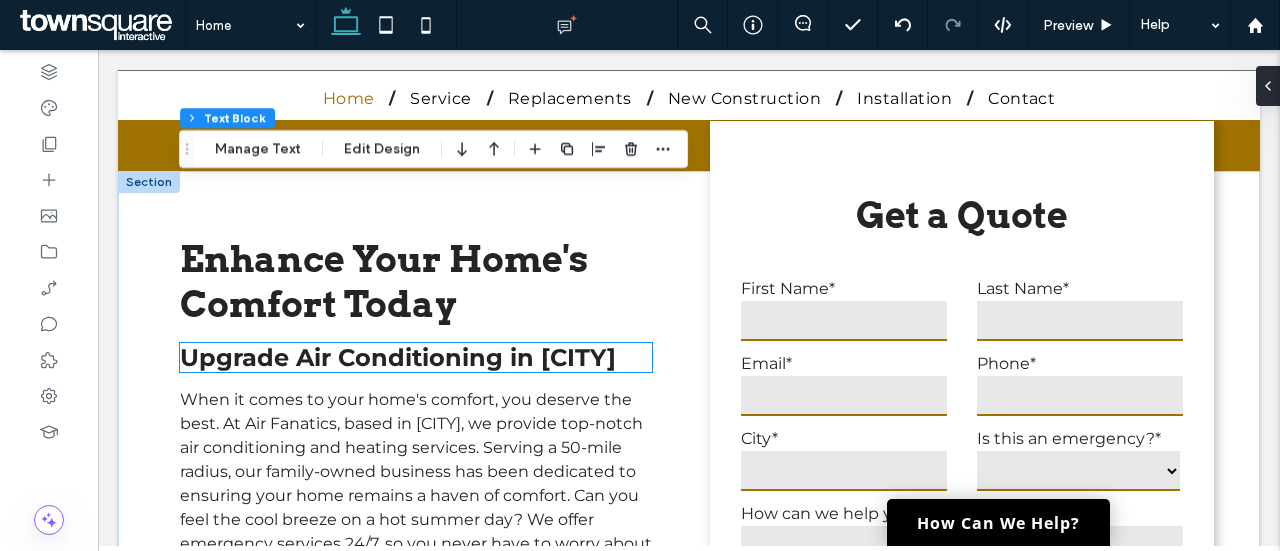 click on "Upgrade Air Conditioning in [CITY]" at bounding box center [416, 357] 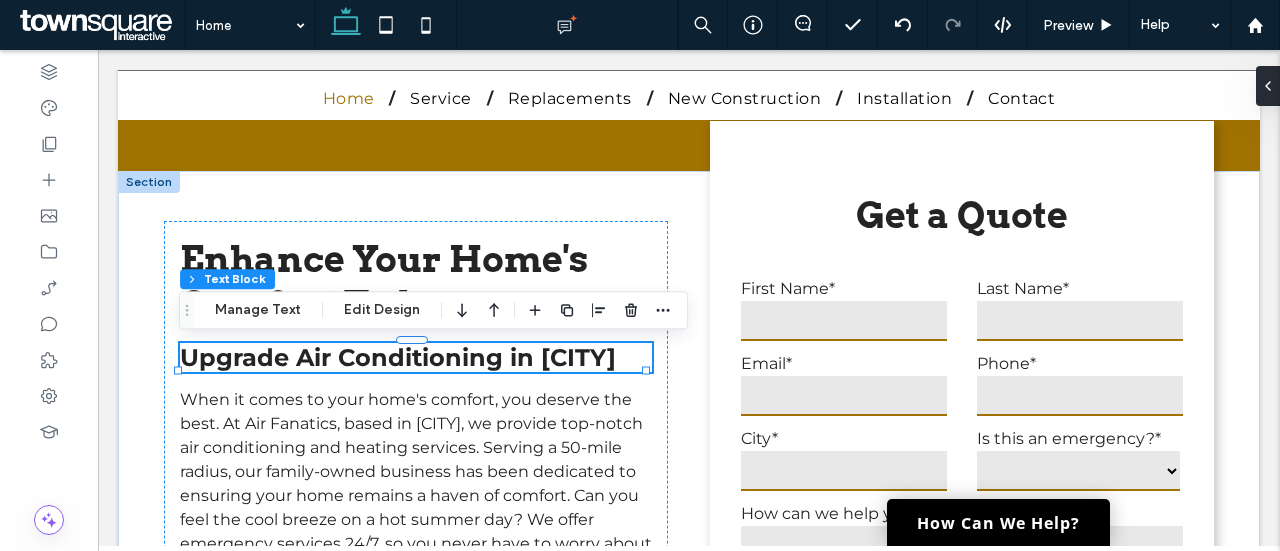 click on "Upgrade Air Conditioning in [CITY]" at bounding box center [416, 357] 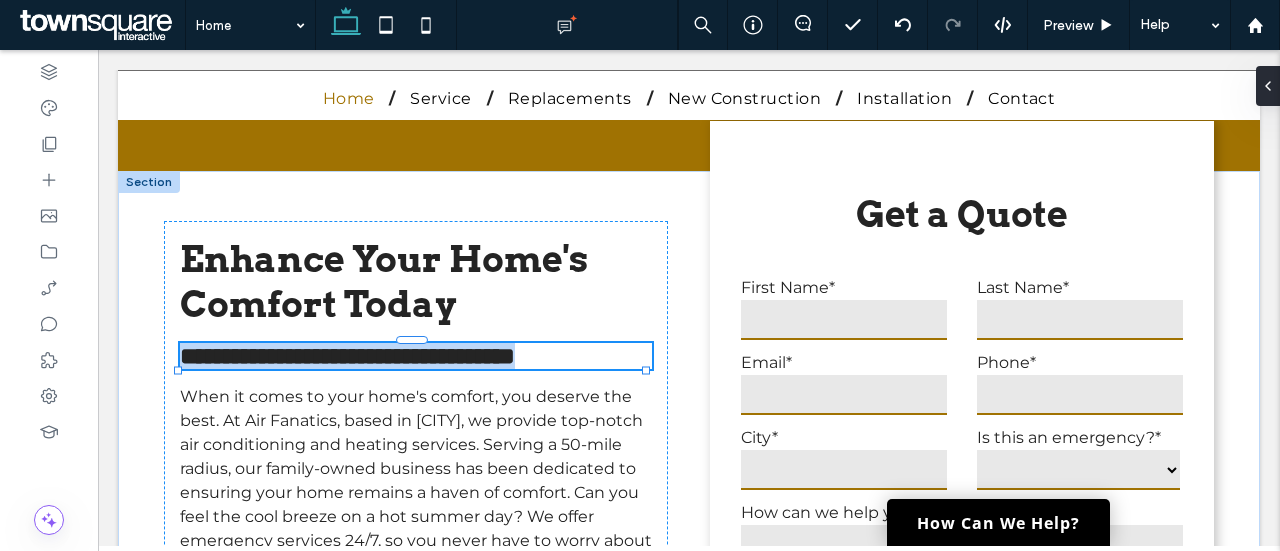 type on "**********" 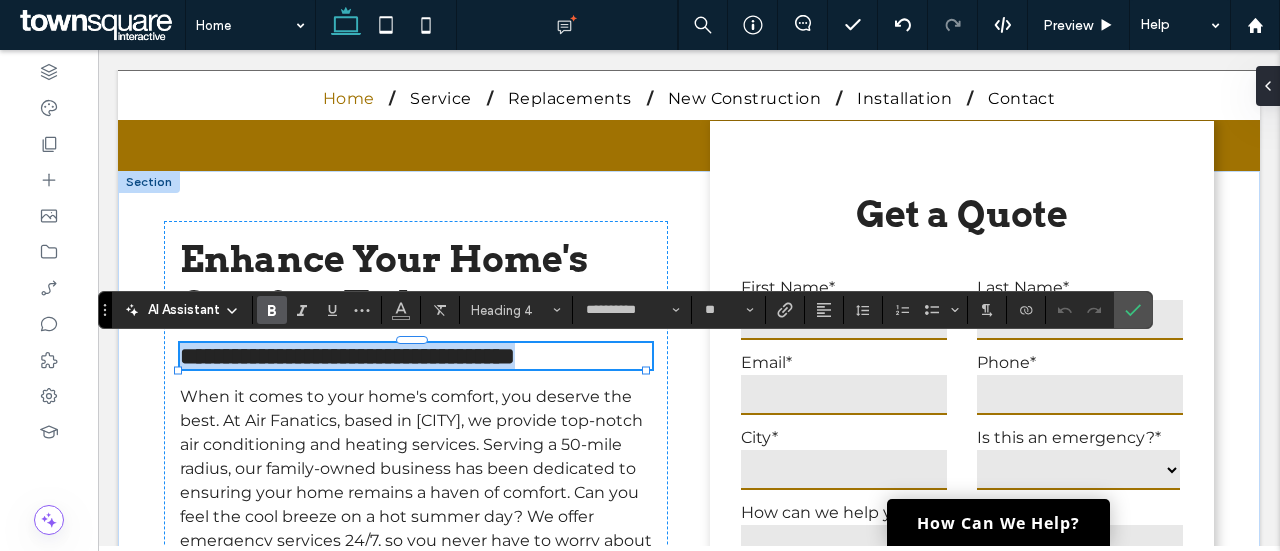 type 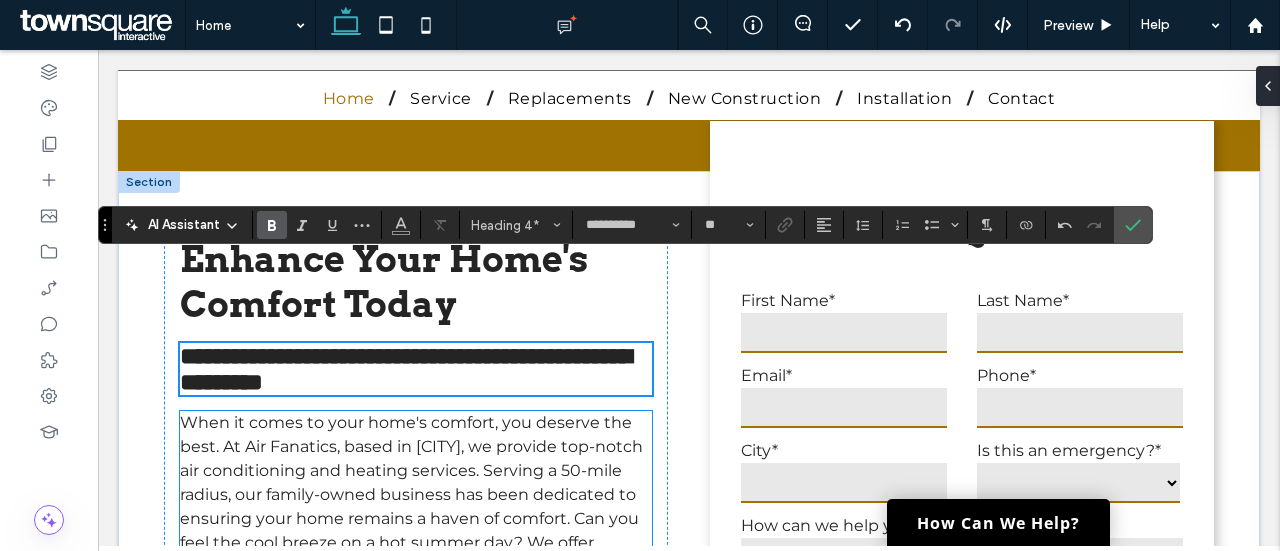 scroll, scrollTop: 822, scrollLeft: 0, axis: vertical 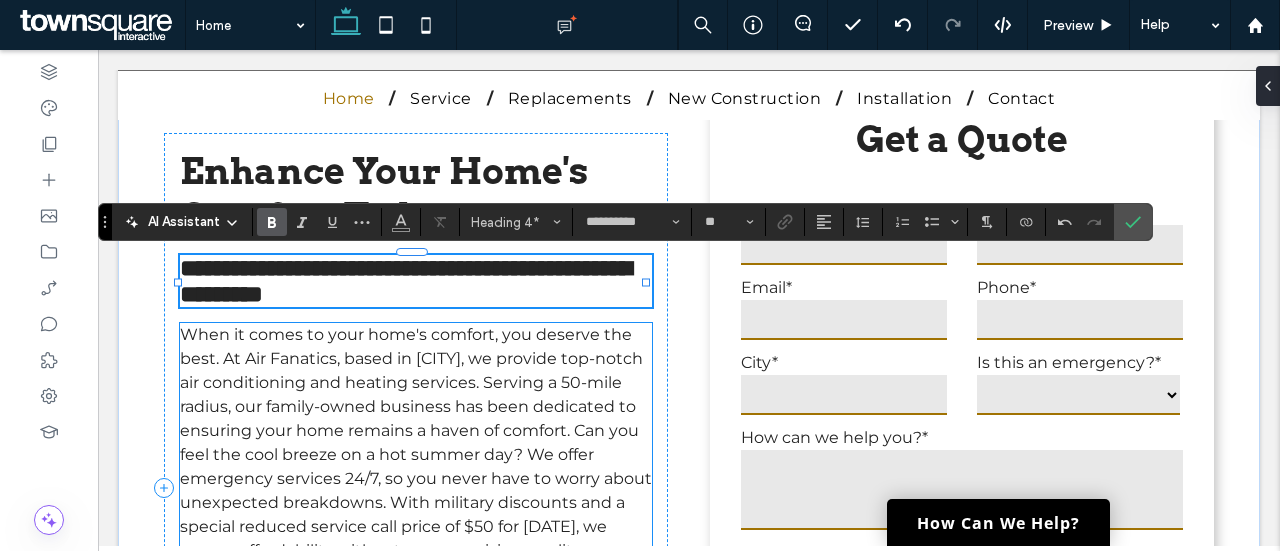 click on "When it comes to your home's comfort, you deserve the best. At Air Fanatics, based in [CITY], we provide top-notch air conditioning and heating services. Serving a 50-mile radius, our family-owned business has been dedicated to ensuring your home remains a haven of comfort. Can you feel the cool breeze on a hot summer day? We offer emergency services 24/7, so you never have to worry about unexpected breakdowns. With military discounts and a special reduced service call price of $50 for [DATE], we ensure affordability without compromising quality." at bounding box center [416, 442] 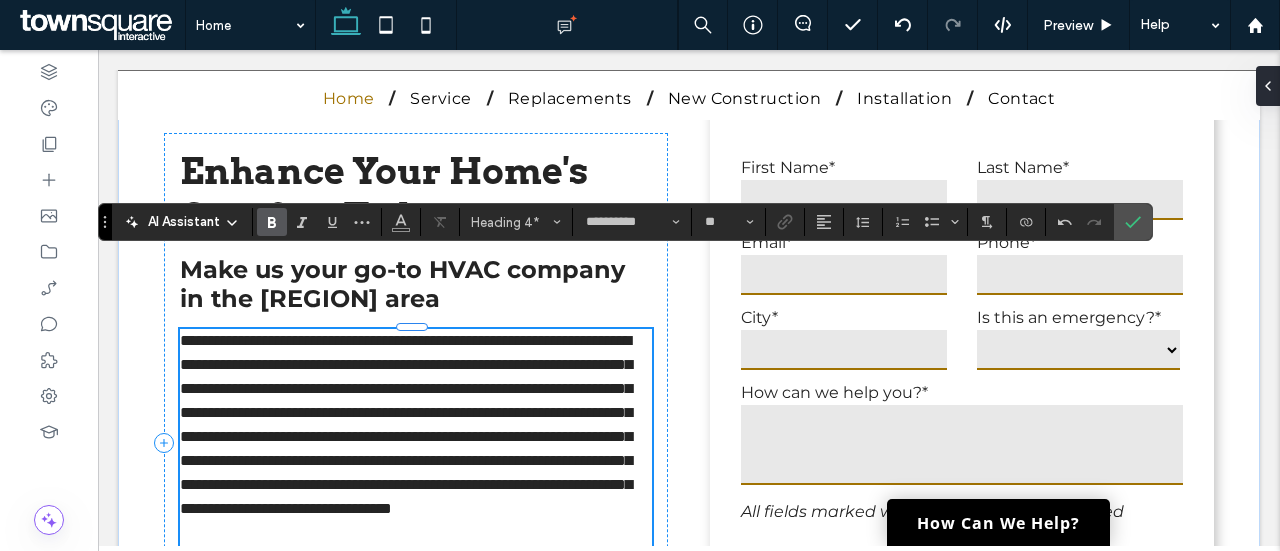 click on "**********" at bounding box center [416, 533] 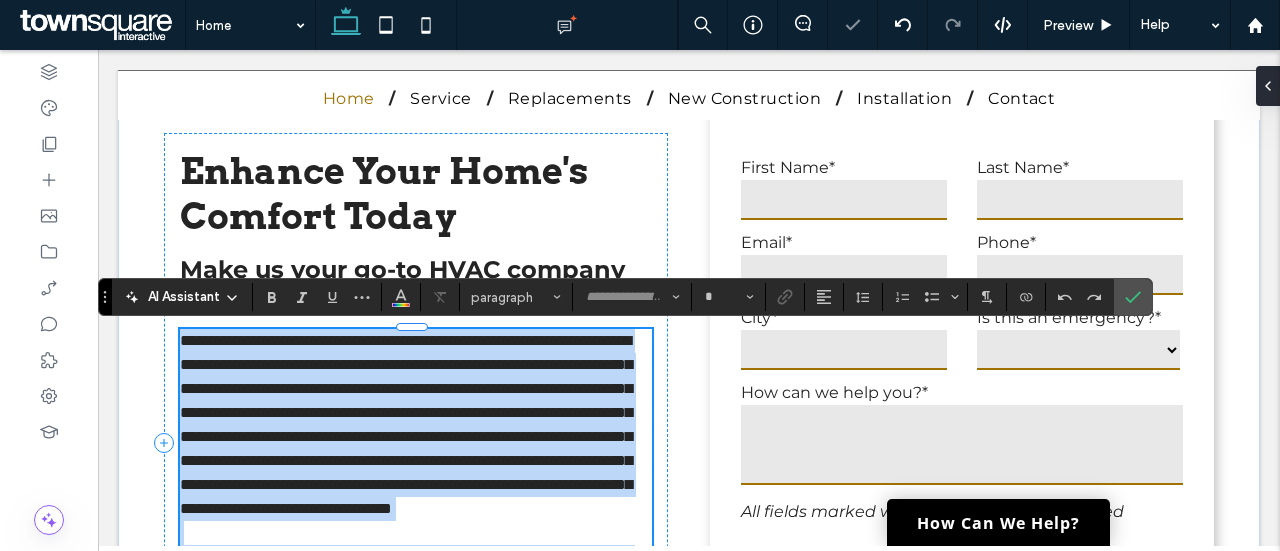 type on "**********" 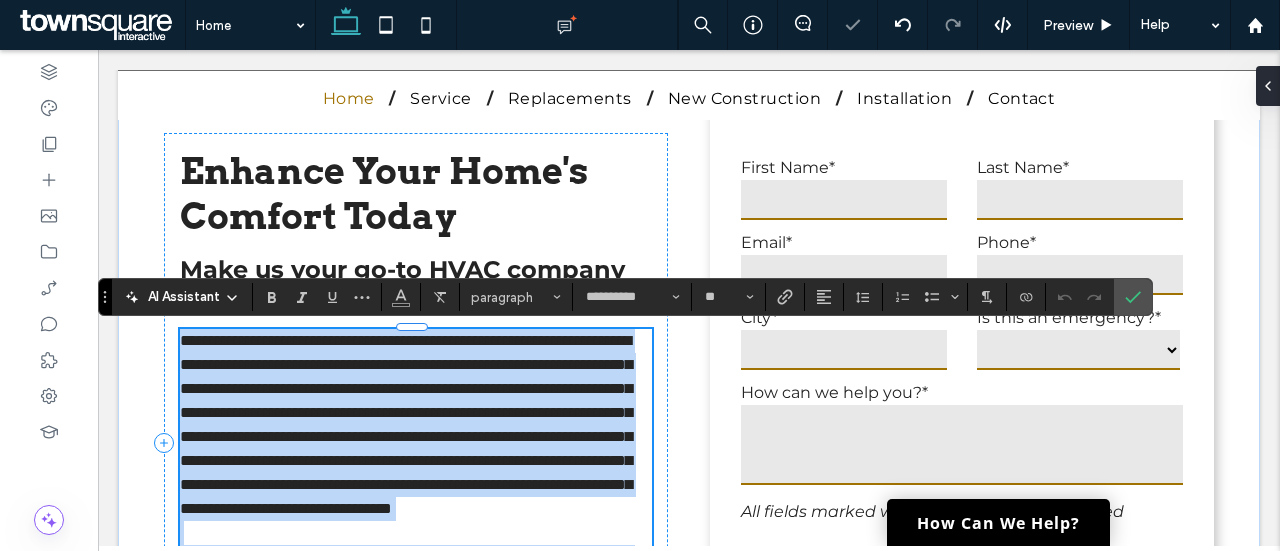 click on "**********" at bounding box center (406, 424) 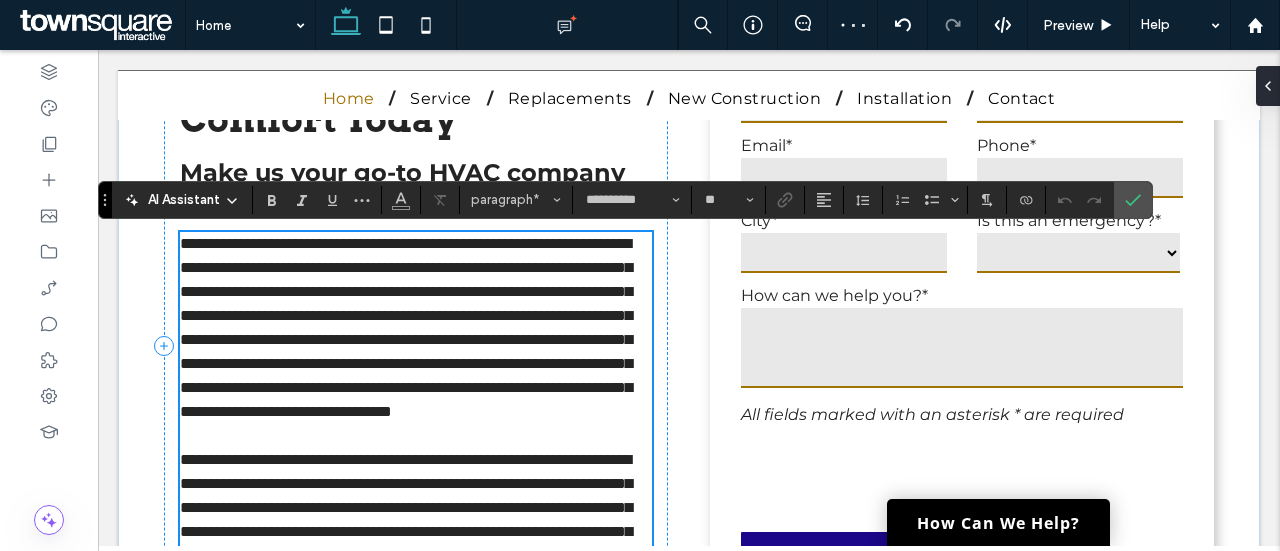 scroll, scrollTop: 918, scrollLeft: 0, axis: vertical 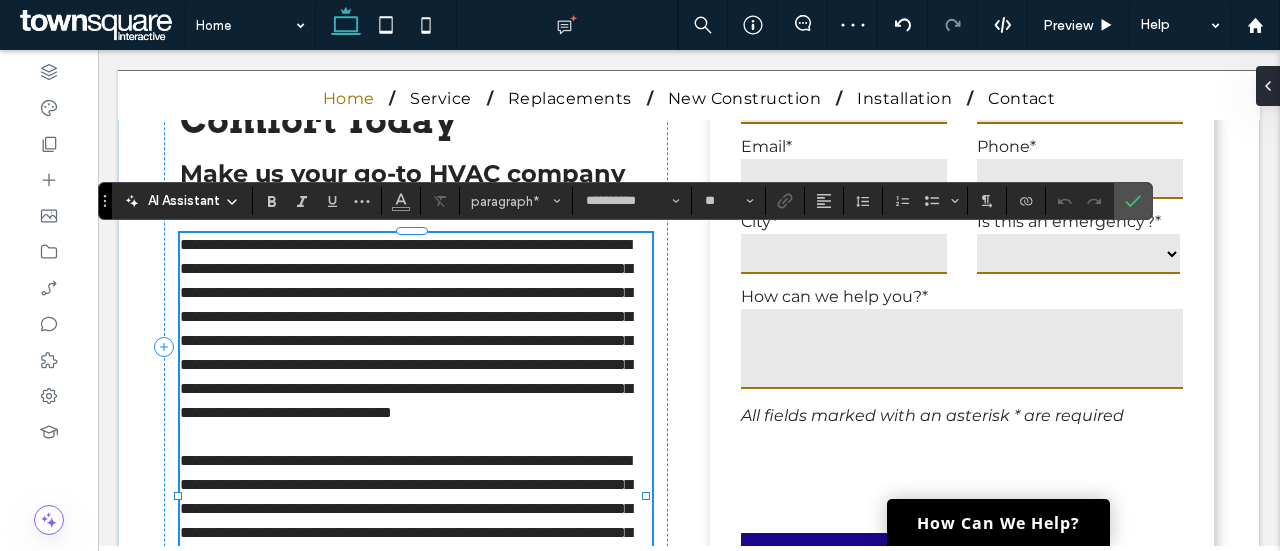 click on "**********" at bounding box center (406, 328) 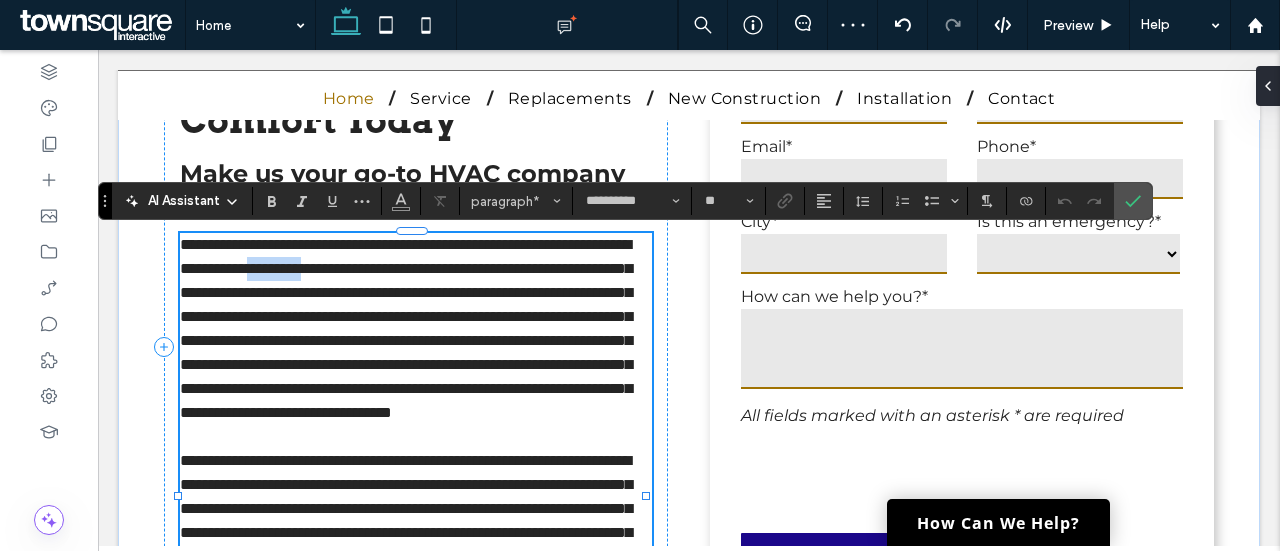 click on "**********" at bounding box center [406, 328] 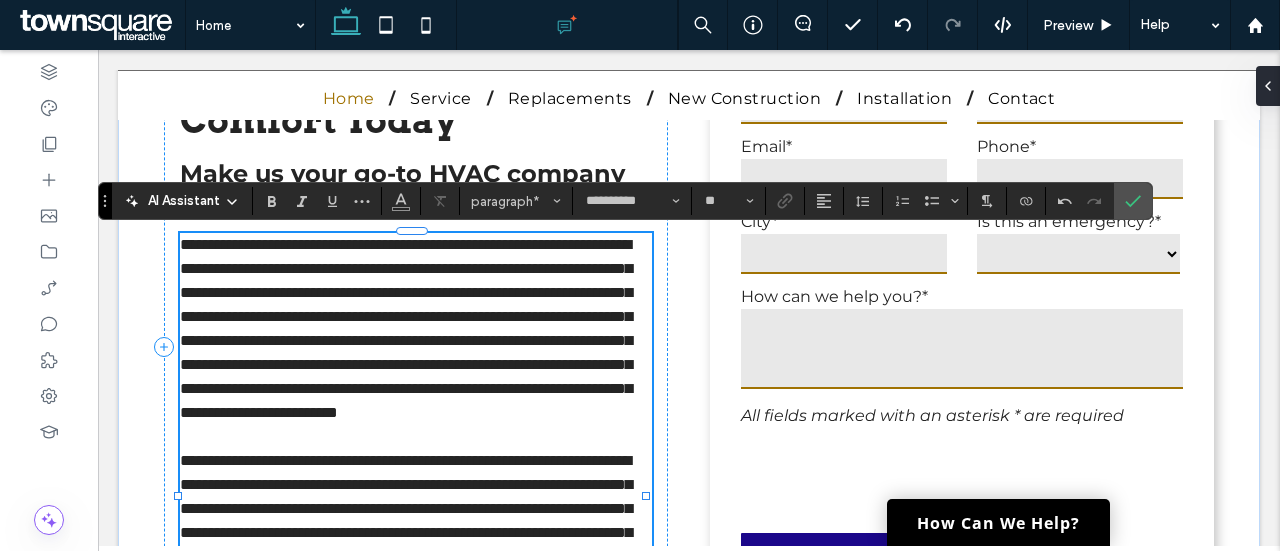type 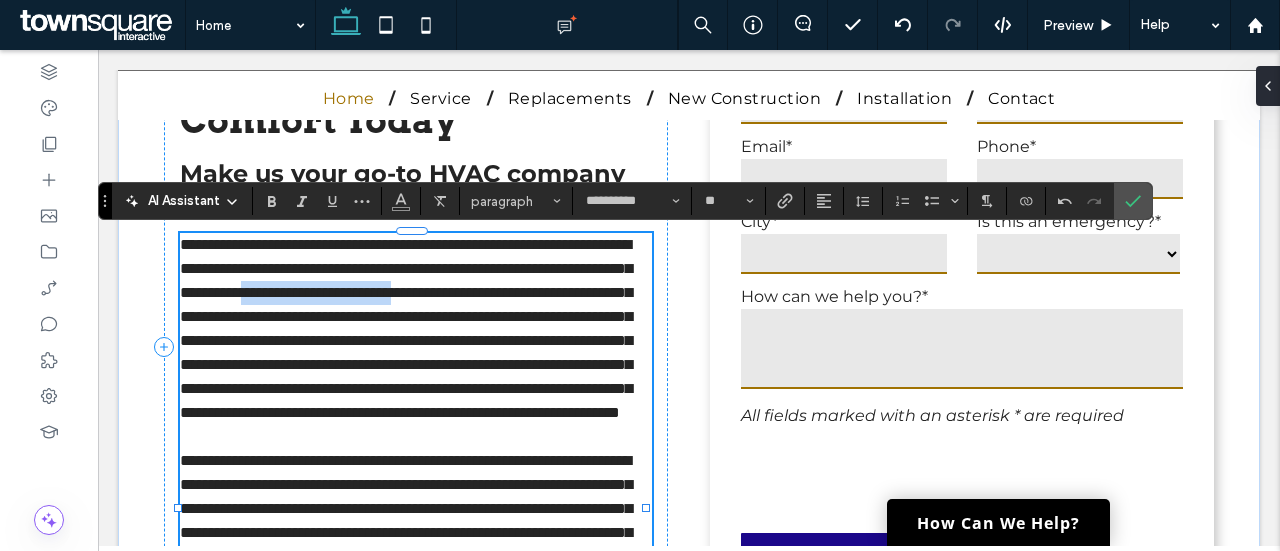 drag, startPoint x: 387, startPoint y: 317, endPoint x: 181, endPoint y: 327, distance: 206.24257 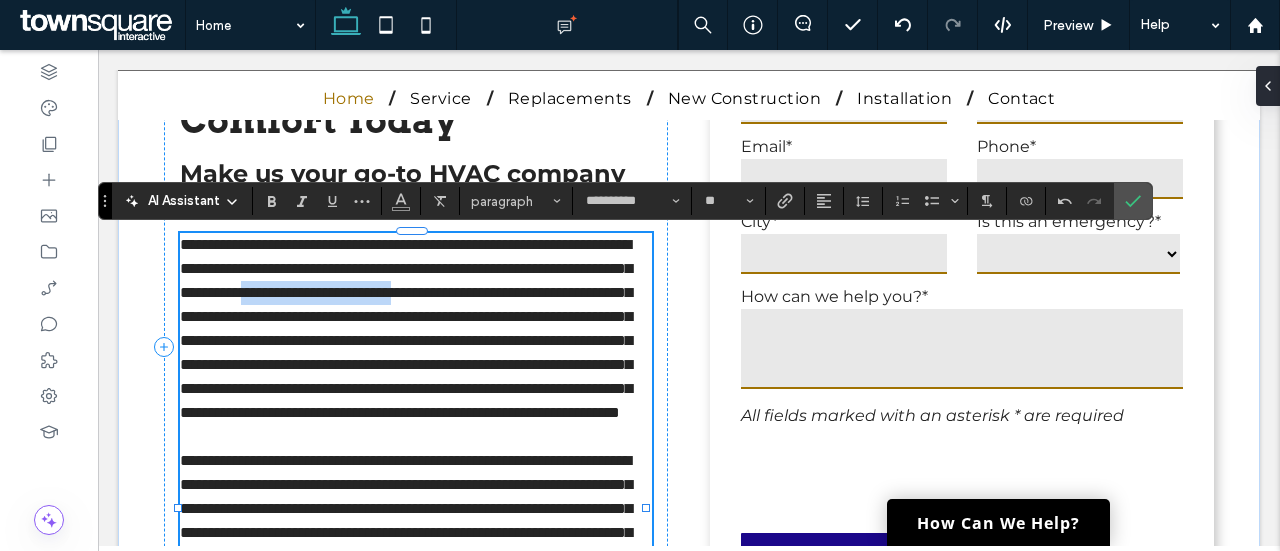 click on "**********" at bounding box center (406, 328) 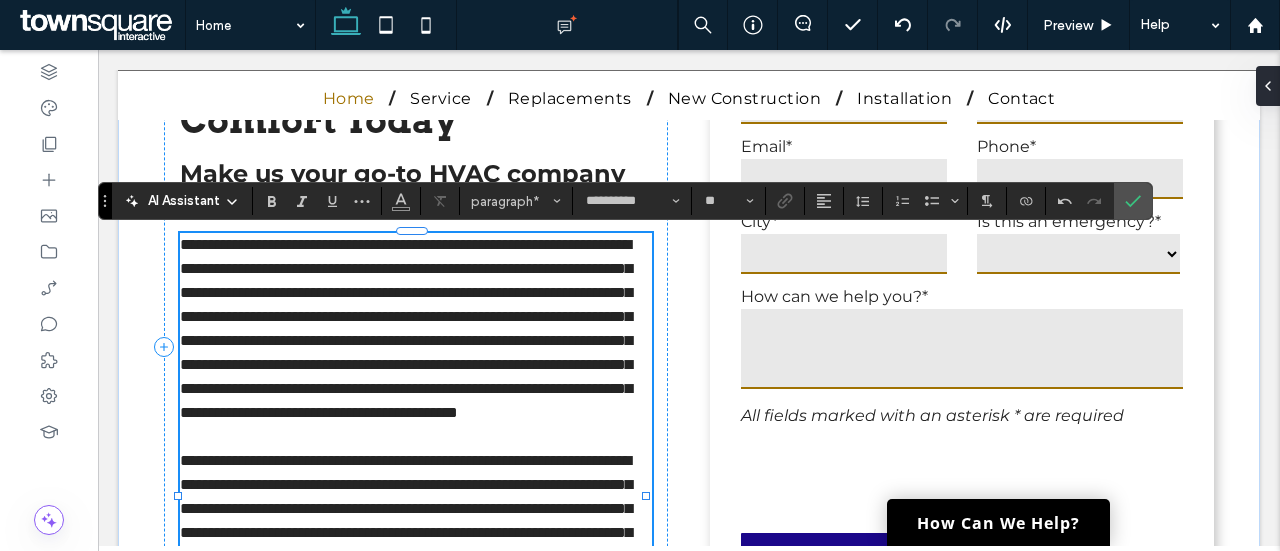 click on "**********" at bounding box center [406, 328] 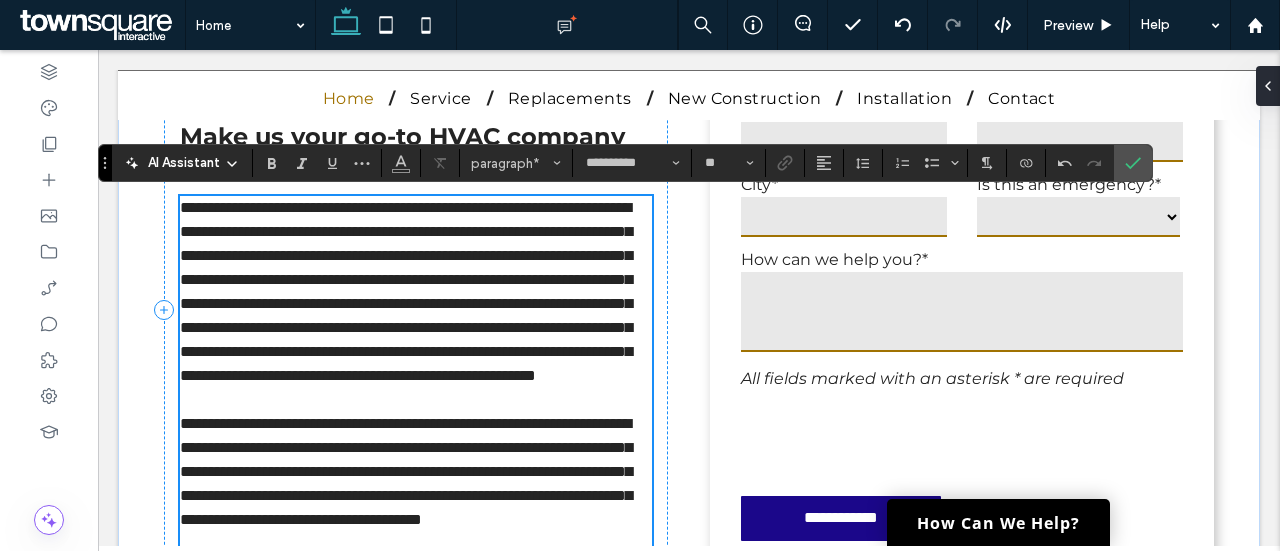 scroll, scrollTop: 1000, scrollLeft: 0, axis: vertical 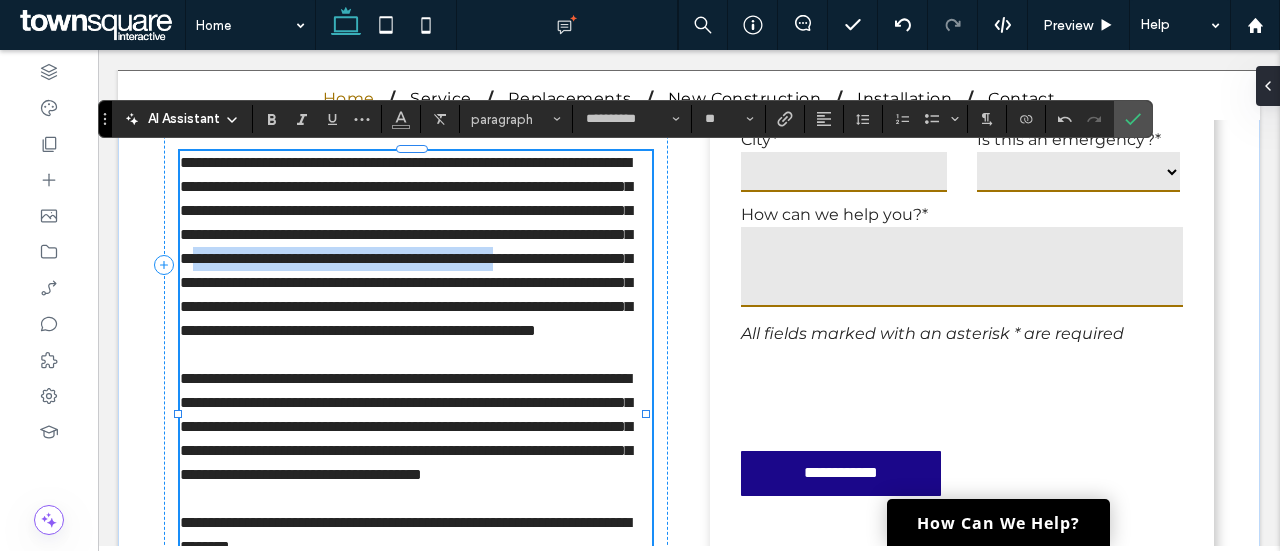 drag, startPoint x: 457, startPoint y: 283, endPoint x: 424, endPoint y: 310, distance: 42.638012 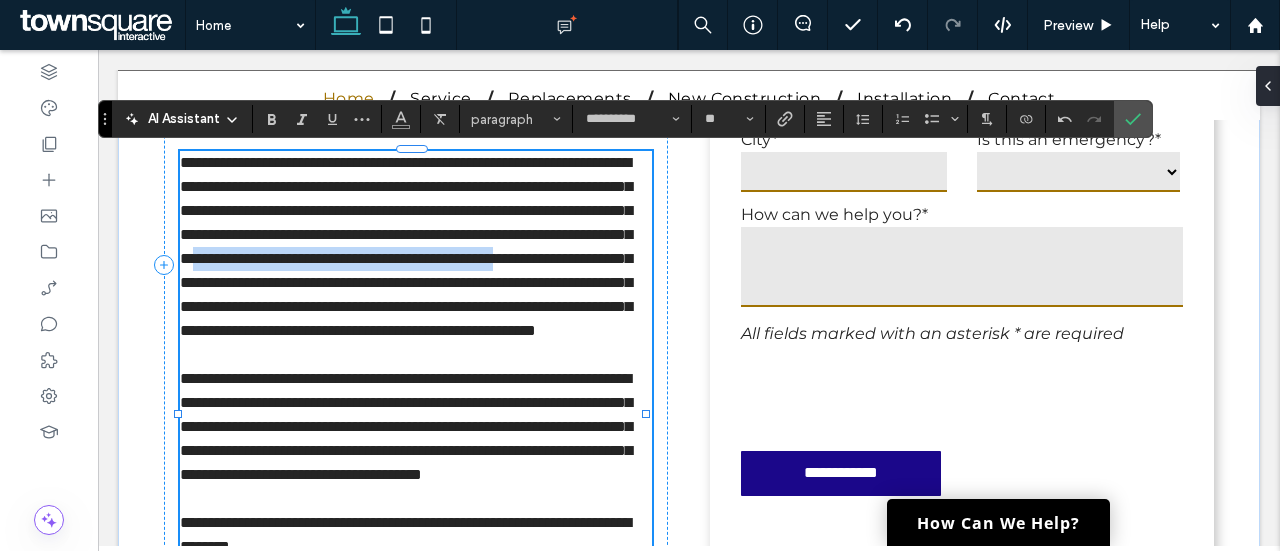 click on "**********" at bounding box center [406, 246] 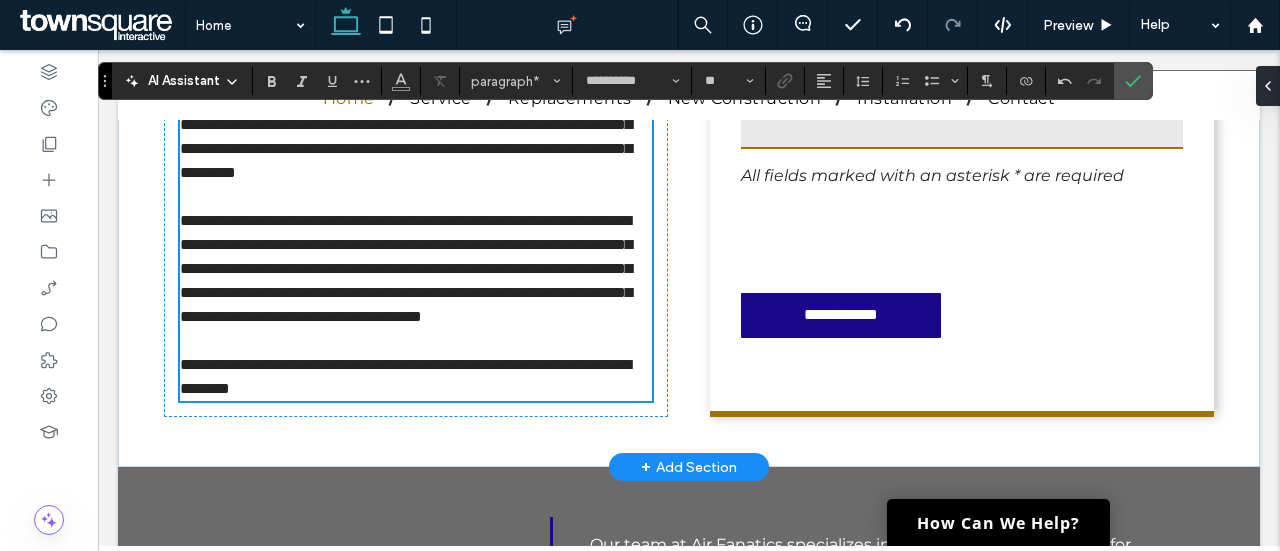 scroll, scrollTop: 1160, scrollLeft: 0, axis: vertical 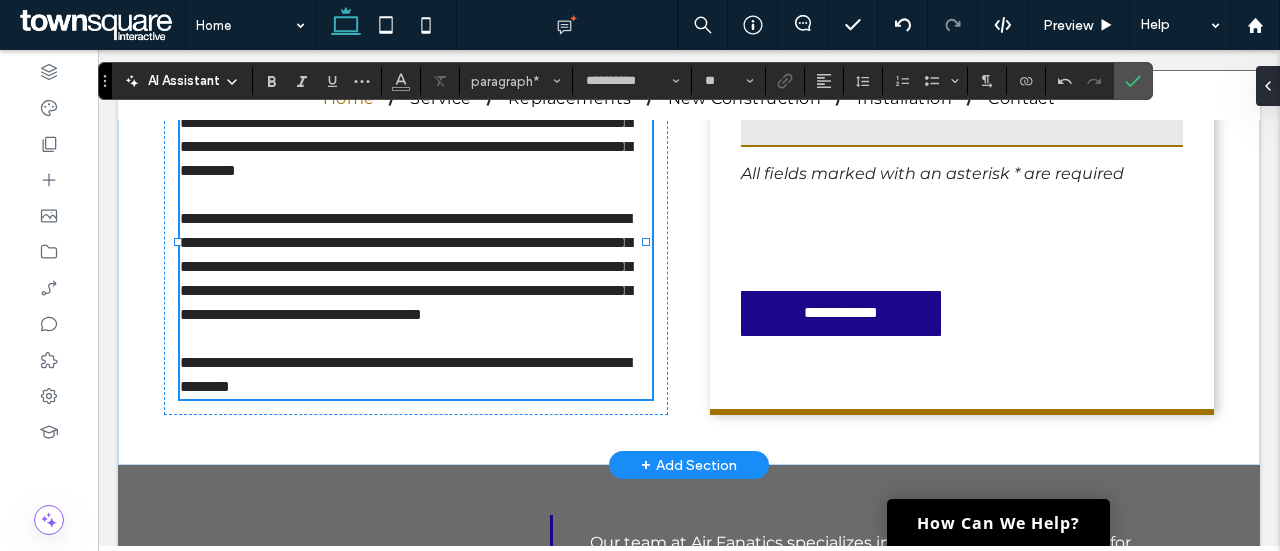 click on "**********" at bounding box center [405, 374] 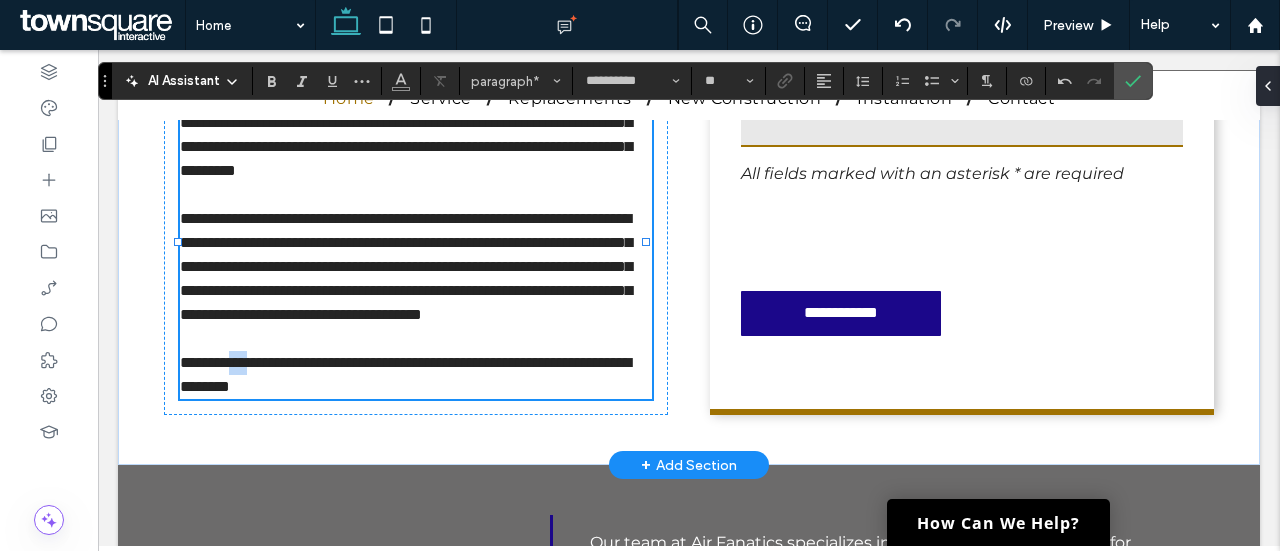 click on "**********" at bounding box center (405, 374) 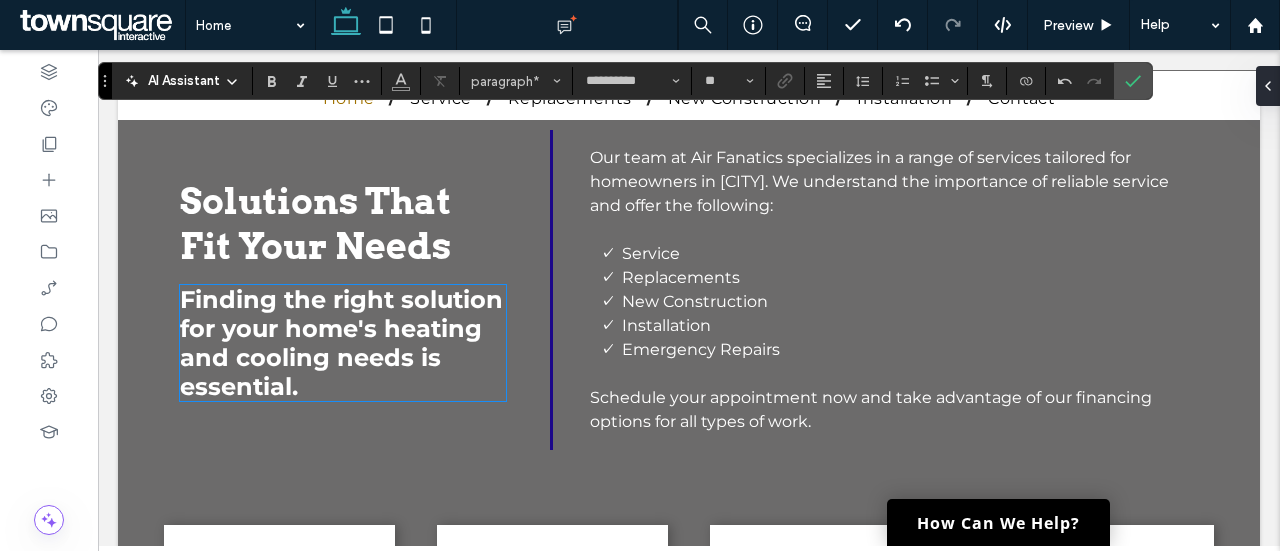 scroll, scrollTop: 1546, scrollLeft: 0, axis: vertical 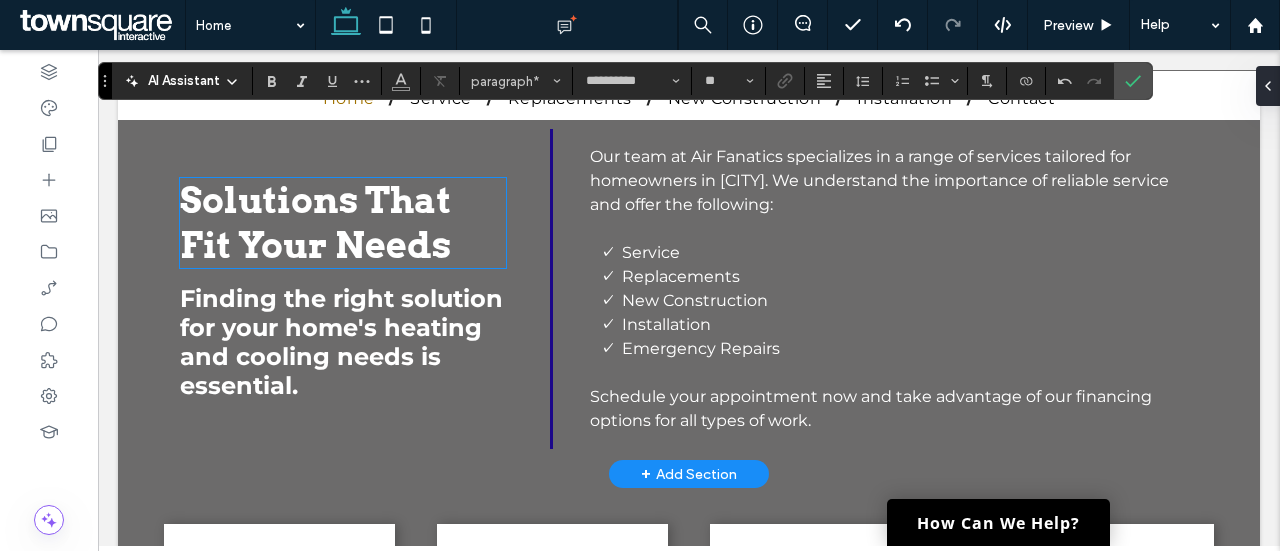 click on "Solutions That Fit Your Needs" at bounding box center [315, 222] 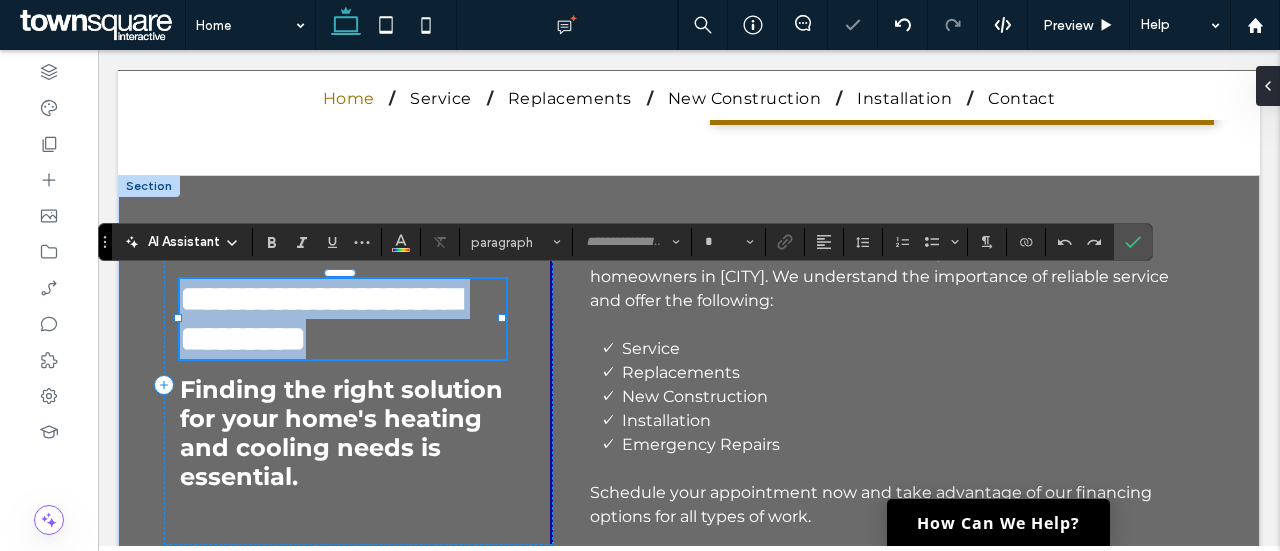 type on "****" 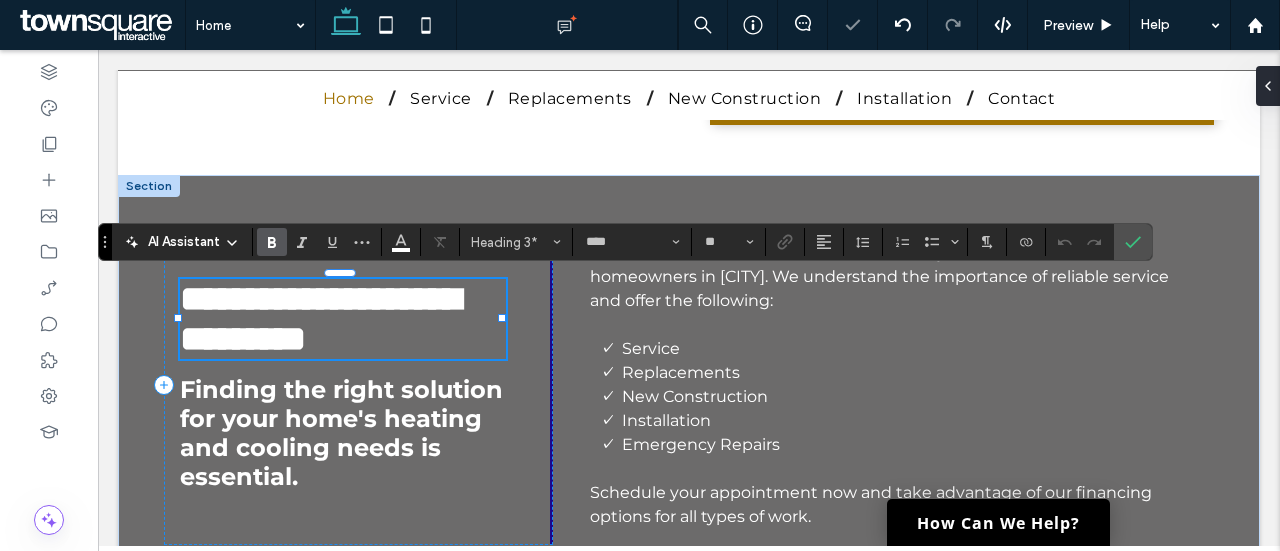 type 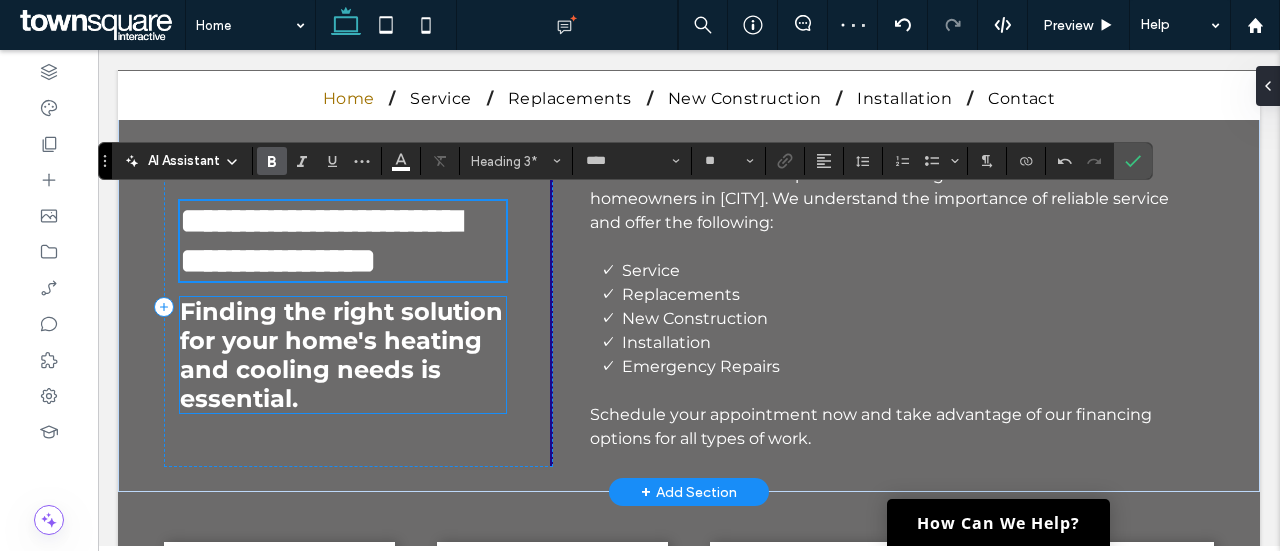 scroll, scrollTop: 1631, scrollLeft: 0, axis: vertical 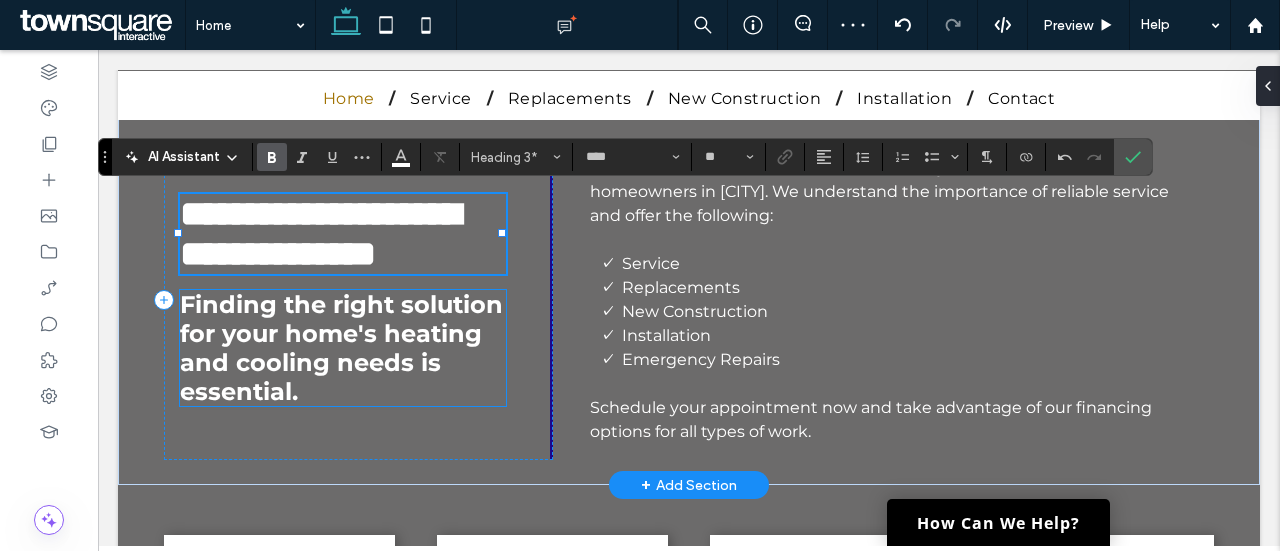 click on "Finding the right solution for your home's heating and cooling needs is essential." at bounding box center [341, 348] 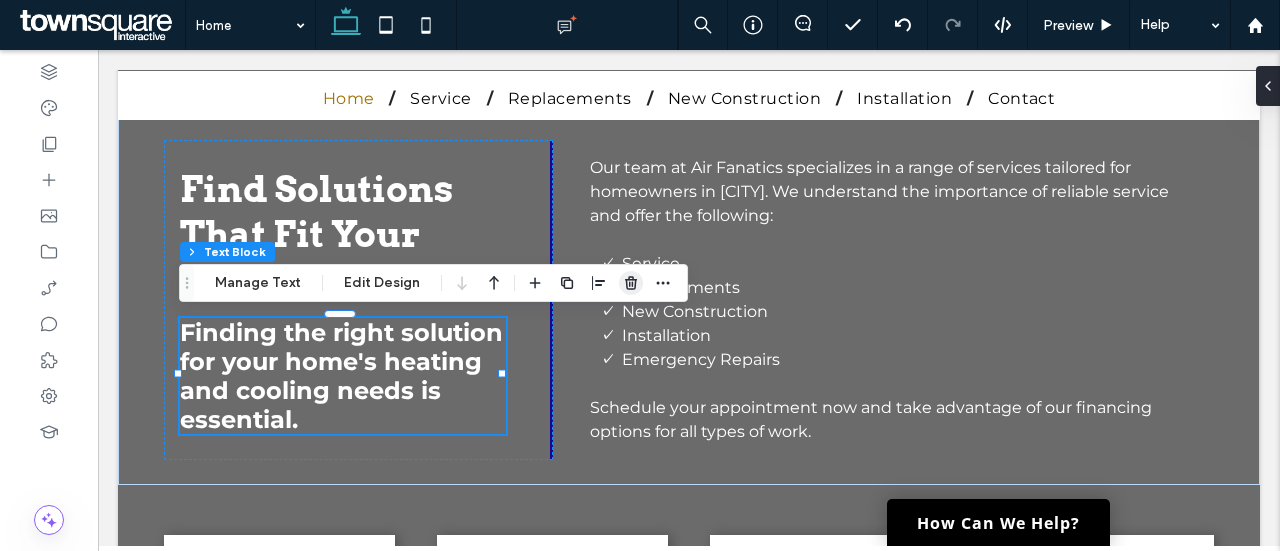 drag, startPoint x: 628, startPoint y: 281, endPoint x: 602, endPoint y: 169, distance: 114.97826 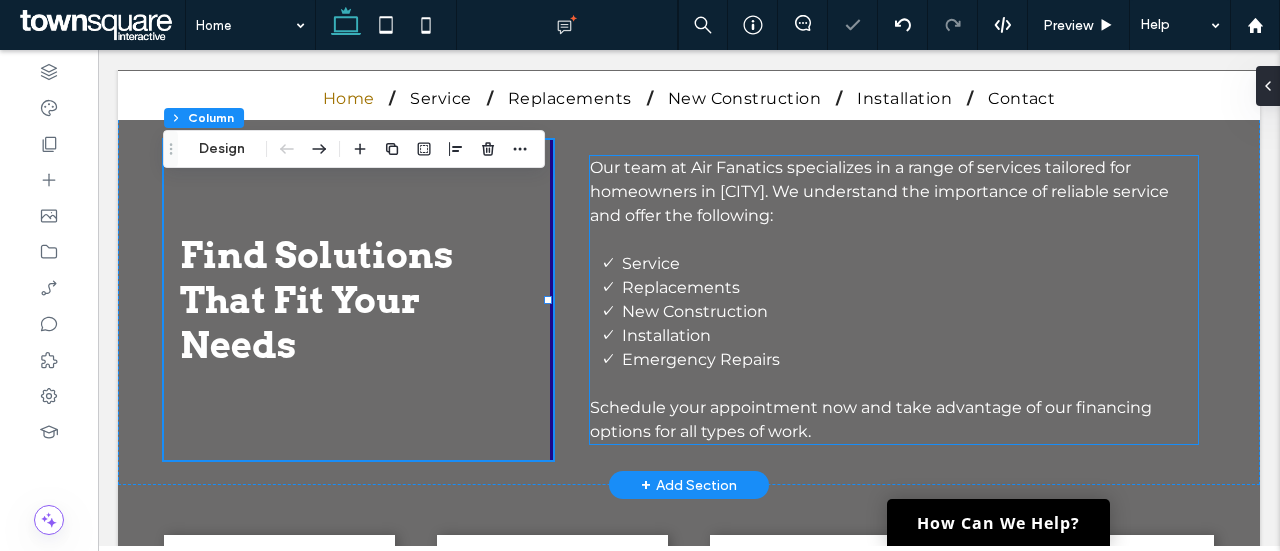 click on "Our team at Air Fanatics specializes in a range of services tailored for homeowners in [CITY]. We understand the importance of reliable service and offer the following:" at bounding box center [879, 191] 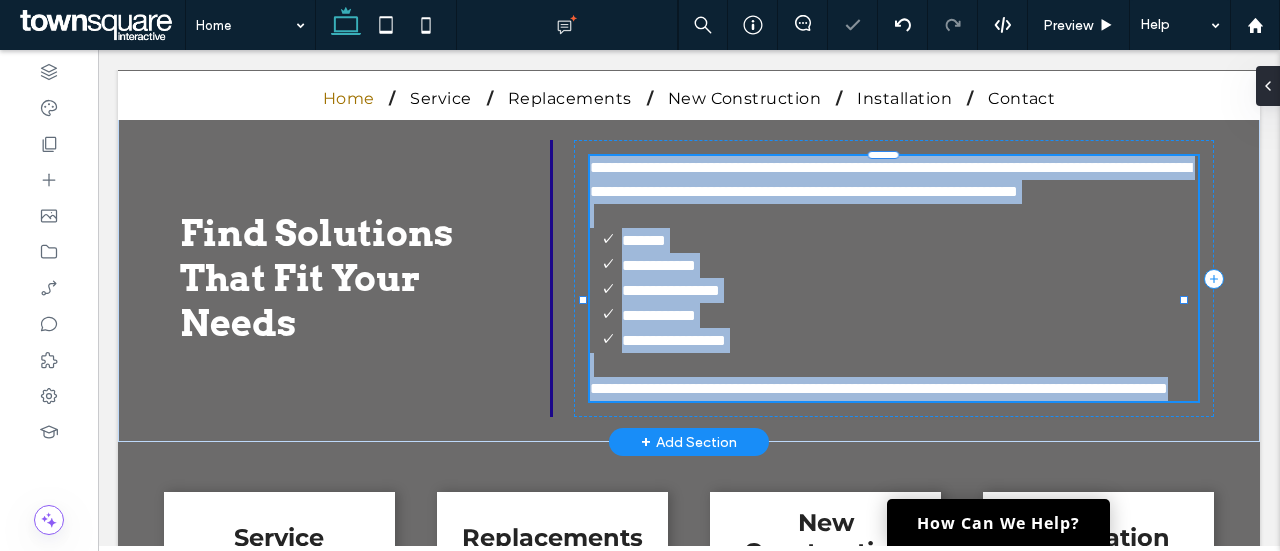 type on "**********" 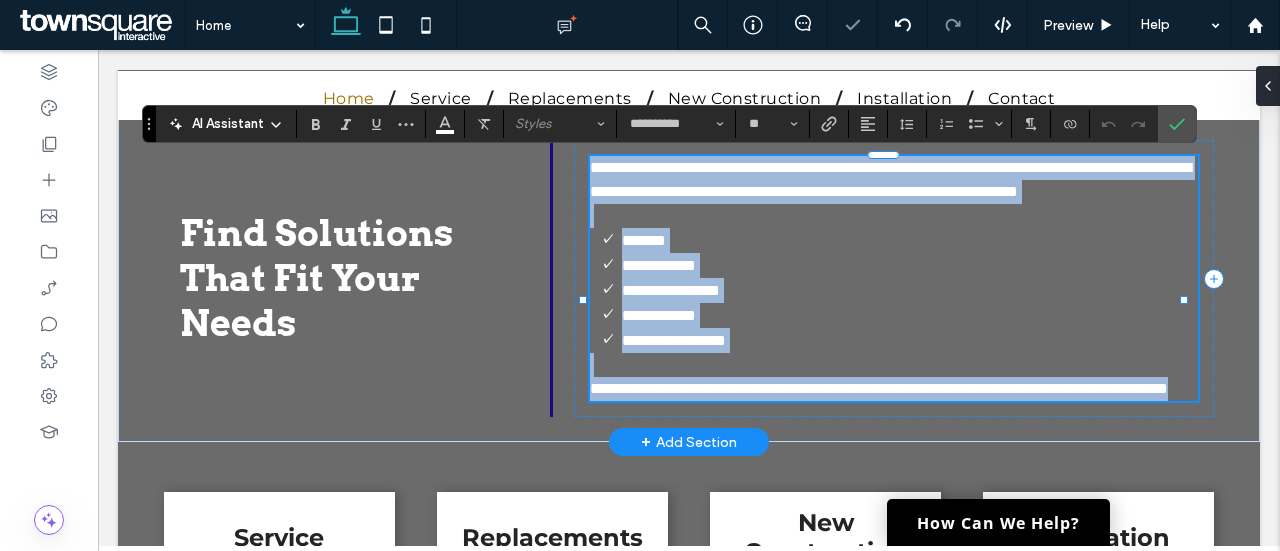 click on "**********" at bounding box center (890, 179) 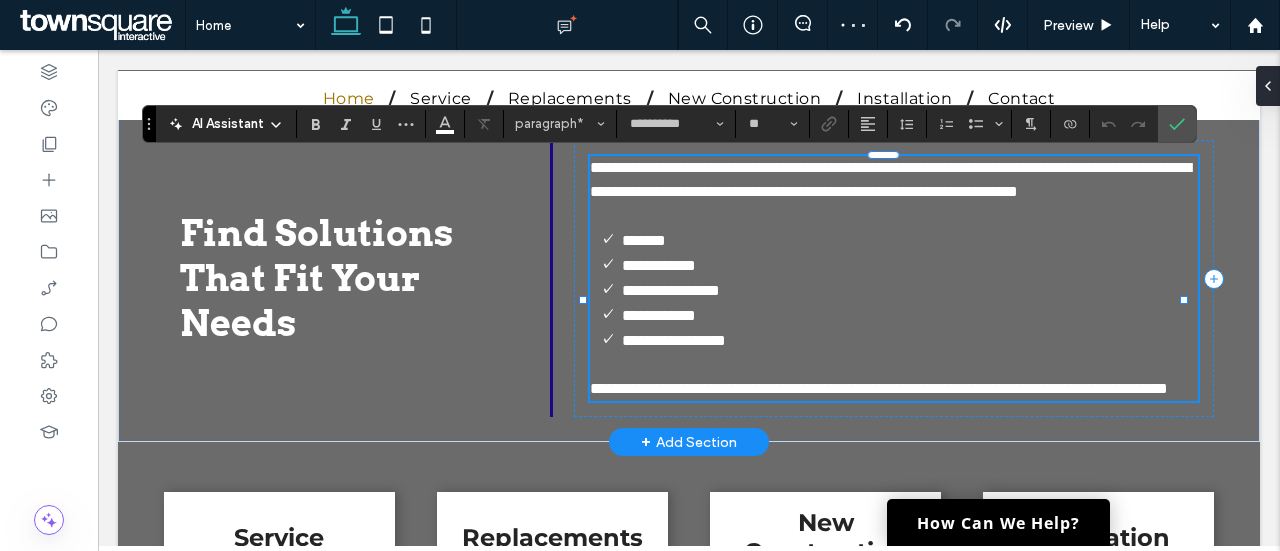 type 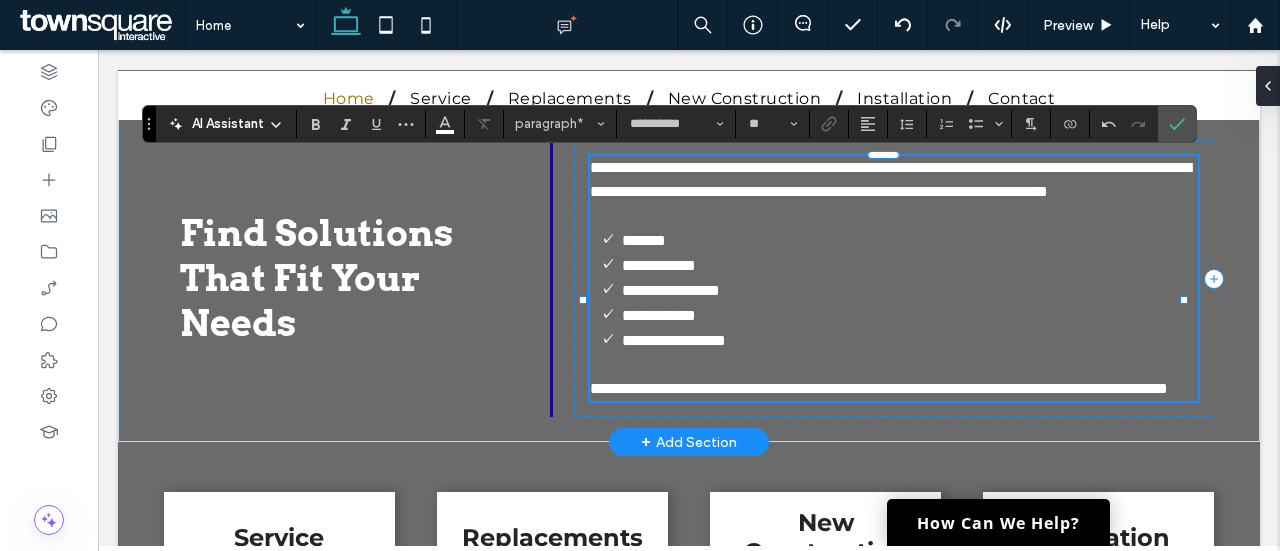 click on "**********" at bounding box center (890, 179) 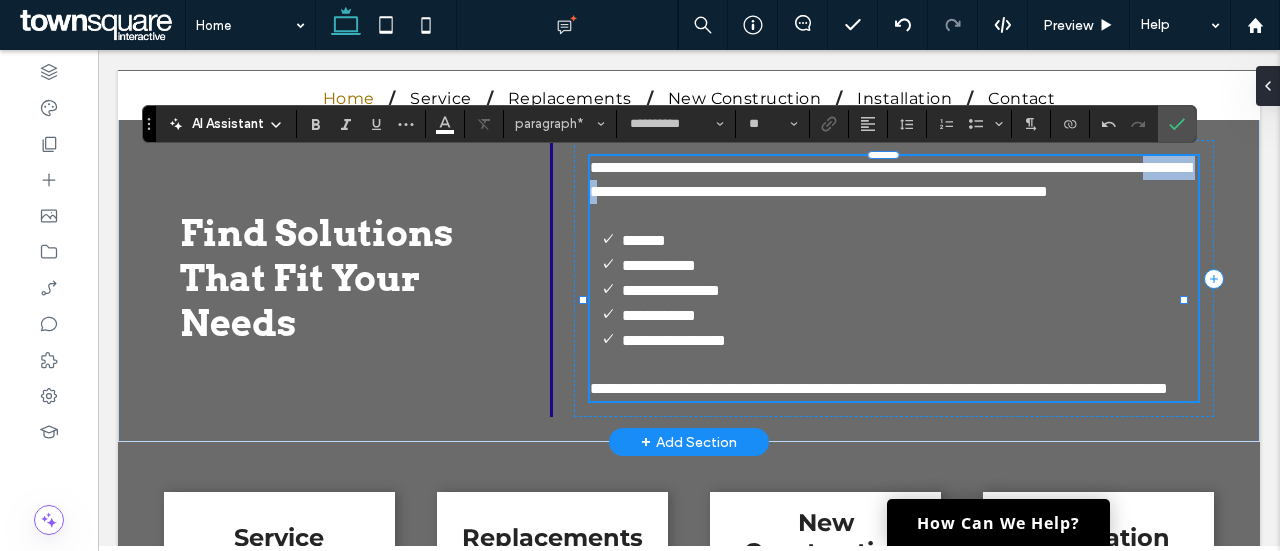 click on "**********" at bounding box center [890, 179] 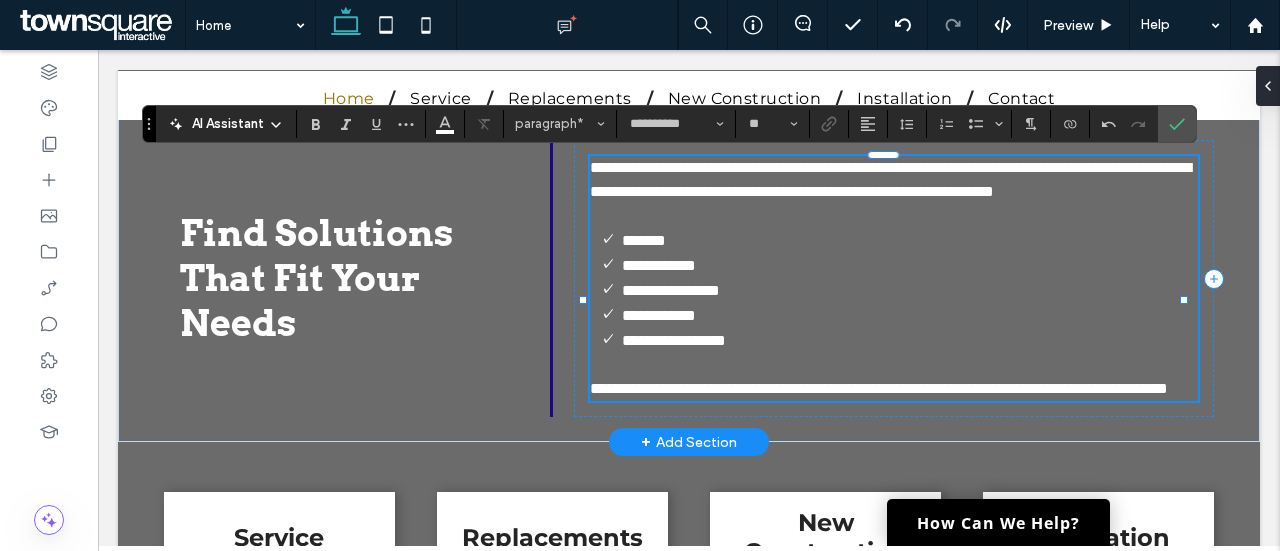 click on "**********" at bounding box center [890, 179] 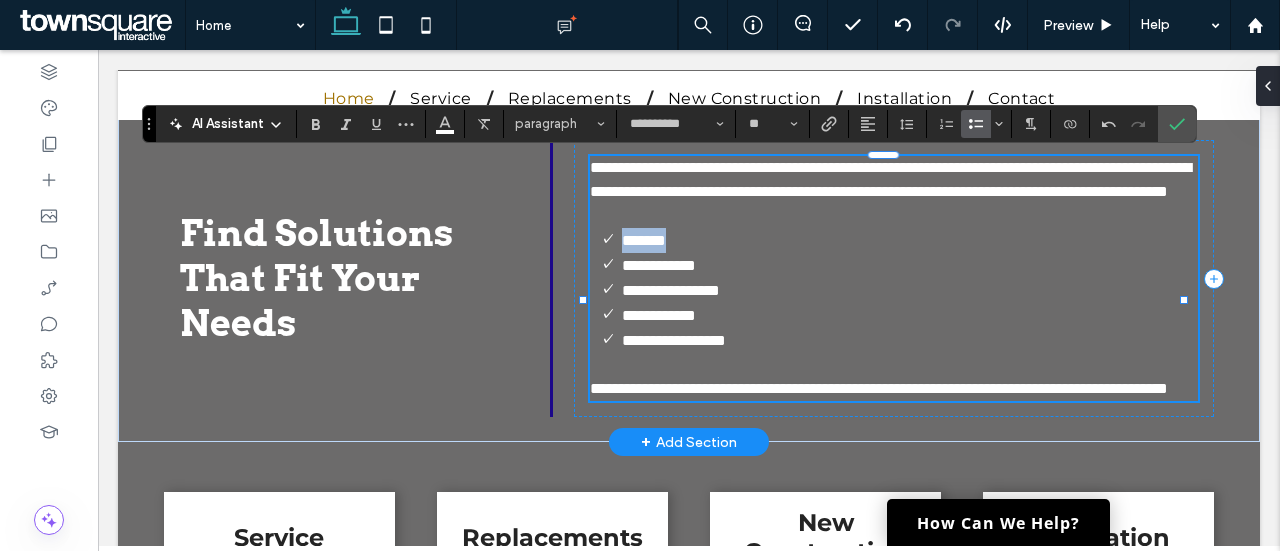 drag, startPoint x: 710, startPoint y: 263, endPoint x: 615, endPoint y: 272, distance: 95.42536 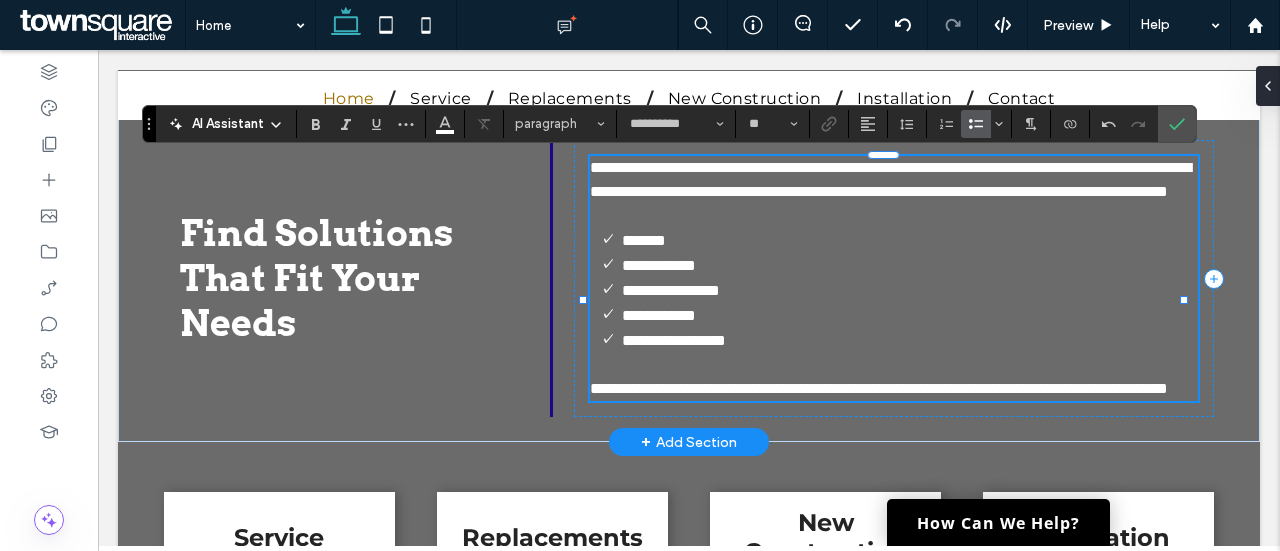 click on "**********" at bounding box center [910, 290] 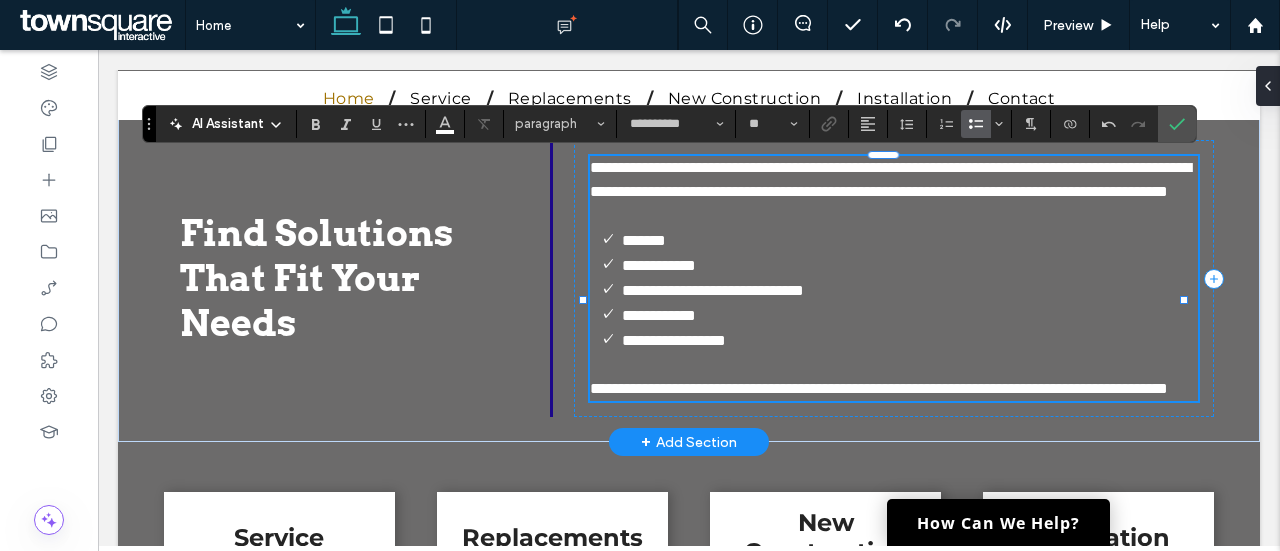 click on "**********" at bounding box center (910, 315) 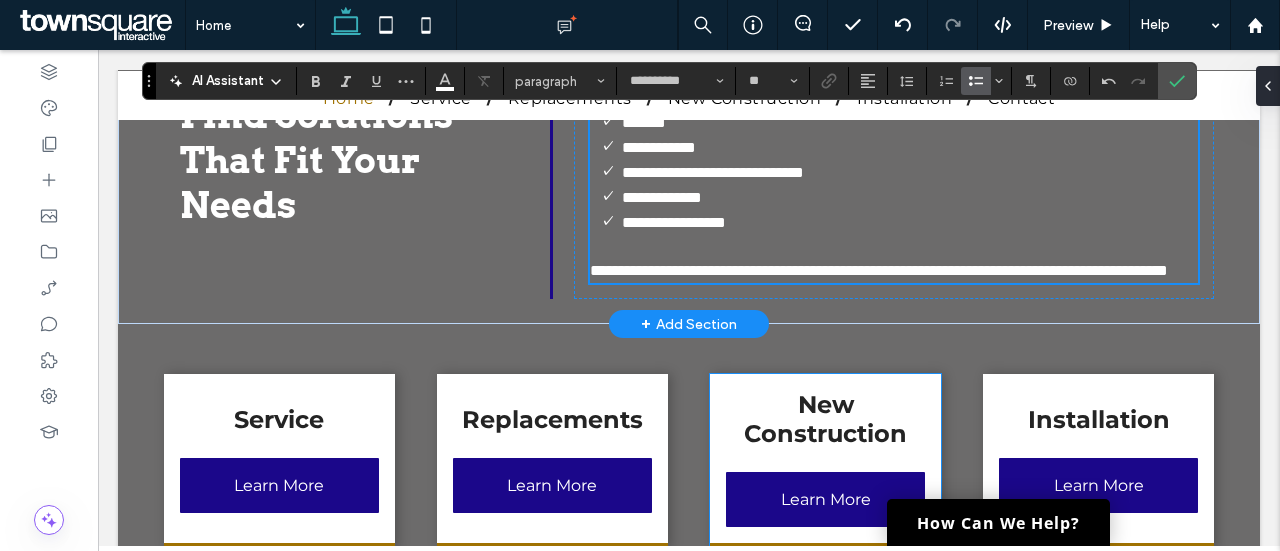 scroll, scrollTop: 1901, scrollLeft: 0, axis: vertical 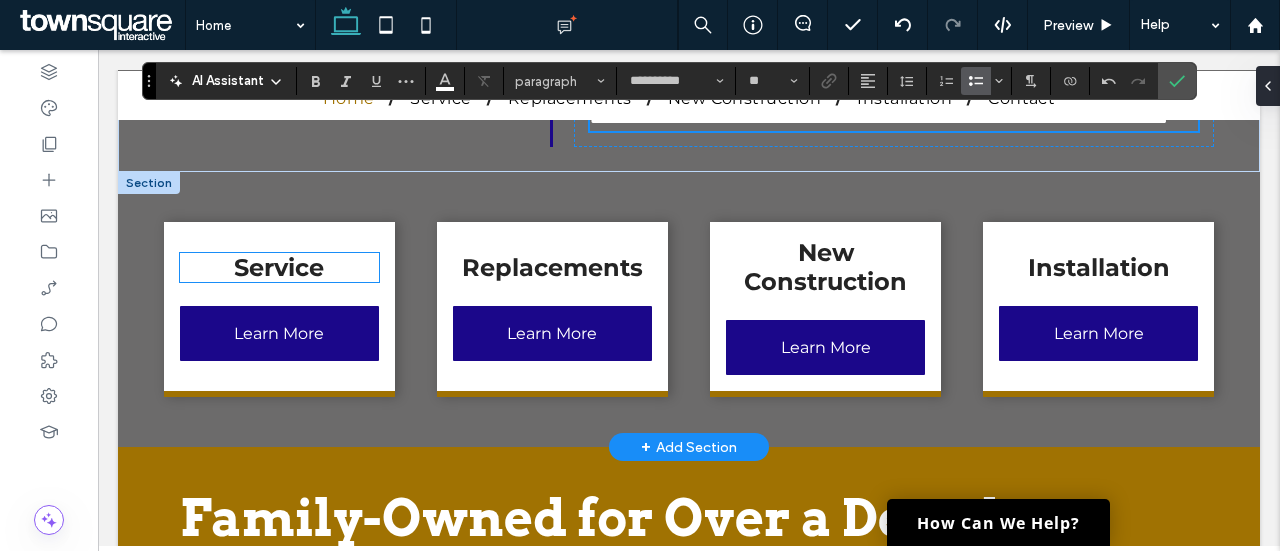 click on "Service" at bounding box center [279, 267] 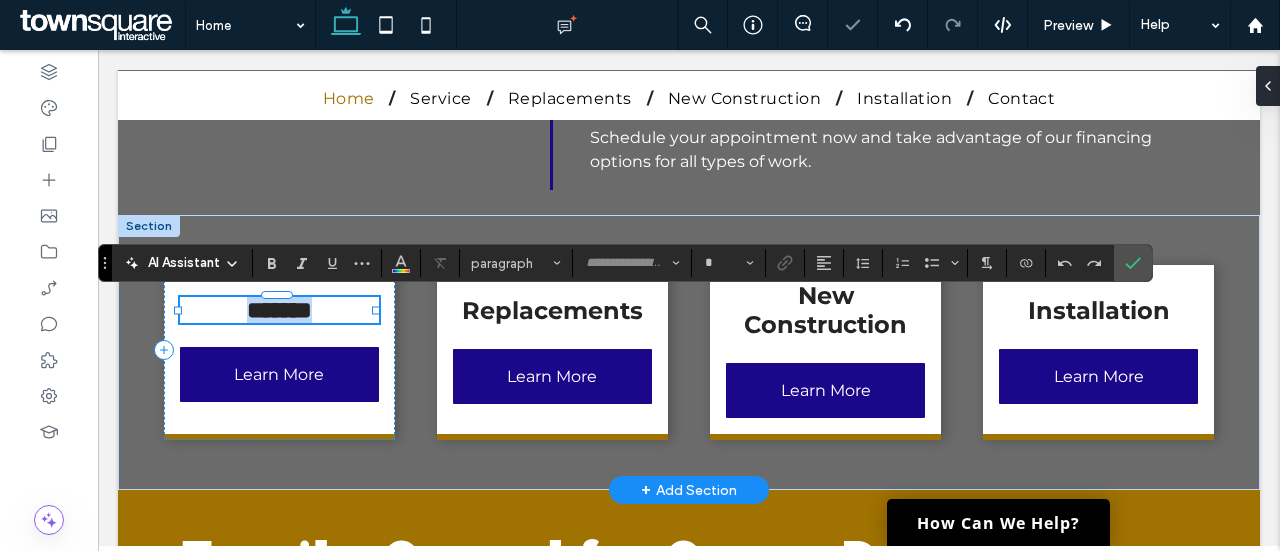 type on "**********" 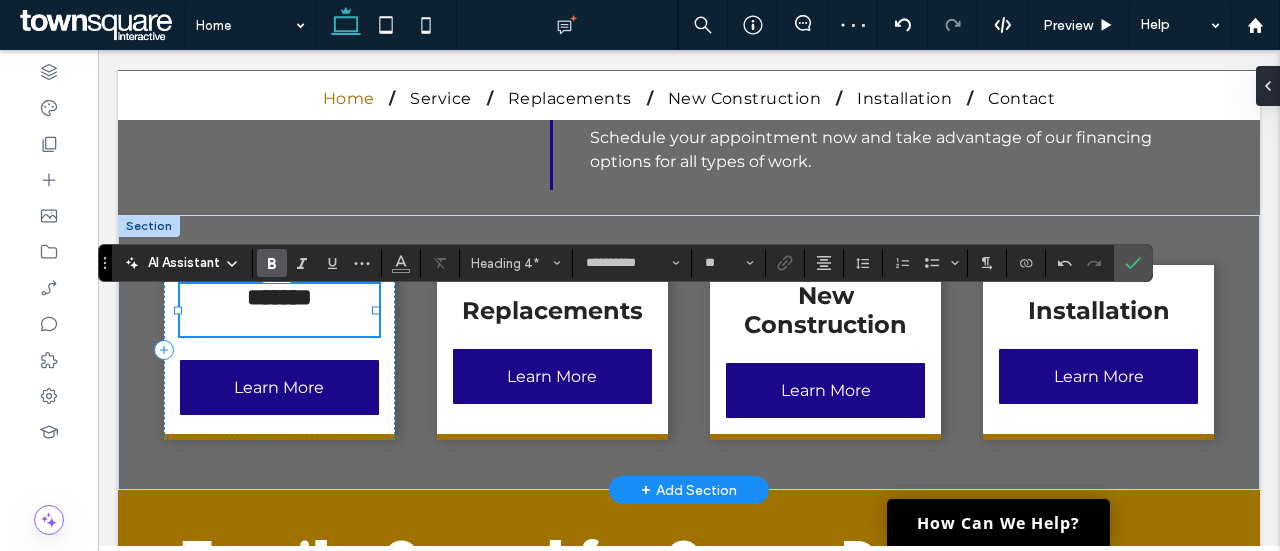 type 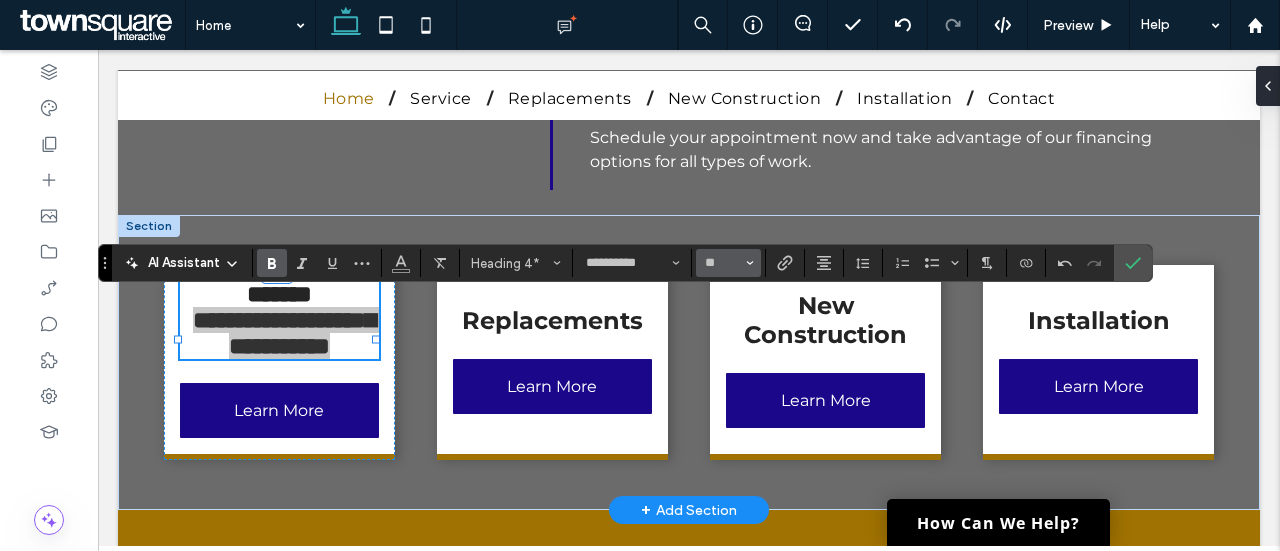 click at bounding box center [750, 263] 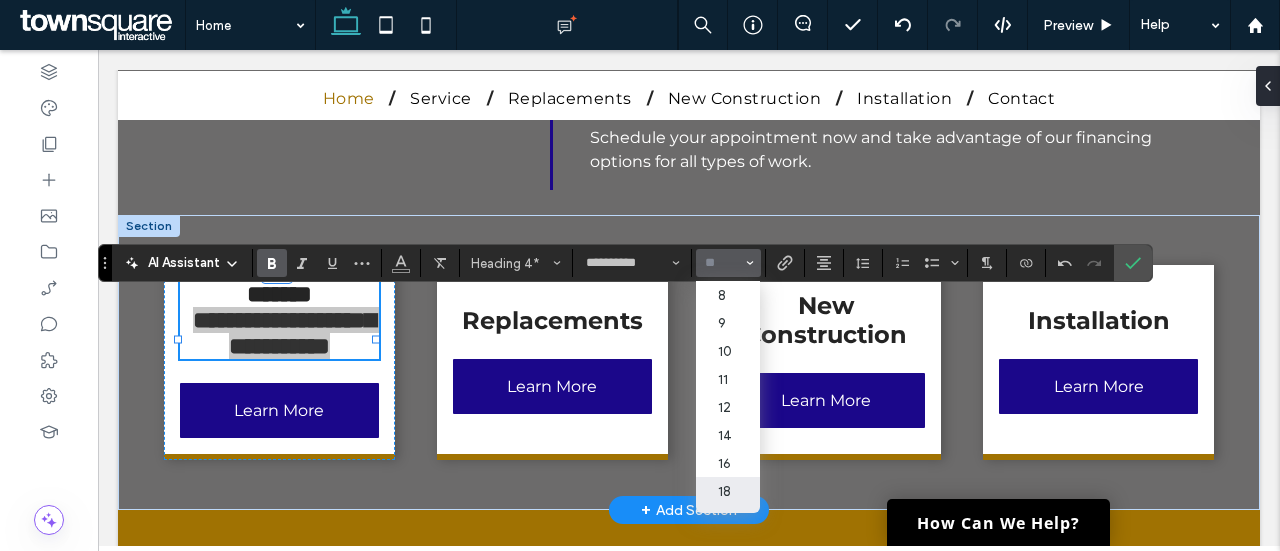 click on "18" at bounding box center (728, 491) 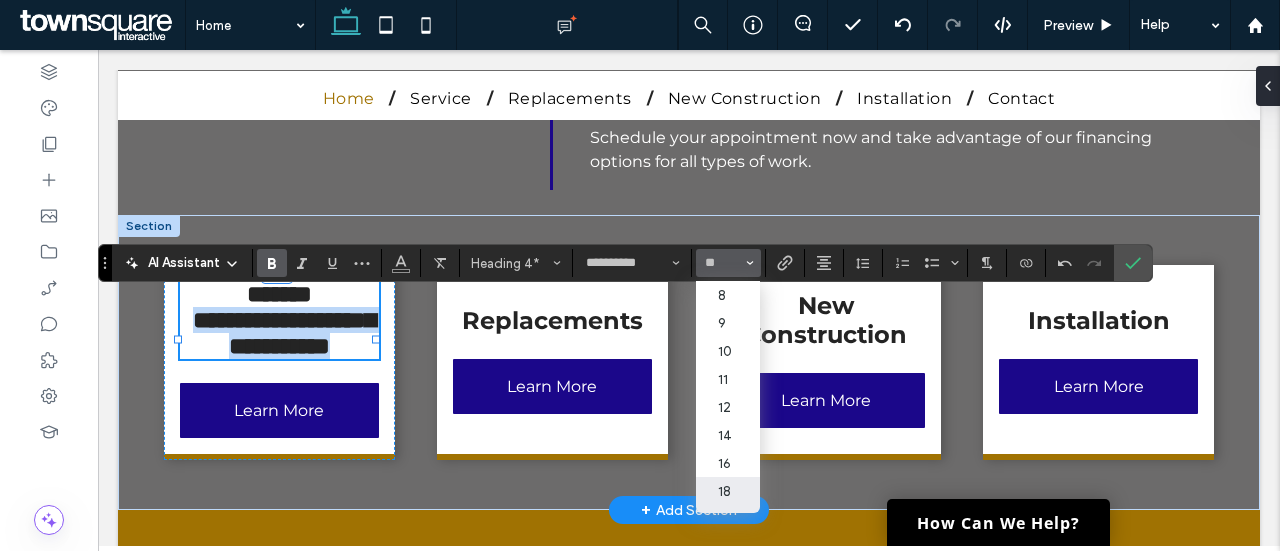 type on "**" 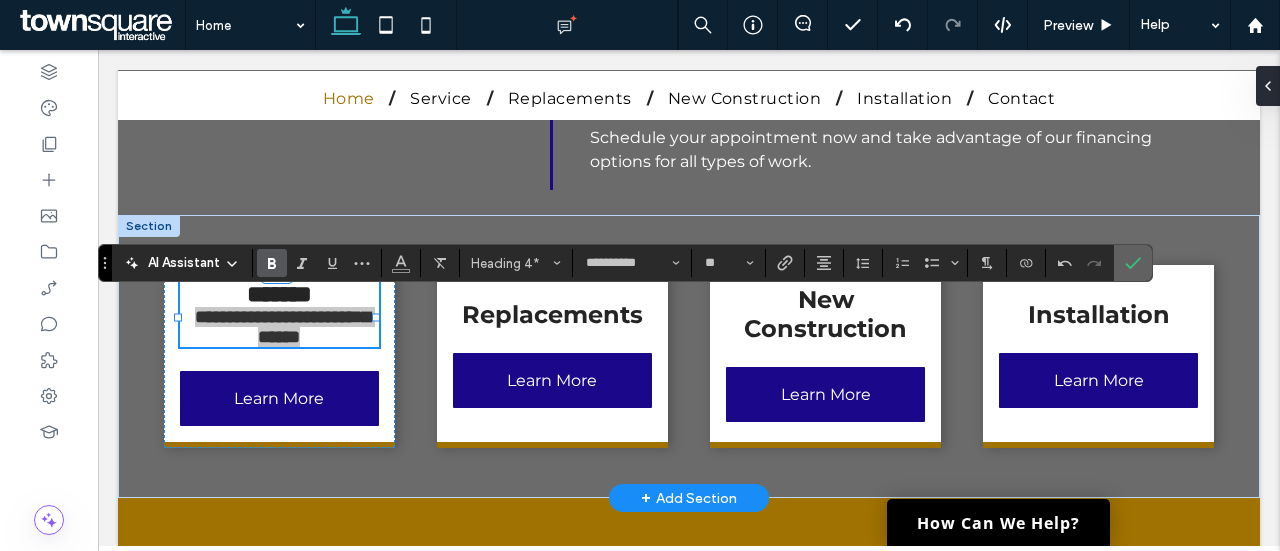 click 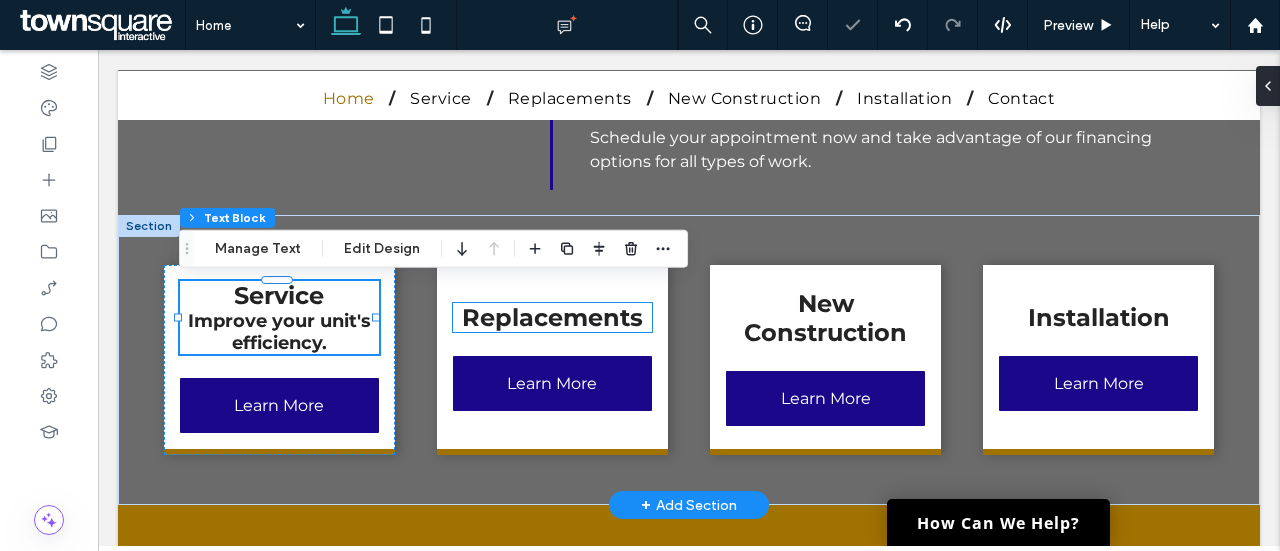 click on "Replacements" at bounding box center (552, 317) 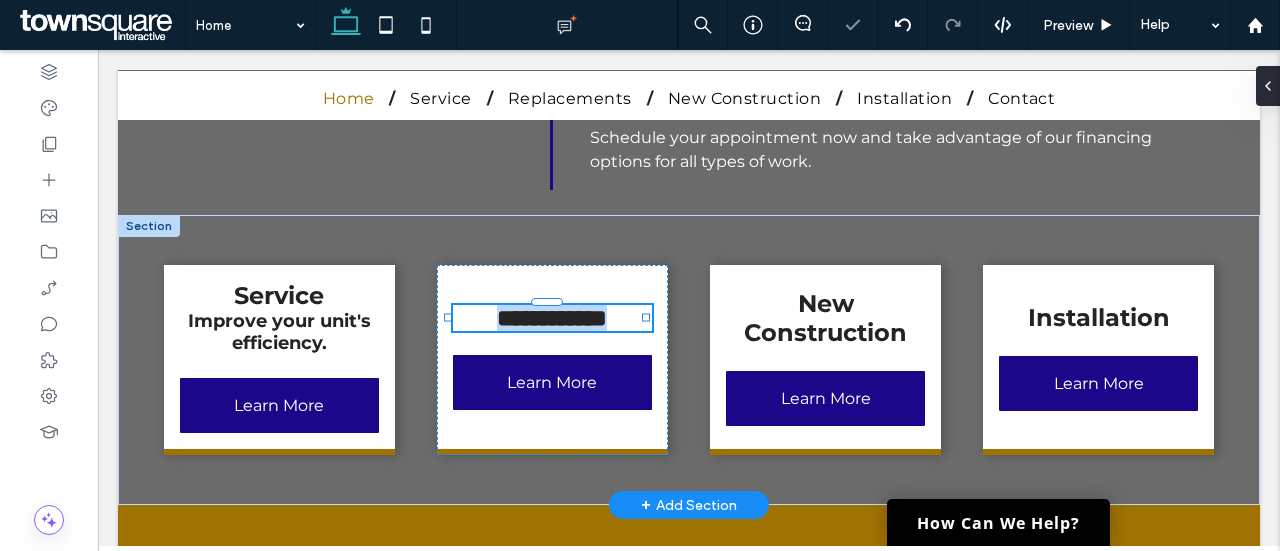 type on "**********" 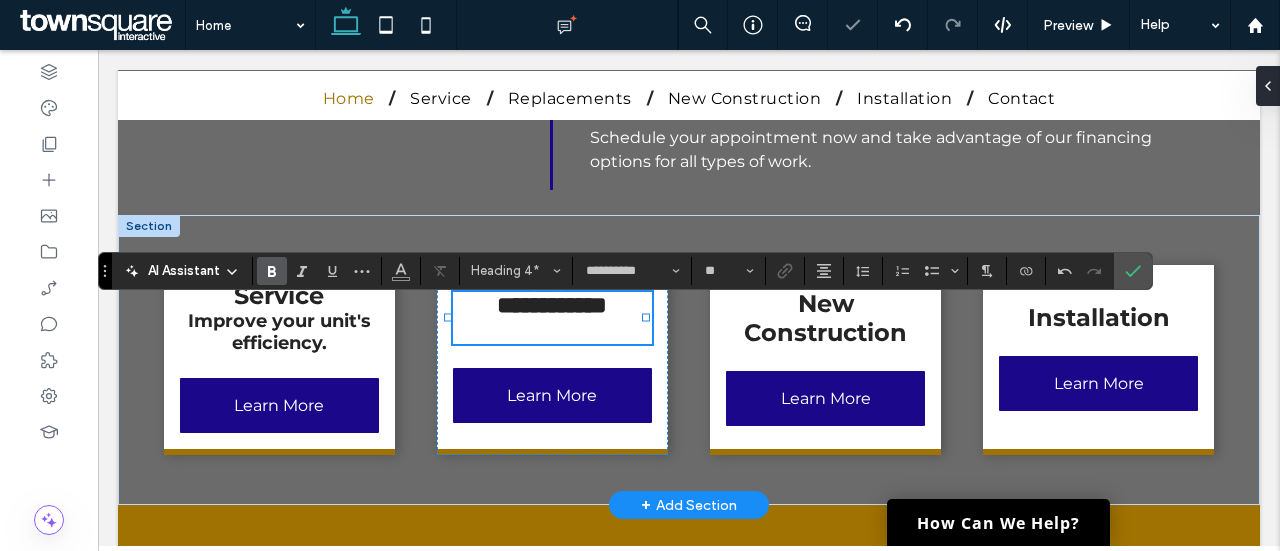 type 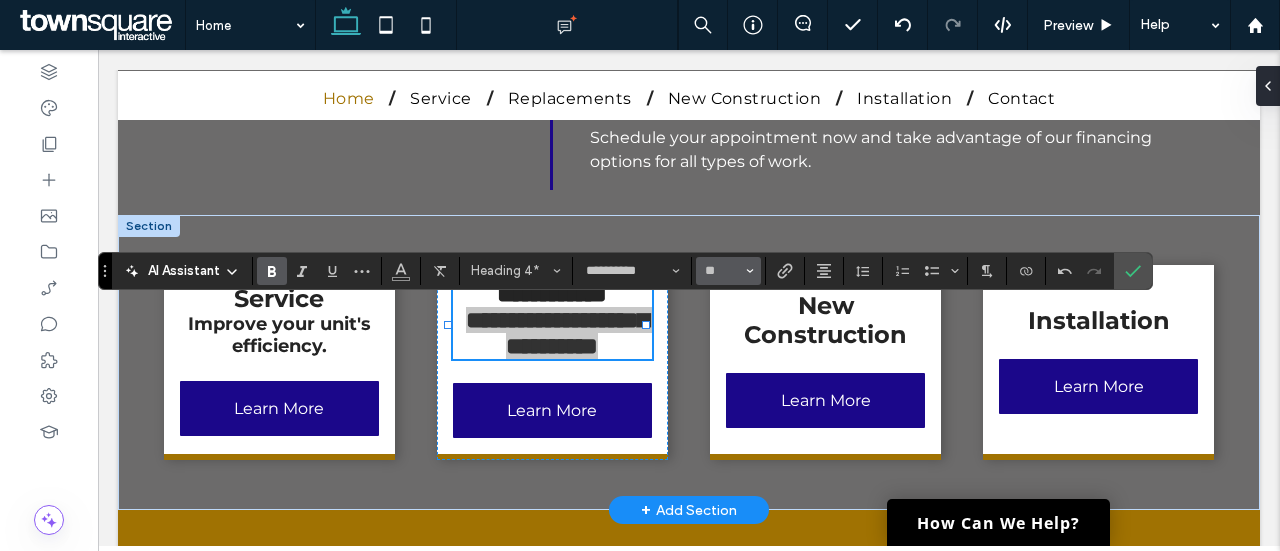 click 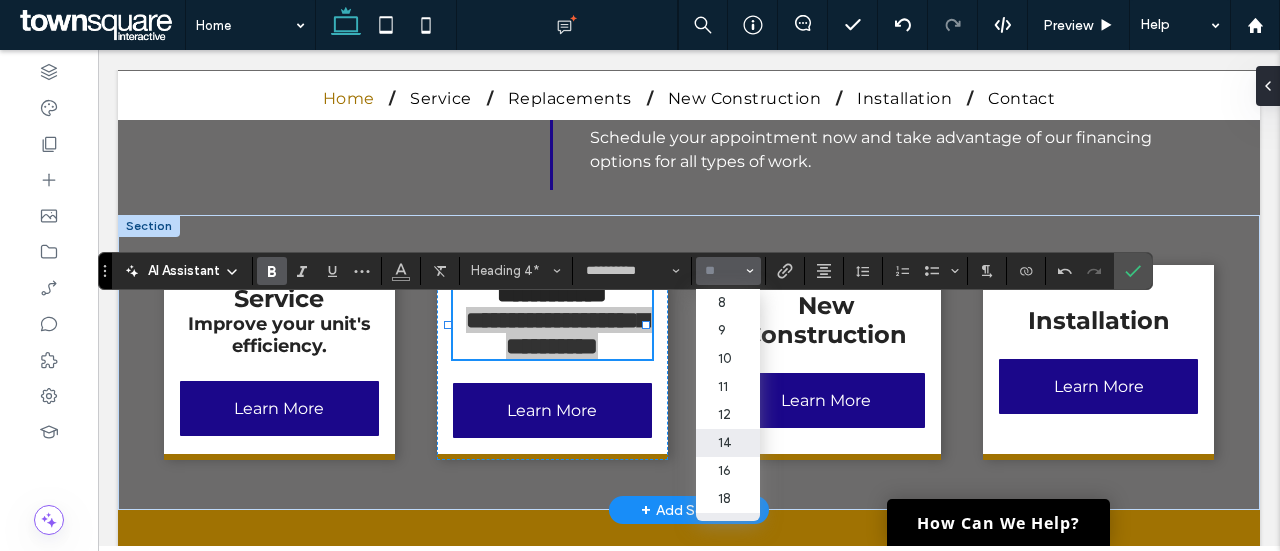 scroll, scrollTop: 41, scrollLeft: 0, axis: vertical 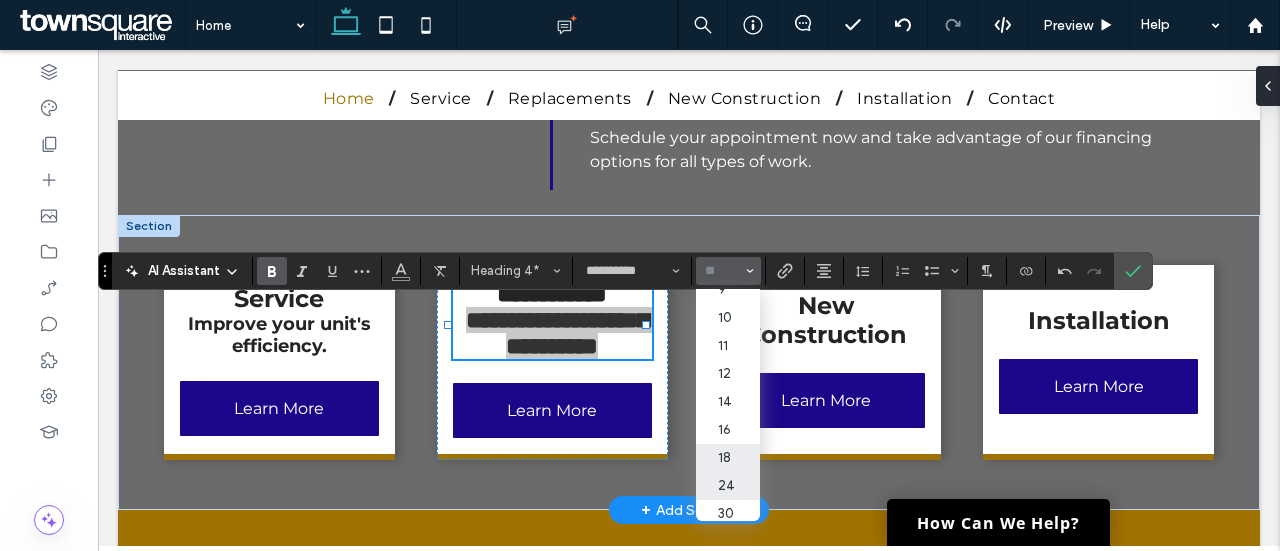 click on "18" at bounding box center (728, 458) 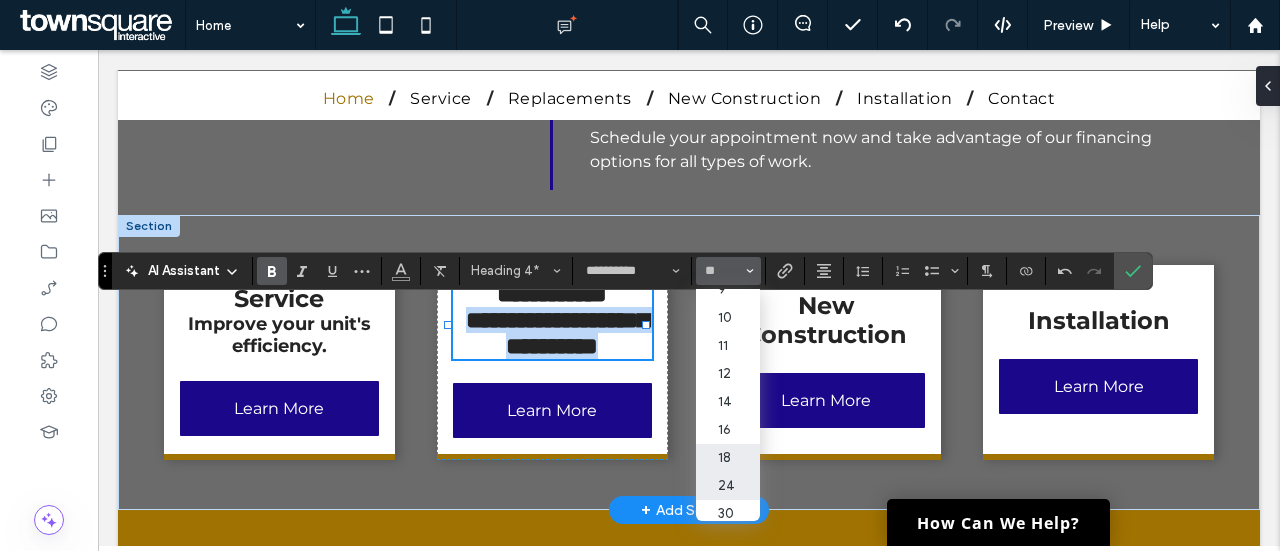 type on "**" 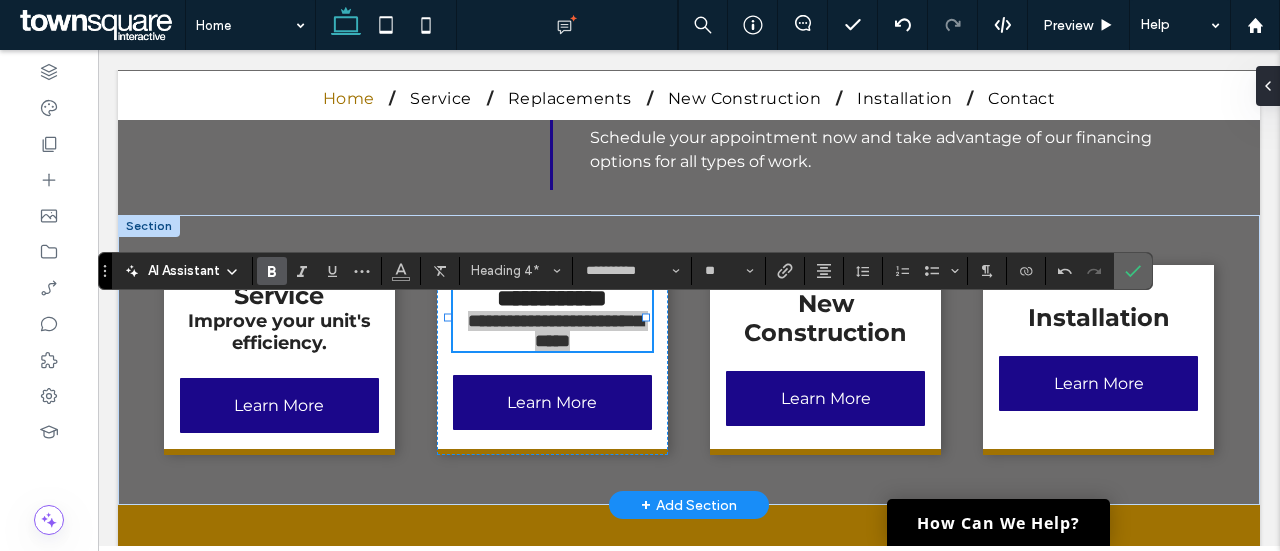 drag, startPoint x: 1130, startPoint y: 273, endPoint x: 762, endPoint y: 275, distance: 368.00543 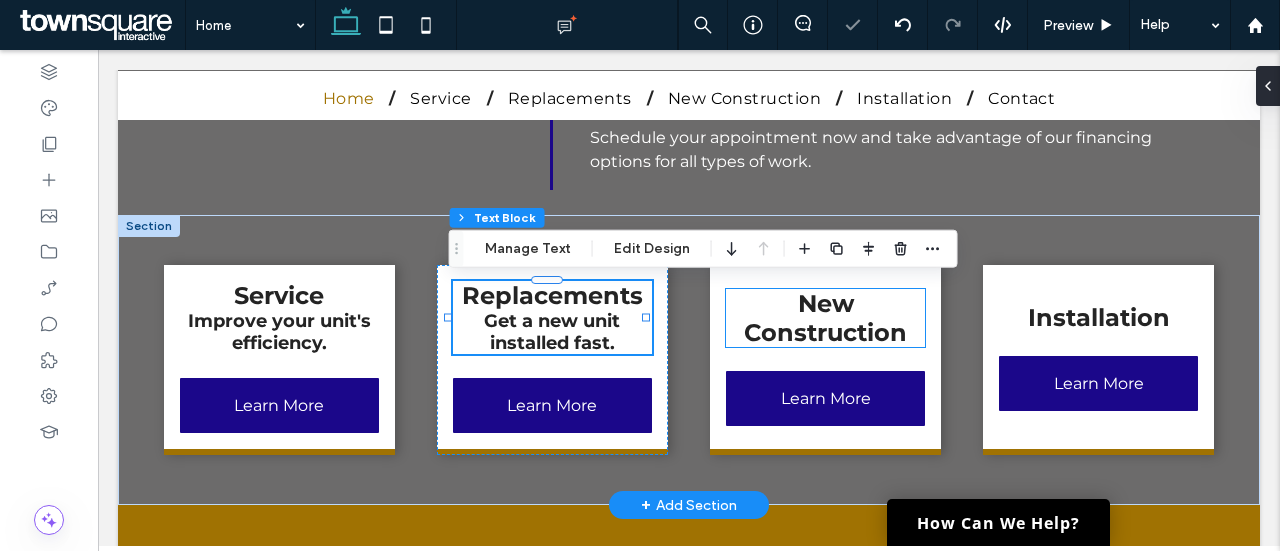 click on "New Construction" at bounding box center [825, 318] 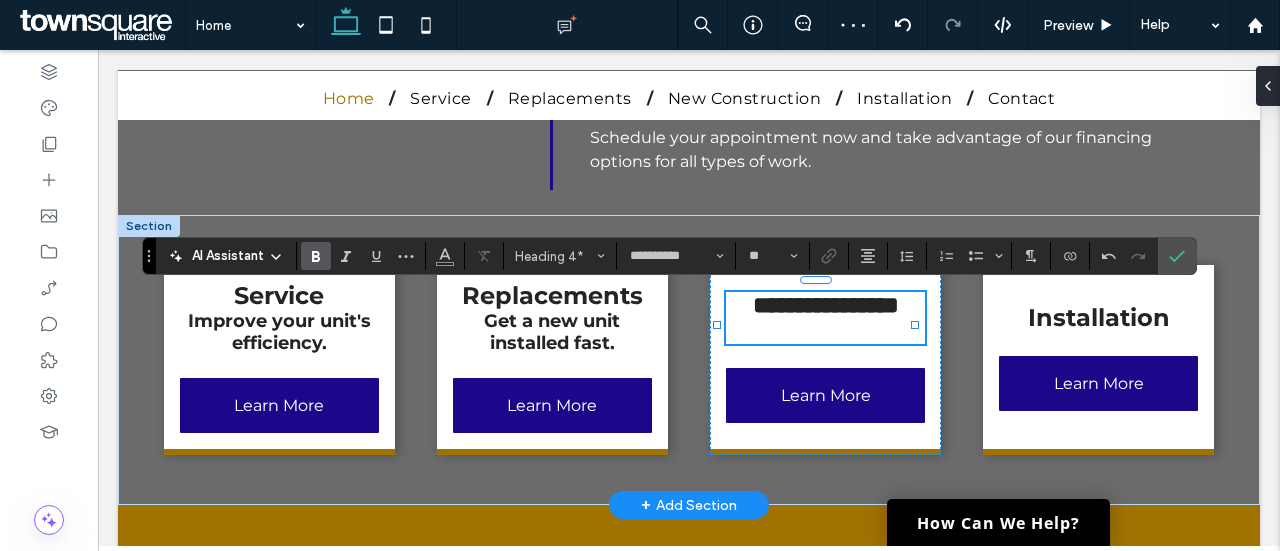 type 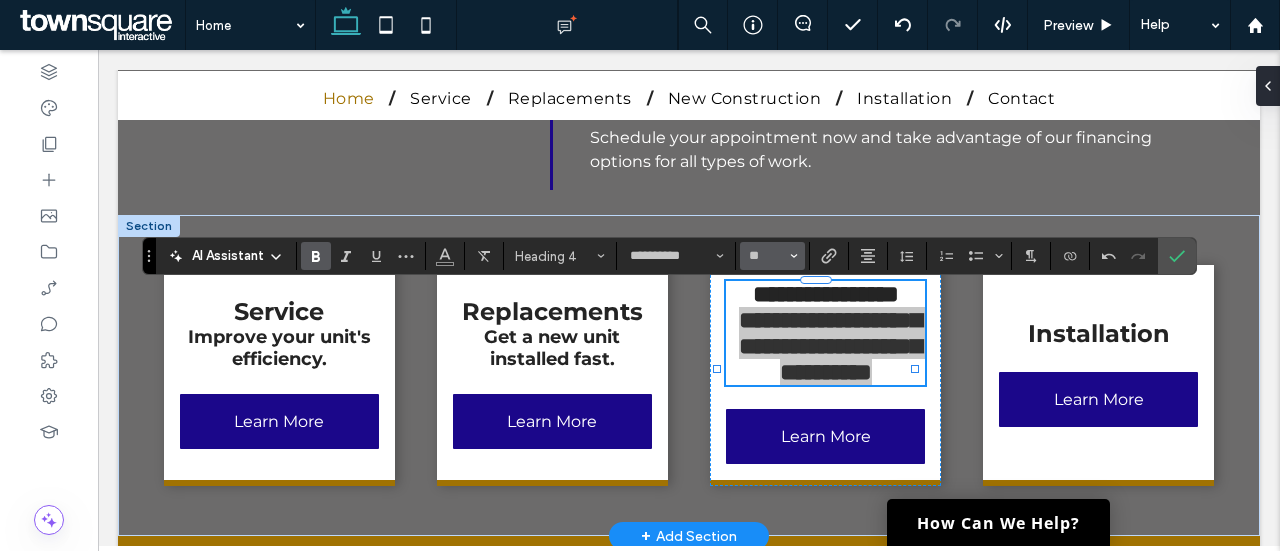 click 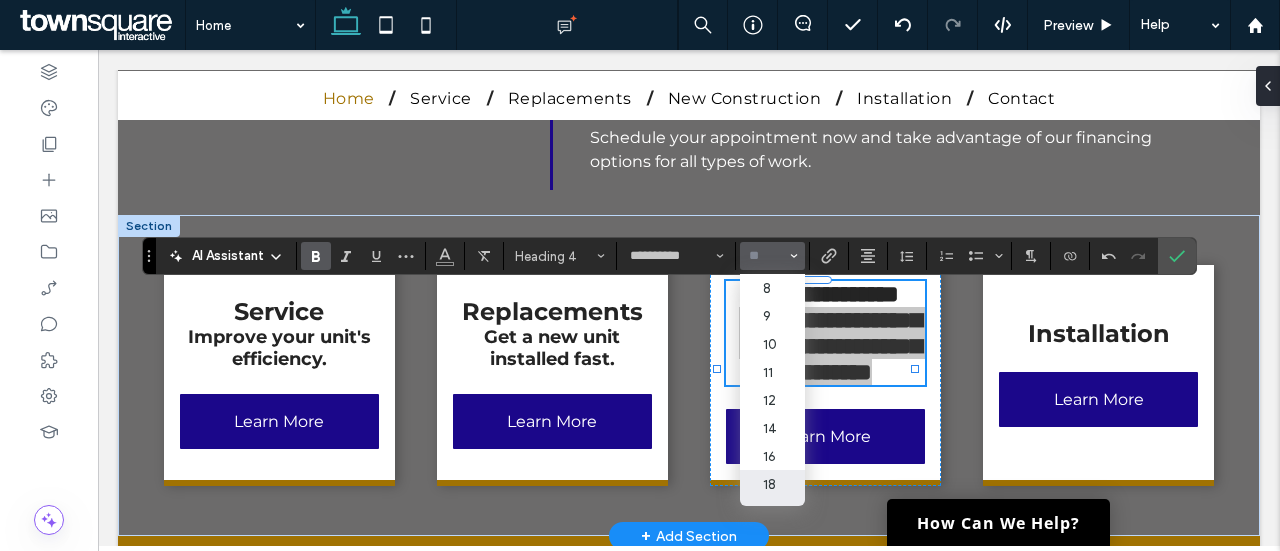 click on "18" at bounding box center (772, 484) 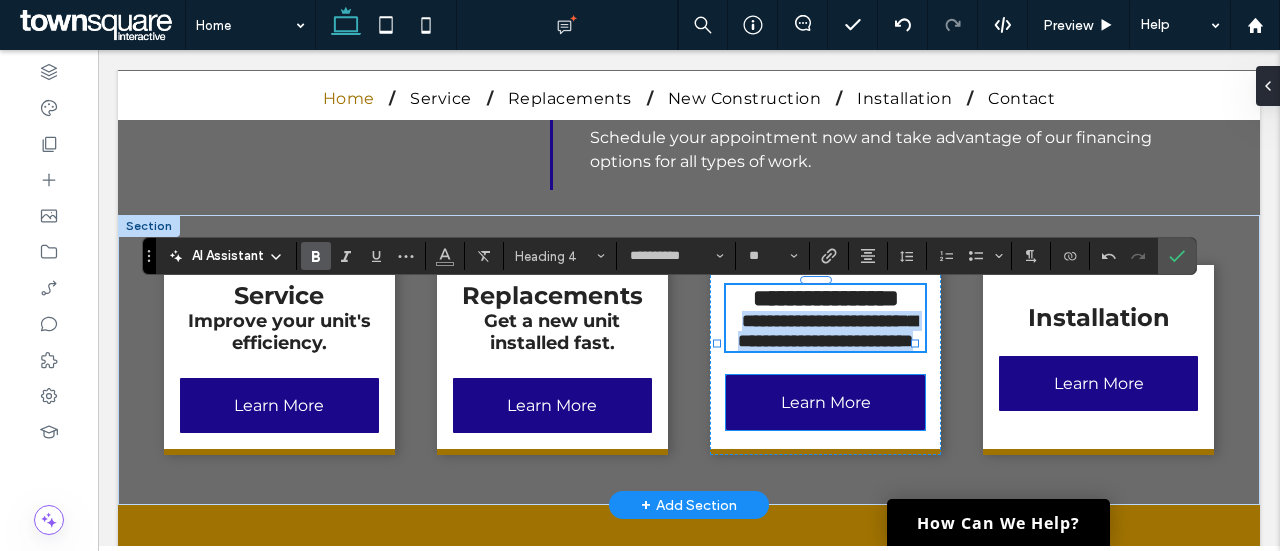 type on "**" 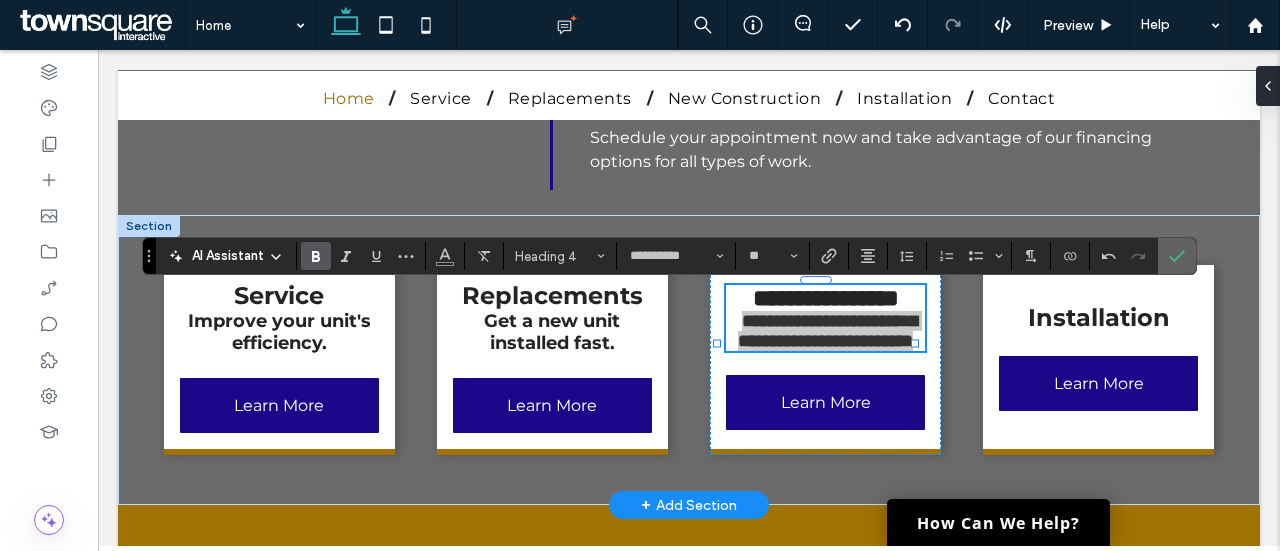 click 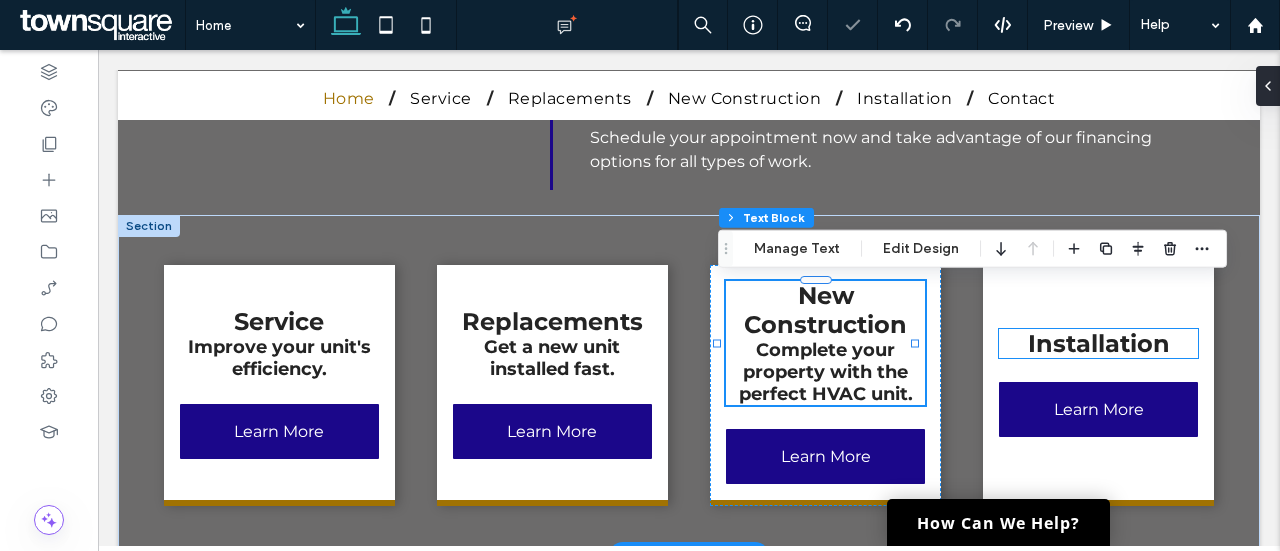 click on "Installation" at bounding box center [1099, 343] 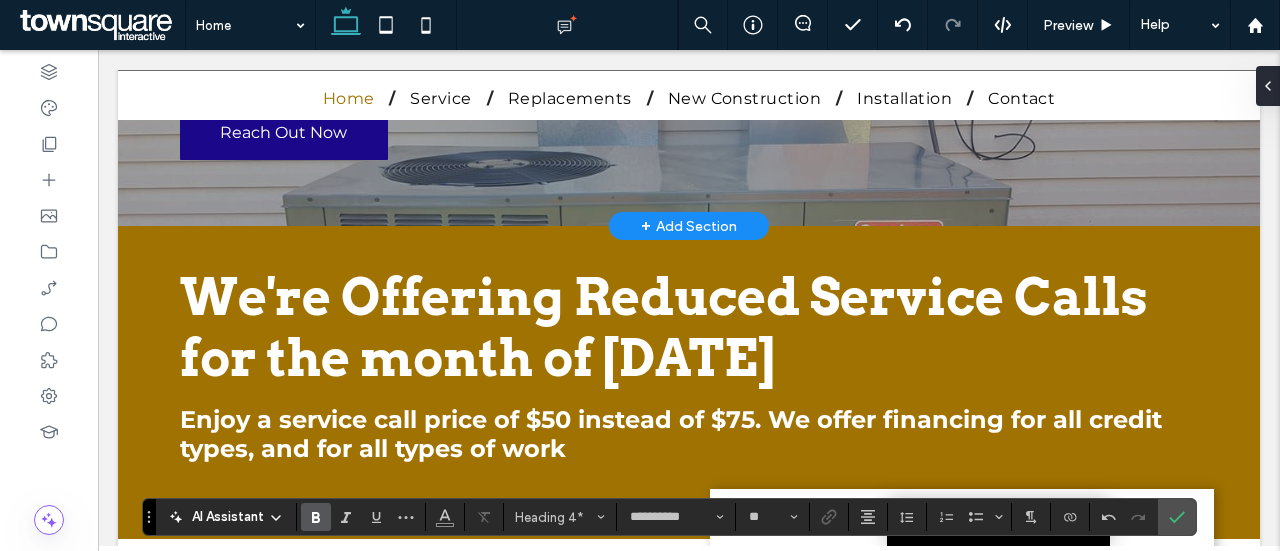 scroll, scrollTop: 0, scrollLeft: 0, axis: both 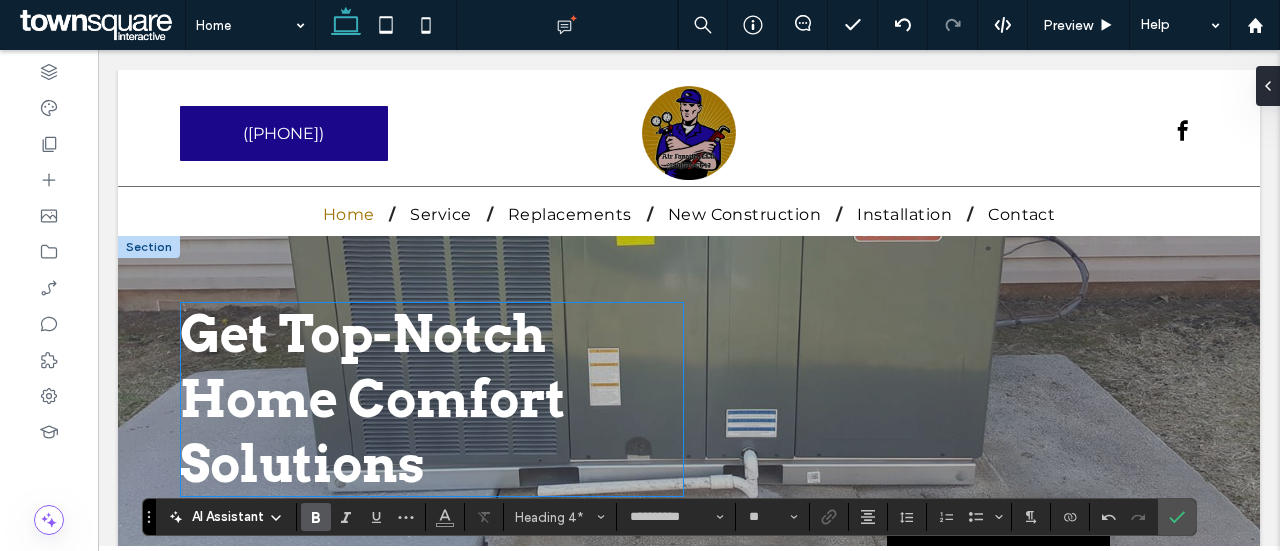 click on "Get Top-Notch Home Comfort Solutions" at bounding box center (373, 399) 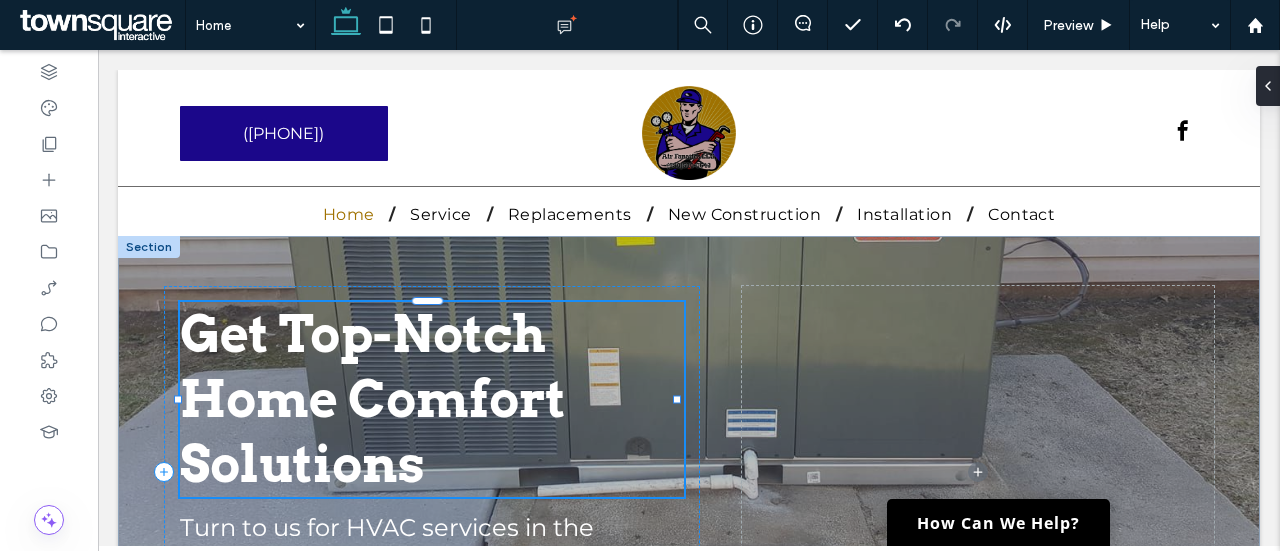 click on "Get Top-Notch Home Comfort Solutions" at bounding box center [432, 399] 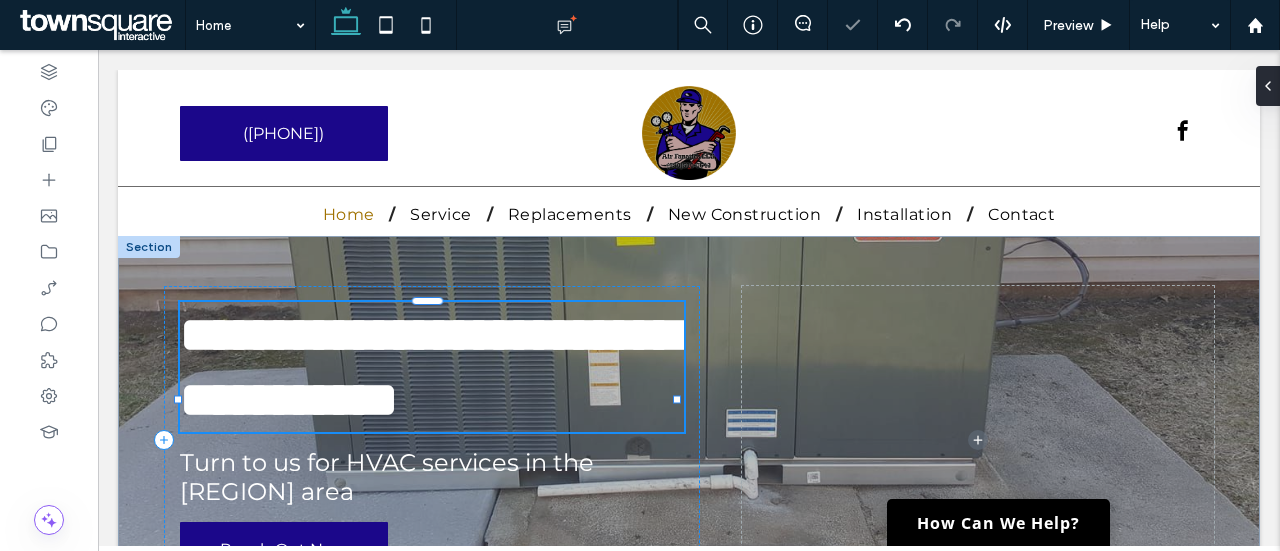 type on "****" 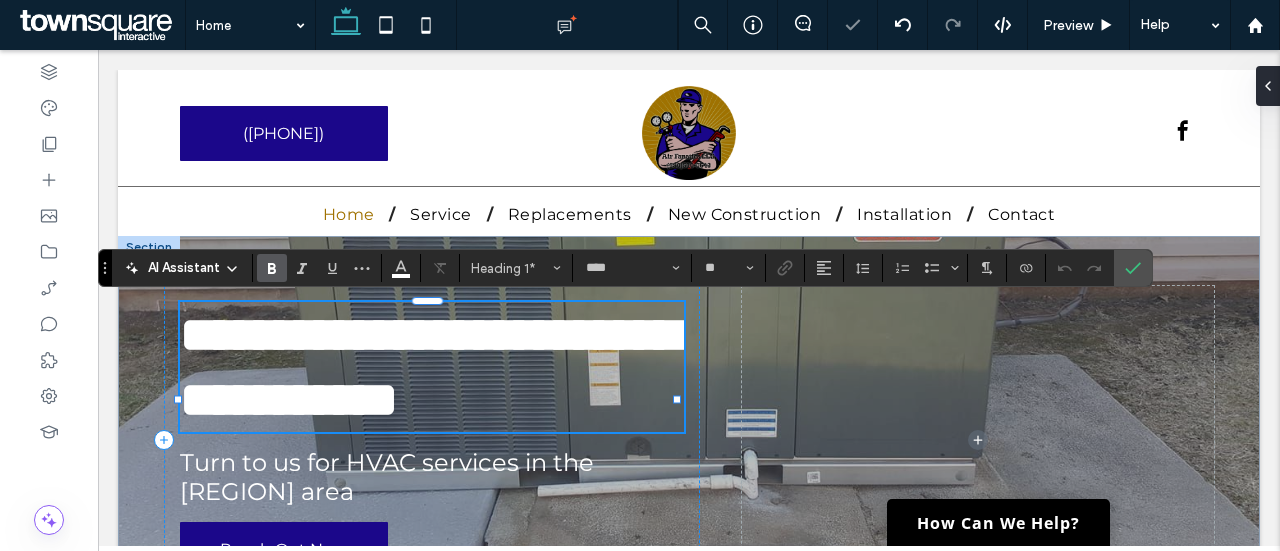 click on "**********" at bounding box center [429, 367] 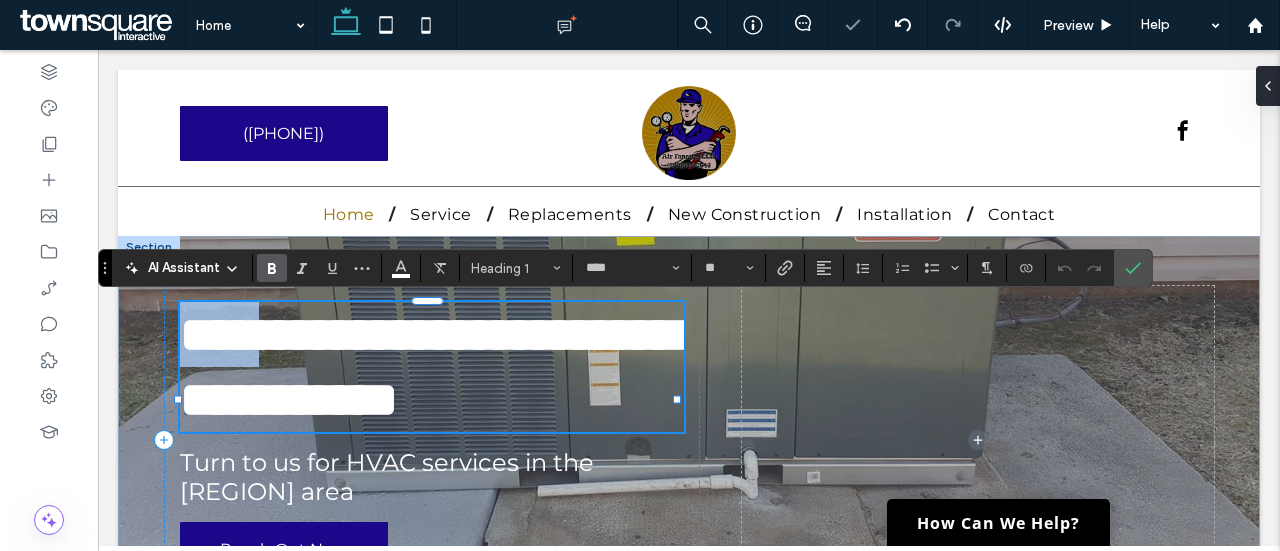 type 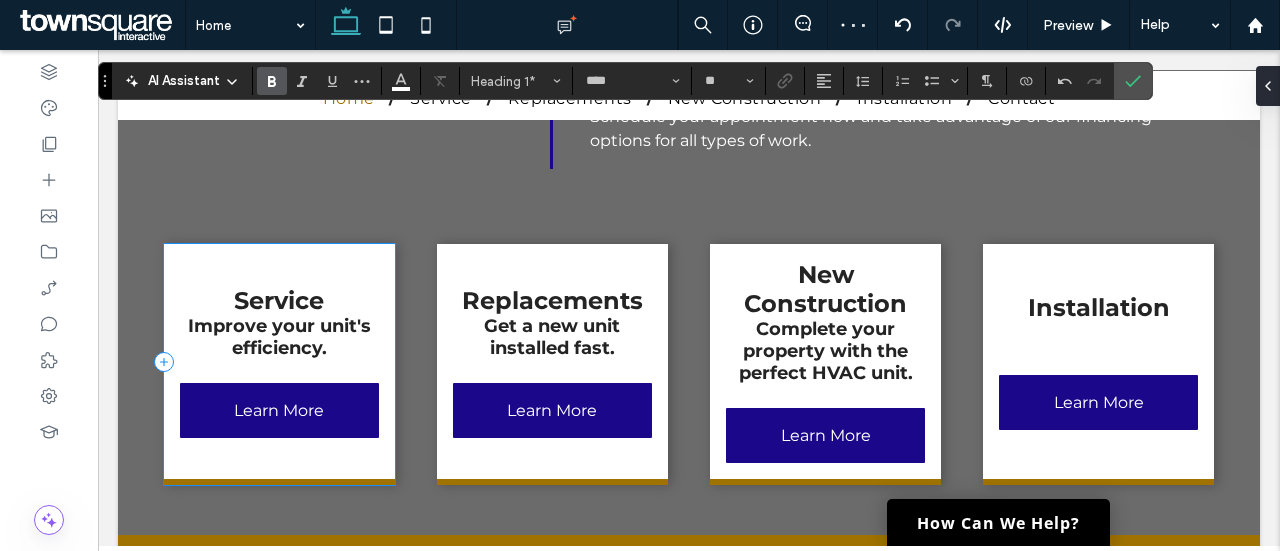 scroll, scrollTop: 1858, scrollLeft: 0, axis: vertical 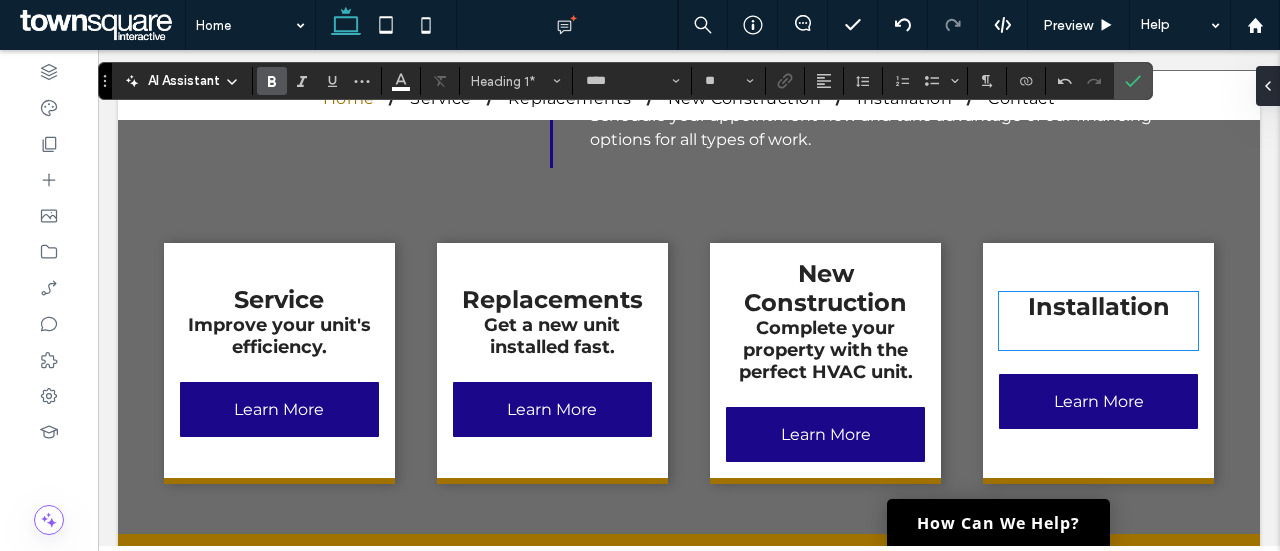 click on "﻿" at bounding box center (1098, 335) 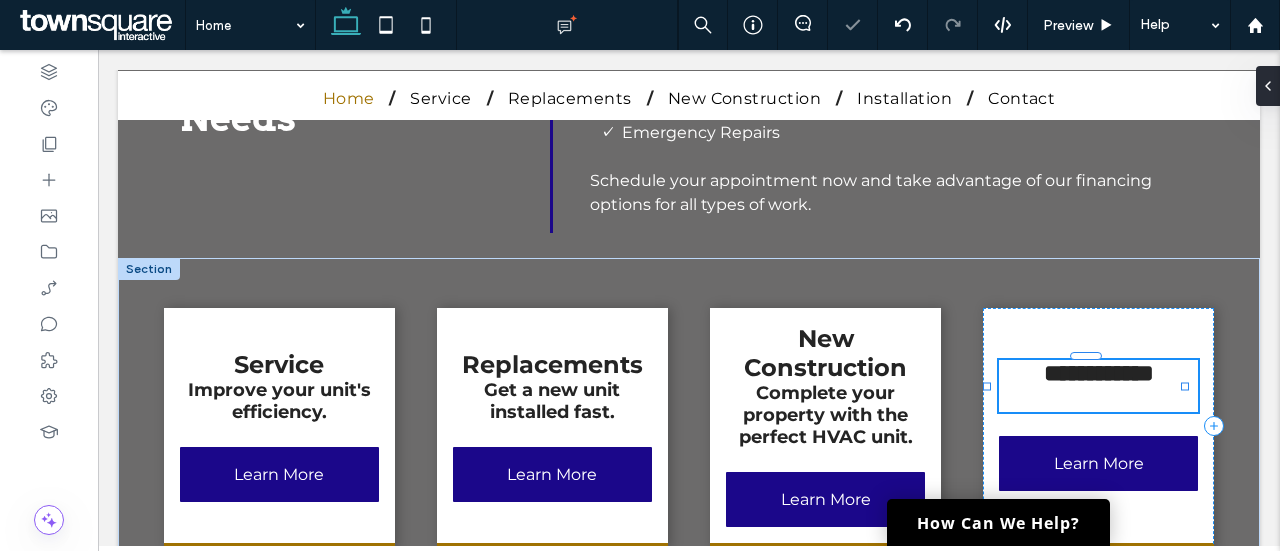 type on "**********" 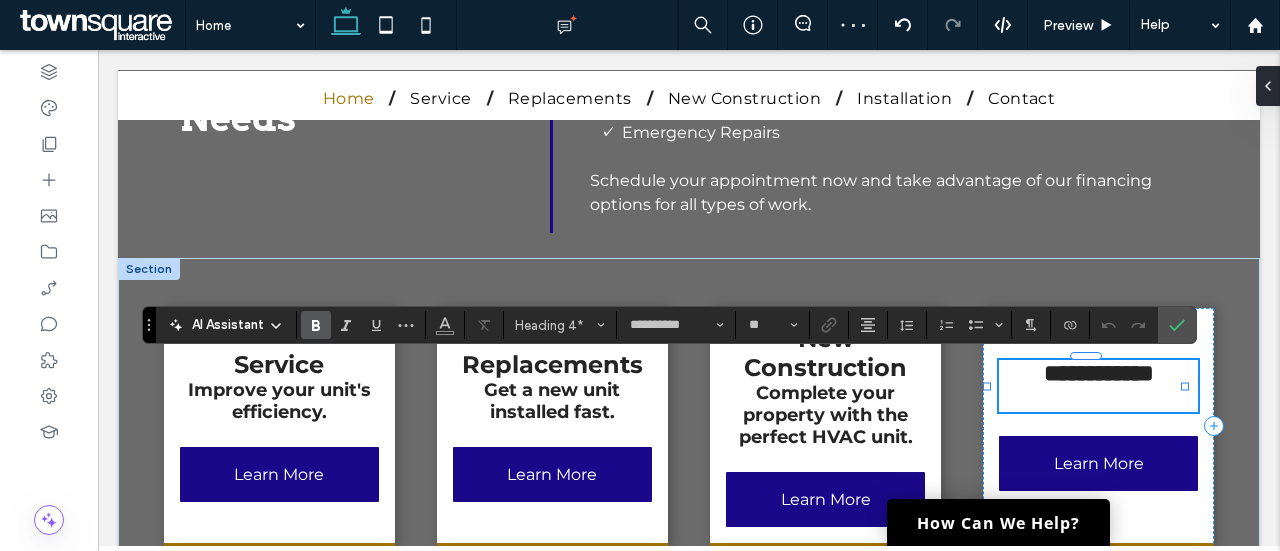 type 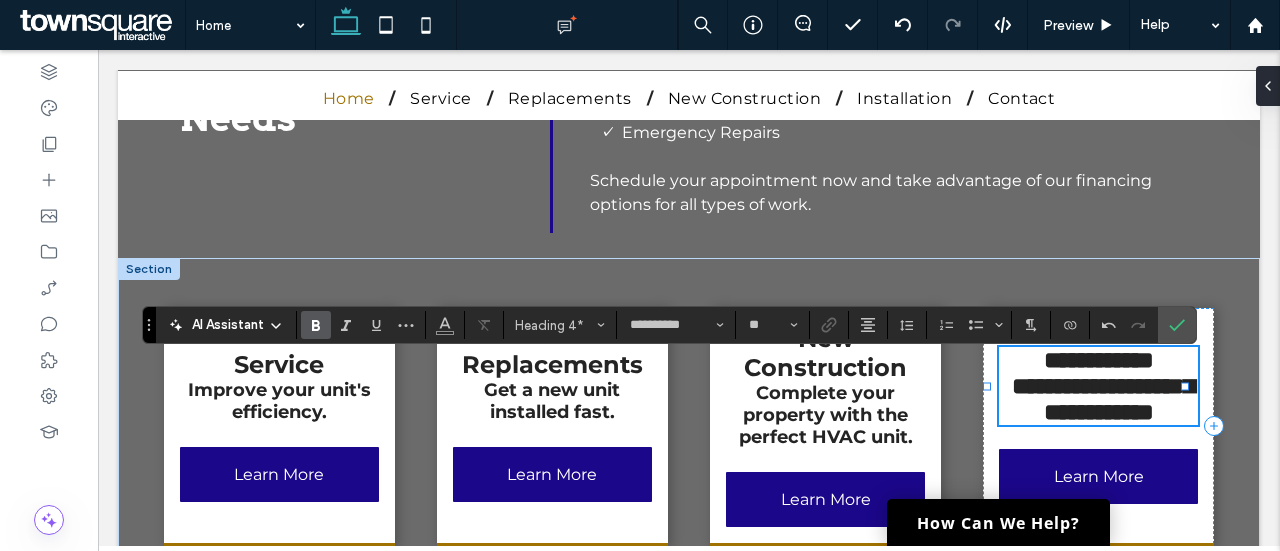 click on "**********" at bounding box center [1103, 399] 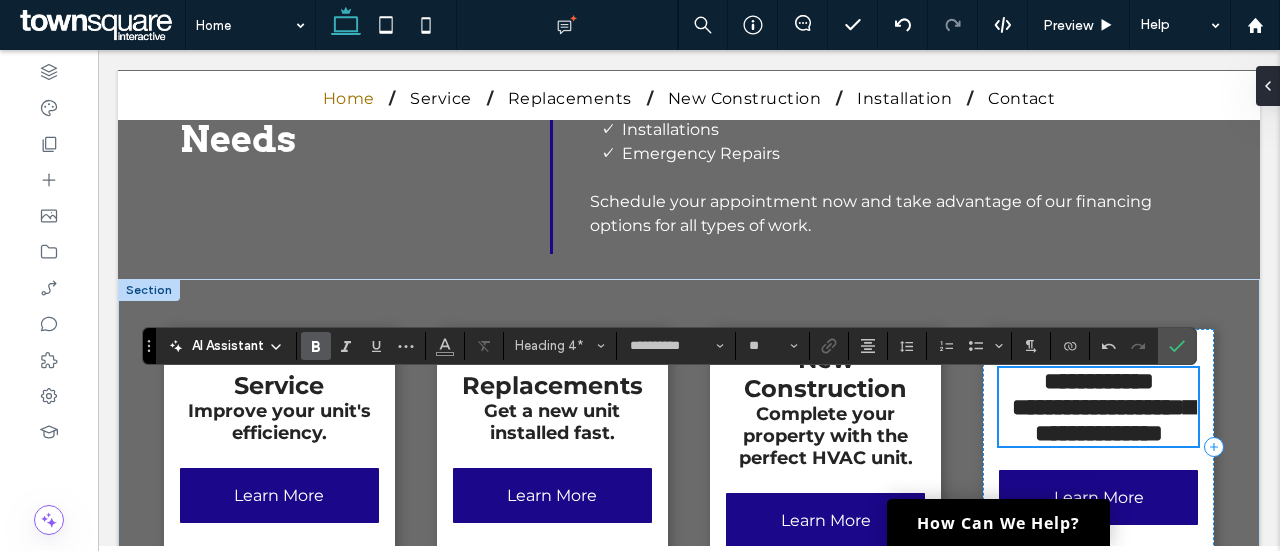 scroll, scrollTop: 1838, scrollLeft: 0, axis: vertical 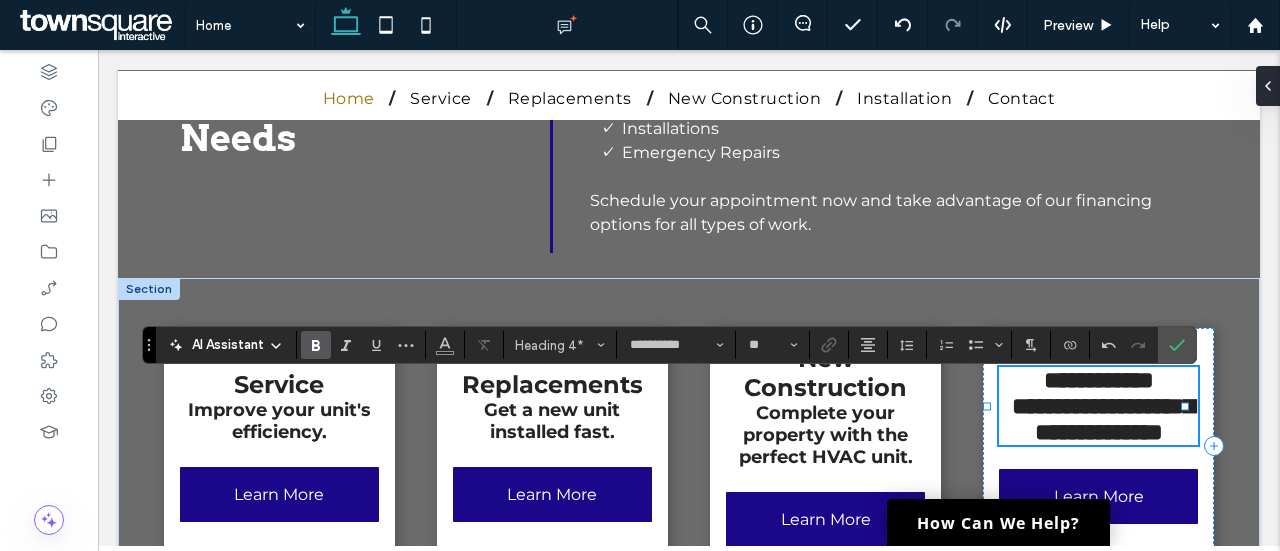 click on "**********" at bounding box center (1103, 419) 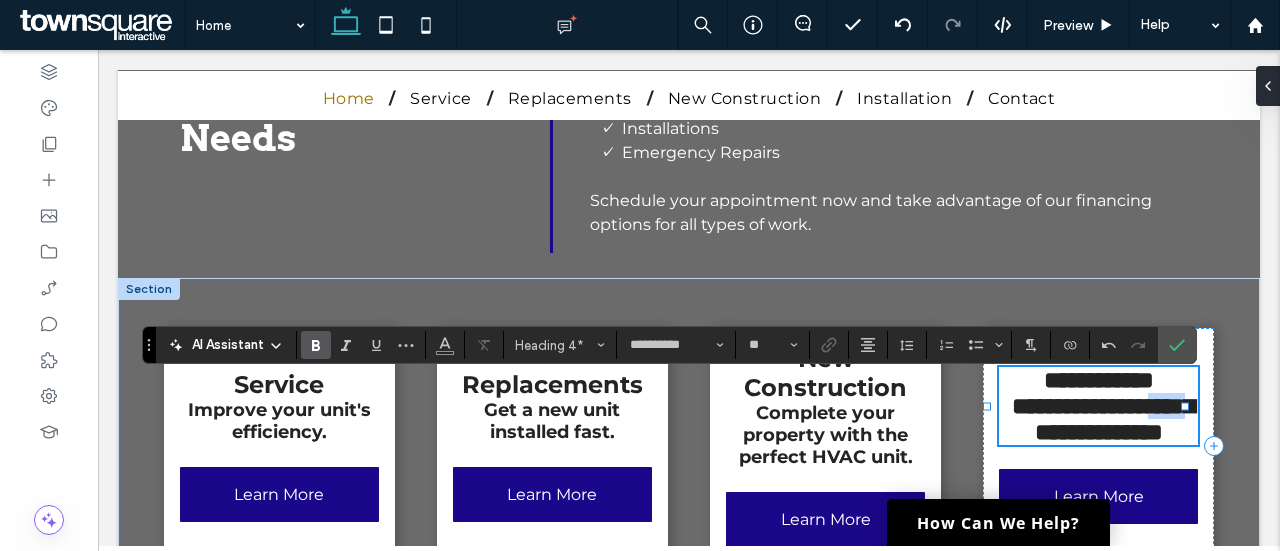 click on "**********" at bounding box center (1103, 419) 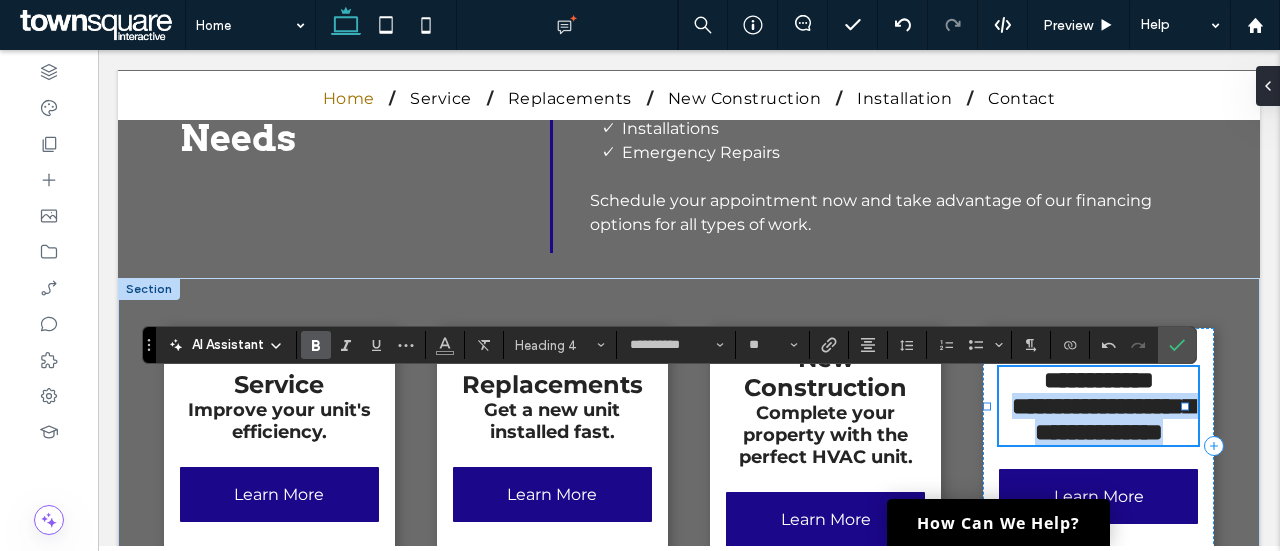 click on "**********" at bounding box center (1103, 419) 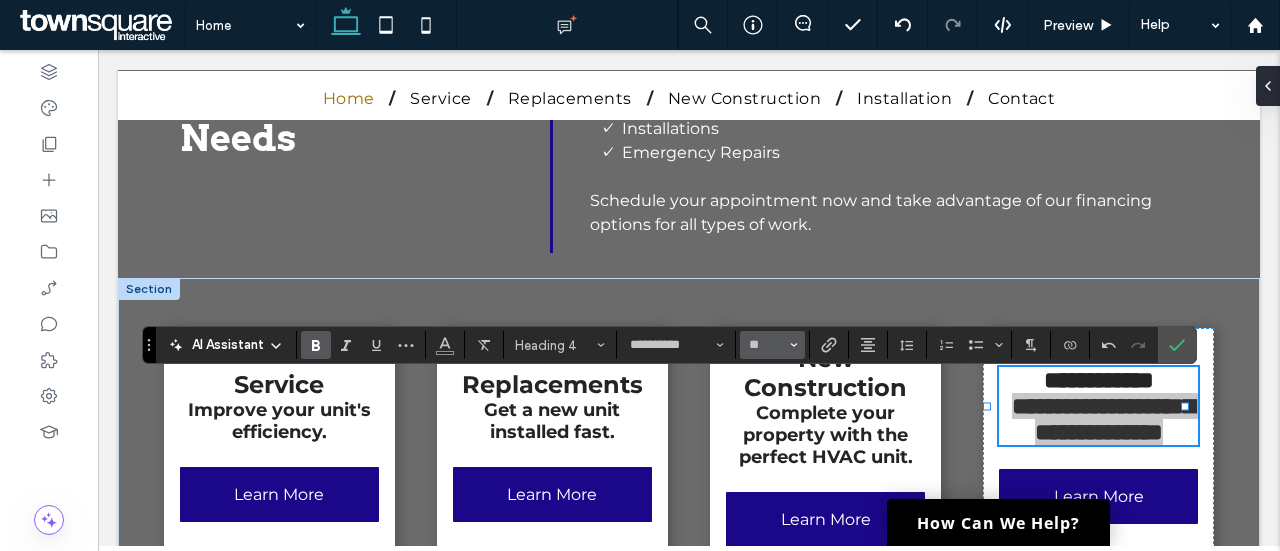 click at bounding box center (794, 345) 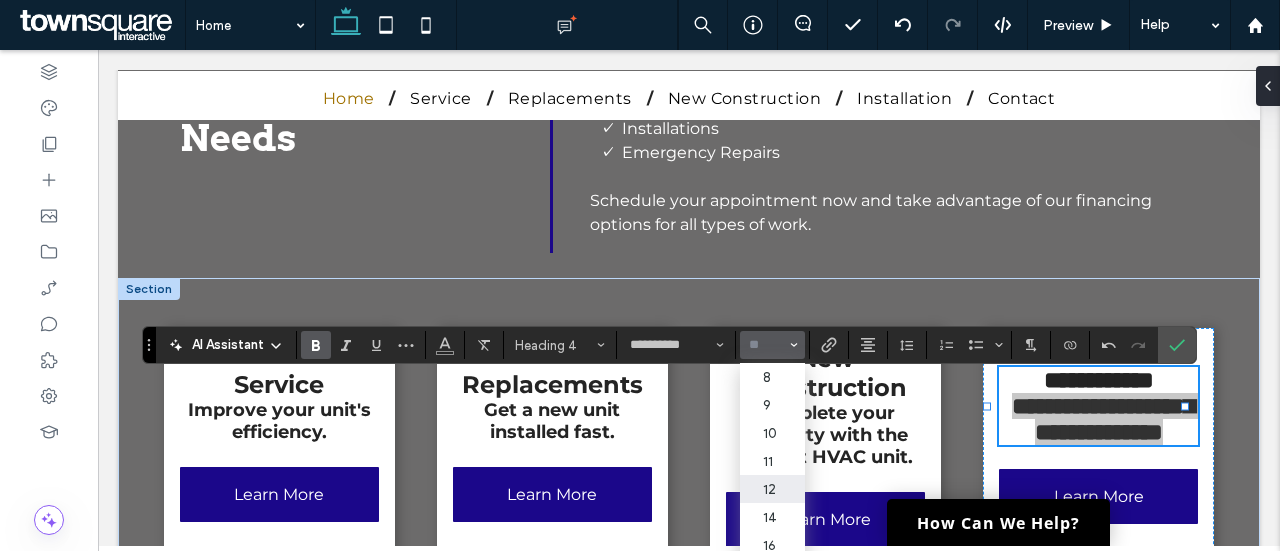 scroll, scrollTop: 77, scrollLeft: 0, axis: vertical 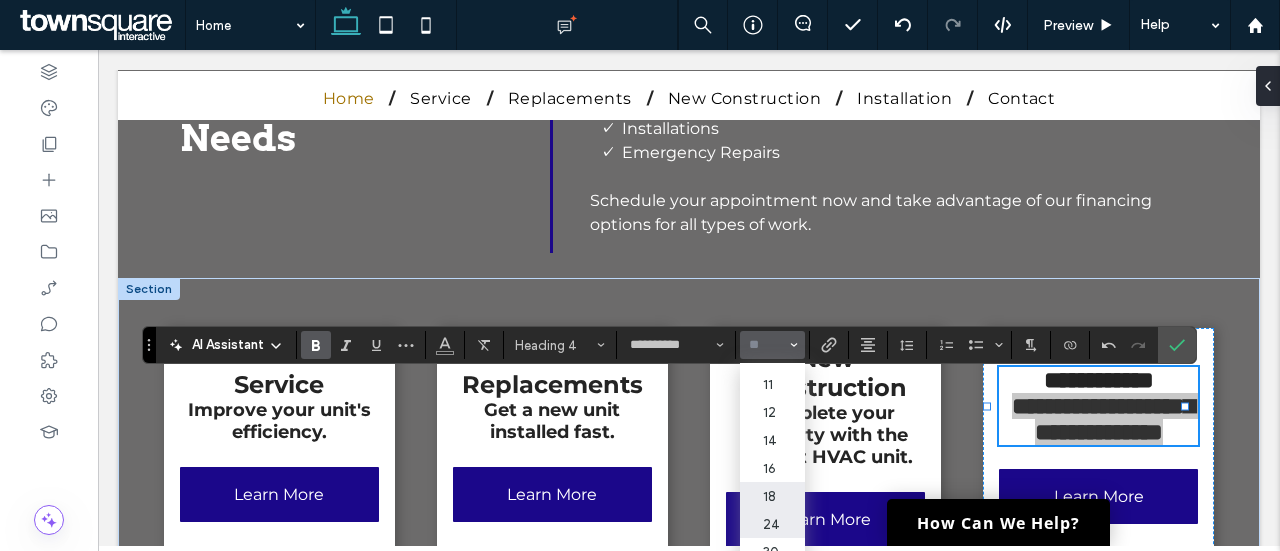 click on "18" at bounding box center (772, 496) 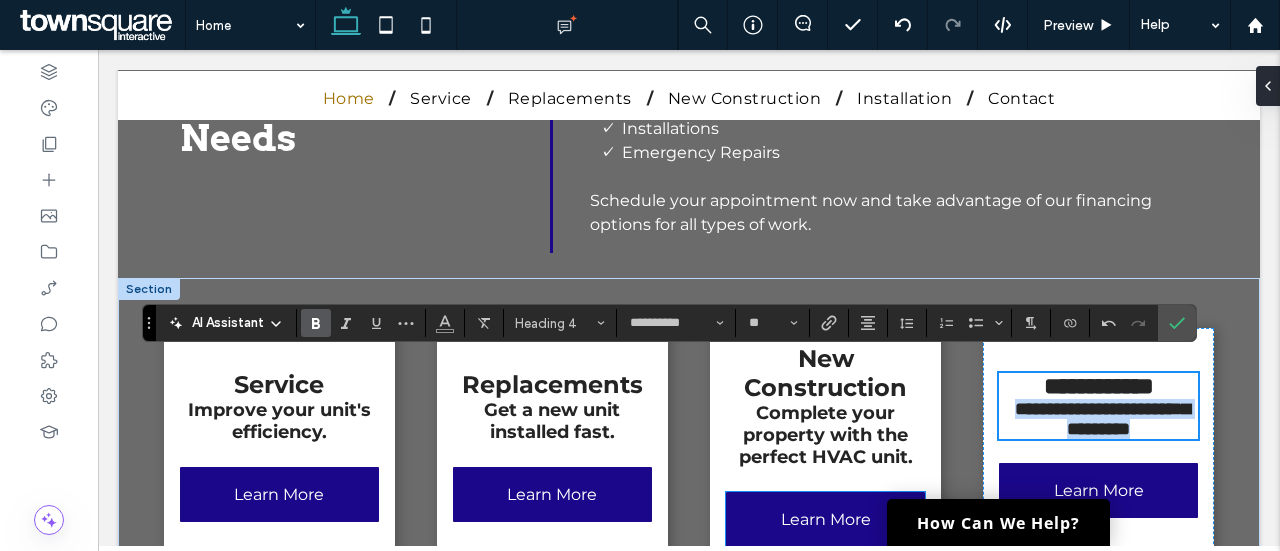 type on "**" 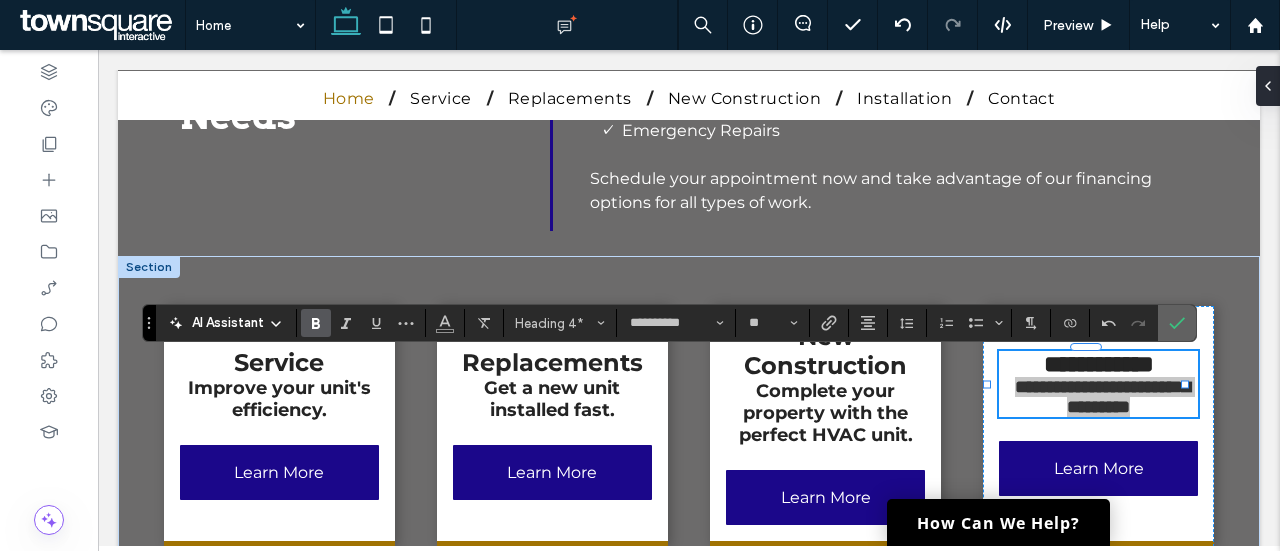 click 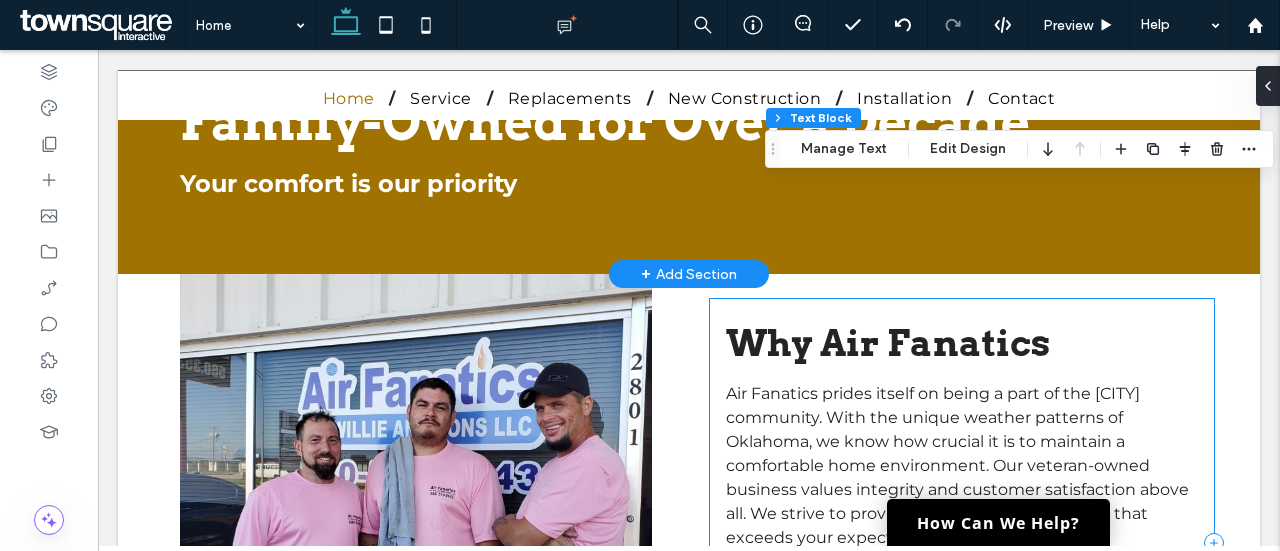 scroll, scrollTop: 2443, scrollLeft: 0, axis: vertical 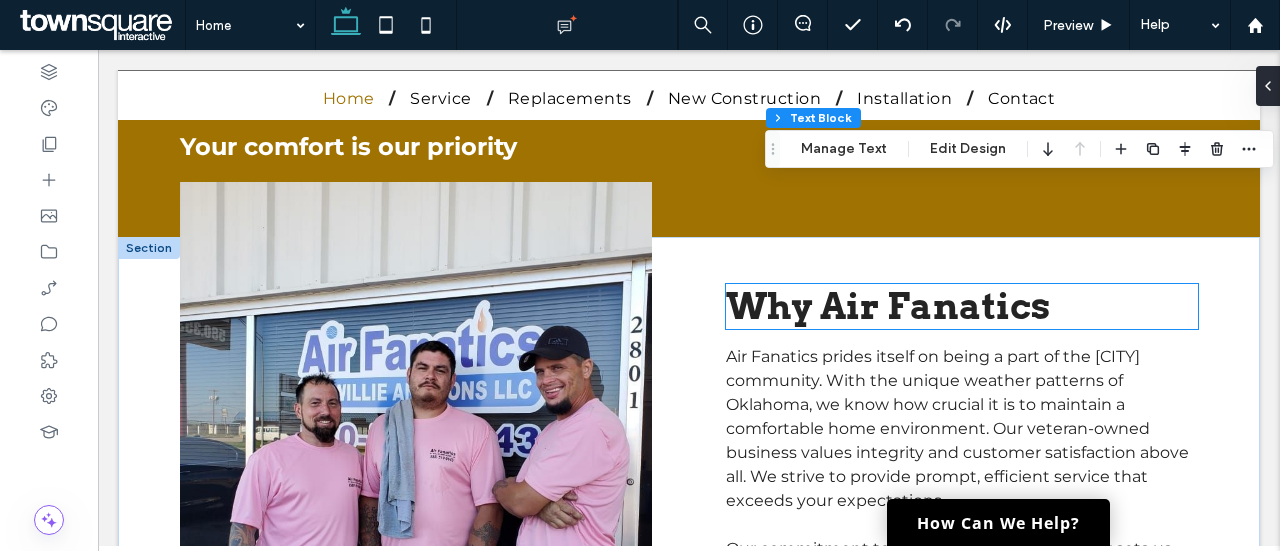click on "Why Air Fanatics" at bounding box center (888, 306) 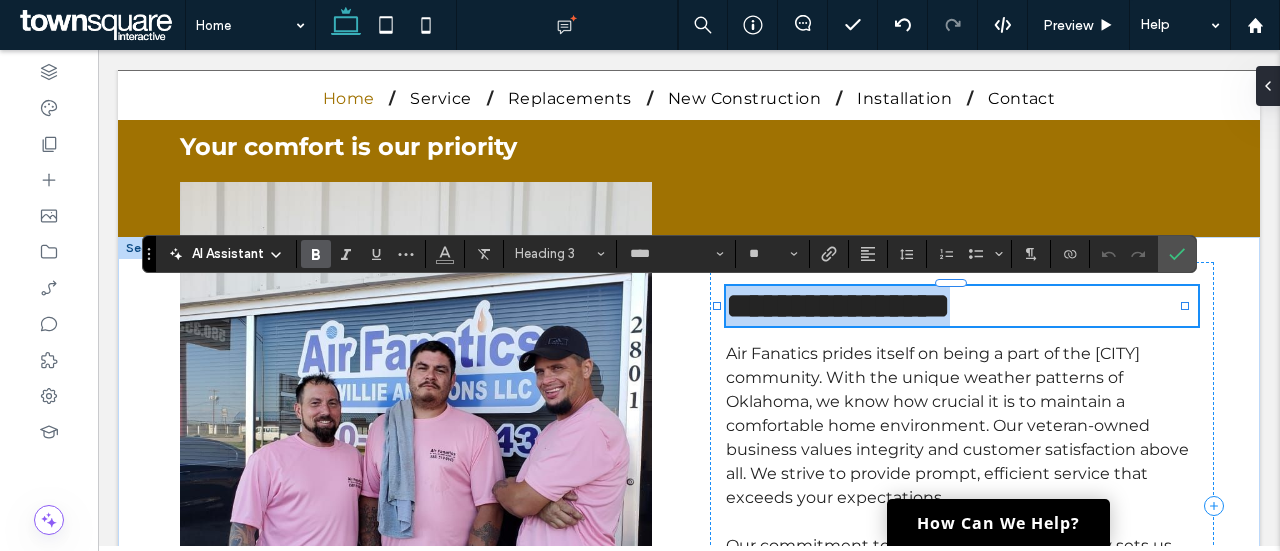 click on "**********" at bounding box center (838, 306) 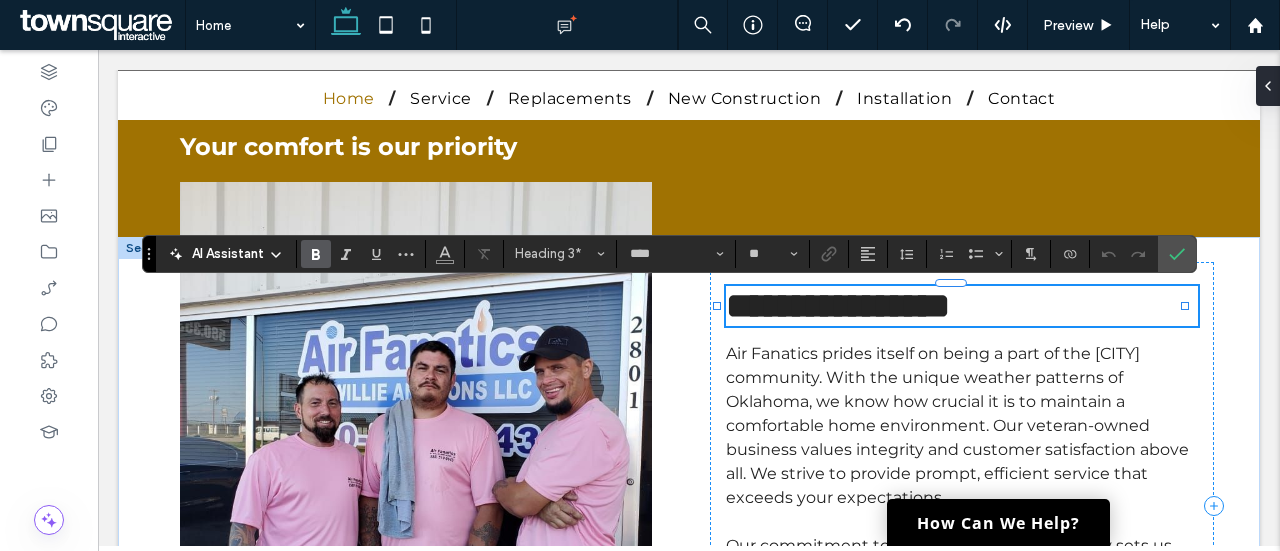 type 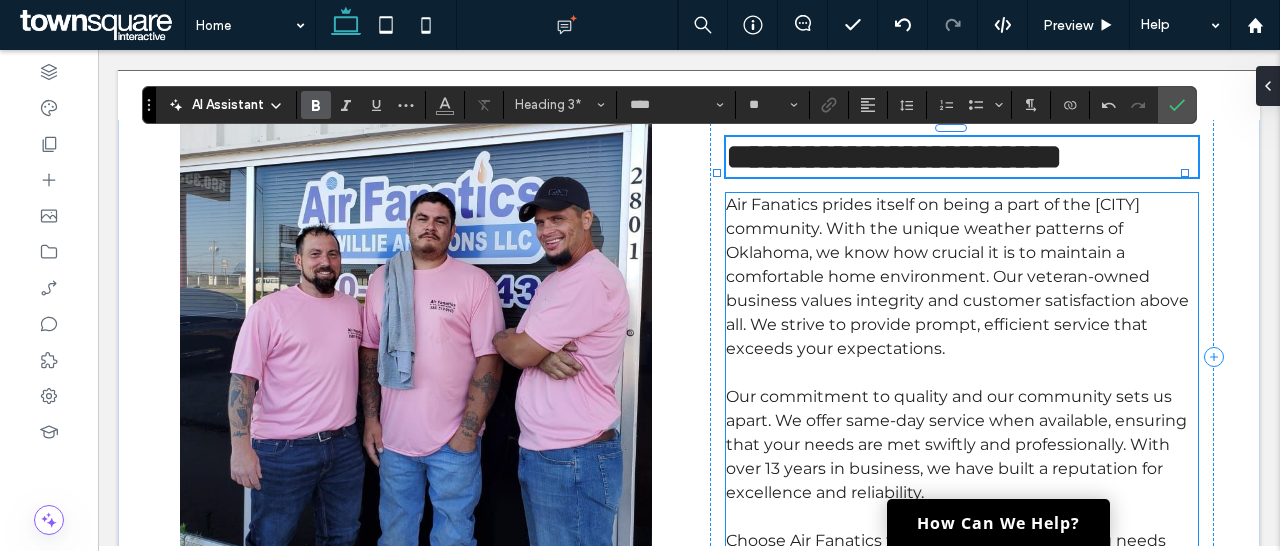 click on "Air Fanatics prides itself on being a part of the [CITY] community. With the unique weather patterns of Oklahoma, we know how crucial it is to maintain a comfortable home environment. Our veteran-owned business values integrity and customer satisfaction above all. We strive to provide prompt, efficient service that exceeds your expectations." at bounding box center (957, 276) 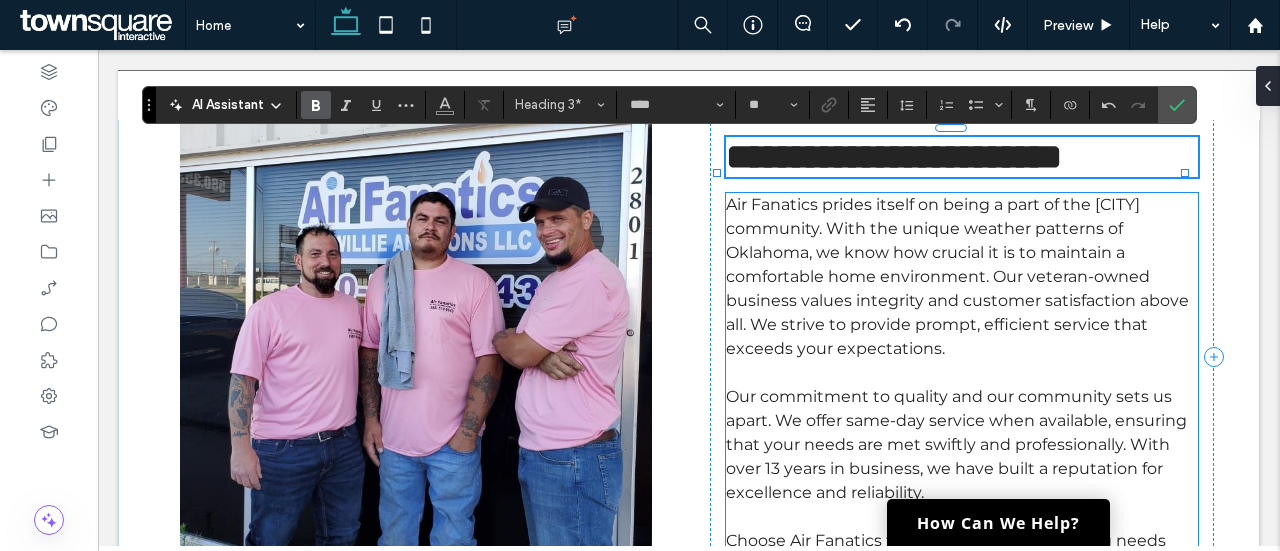 click on "Air Fanatics prides itself on being a part of the [CITY] community. With the unique weather patterns of Oklahoma, we know how crucial it is to maintain a comfortable home environment. Our veteran-owned business values integrity and customer satisfaction above all. We strive to provide prompt, efficient service that exceeds your expectations. ﻿ Our commitment to quality and our community sets us apart. We offer same-day service when available, ensuring that your needs are met swiftly and professionally. With over 13 years in business, we have built a reputation for excellence and reliability. Choose Air Fanatics for your heating and cooling needs and feel the difference in your home's comfort." at bounding box center (962, 385) 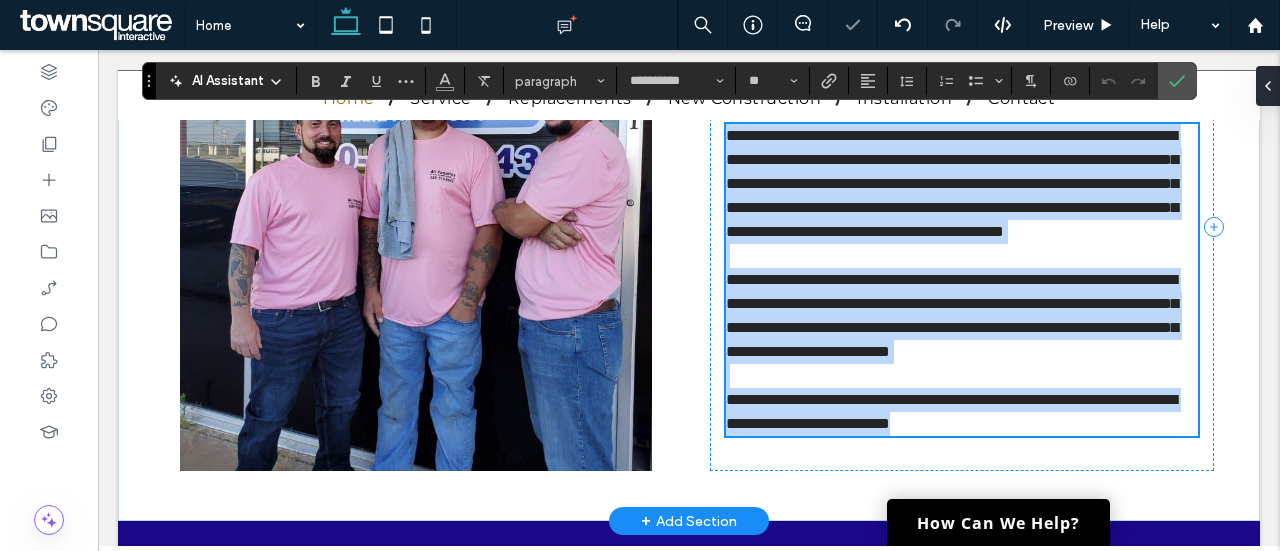 type on "**********" 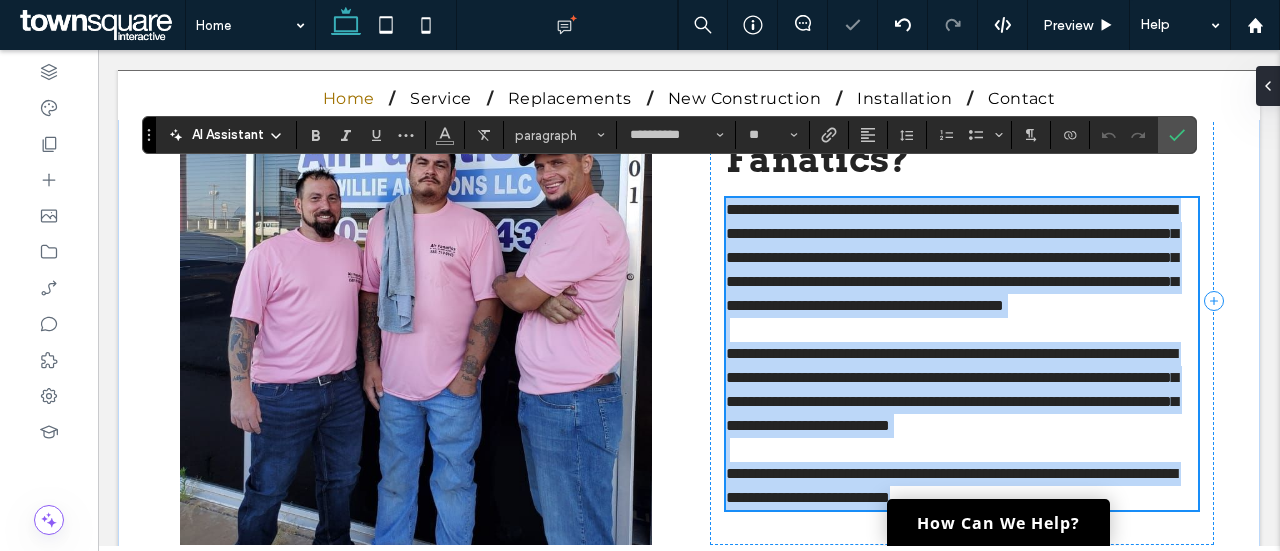 scroll, scrollTop: 2642, scrollLeft: 0, axis: vertical 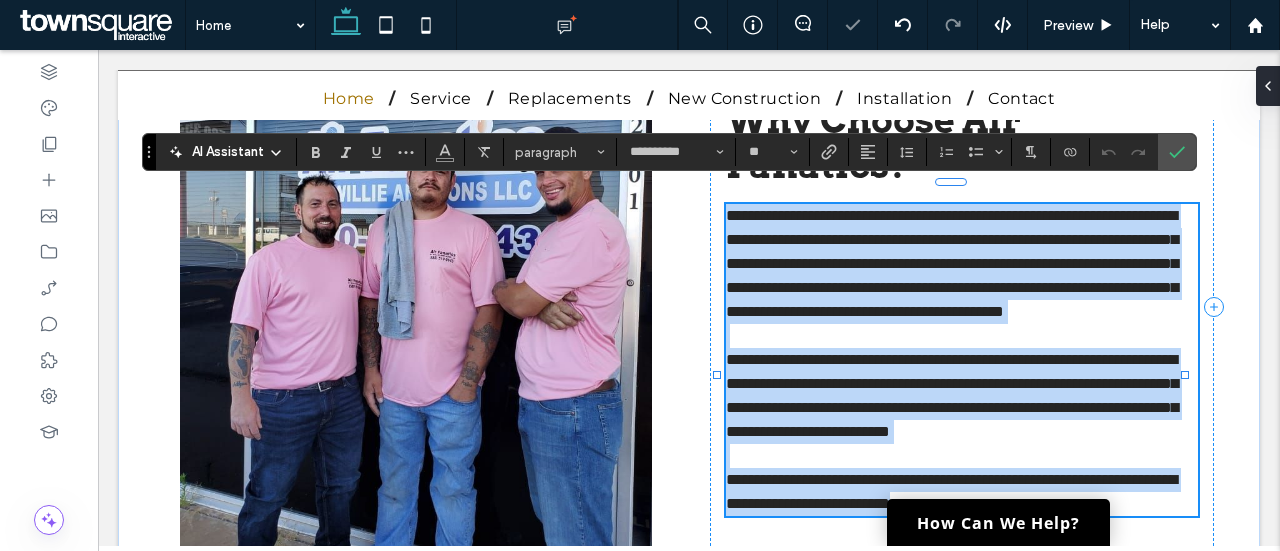 click on "**********" at bounding box center (952, 263) 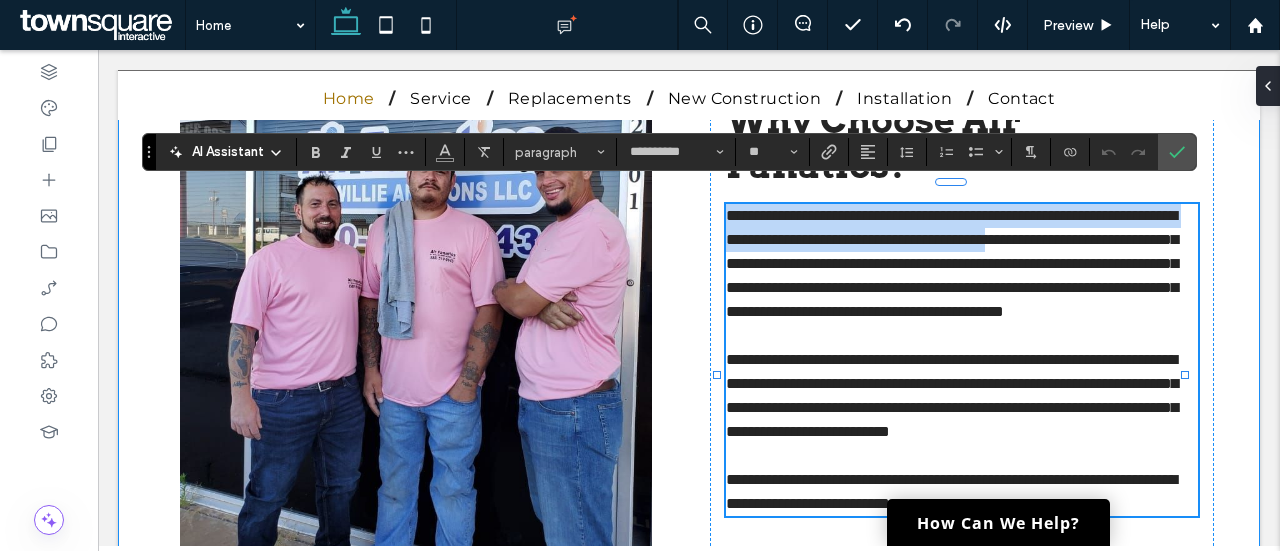 drag, startPoint x: 823, startPoint y: 251, endPoint x: 698, endPoint y: 195, distance: 136.9708 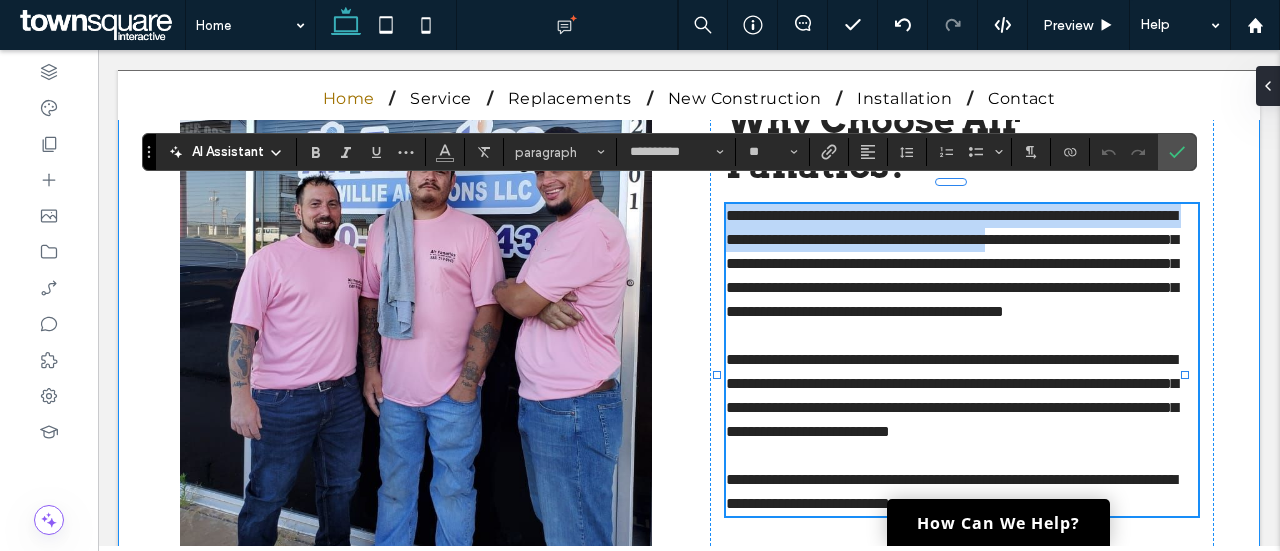 type 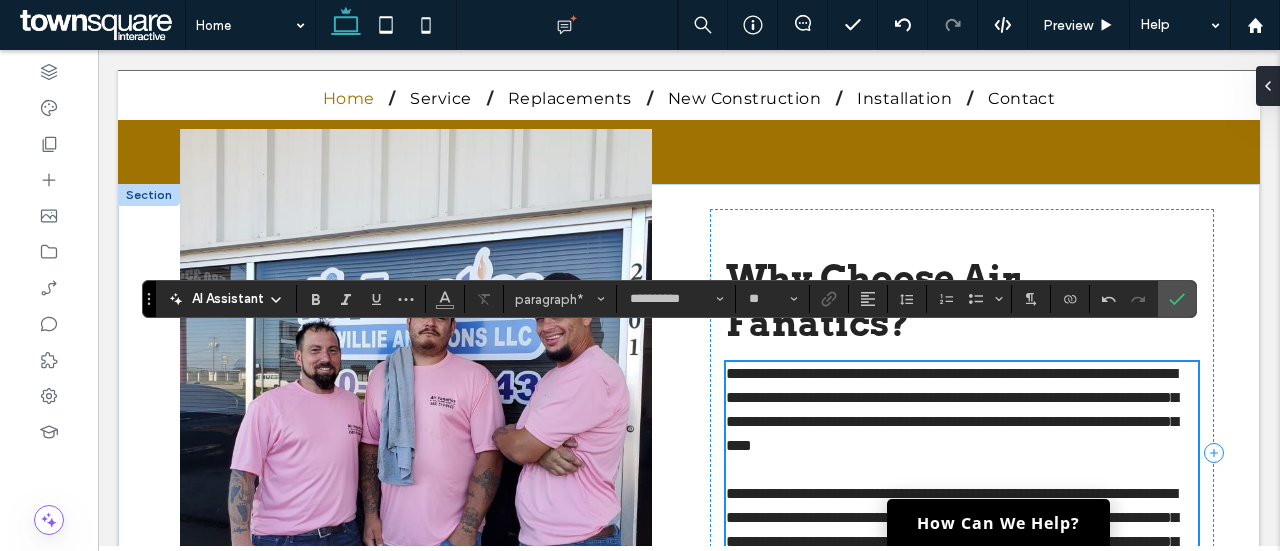 scroll, scrollTop: 2498, scrollLeft: 0, axis: vertical 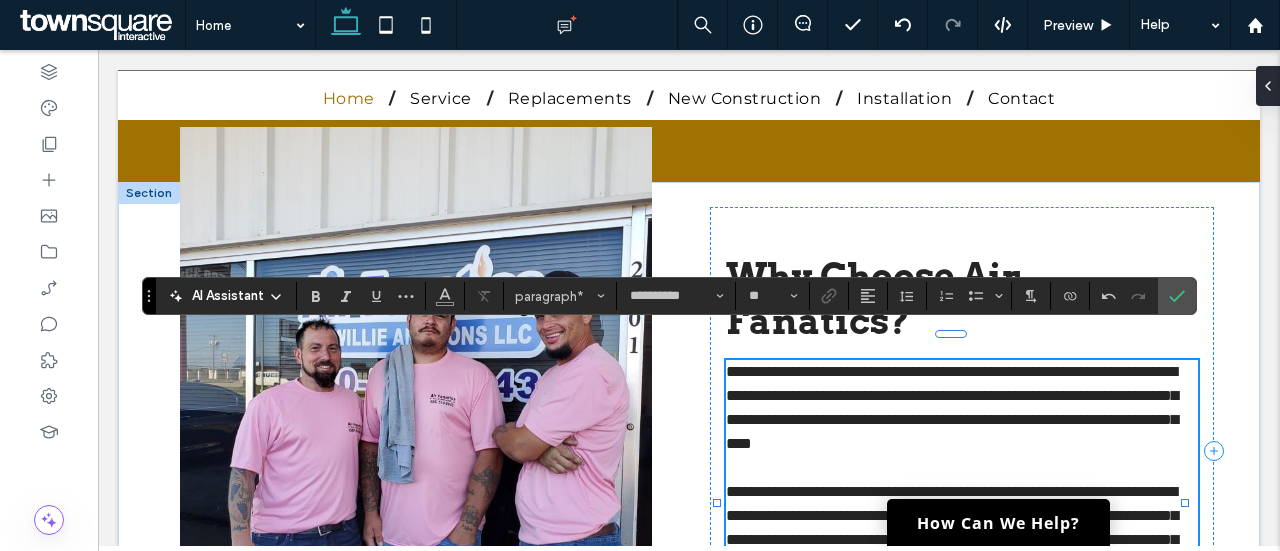 click on "**********" at bounding box center (952, 407) 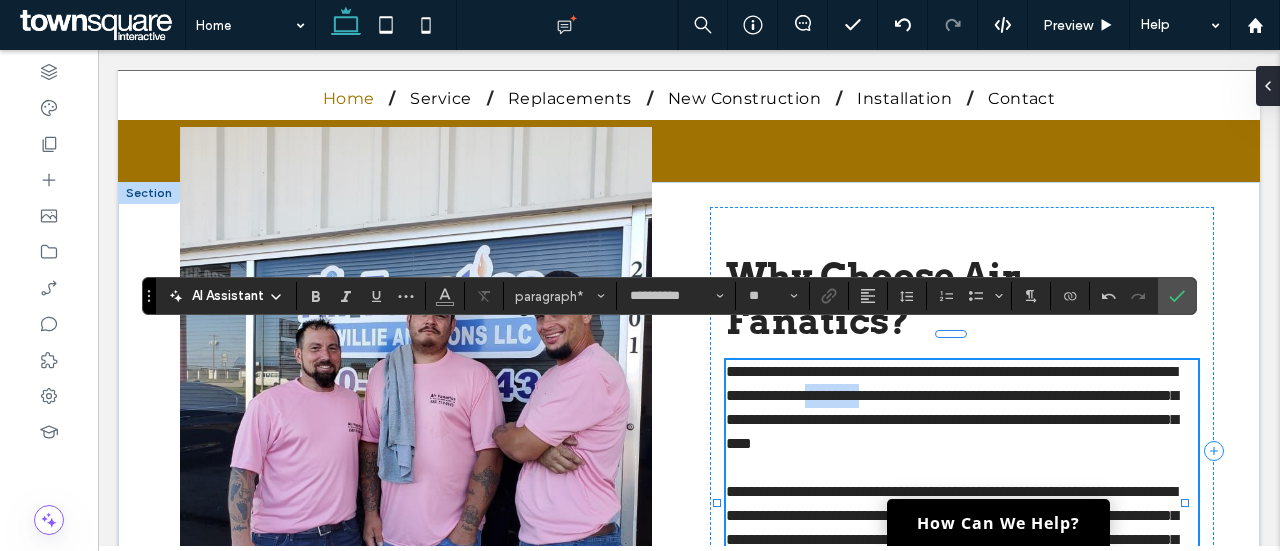 click on "**********" at bounding box center [952, 407] 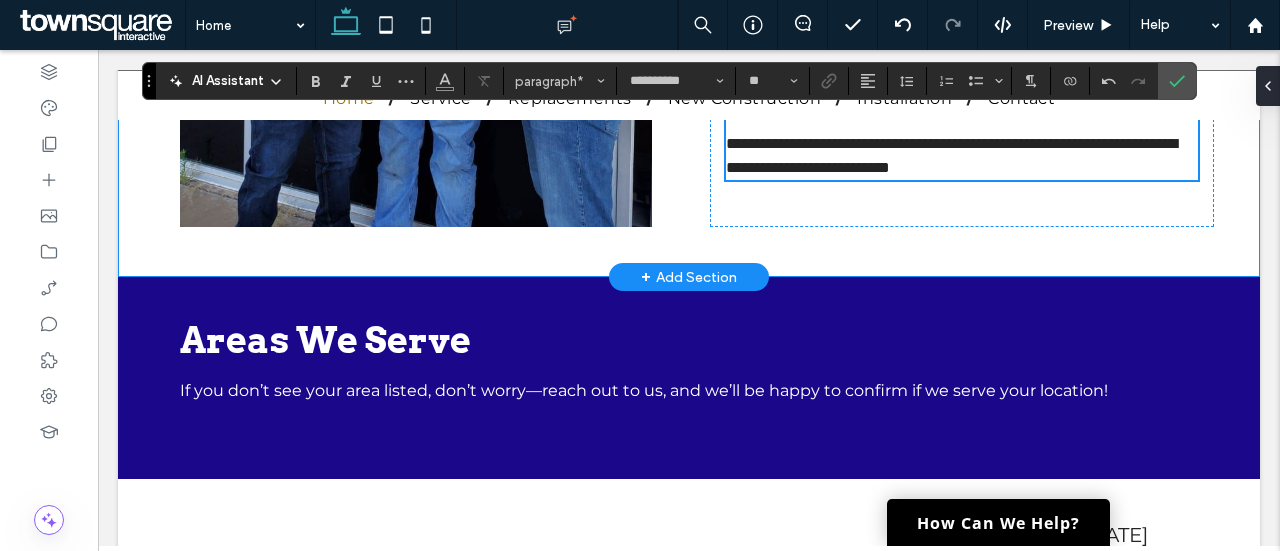 scroll, scrollTop: 3062, scrollLeft: 0, axis: vertical 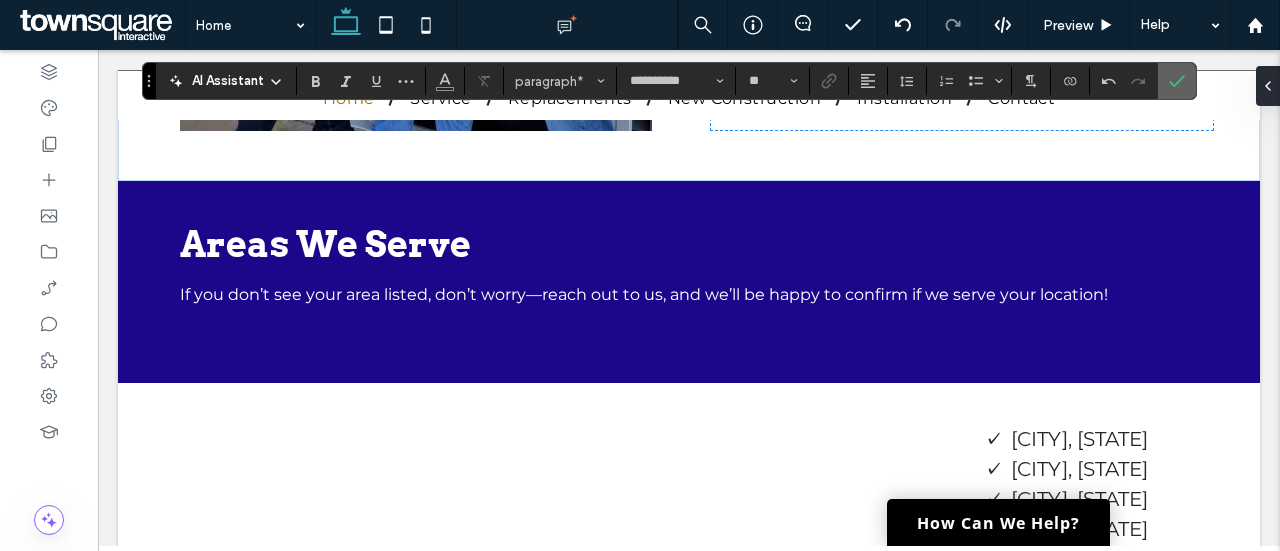 click 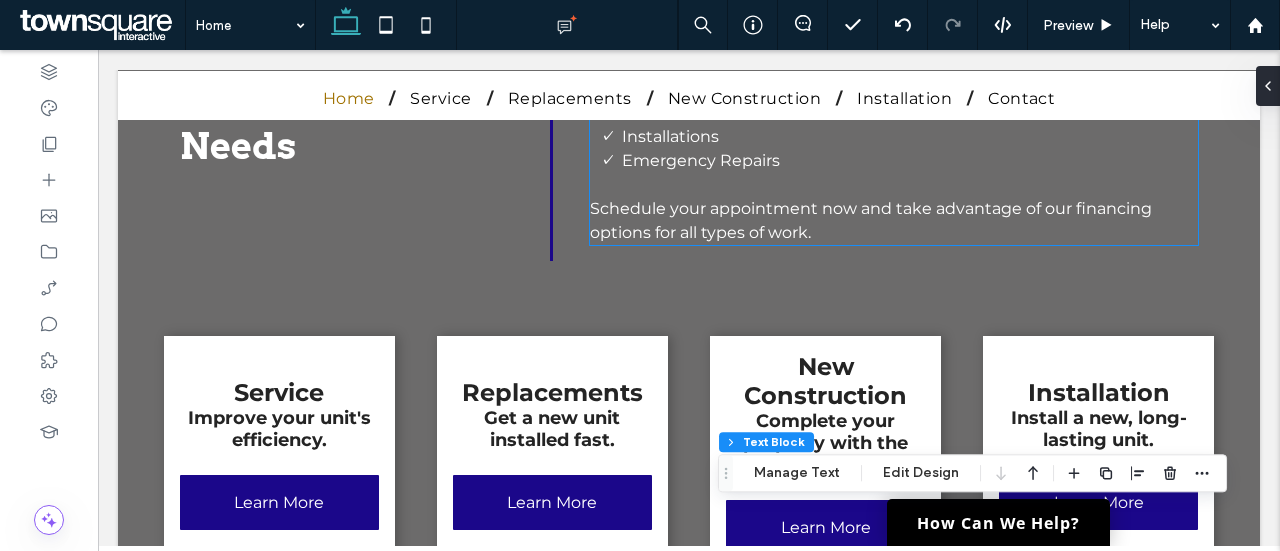 scroll, scrollTop: 1966, scrollLeft: 0, axis: vertical 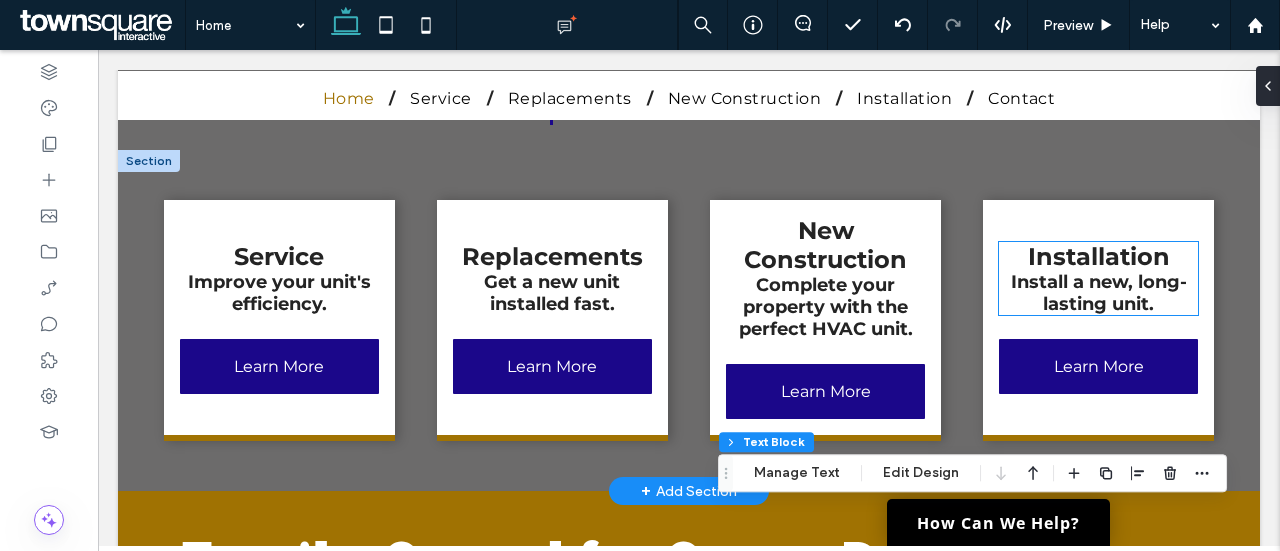 click on "Install a new, long- lasting unit." at bounding box center [1099, 293] 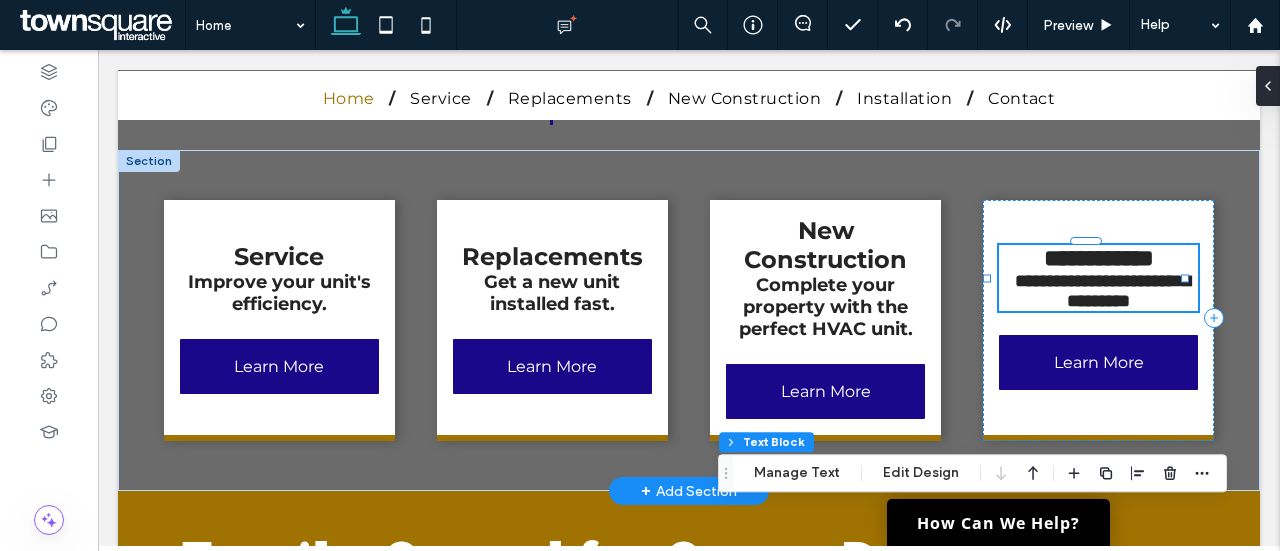 click on "**********" at bounding box center [1098, 278] 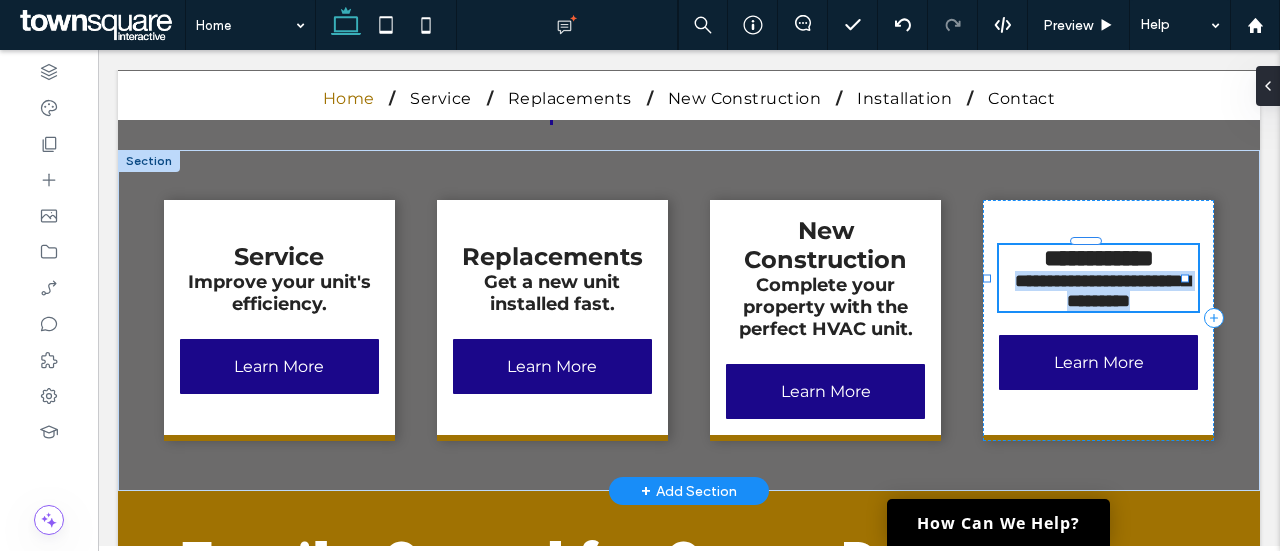 type on "**********" 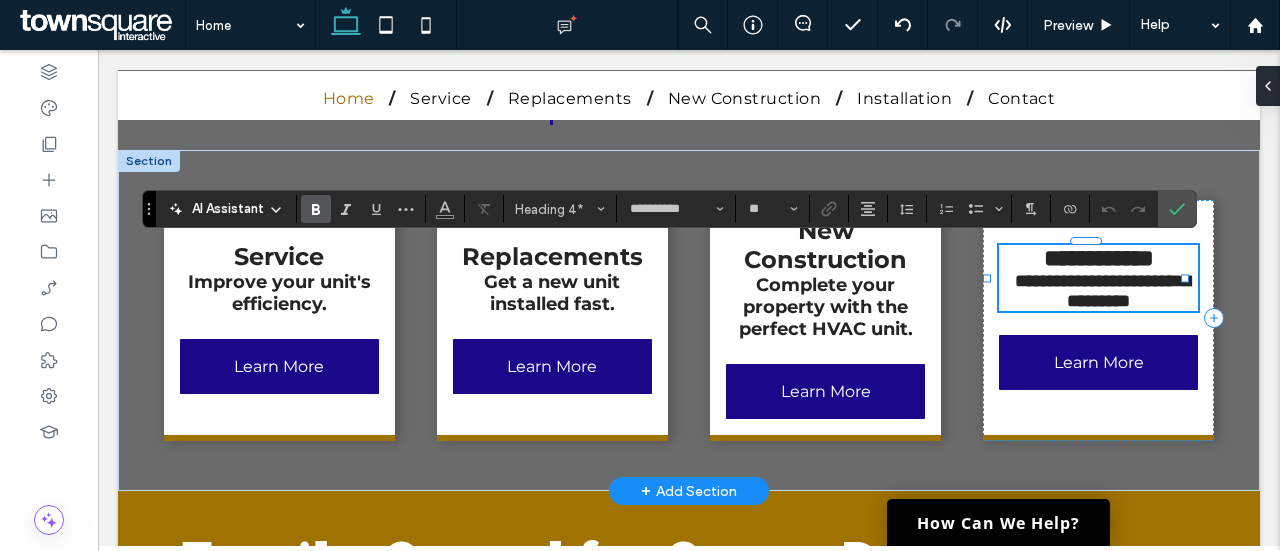 type 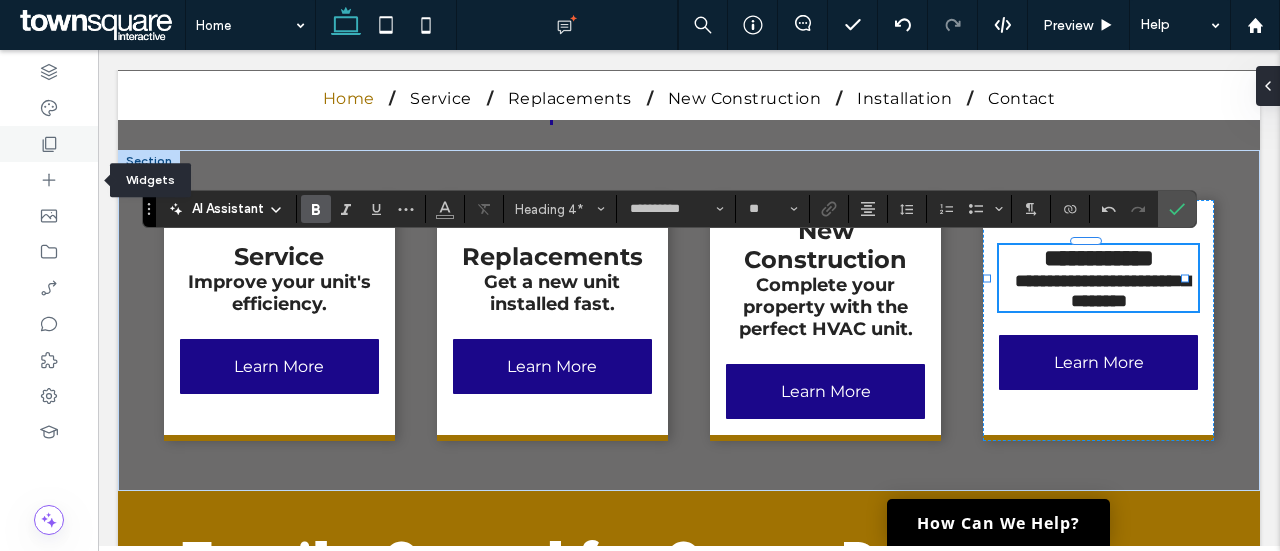 click 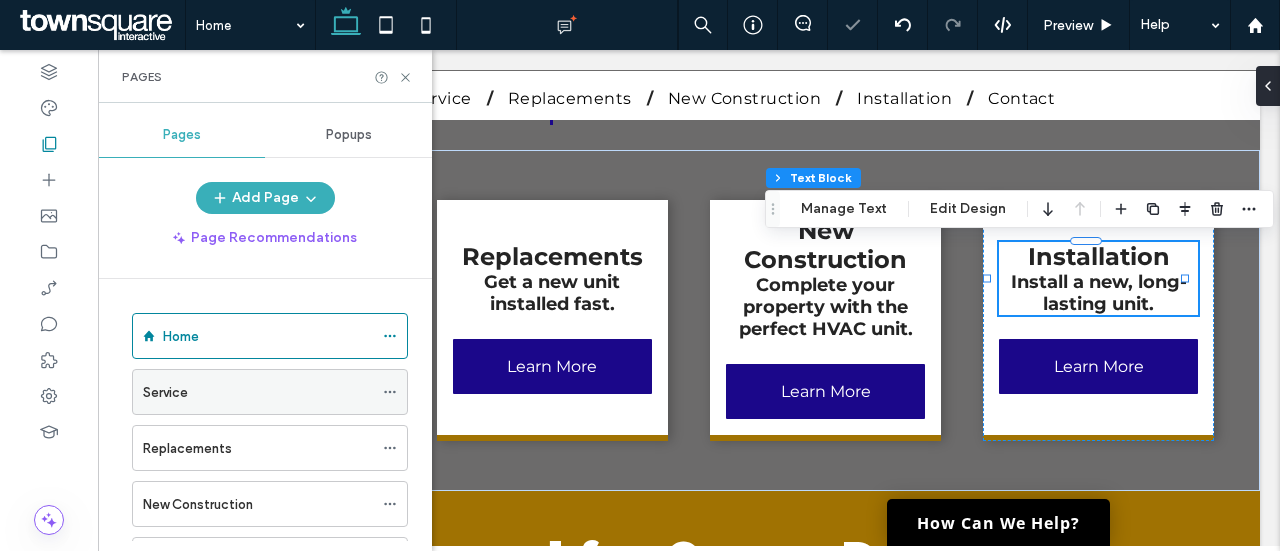 click on "Service" at bounding box center [258, 392] 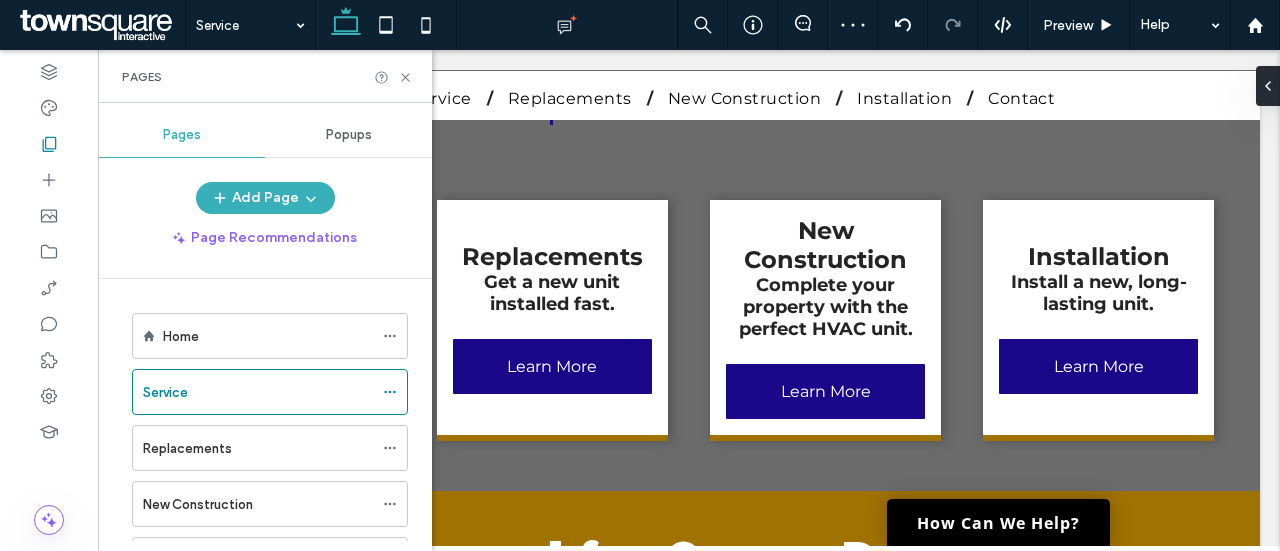 click at bounding box center (640, 275) 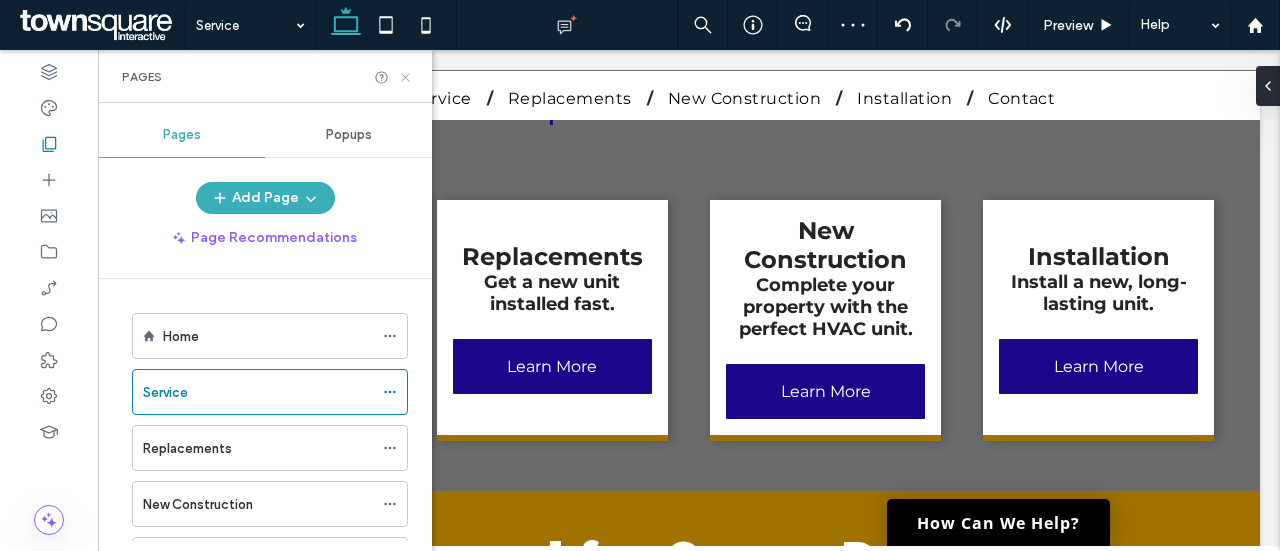 click 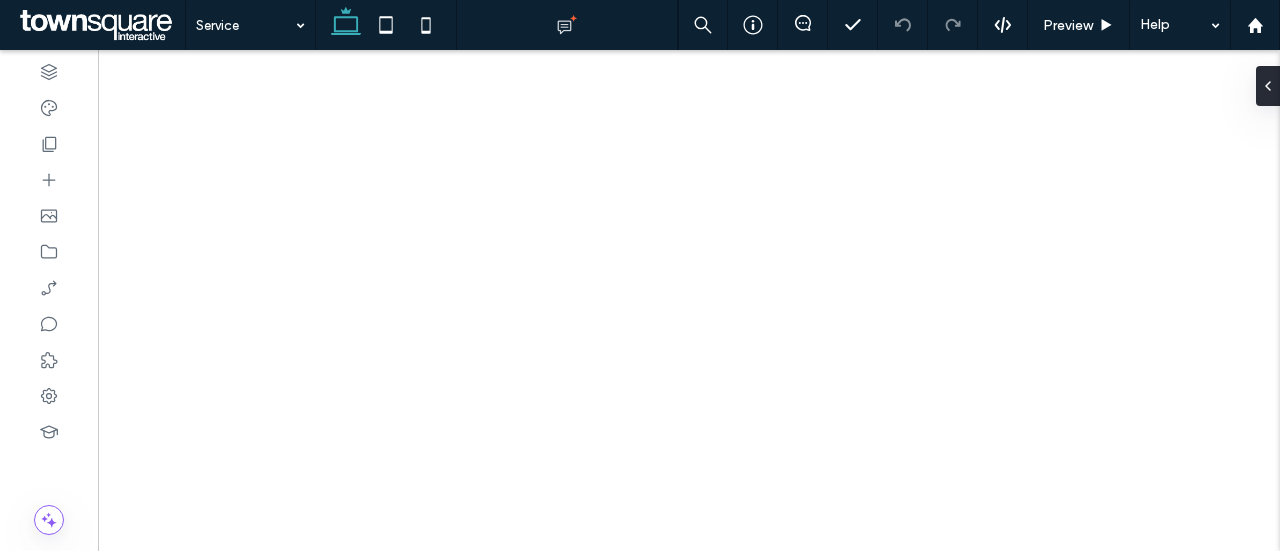 type on "**********" 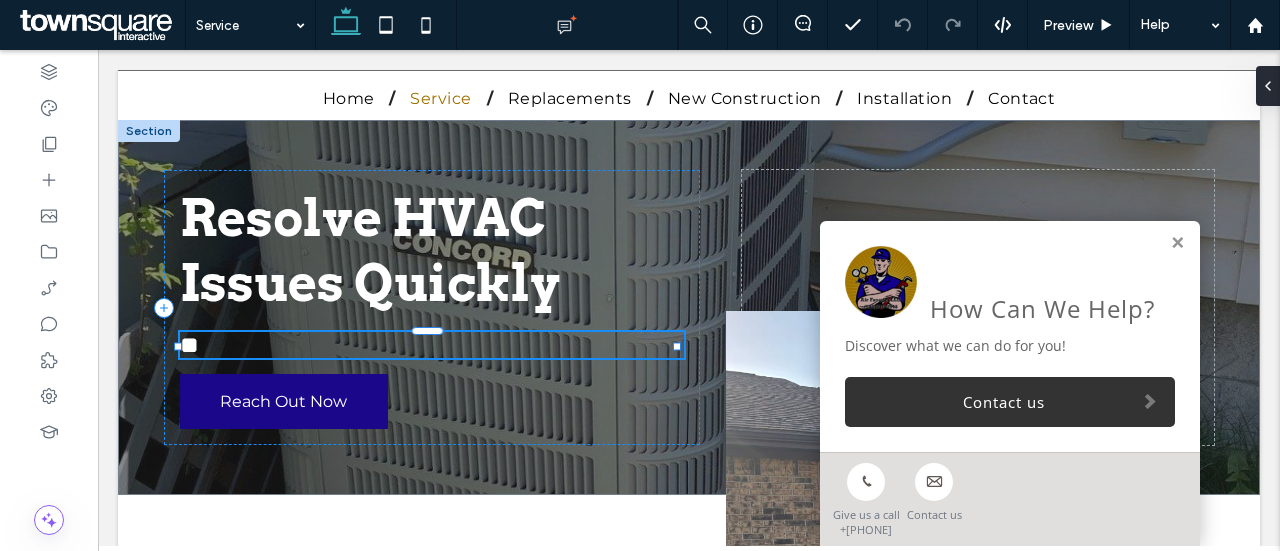 scroll, scrollTop: 107, scrollLeft: 0, axis: vertical 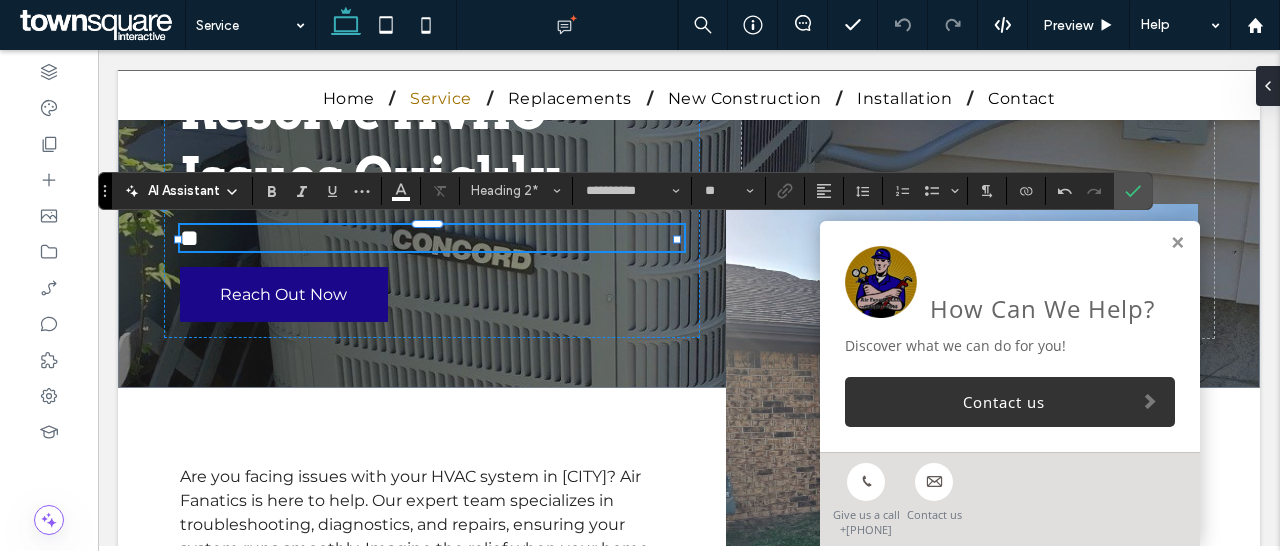 type 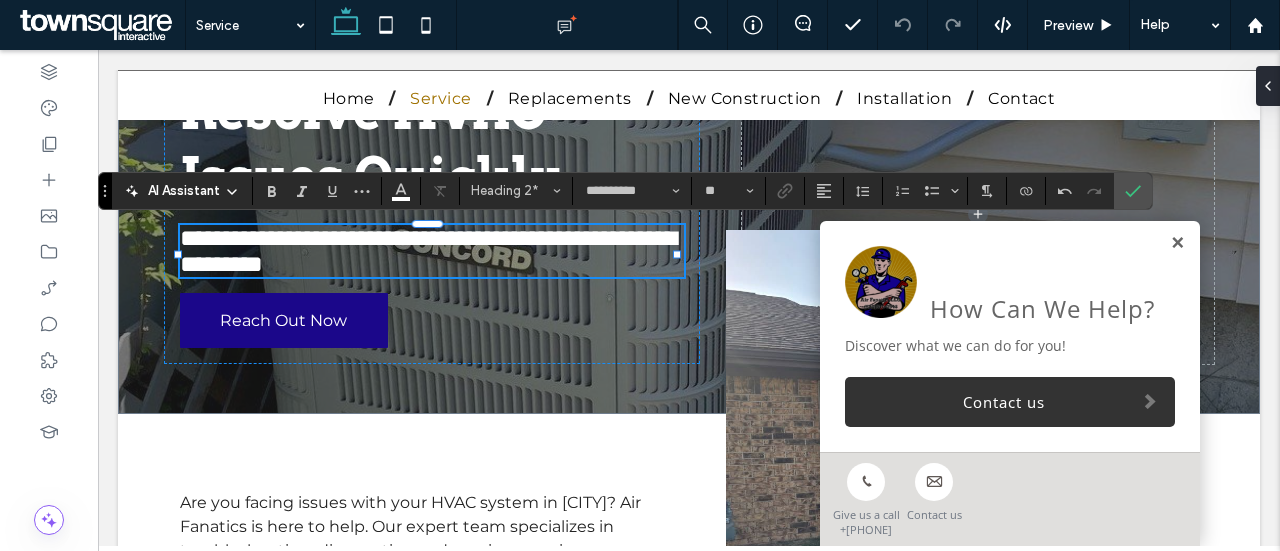 click at bounding box center [1177, 243] 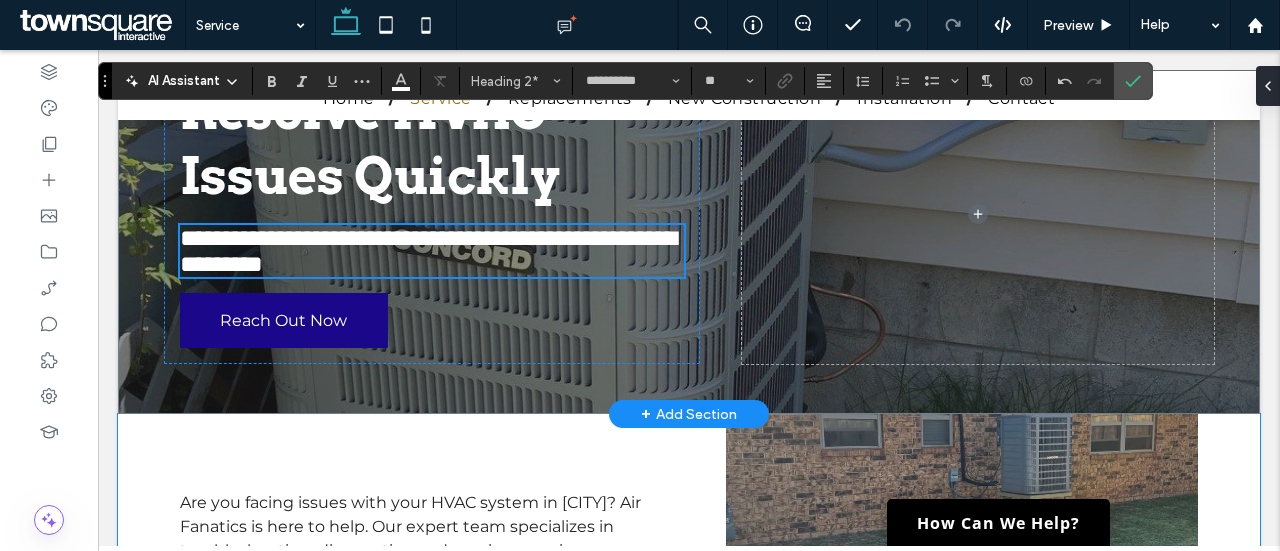 scroll, scrollTop: 301, scrollLeft: 0, axis: vertical 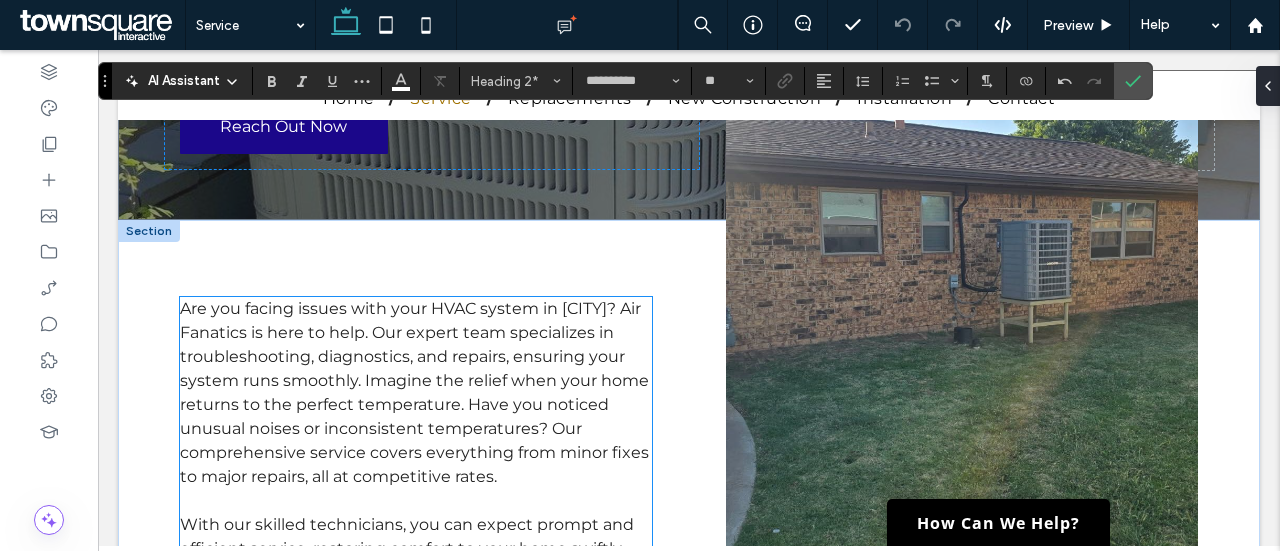 click on "Are you facing issues with your HVAC system in [CITY]? Air Fanatics is here to help. Our expert team specializes in troubleshooting, diagnostics, and repairs, ensuring your system runs smoothly. Imagine the relief when your home returns to the perfect temperature. Have you noticed unusual noises or inconsistent temperatures? Our comprehensive service covers everything from minor fixes to major repairs, all at competitive rates." at bounding box center (414, 392) 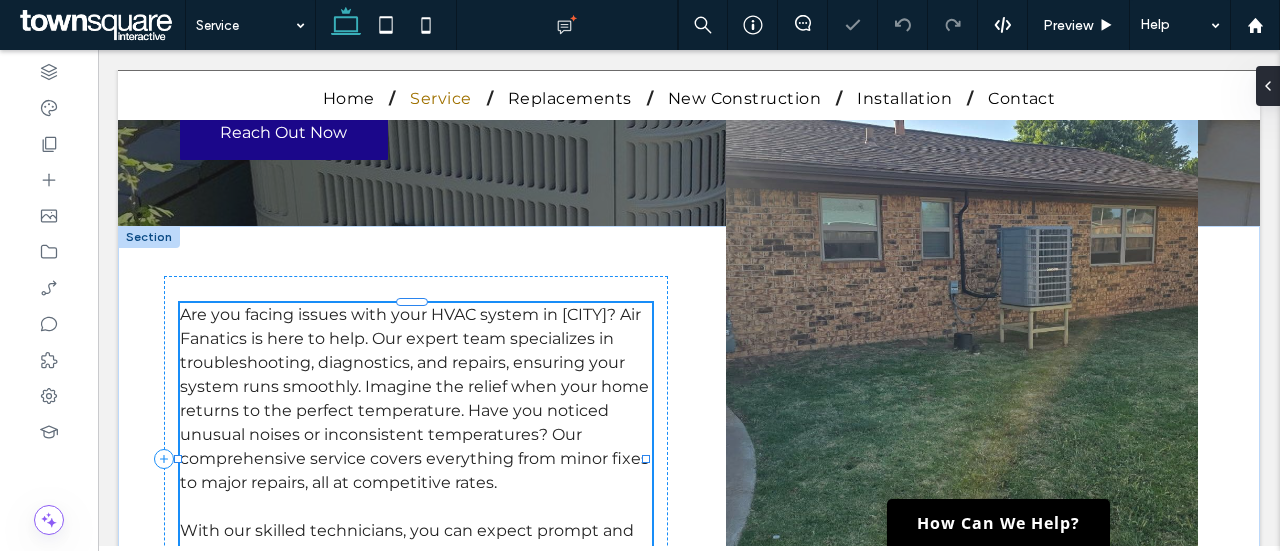 click on "Are you facing issues with your HVAC system in [CITY]? Air Fanatics is here to help. Our expert team specializes in troubleshooting, diagnostics, and repairs, ensuring your system runs smoothly. Imagine the relief when your home returns to the perfect temperature. Have you noticed unusual noises or inconsistent temperatures? Our comprehensive service covers everything from minor fixes to major repairs, all at competitive rates. With our skilled technicians, you can expect prompt and efficient service, restoring comfort to your home swiftly. ﻿ Call us today to schedule your service appointment." at bounding box center (416, 459) 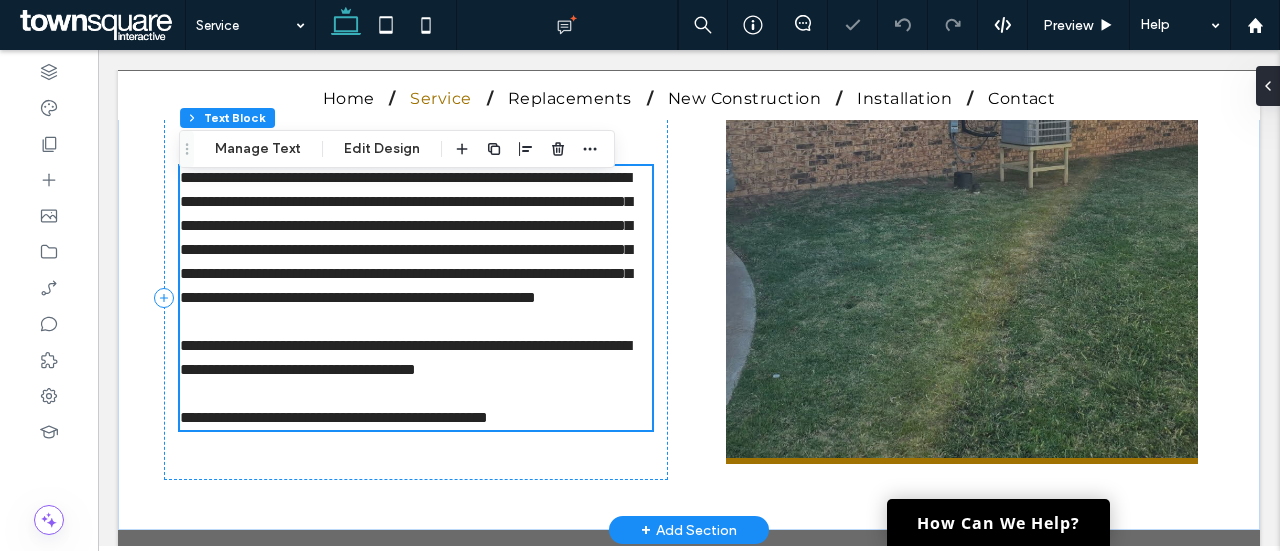 type on "**********" 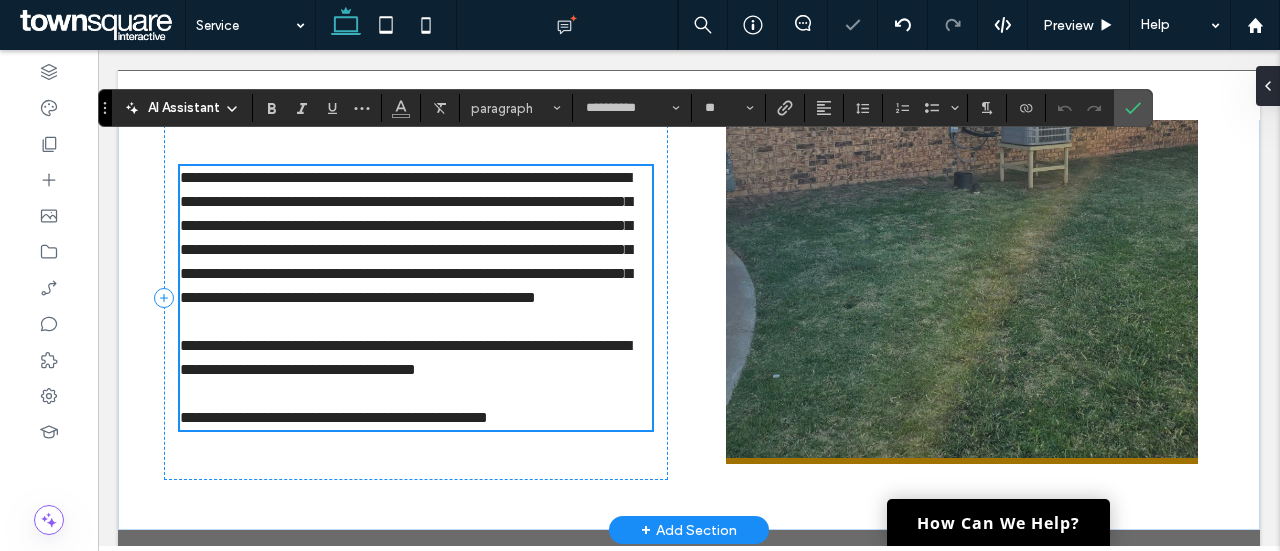 scroll, scrollTop: 288, scrollLeft: 0, axis: vertical 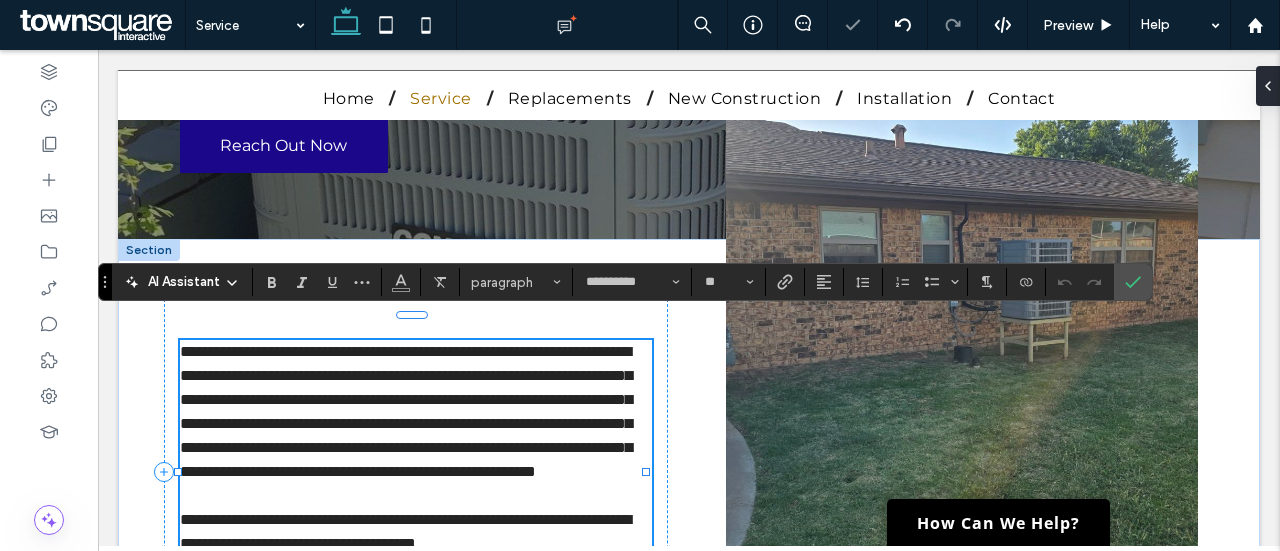 click on "**********" at bounding box center [406, 411] 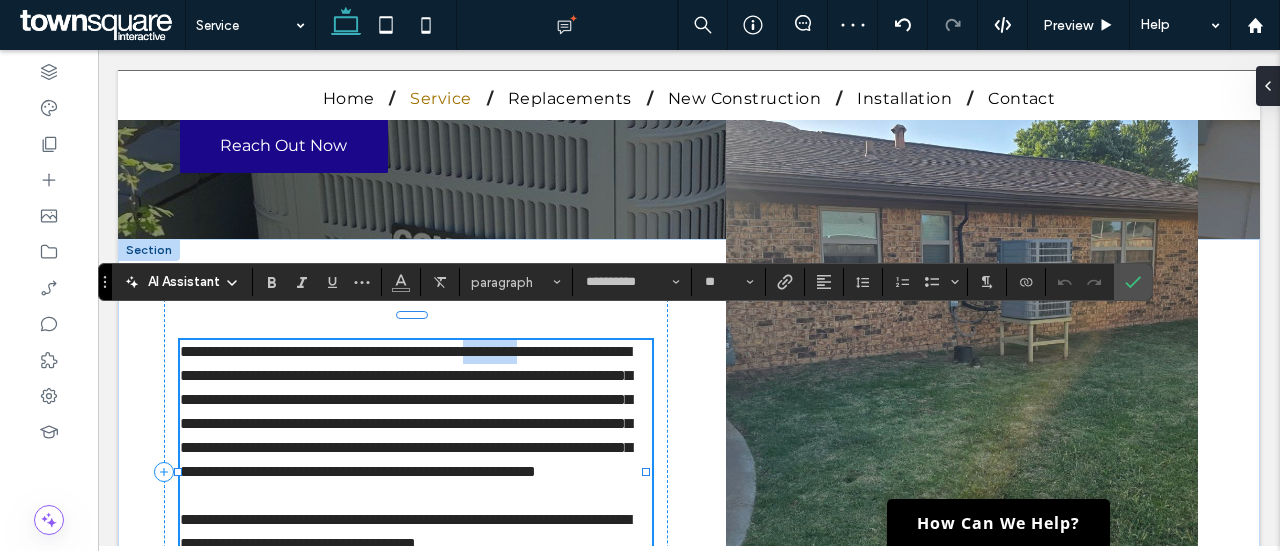 click on "**********" at bounding box center [406, 411] 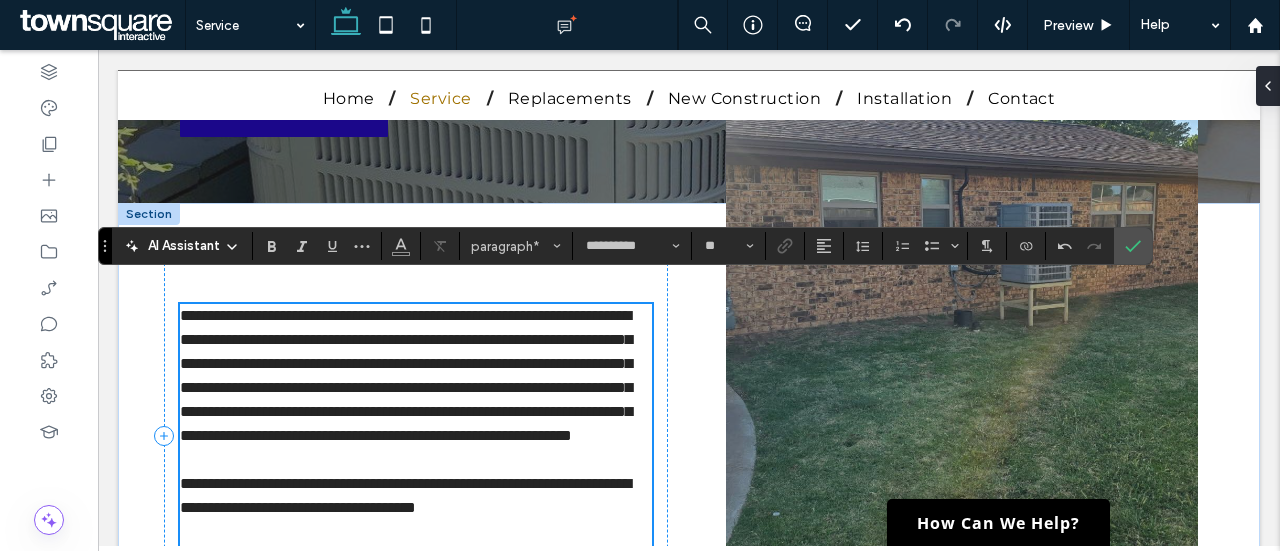 scroll, scrollTop: 328, scrollLeft: 0, axis: vertical 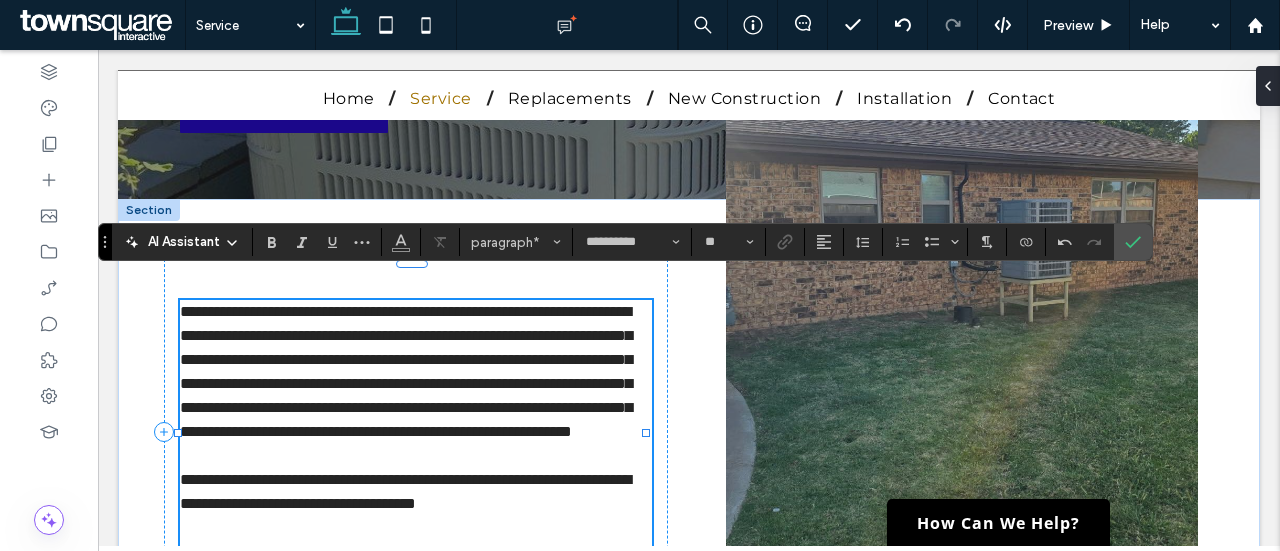 click on "**********" at bounding box center (406, 371) 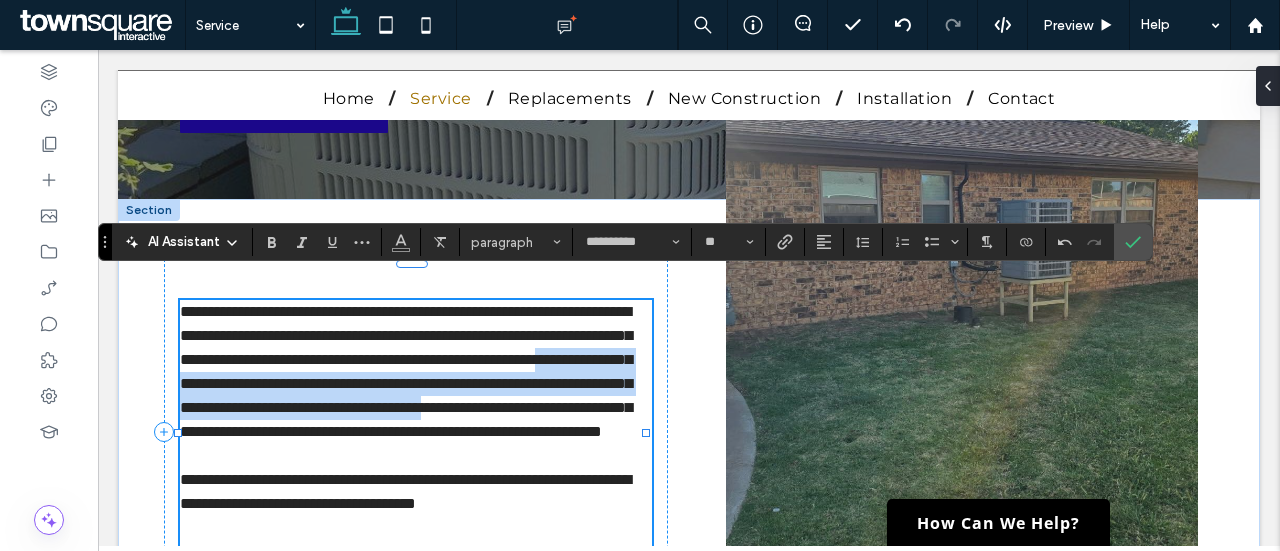 drag, startPoint x: 542, startPoint y: 348, endPoint x: 296, endPoint y: 425, distance: 257.7693 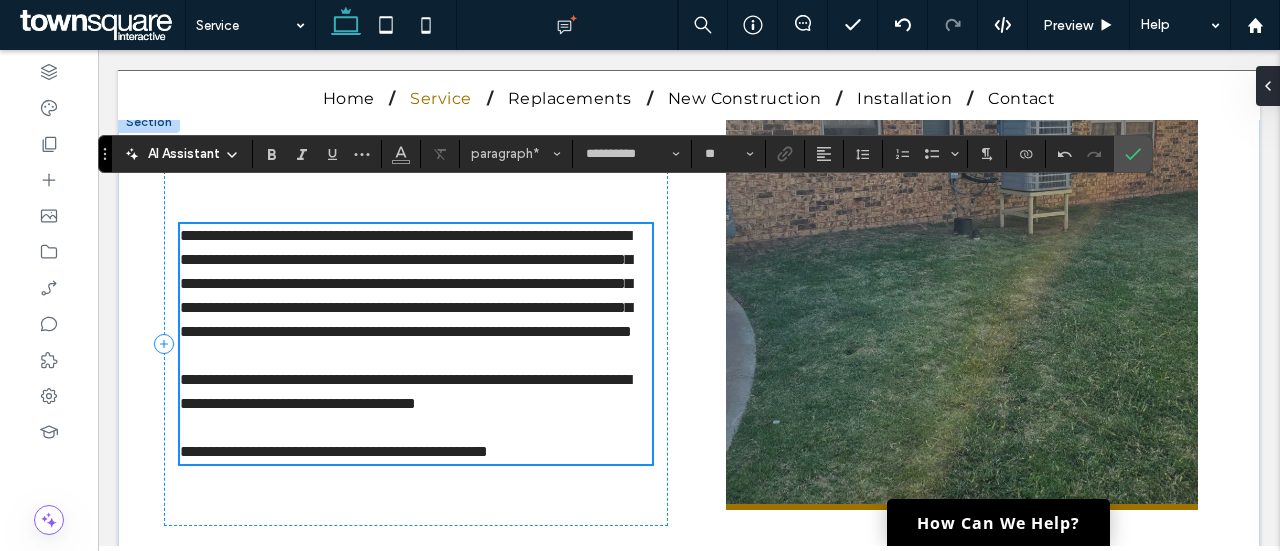 scroll, scrollTop: 418, scrollLeft: 0, axis: vertical 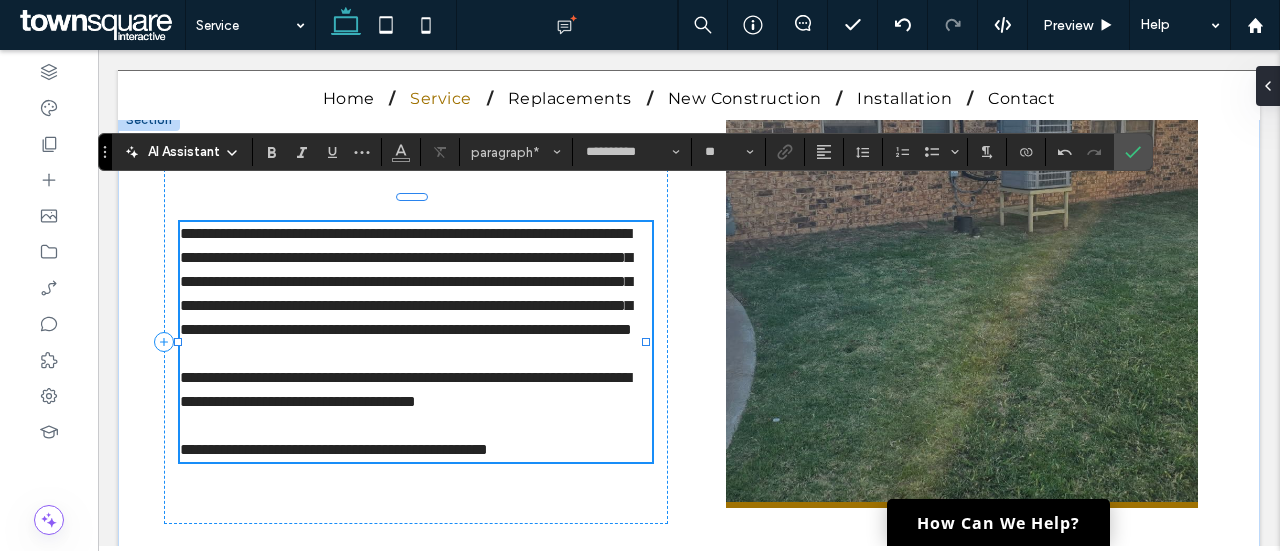 click on "**********" at bounding box center (406, 281) 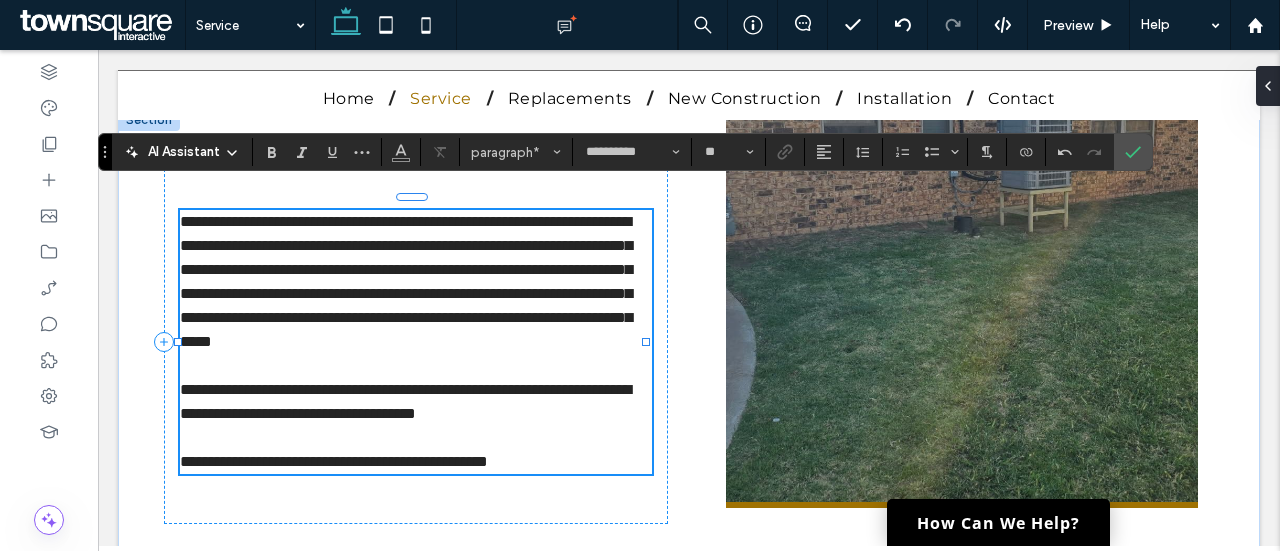 click on "**********" at bounding box center (405, 401) 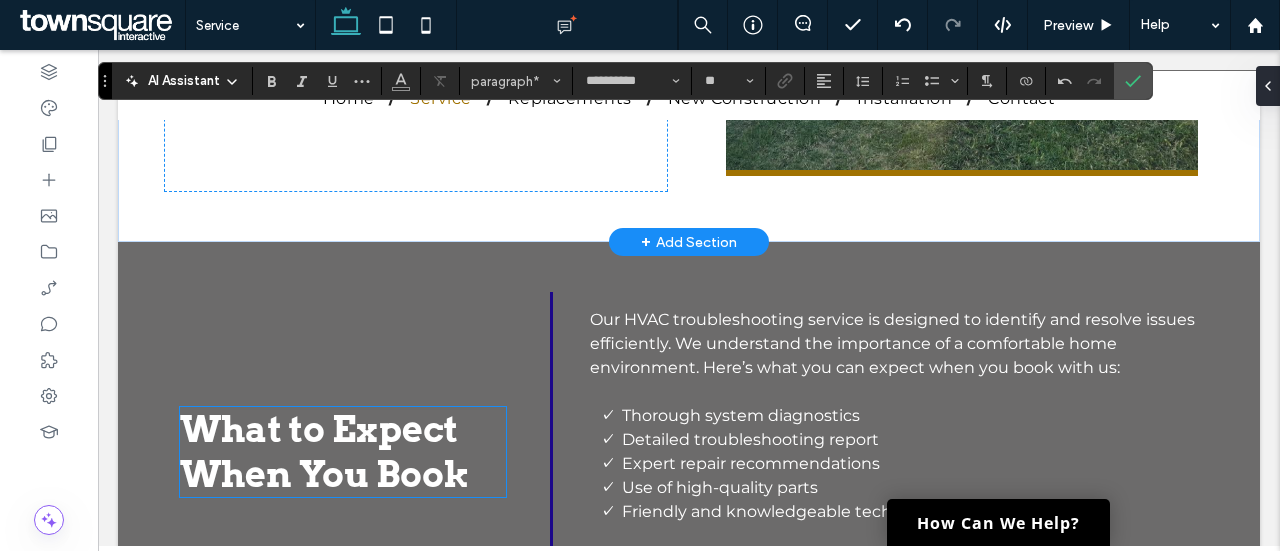 scroll, scrollTop: 854, scrollLeft: 0, axis: vertical 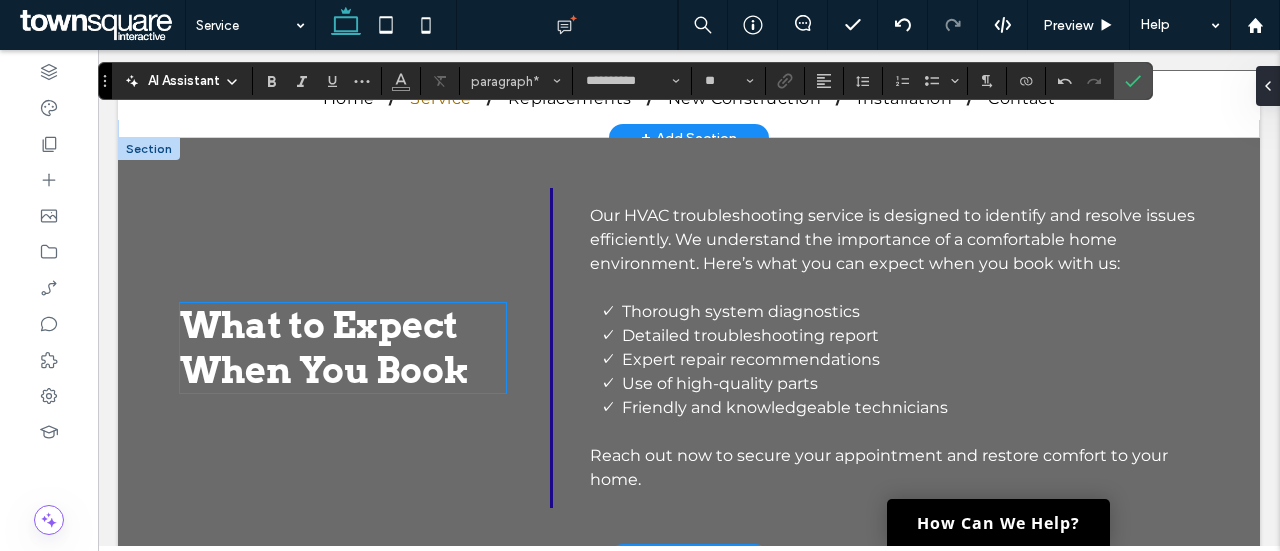 click on "What to Expect When You Book" at bounding box center [324, 347] 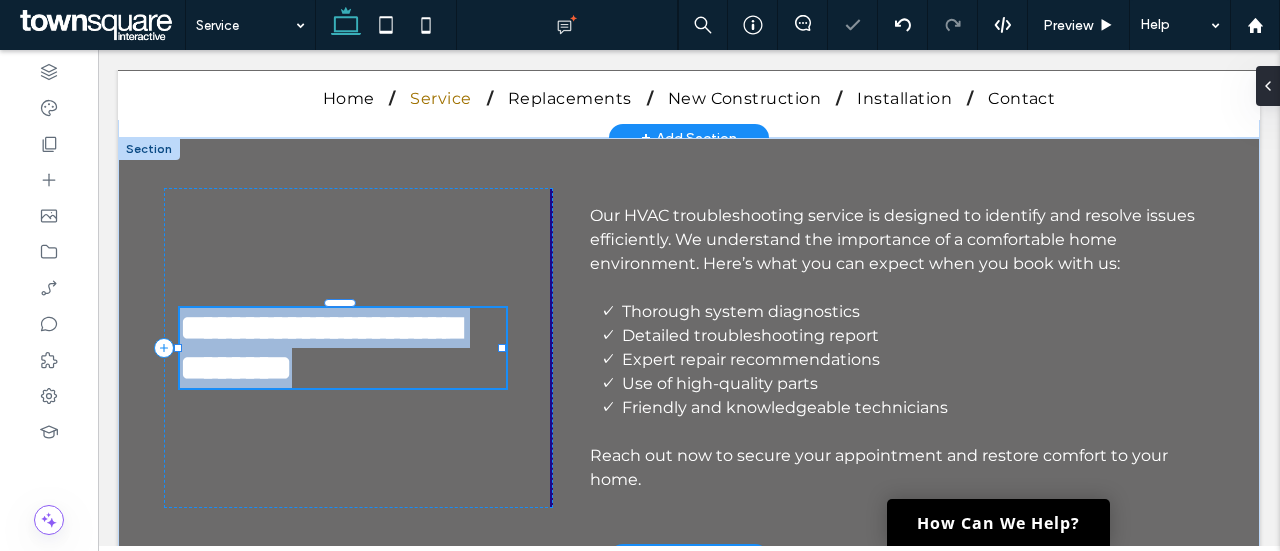 type on "****" 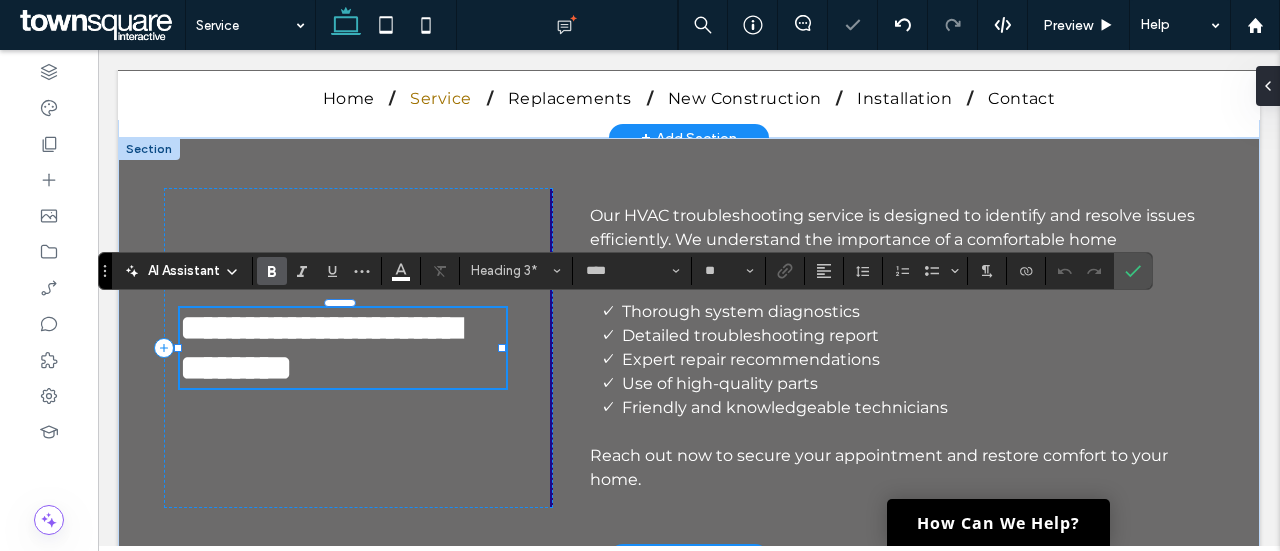 type 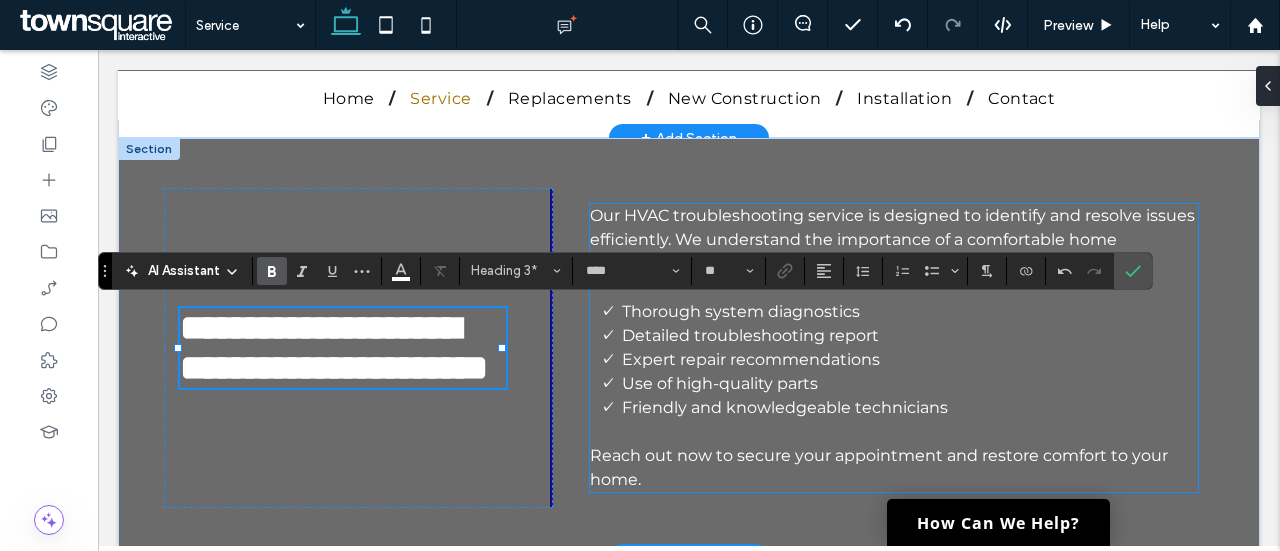 click on "Our HVAC troubleshooting service is designed to identify and resolve issues efficiently. We understand the importance of a comfortable home environment. Here’s what you can expect when you book with us:" at bounding box center [892, 239] 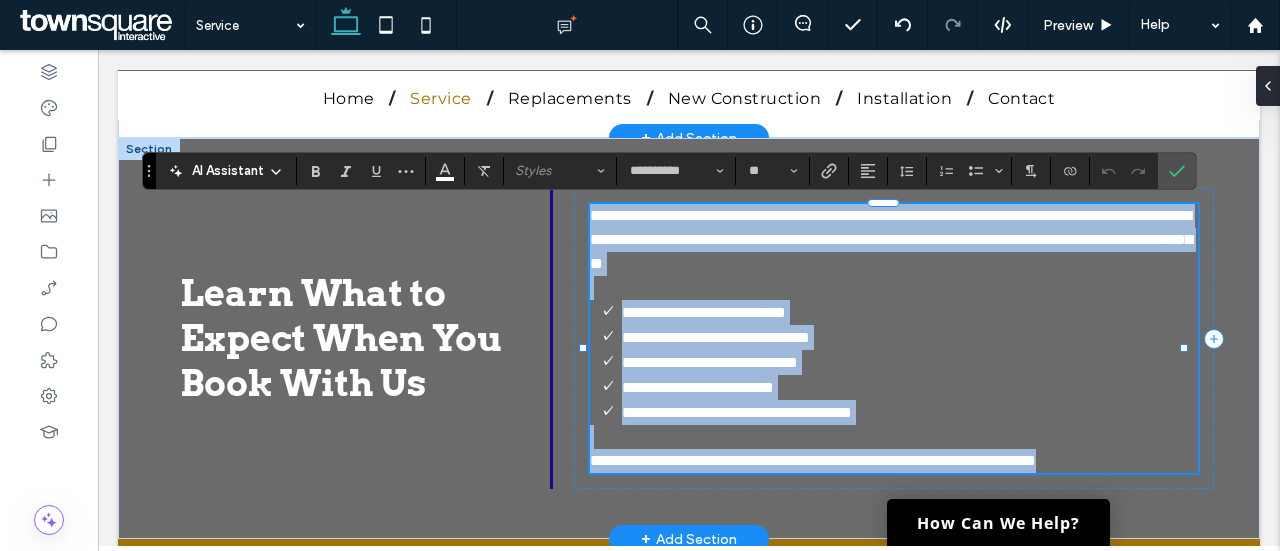 click on "**********" at bounding box center (891, 239) 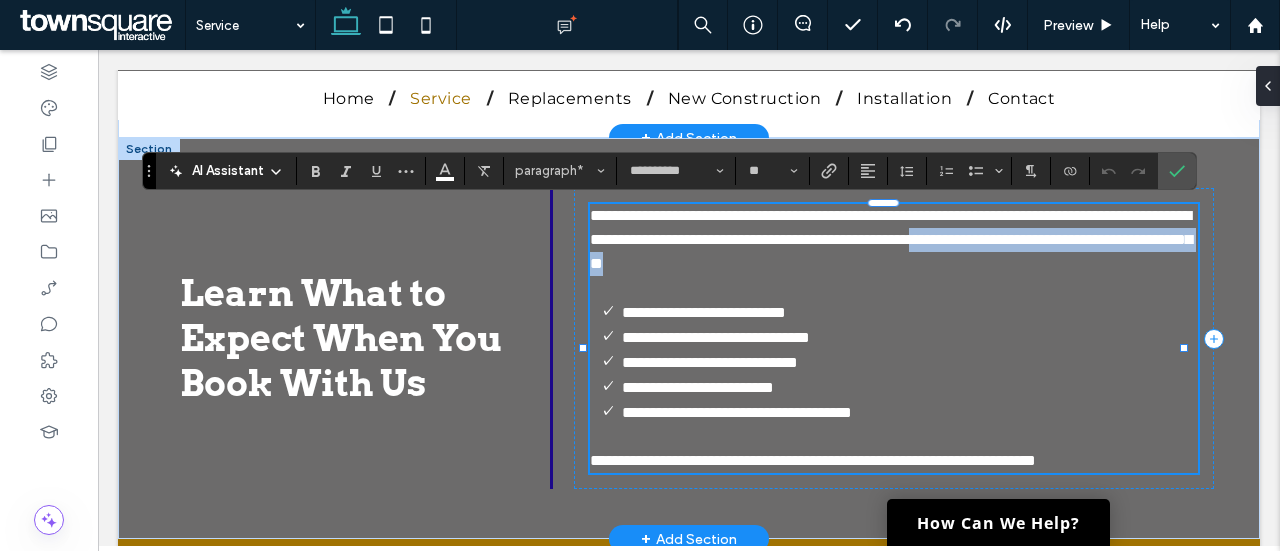 drag, startPoint x: 696, startPoint y: 271, endPoint x: 1138, endPoint y: 265, distance: 442.0407 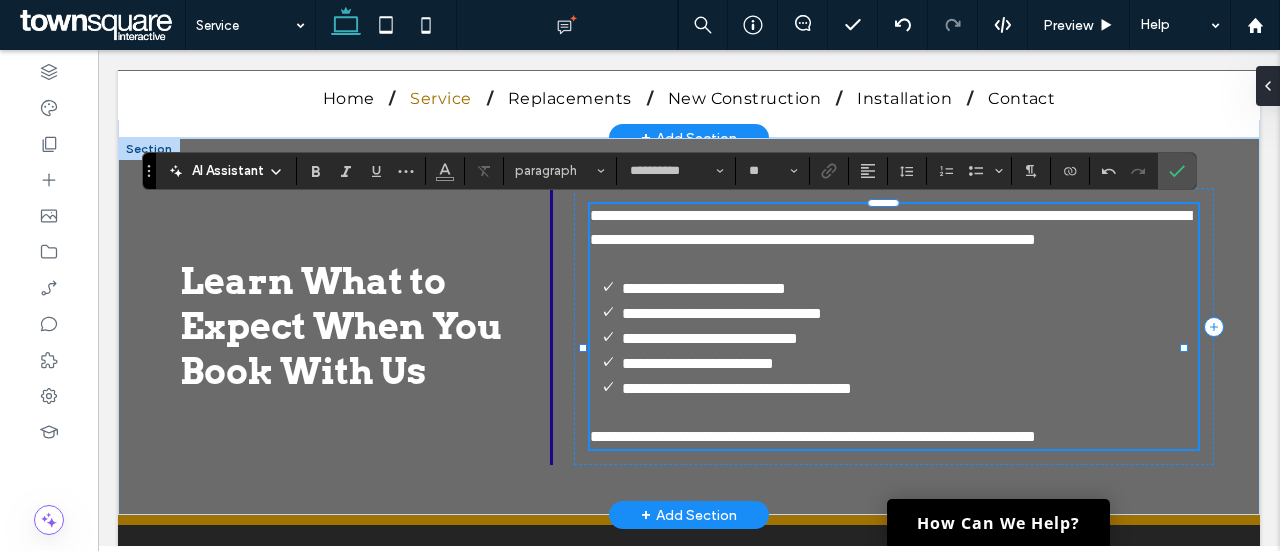 click on "**********" at bounding box center [813, 436] 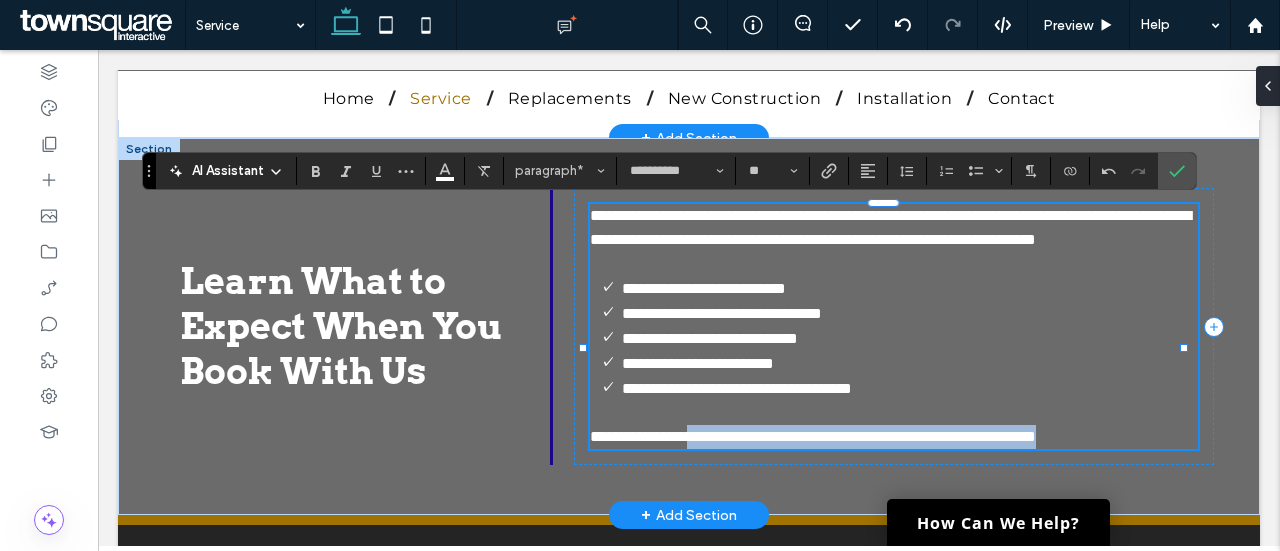 click on "**********" at bounding box center (894, 437) 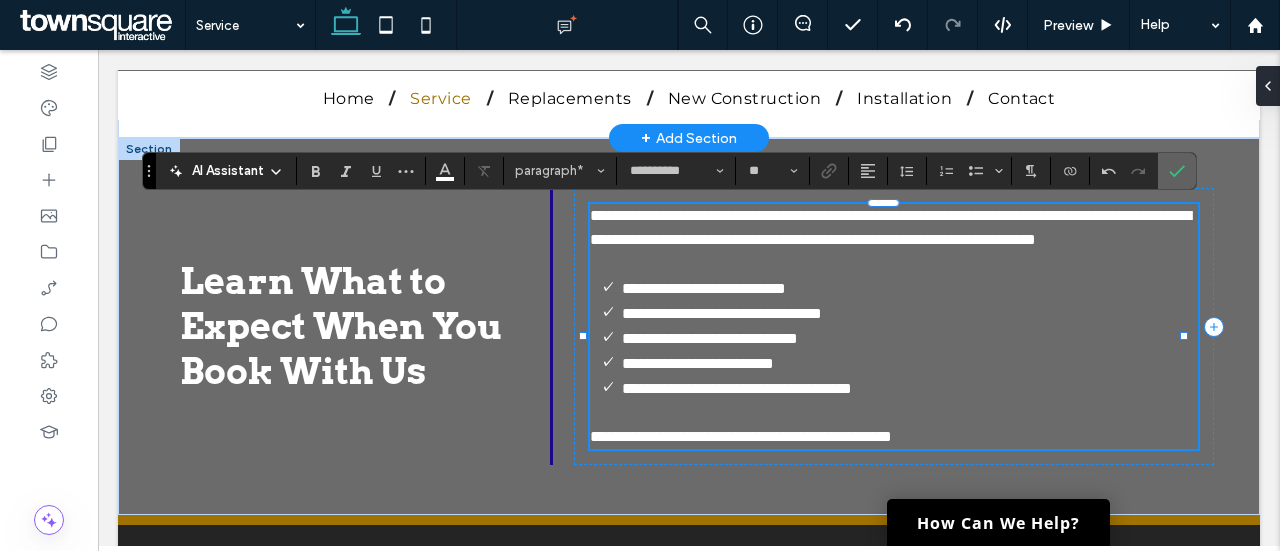 click 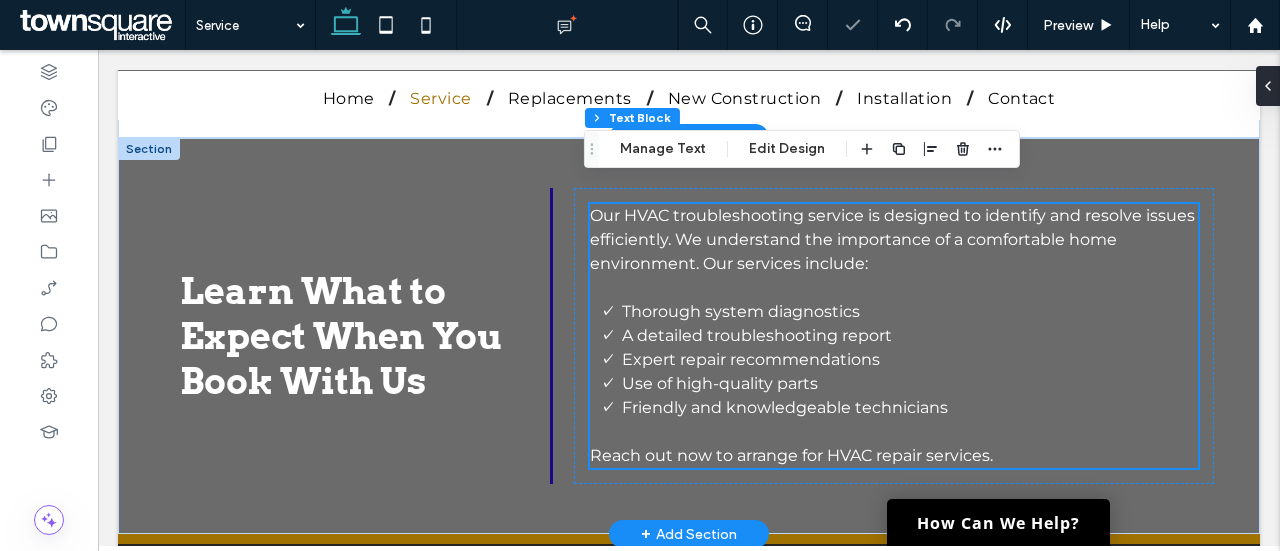 scroll, scrollTop: 1156, scrollLeft: 0, axis: vertical 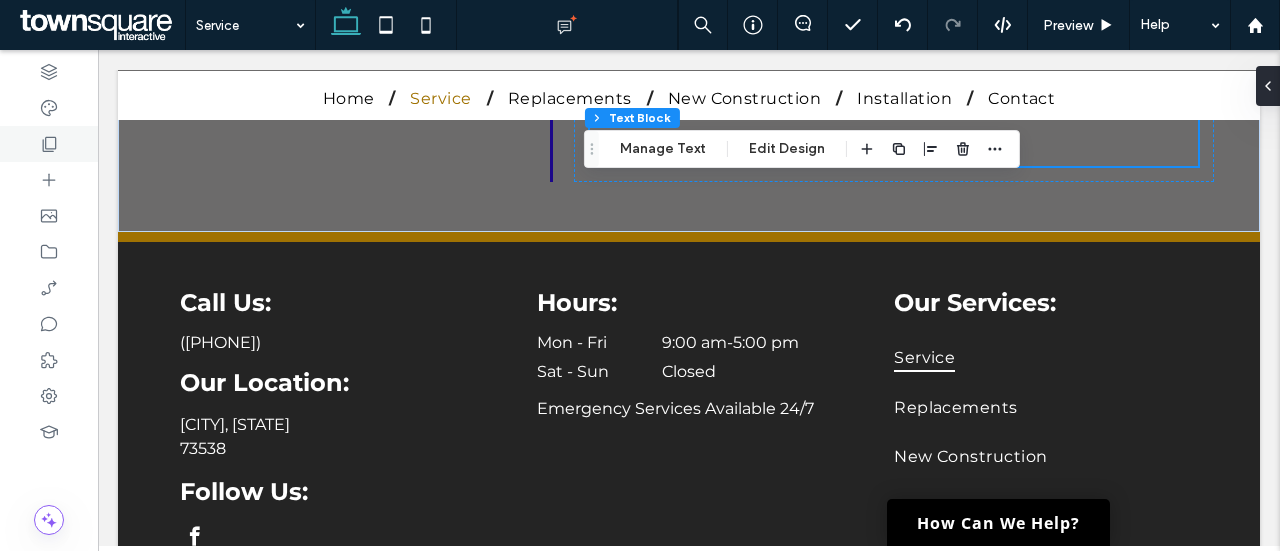 drag, startPoint x: 62, startPoint y: 136, endPoint x: 121, endPoint y: 110, distance: 64.4748 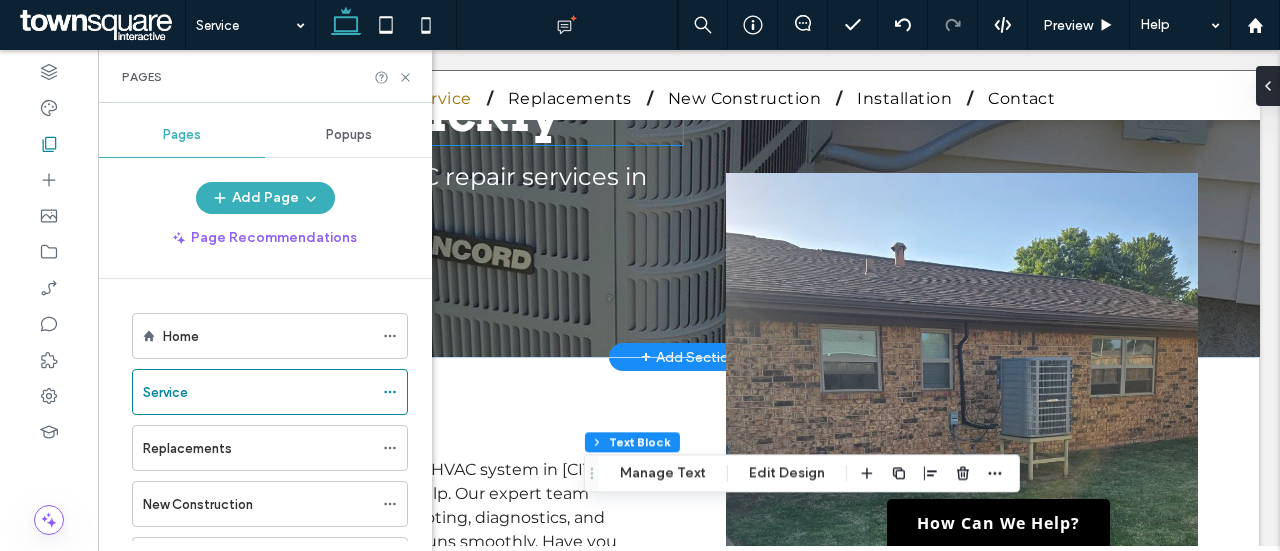 scroll, scrollTop: 0, scrollLeft: 0, axis: both 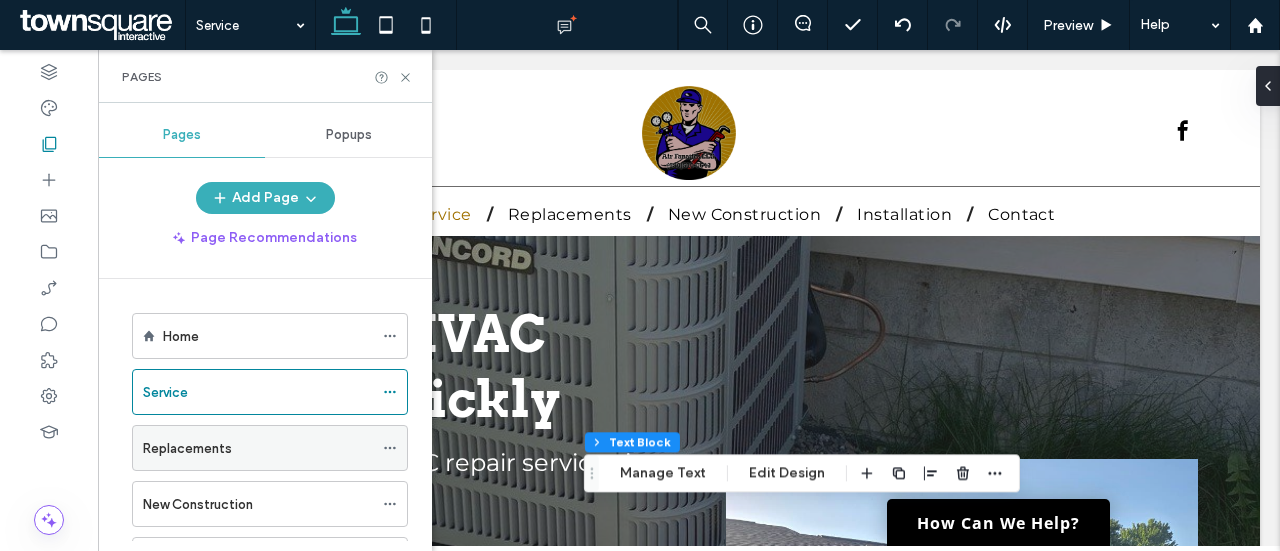 click on "Replacements" at bounding box center [258, 448] 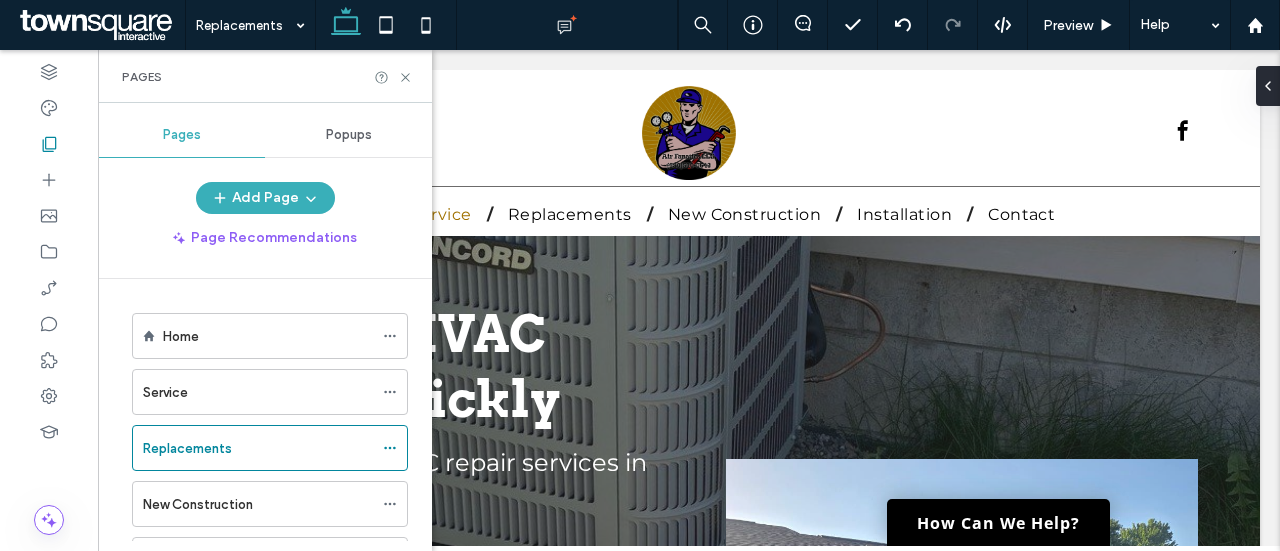 click on "Replacements Preview Help
Design Panel Site Comments Team & Clients Automate new comments Instantly notify your team when someone adds or updates a comment on a site. See Zap Examples
Pages Pages Popups Add Page Page Recommendations Home Service Replacements New Construction Installation Contact Geo Pages
Select an element to start It’ll show the design panel with all the design options for that element right here.
HTML CSS
GENERAL CSS FOR ALL DEVICES" at bounding box center (640, 275) 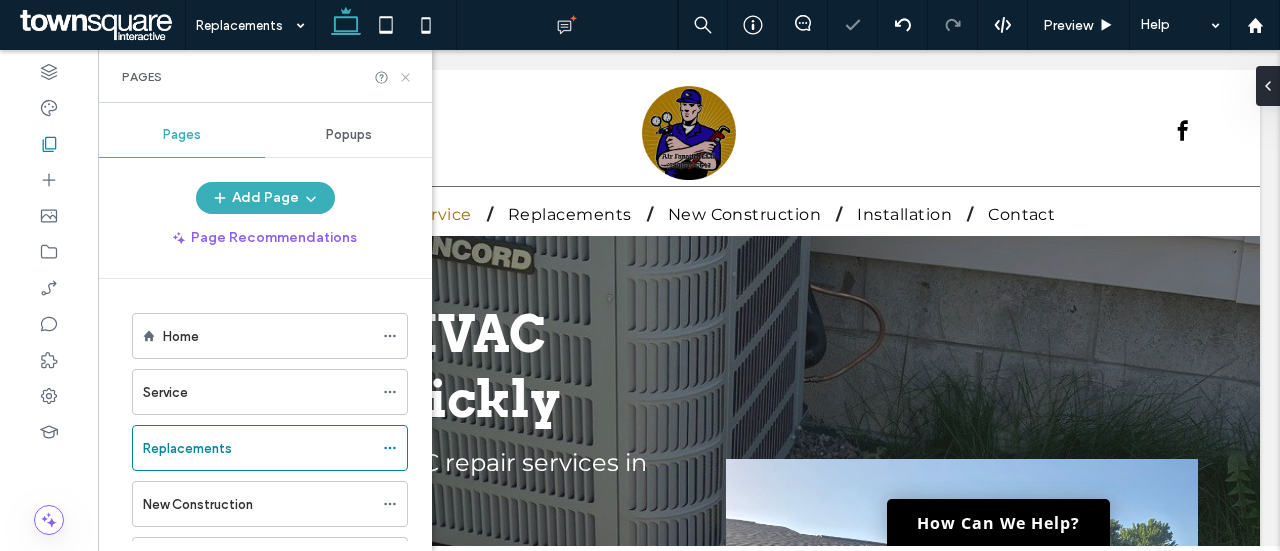 click 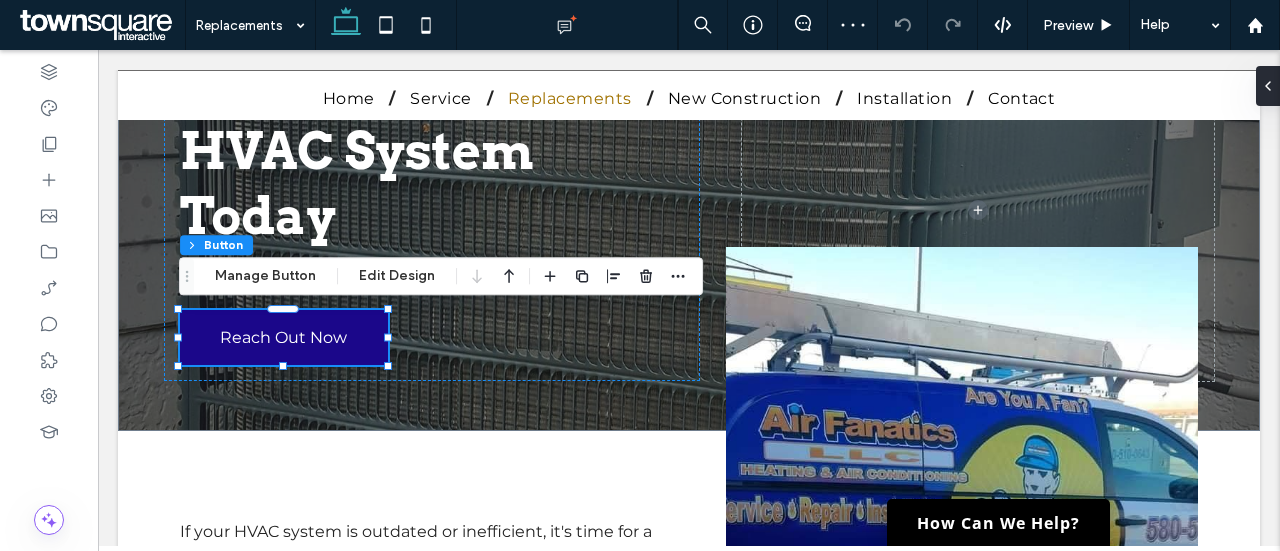 scroll, scrollTop: 132, scrollLeft: 0, axis: vertical 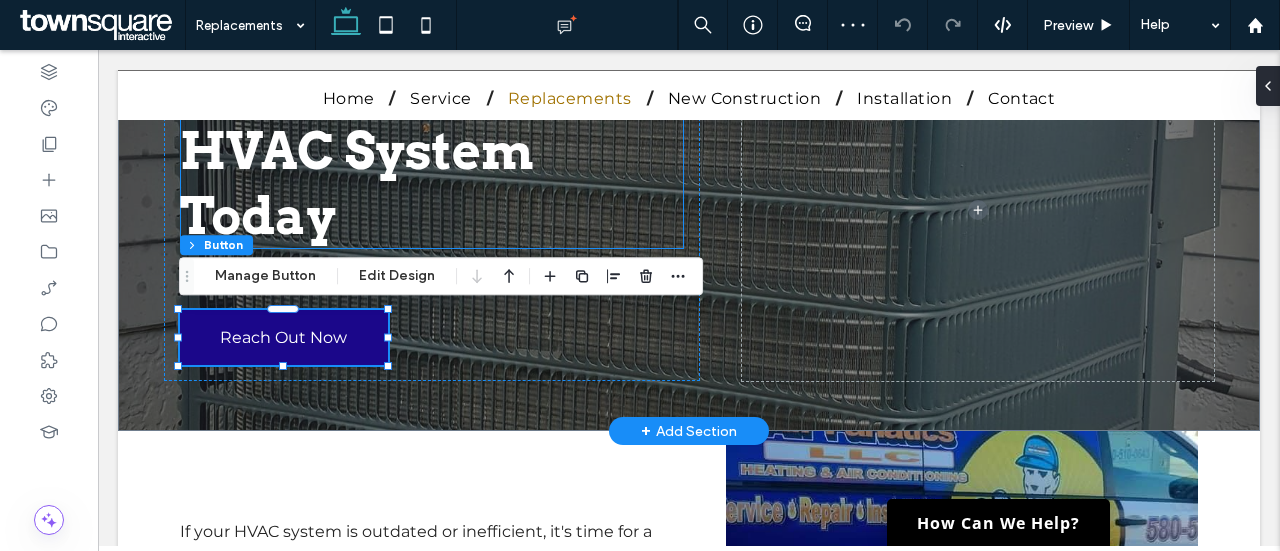 click on "Upgrade Your HVAC System Today" at bounding box center [359, 151] 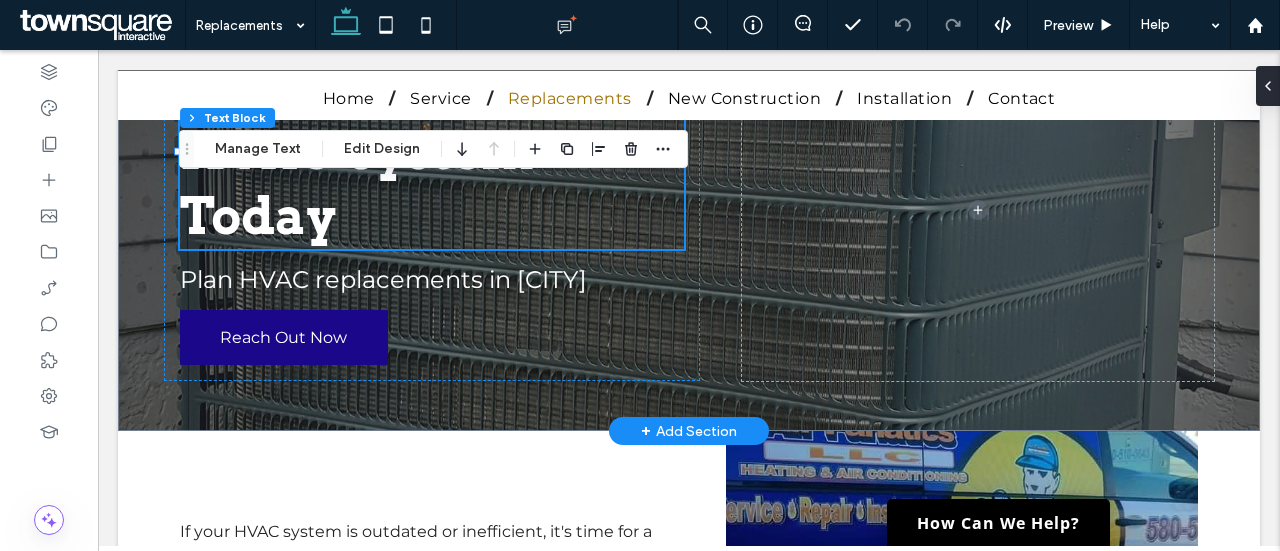 click on "Upgrade Your HVAC System Today" at bounding box center (359, 151) 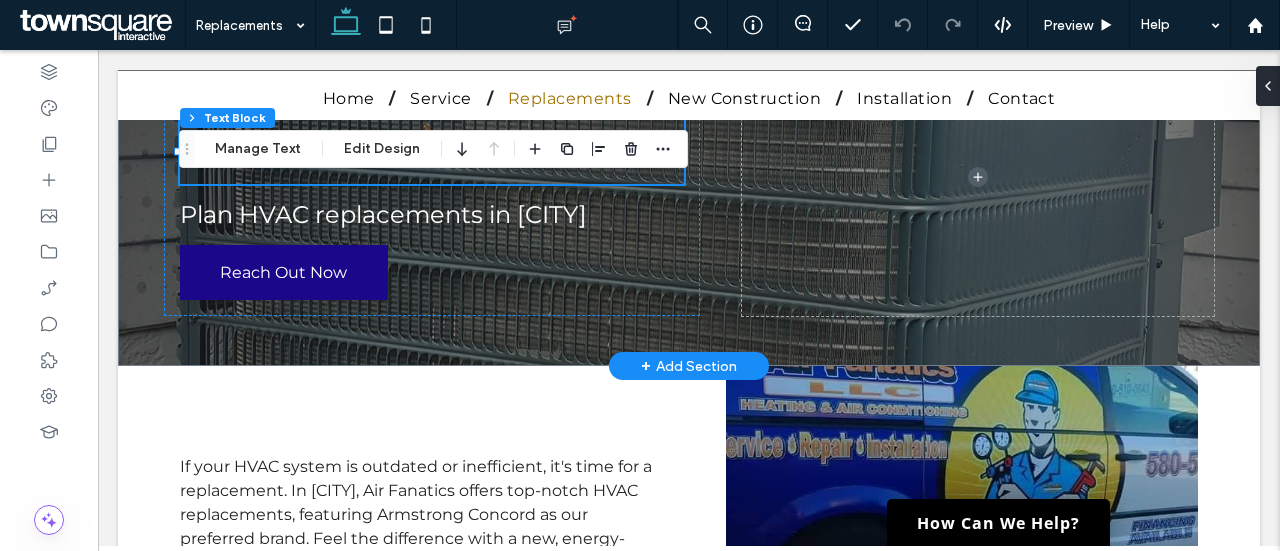click on "**********" at bounding box center (429, 119) 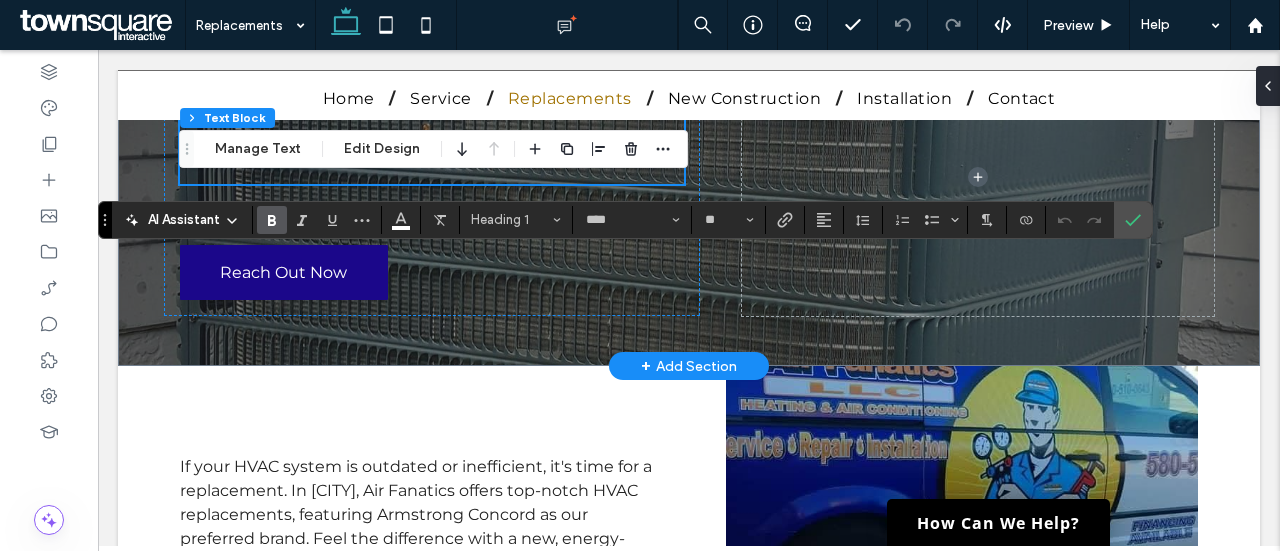 scroll, scrollTop: 62, scrollLeft: 0, axis: vertical 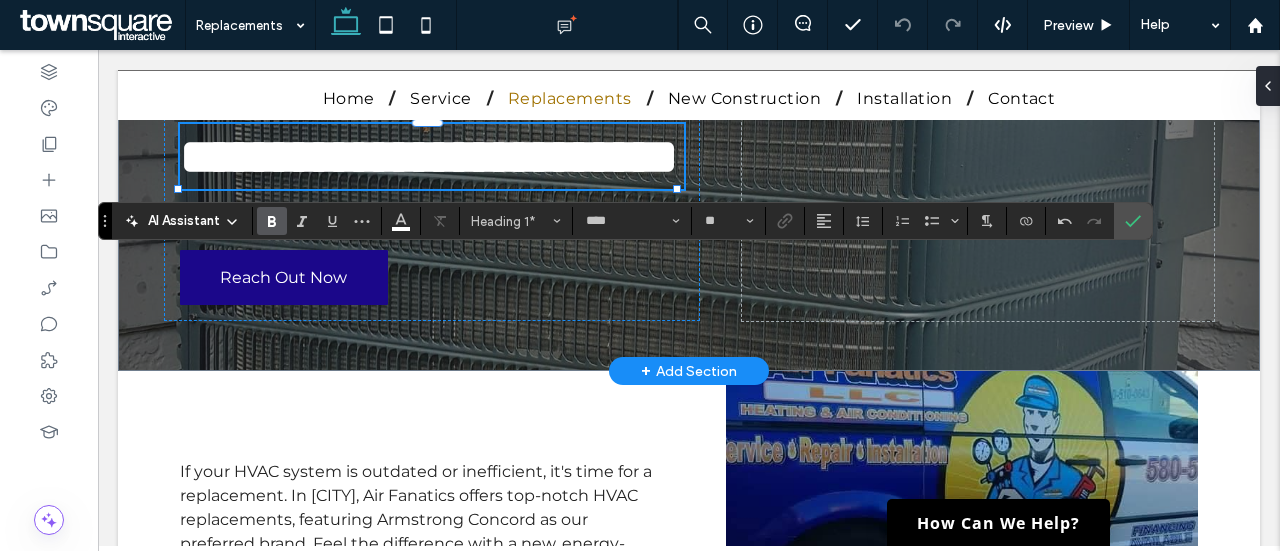 click on "**********" at bounding box center [429, 156] 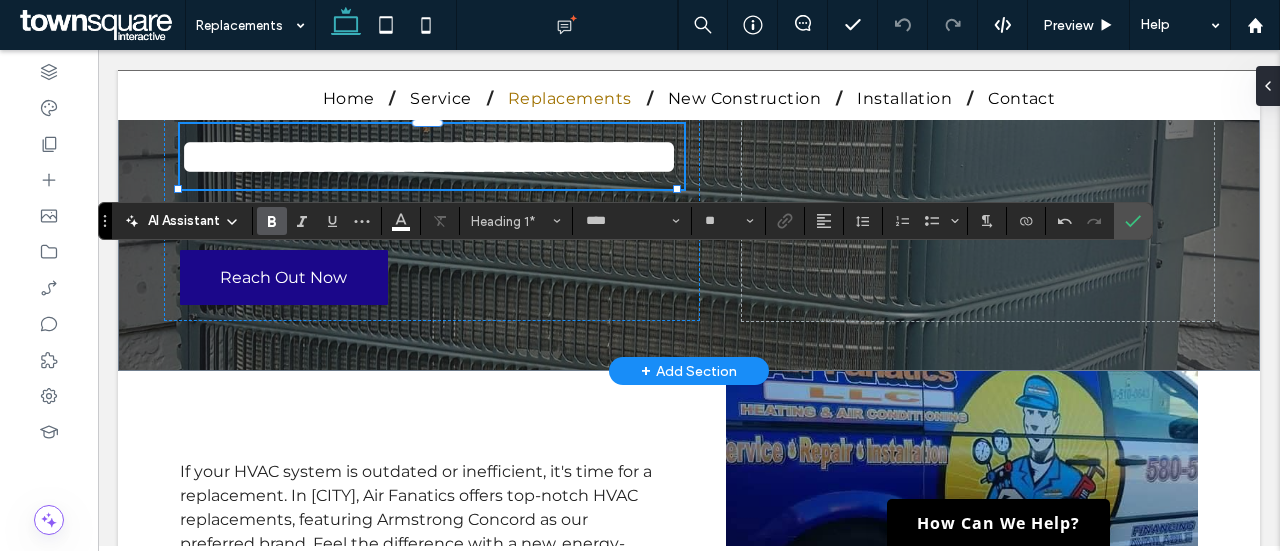 click on "**********" at bounding box center (432, 156) 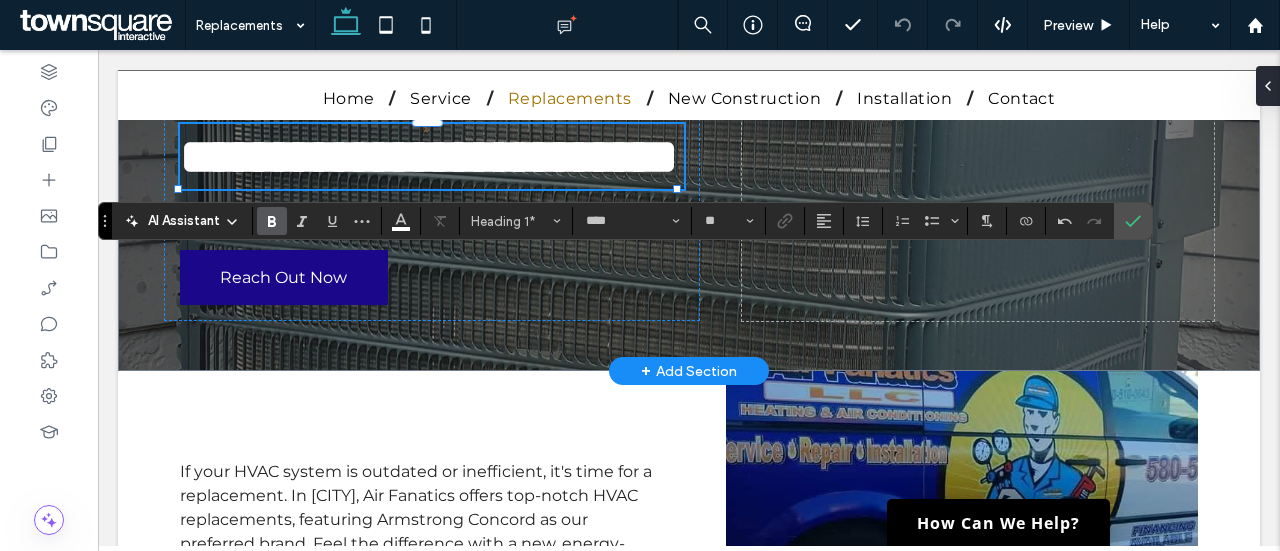 type 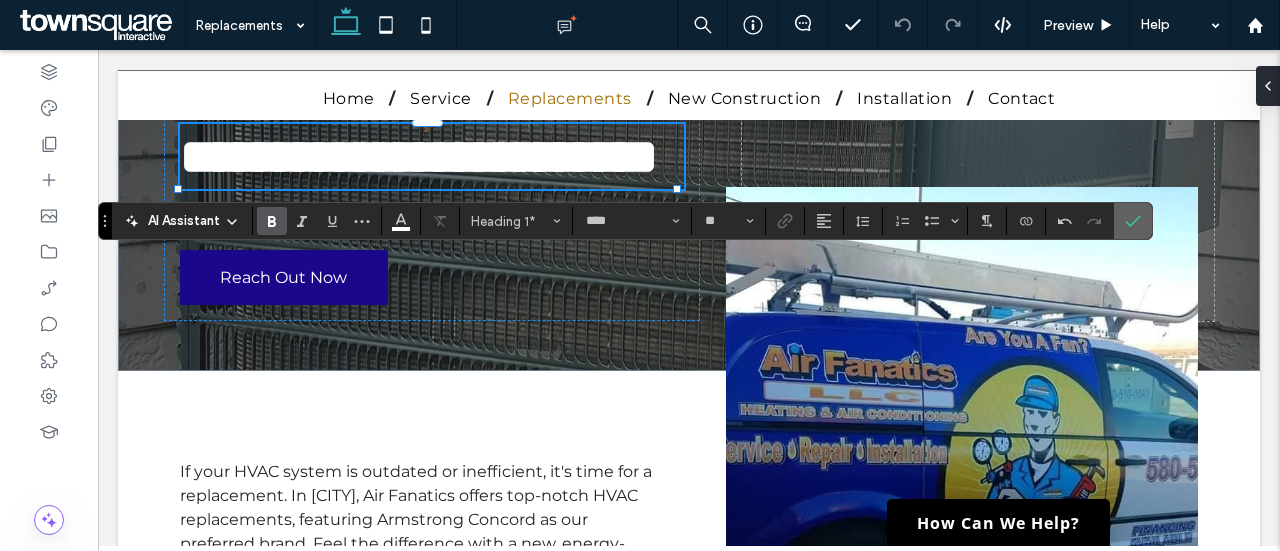 click 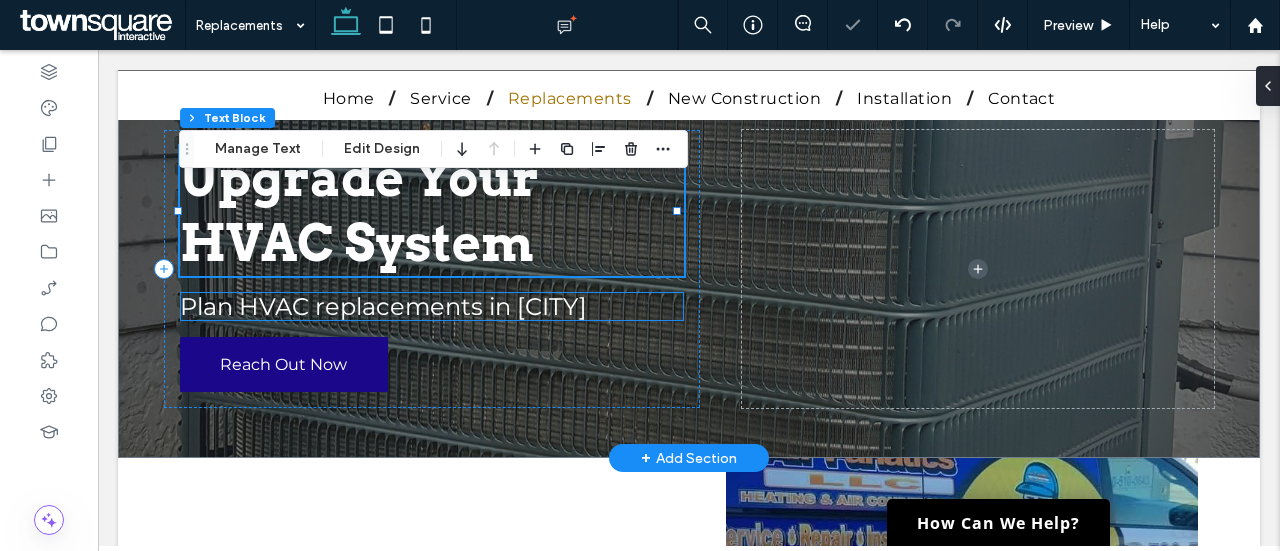 scroll, scrollTop: 1, scrollLeft: 0, axis: vertical 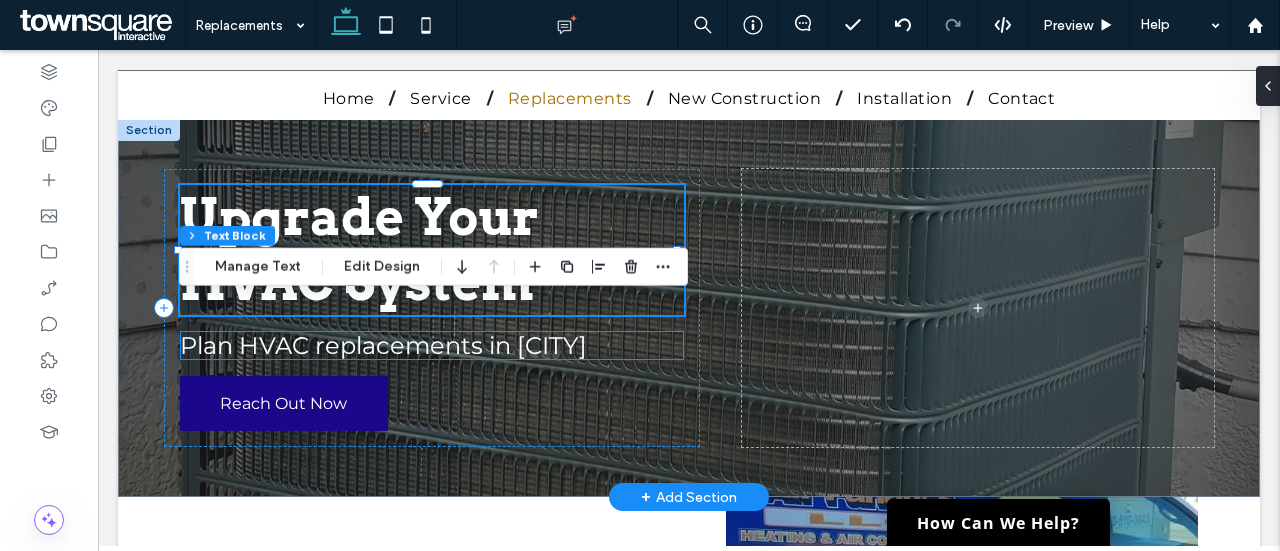 click on "Plan HVAC replacements in [CITY]" at bounding box center [383, 345] 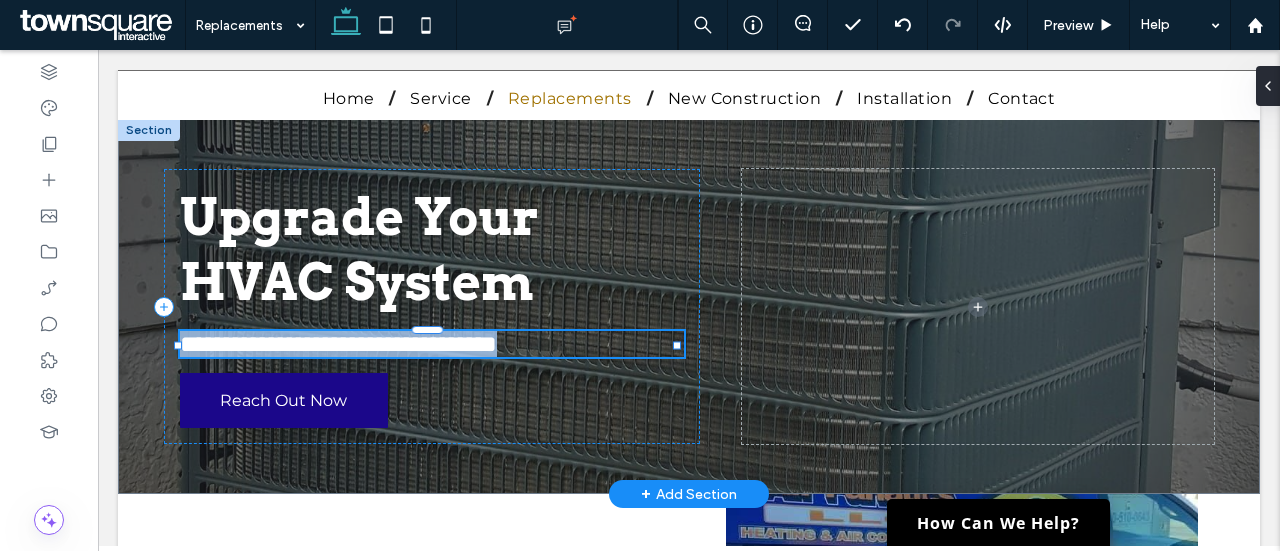 type on "**********" 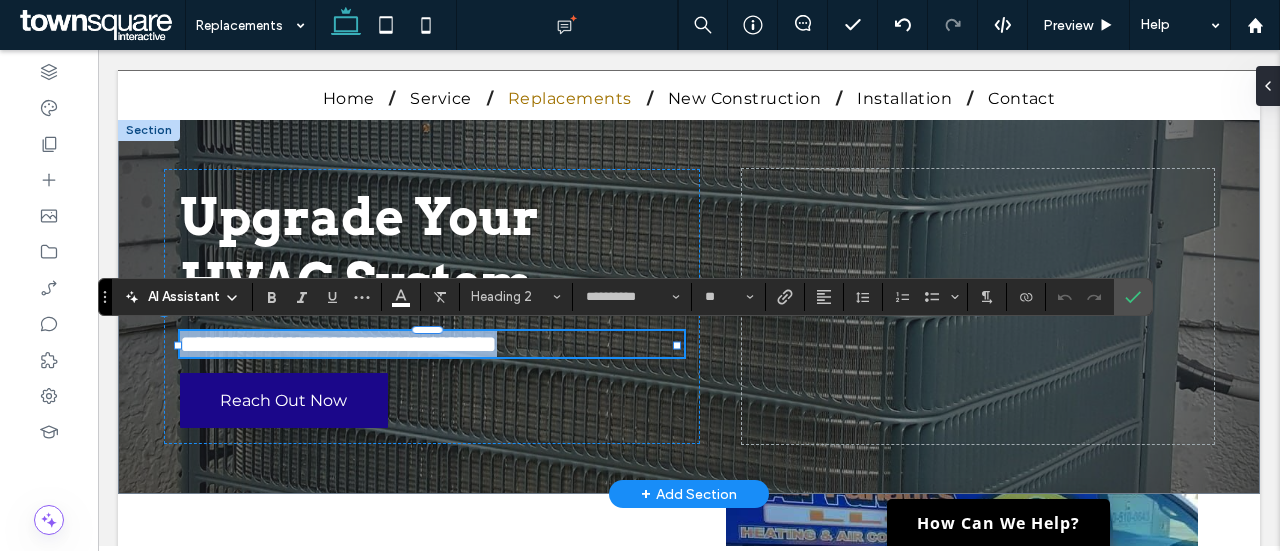 type 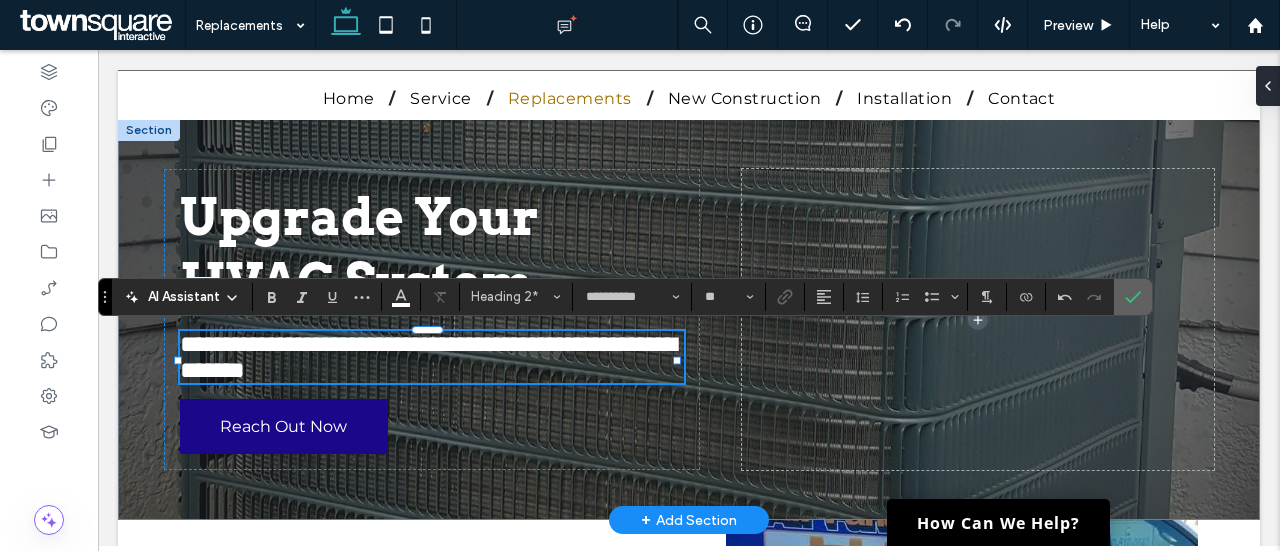 click at bounding box center [1133, 297] 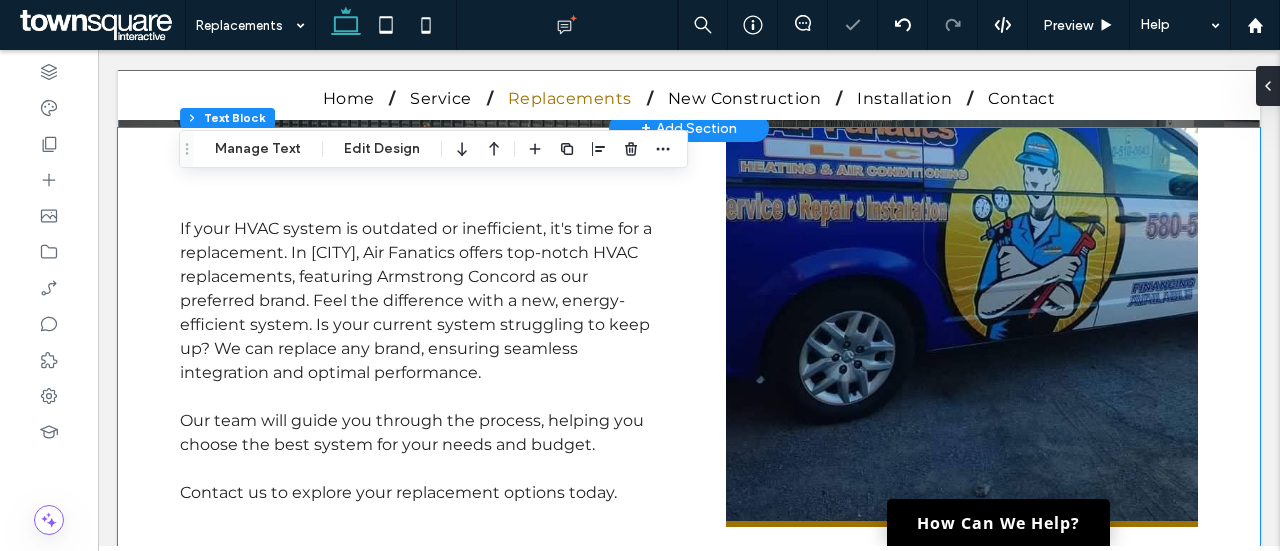 scroll, scrollTop: 400, scrollLeft: 0, axis: vertical 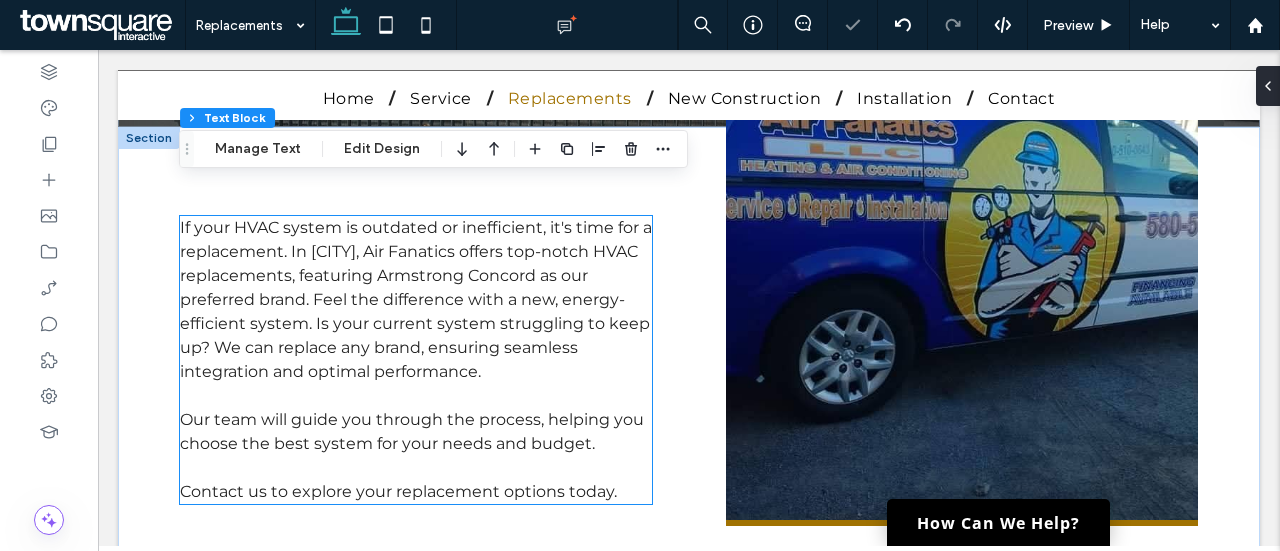 click on "If your HVAC system is outdated or inefficient, it's time for a replacement. In [CITY], Air Fanatics offers top-notch HVAC replacements, featuring Armstrong Concord as our preferred brand. Feel the difference with a new, energy-efficient system. Is your current system struggling to keep up? We can replace any brand, ensuring seamless integration and optimal performance." at bounding box center (416, 299) 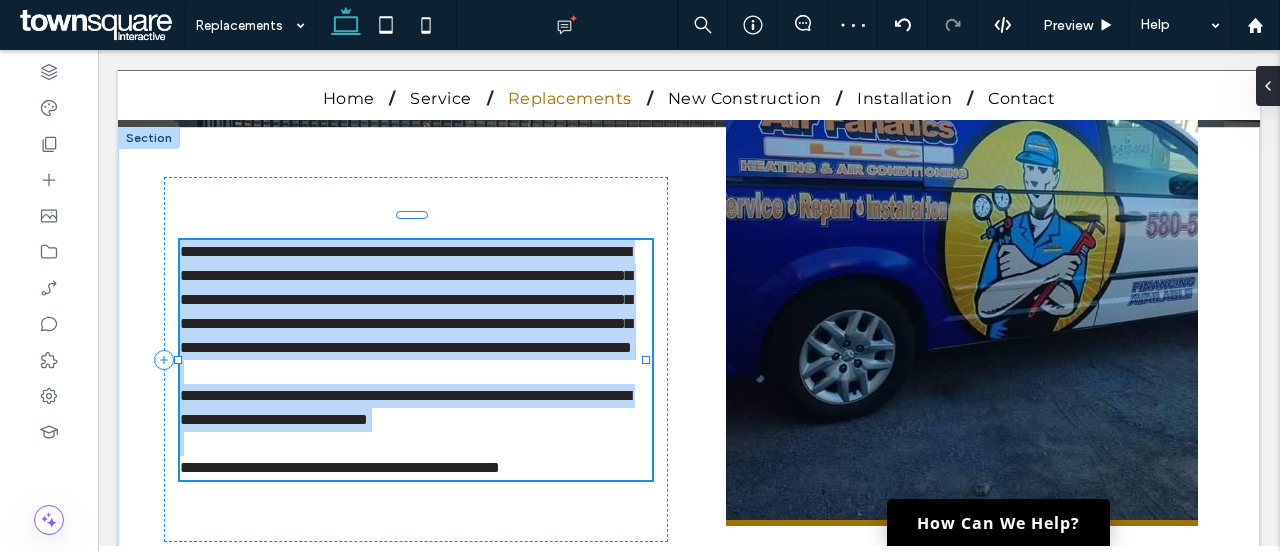 type on "**********" 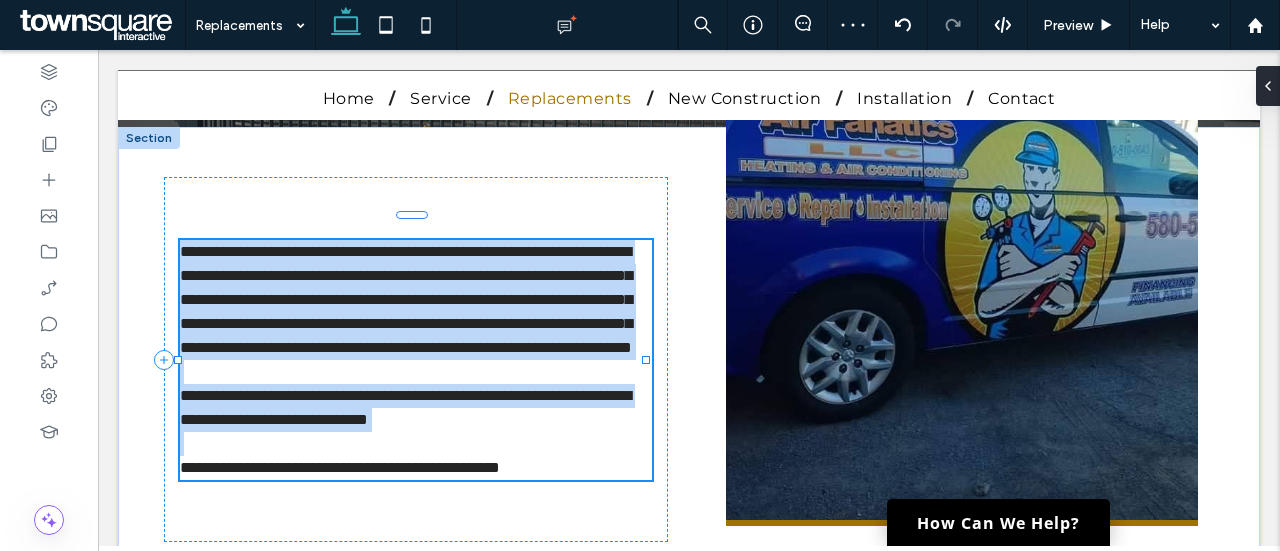 type on "**" 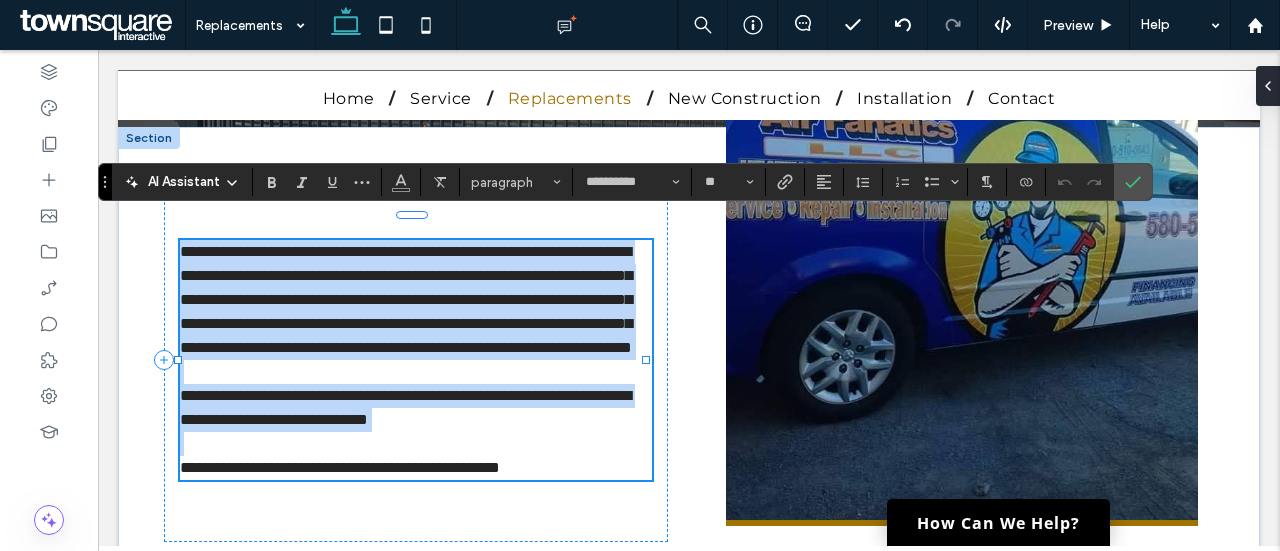 click on "**********" at bounding box center (406, 299) 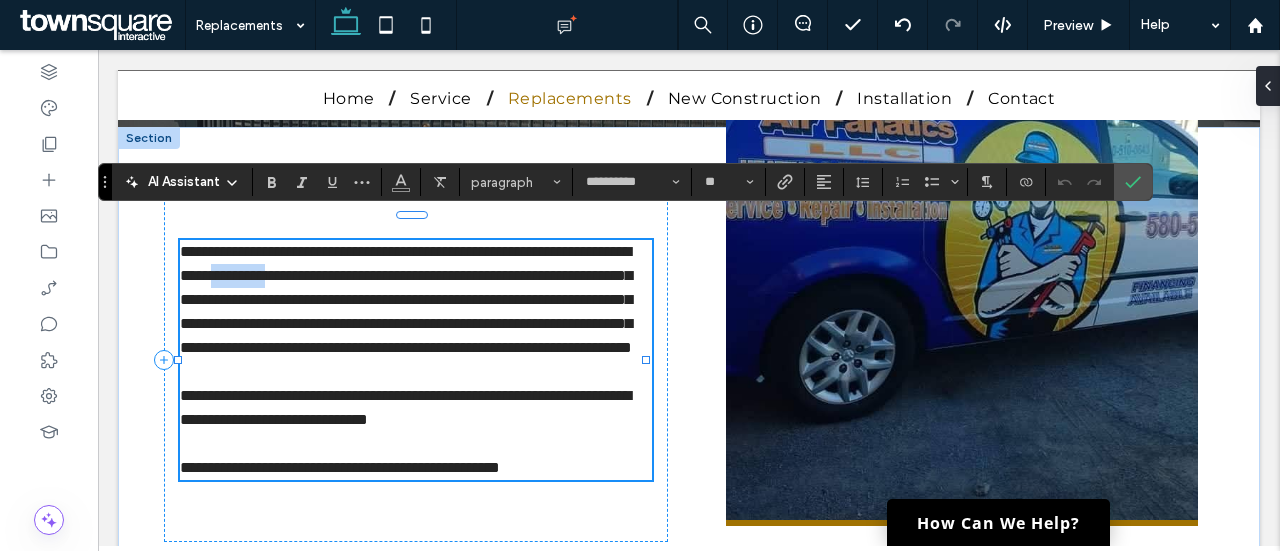 click on "**********" at bounding box center (406, 299) 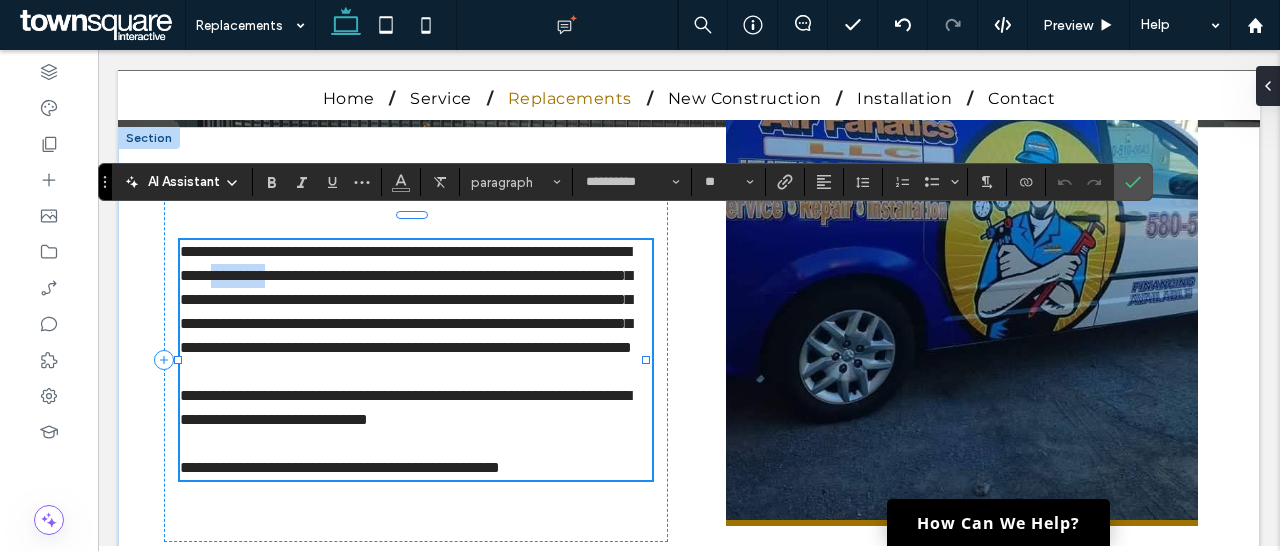 type 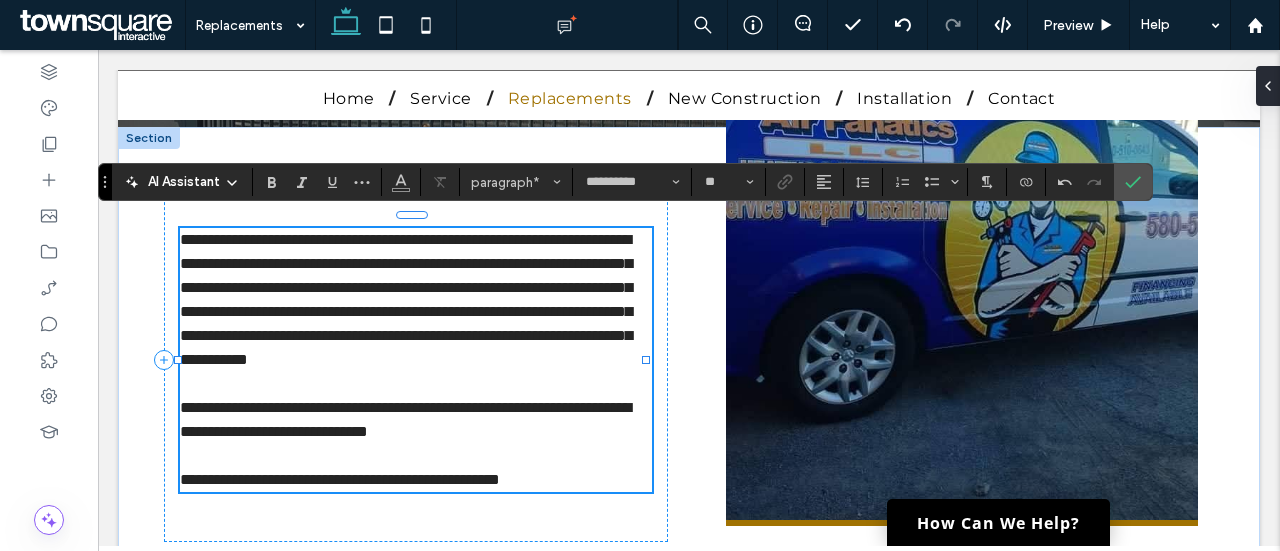 scroll, scrollTop: 388, scrollLeft: 0, axis: vertical 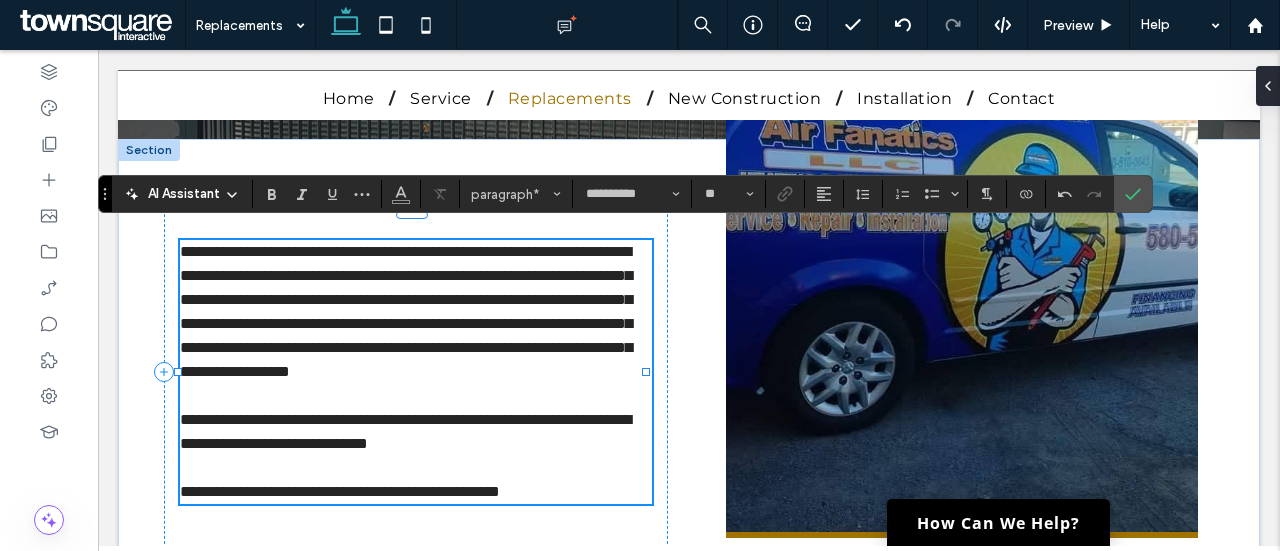 click on "**********" at bounding box center (406, 311) 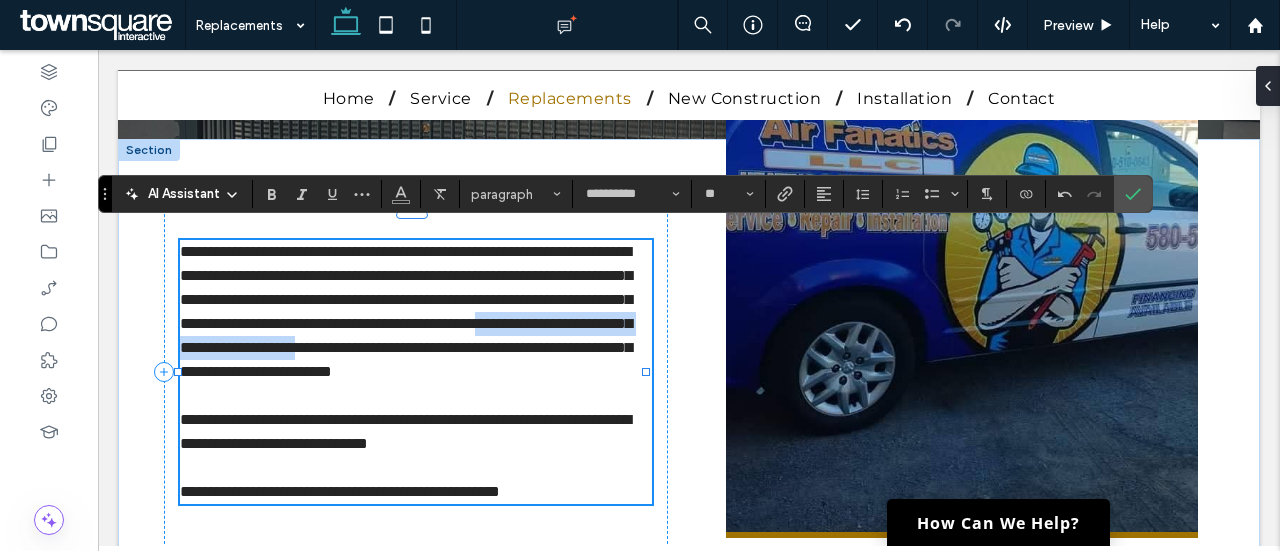 drag, startPoint x: 556, startPoint y: 327, endPoint x: 483, endPoint y: 350, distance: 76.537575 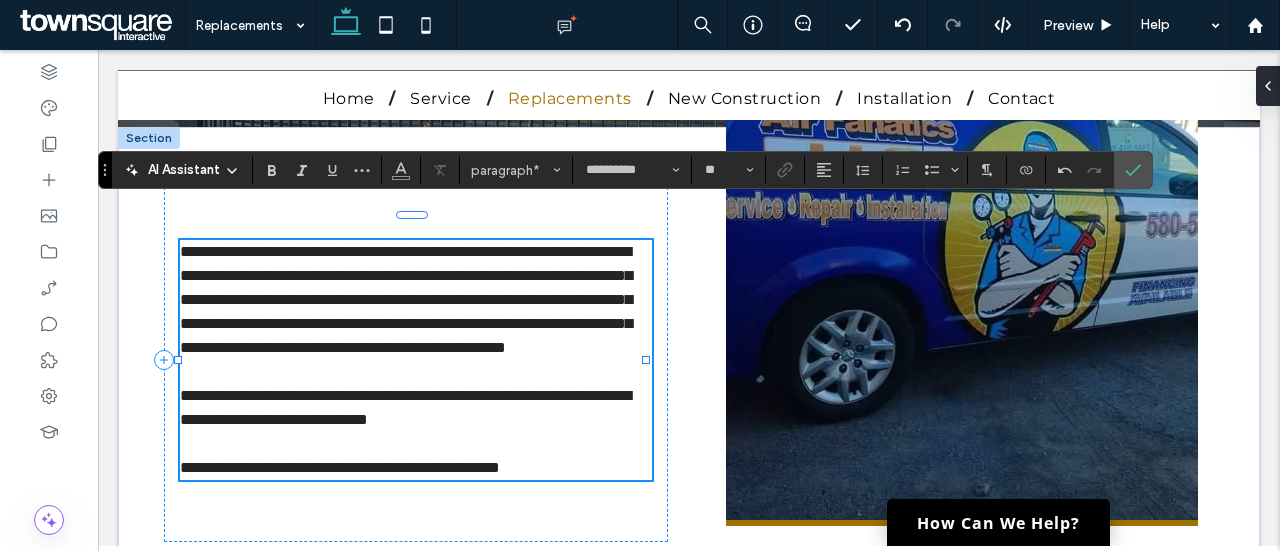 scroll, scrollTop: 412, scrollLeft: 0, axis: vertical 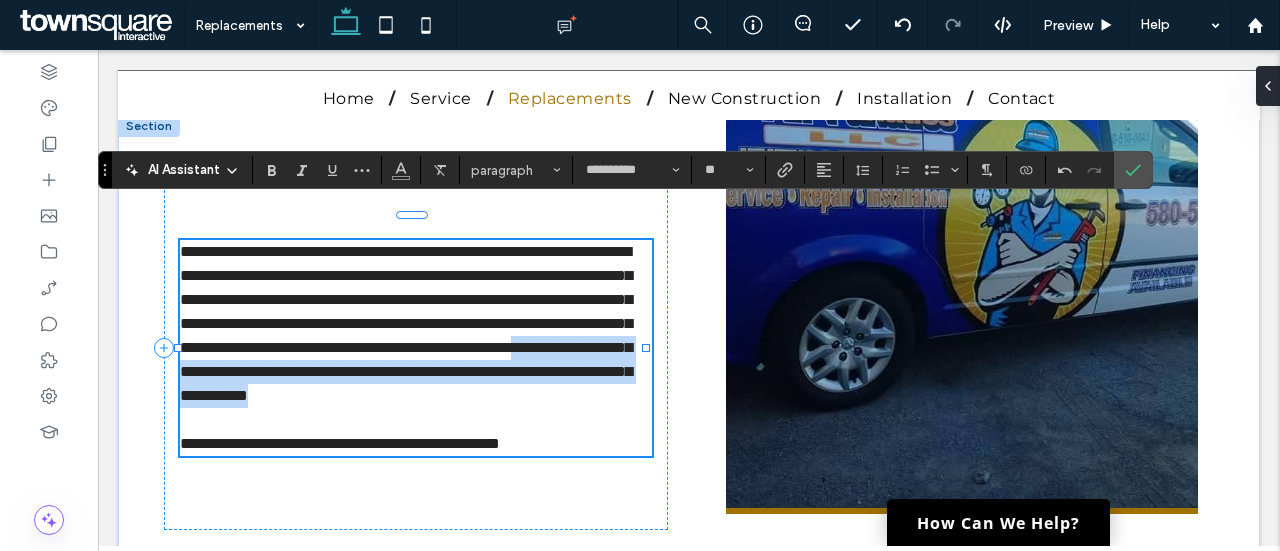 drag, startPoint x: 378, startPoint y: 421, endPoint x: 358, endPoint y: 380, distance: 45.617977 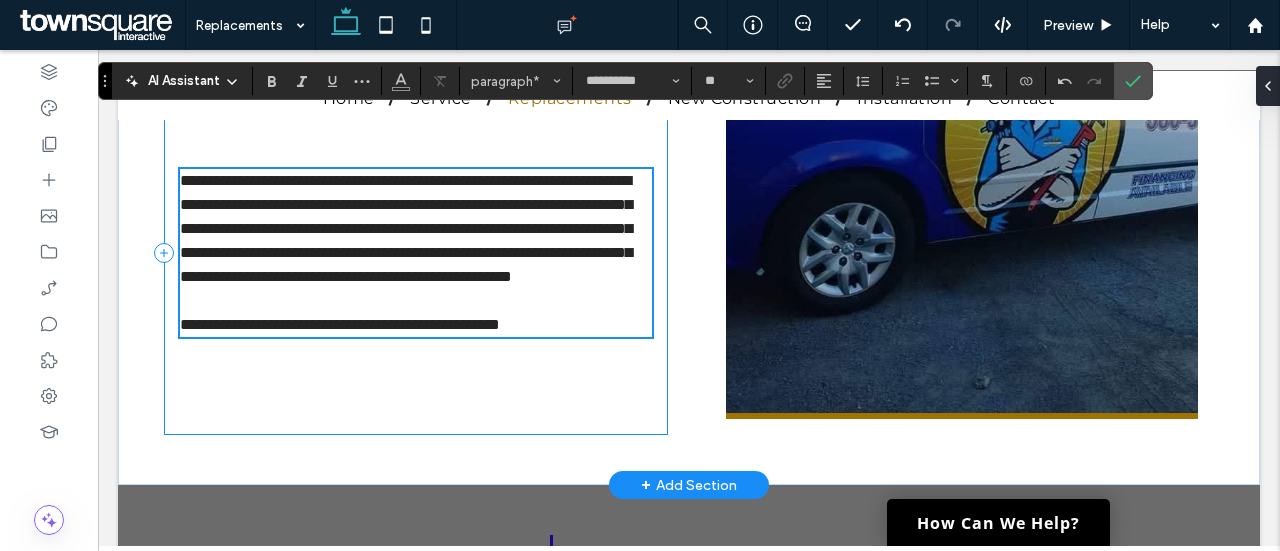 scroll, scrollTop: 506, scrollLeft: 0, axis: vertical 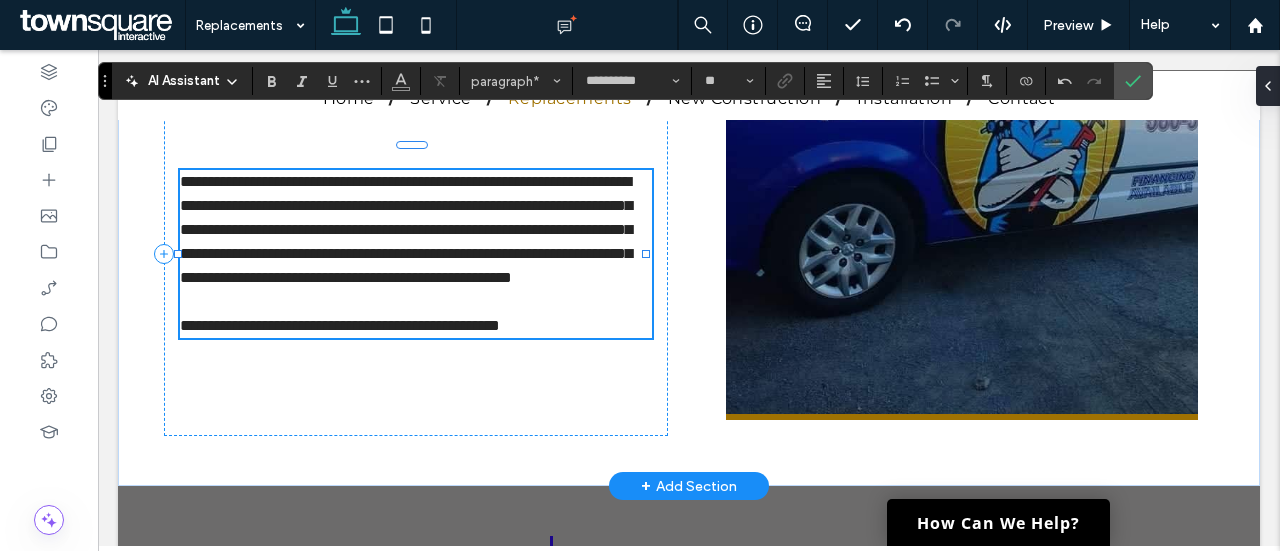 click on "**********" at bounding box center [340, 325] 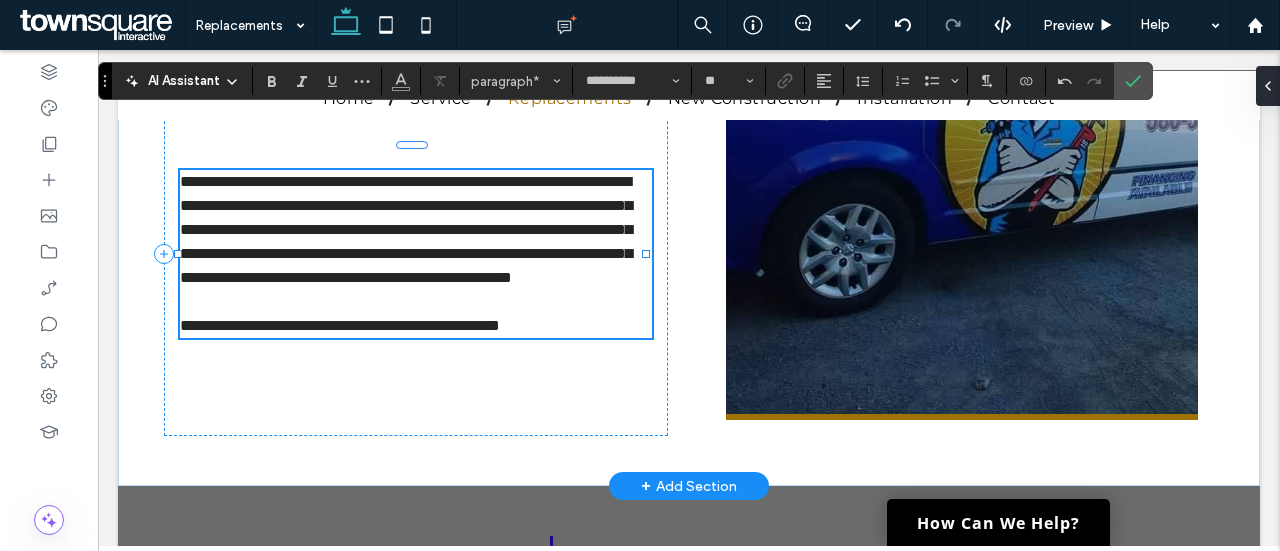 click on "**********" at bounding box center (340, 325) 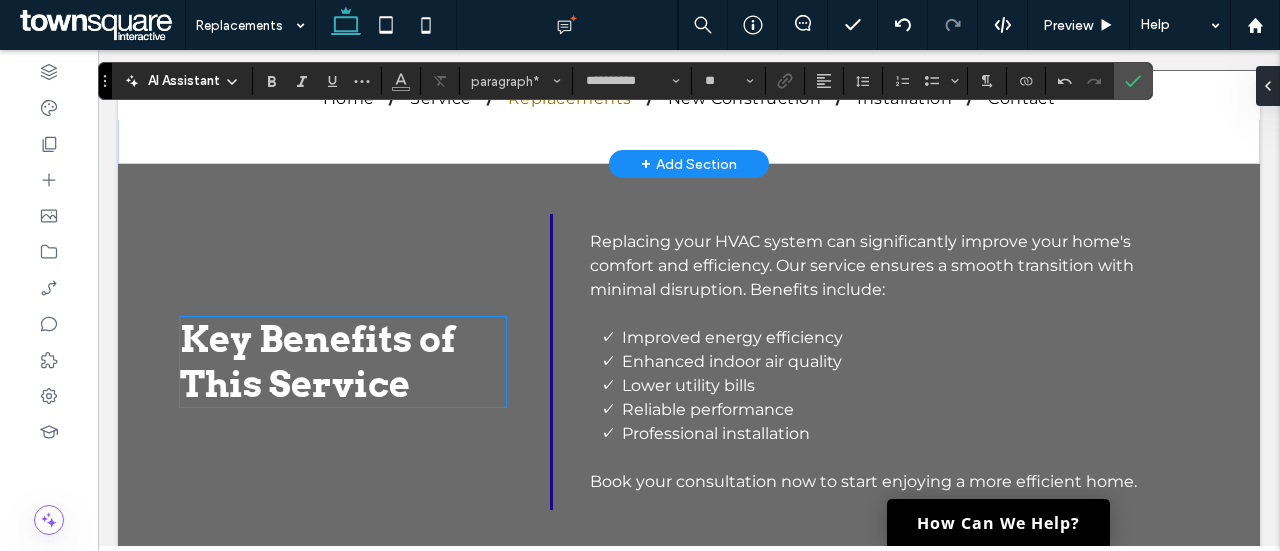 scroll, scrollTop: 839, scrollLeft: 0, axis: vertical 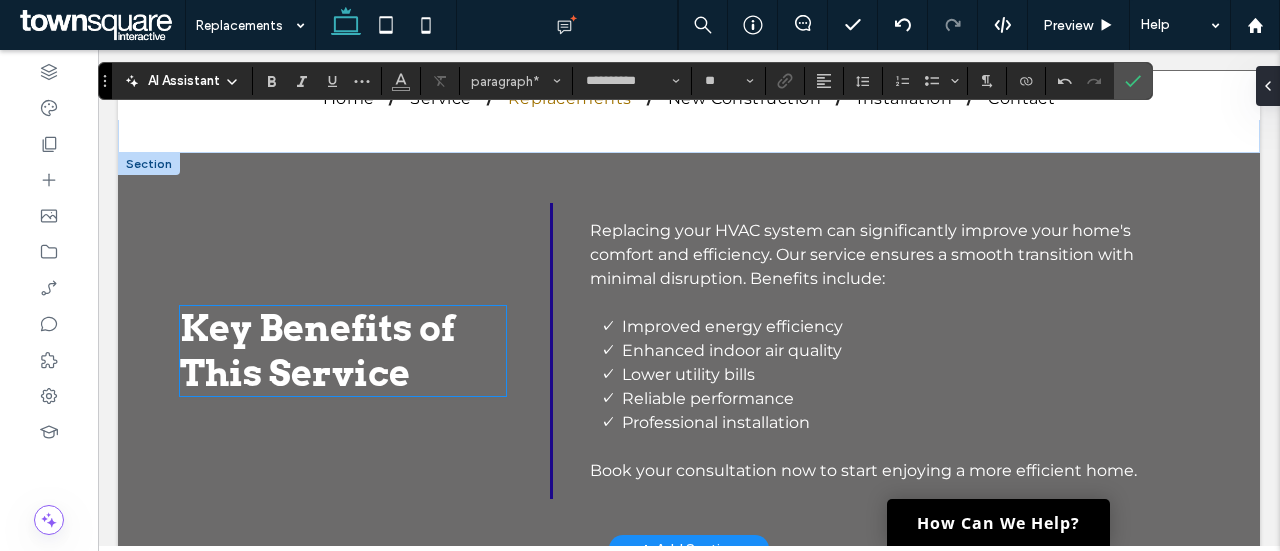 click on "Key Benefits of This Service" at bounding box center [317, 350] 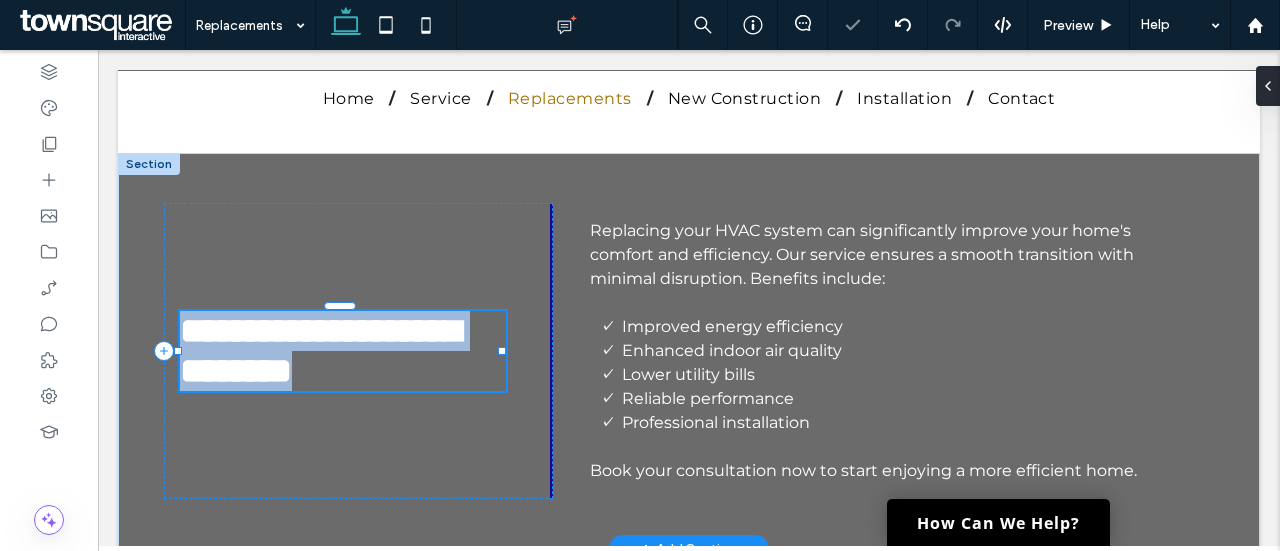type on "****" 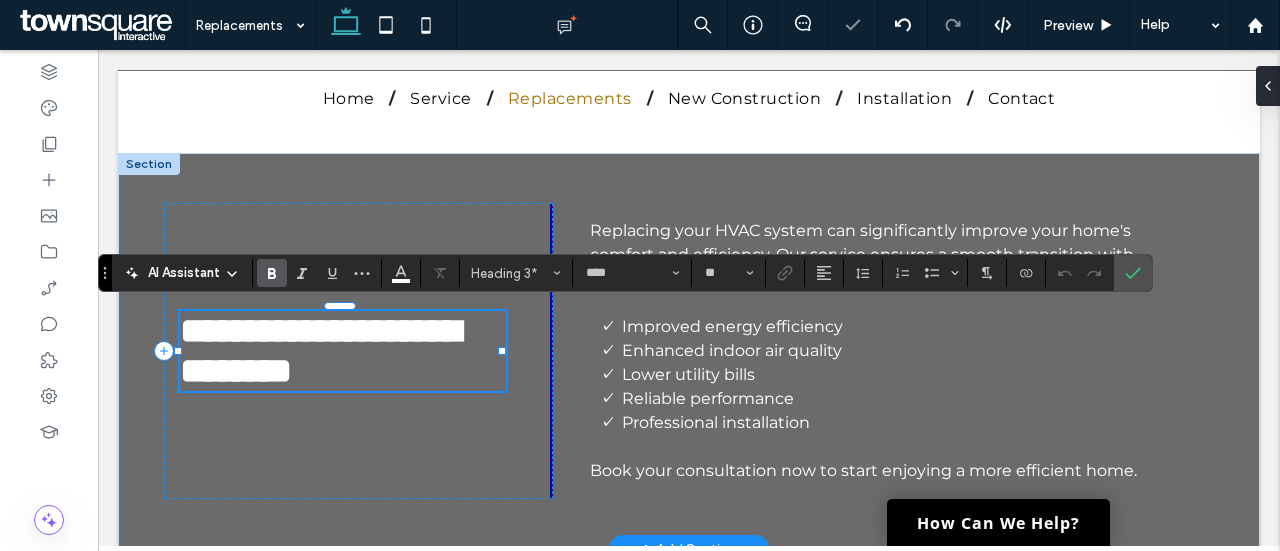 type 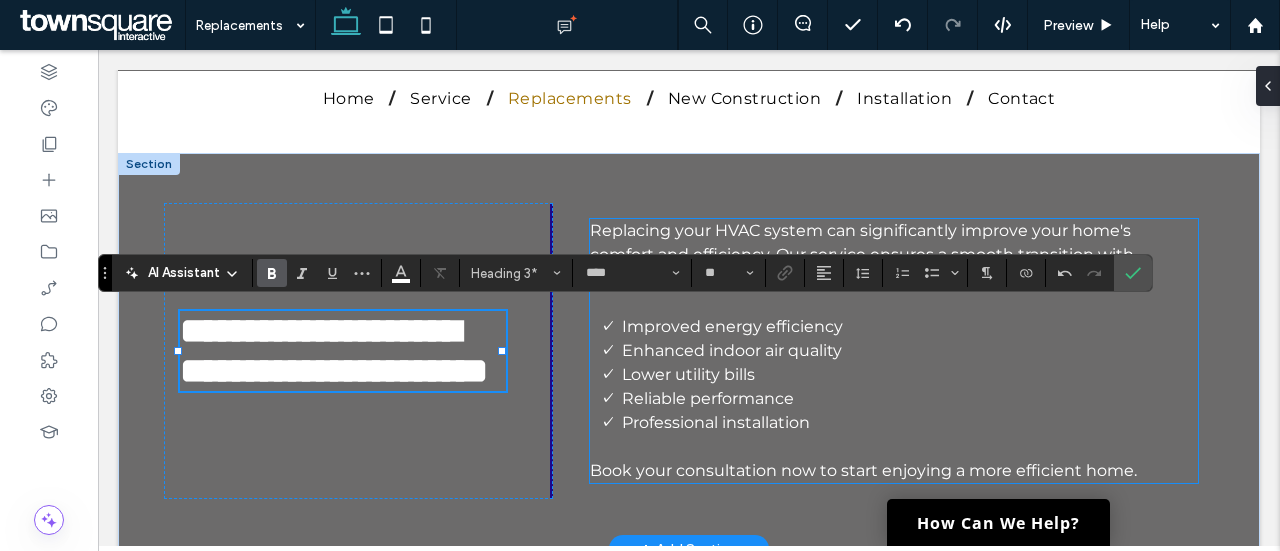 click on "Replacing your HVAC system can significantly improve your home's comfort and efficiency. Our service ensures a smooth transition with minimal disruption. Benefits include:" at bounding box center [894, 255] 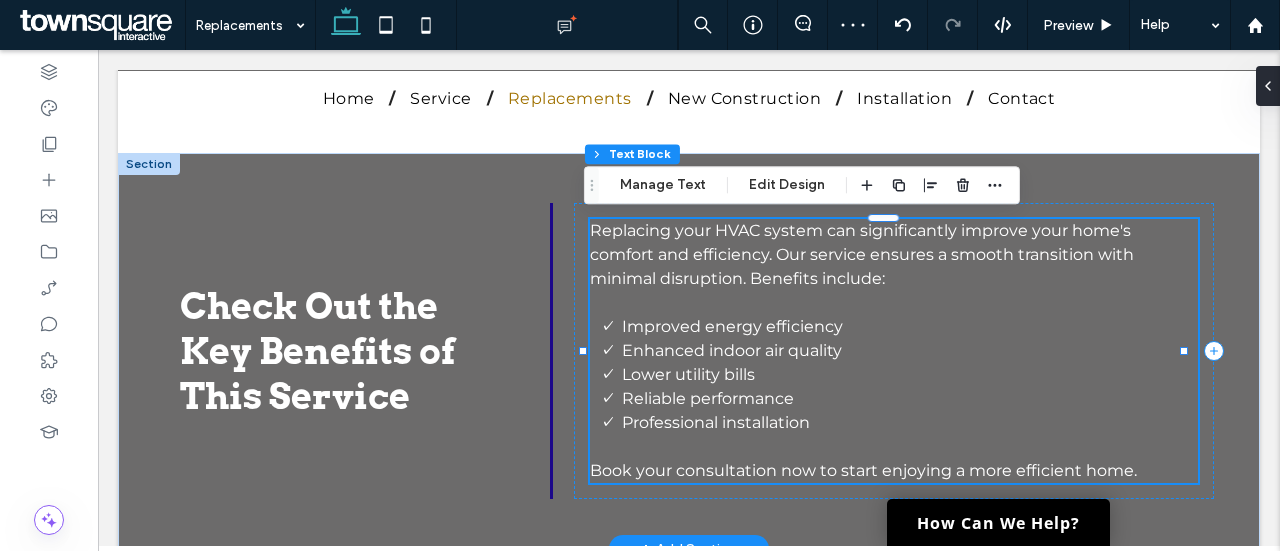 click on "Replacing your HVAC system can significantly improve your home's comfort and efficiency. Our service ensures a smooth transition with minimal disruption. Benefits include:" at bounding box center (862, 254) 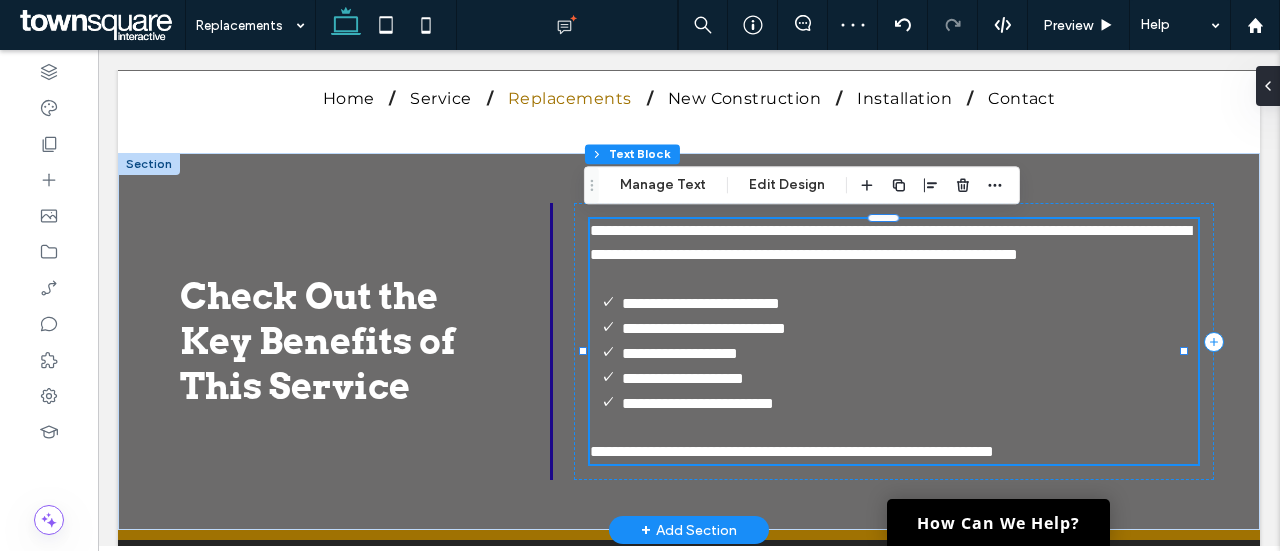 click on "**********" at bounding box center (890, 242) 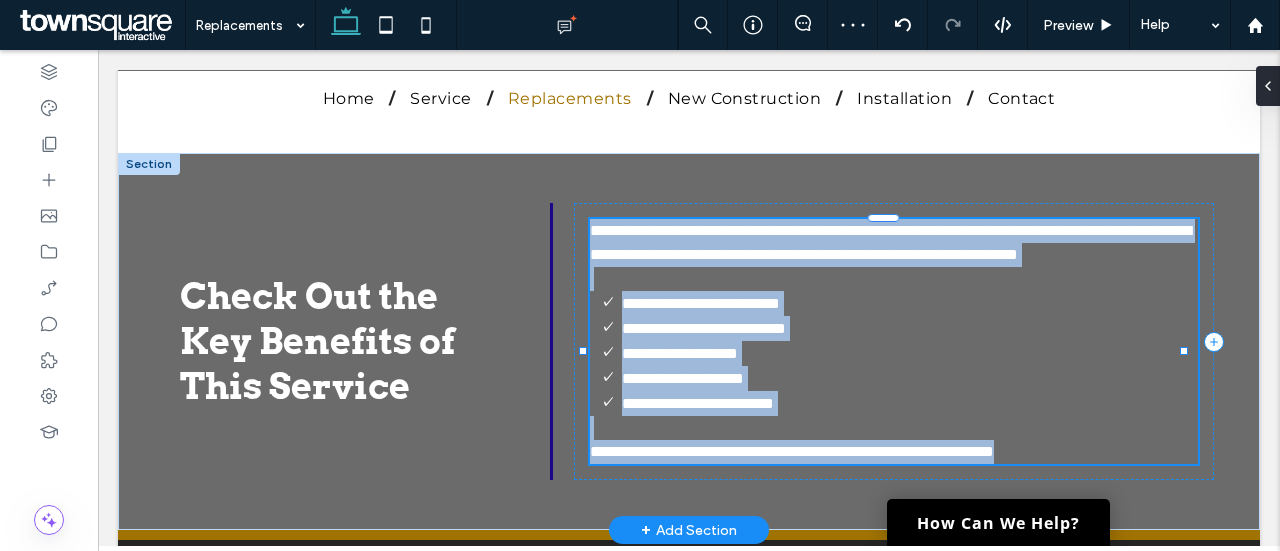 type on "**********" 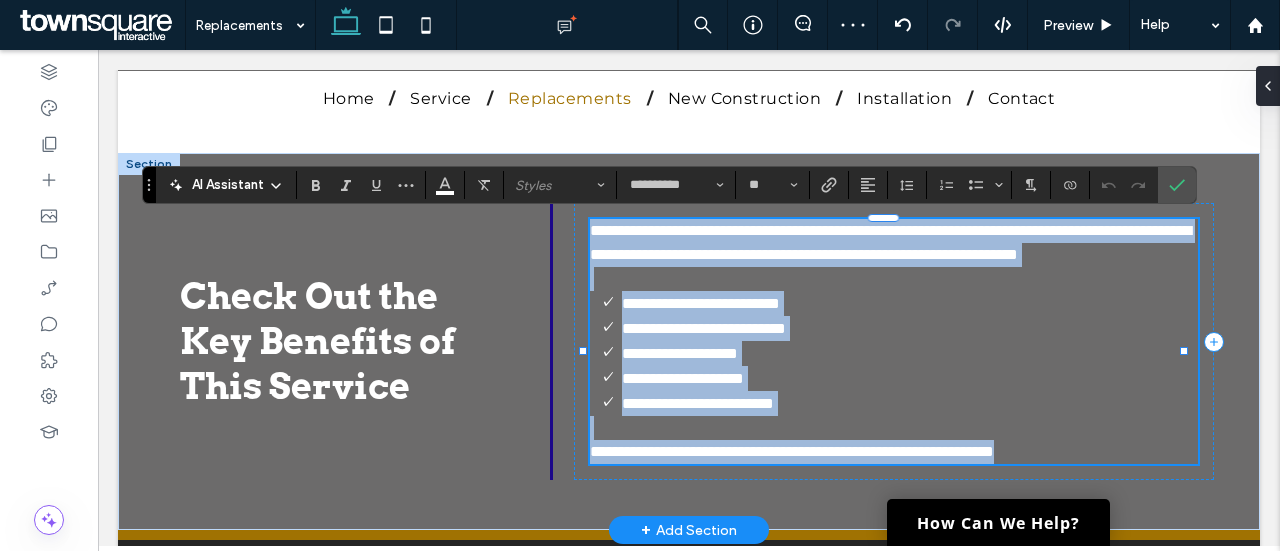 click on "**********" at bounding box center (890, 242) 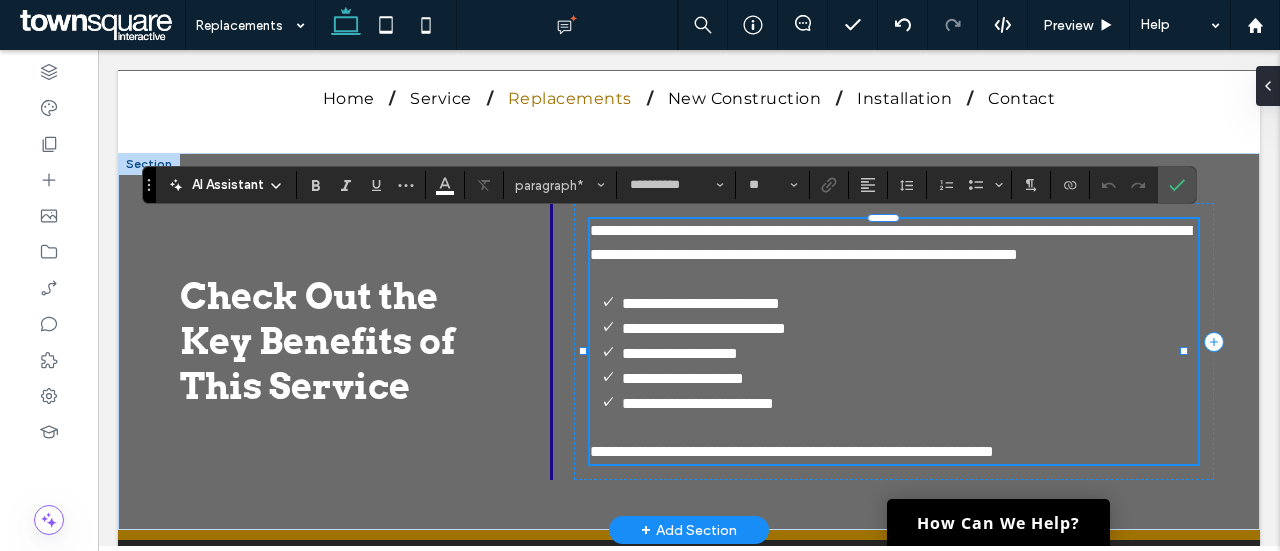 type 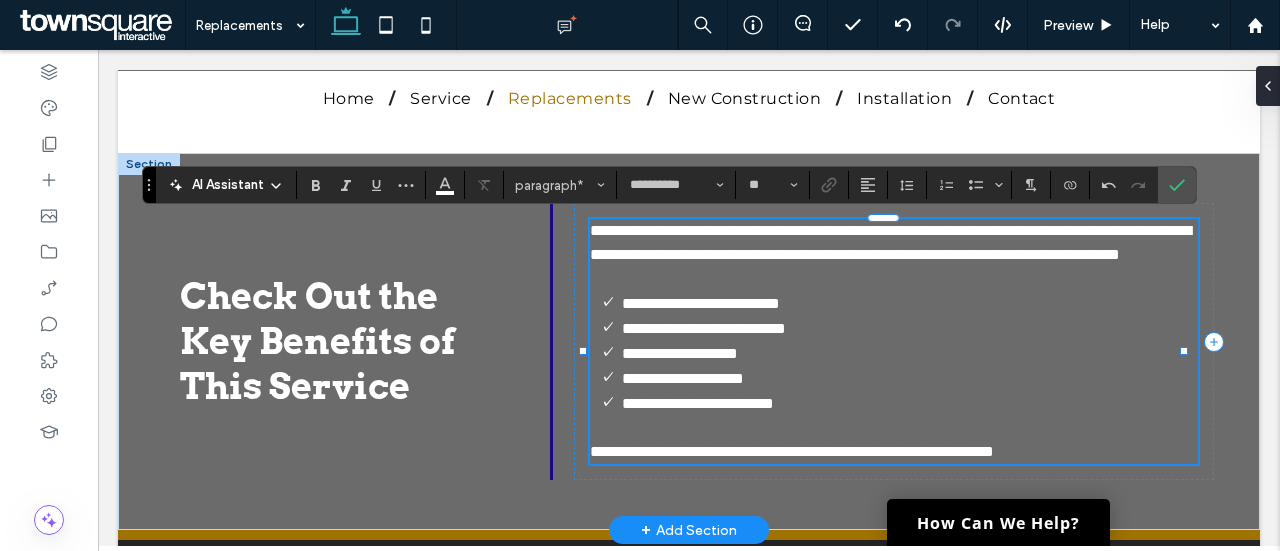 click on "**********" at bounding box center [792, 451] 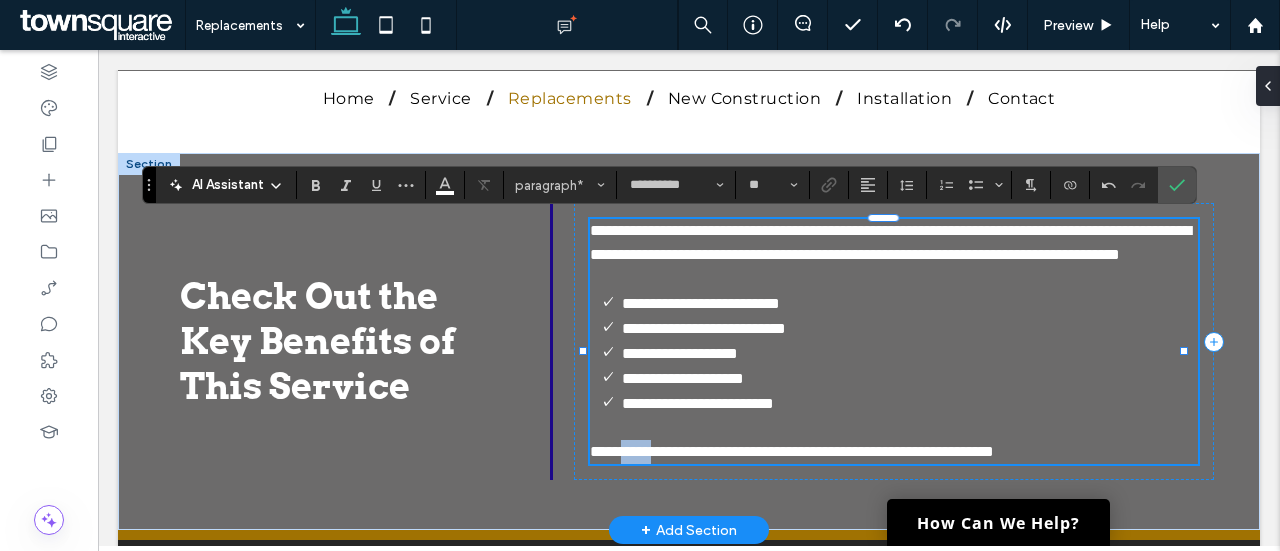 click on "**********" at bounding box center (792, 451) 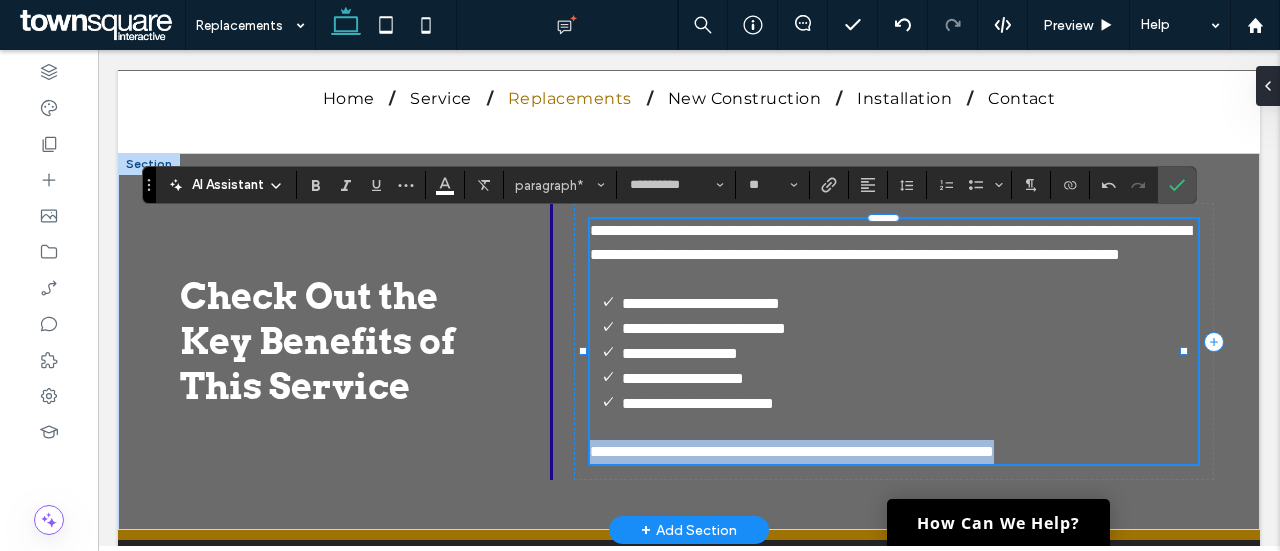 click on "**********" at bounding box center [792, 451] 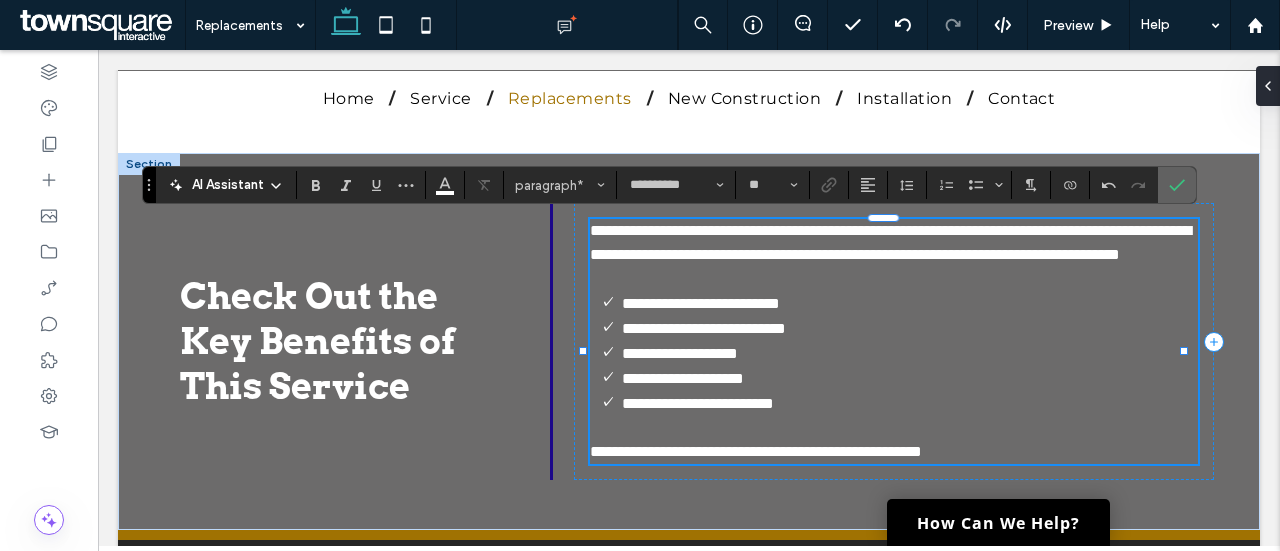 click 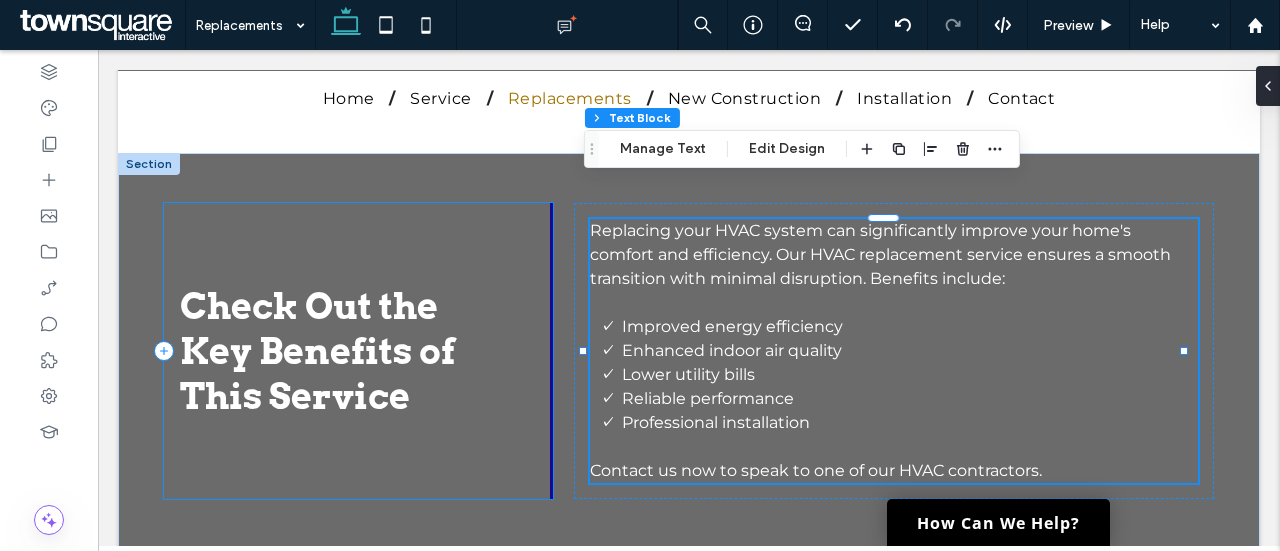 scroll, scrollTop: 1284, scrollLeft: 0, axis: vertical 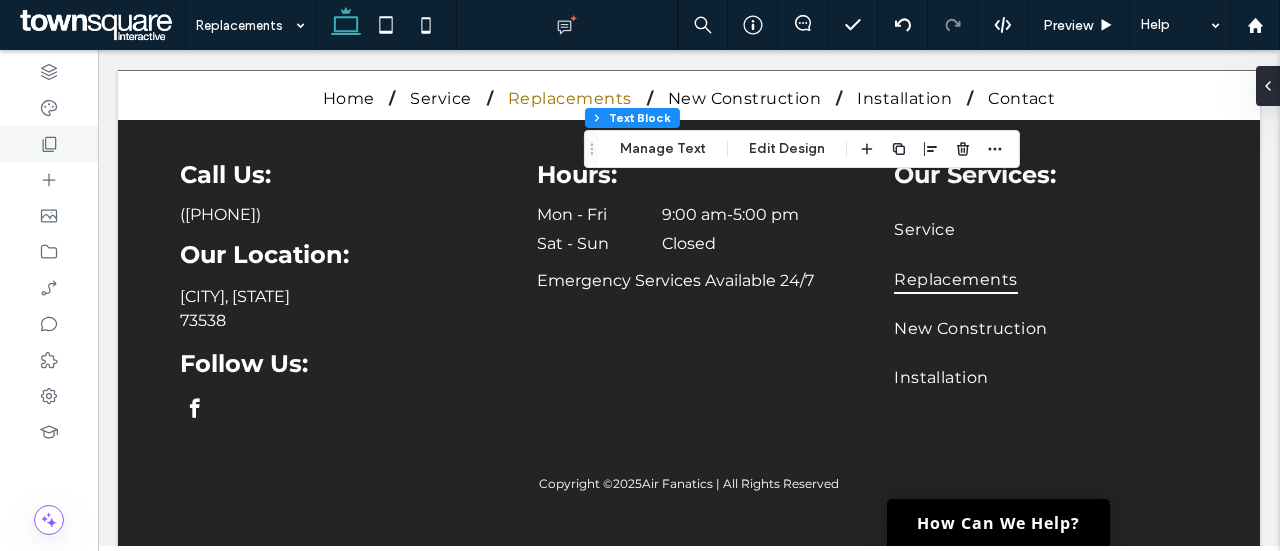 click 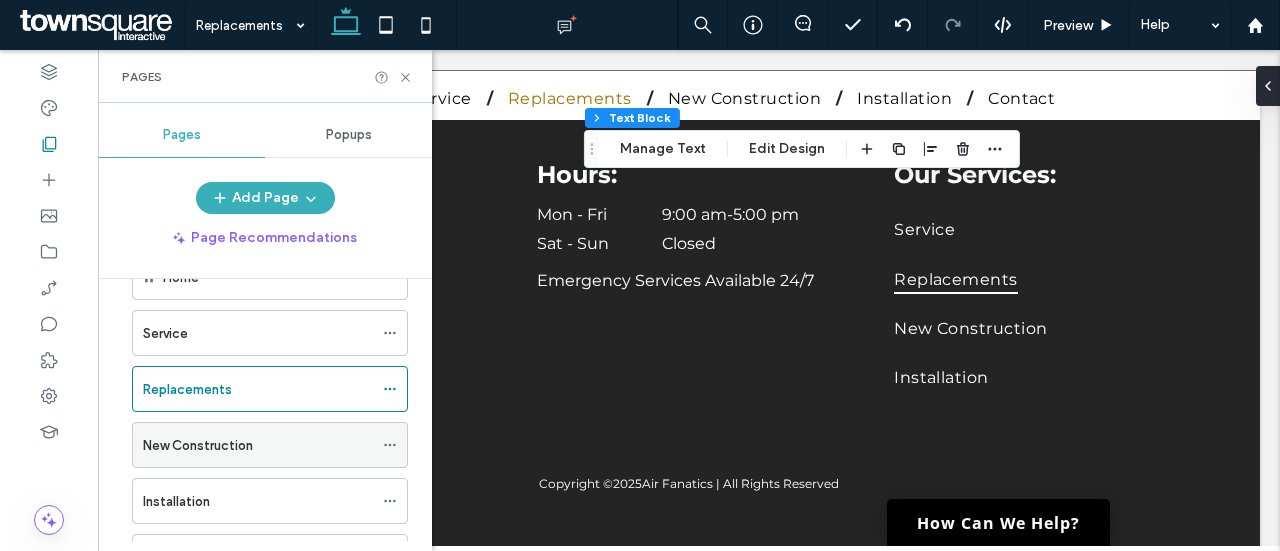 scroll, scrollTop: 60, scrollLeft: 0, axis: vertical 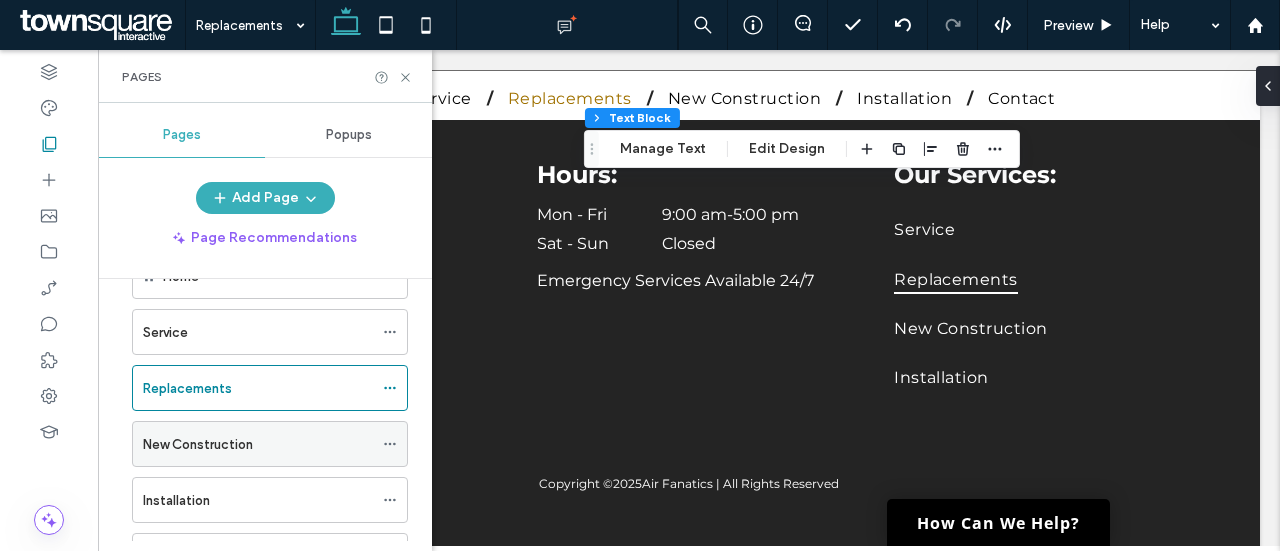 click on "New Construction" at bounding box center (198, 444) 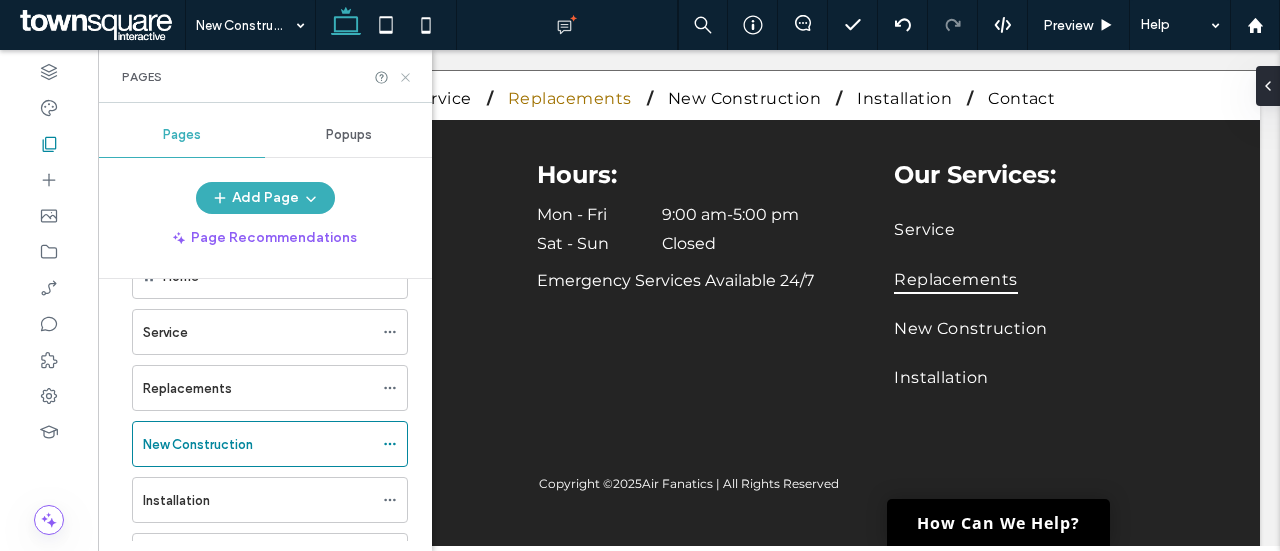 click 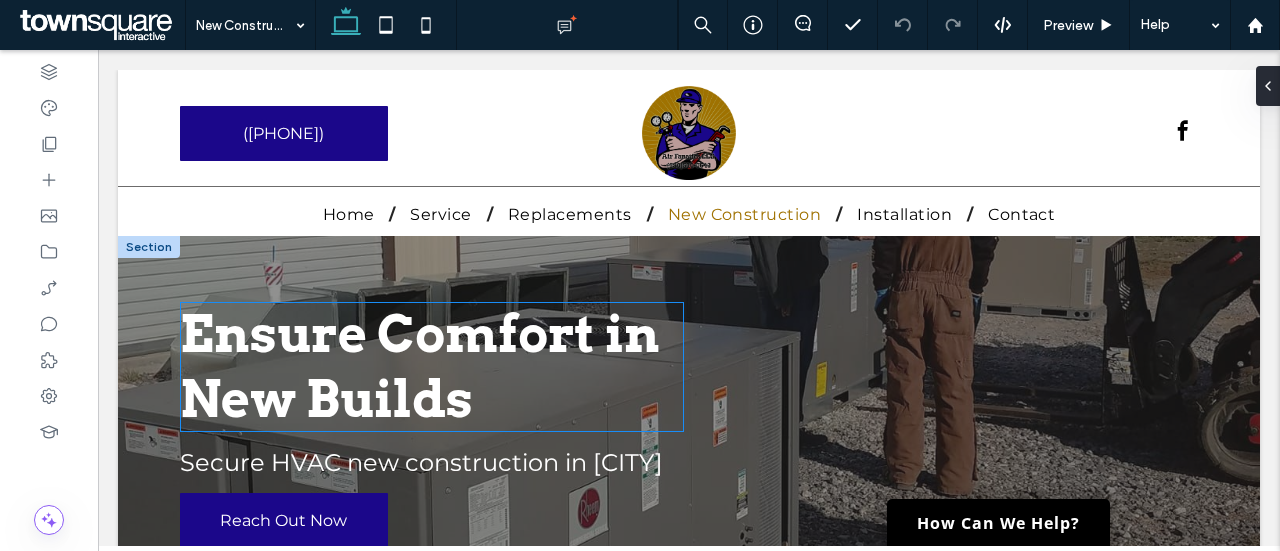 scroll, scrollTop: 0, scrollLeft: 0, axis: both 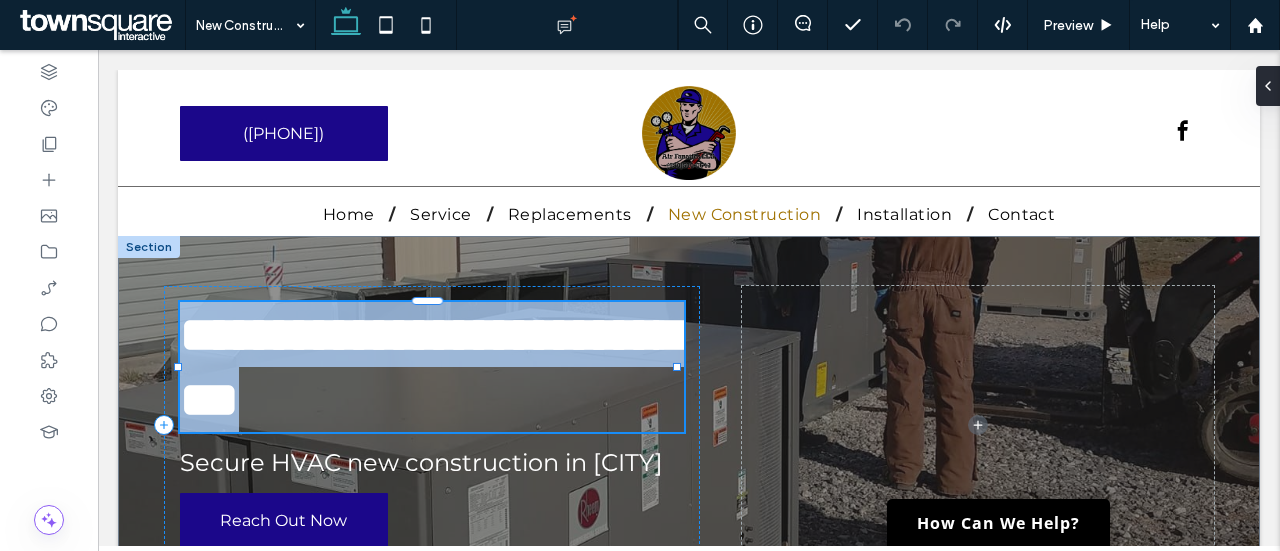 type on "****" 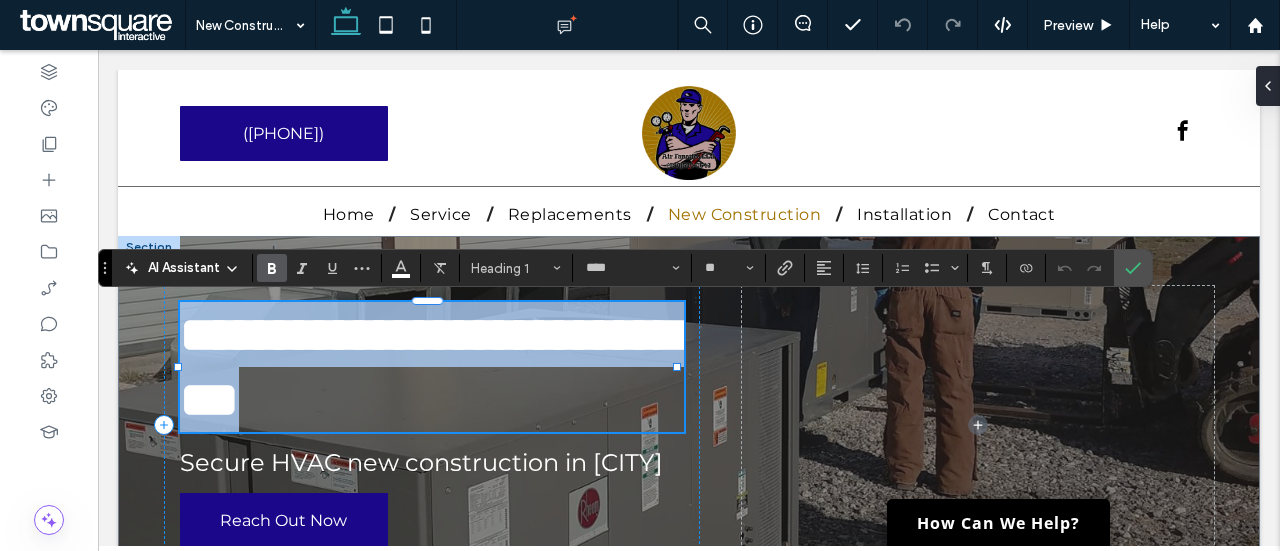 type 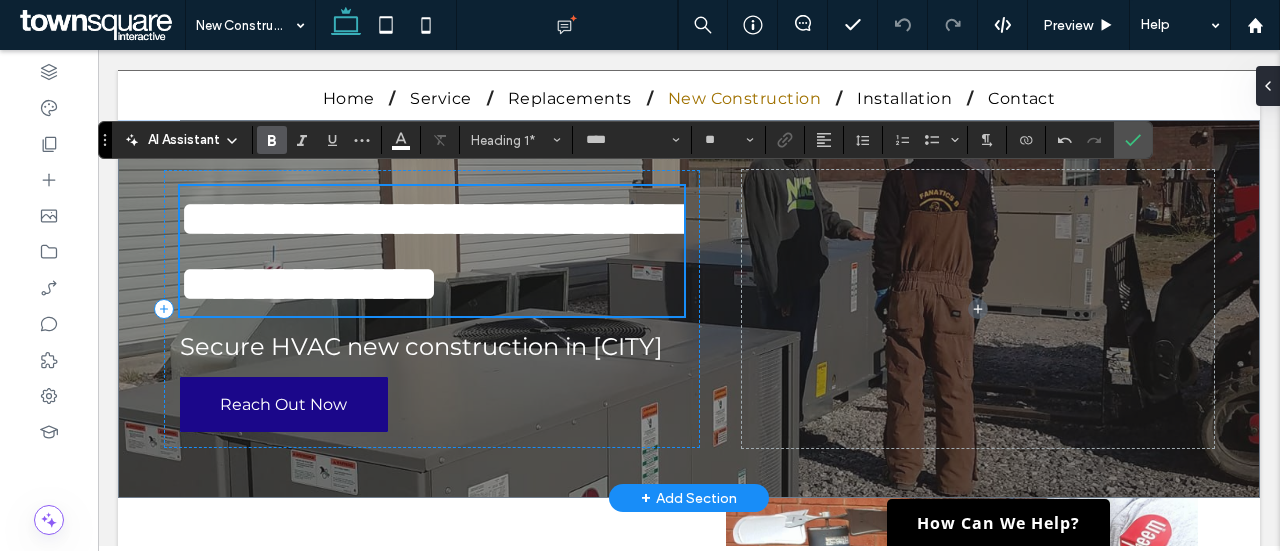 scroll, scrollTop: 128, scrollLeft: 0, axis: vertical 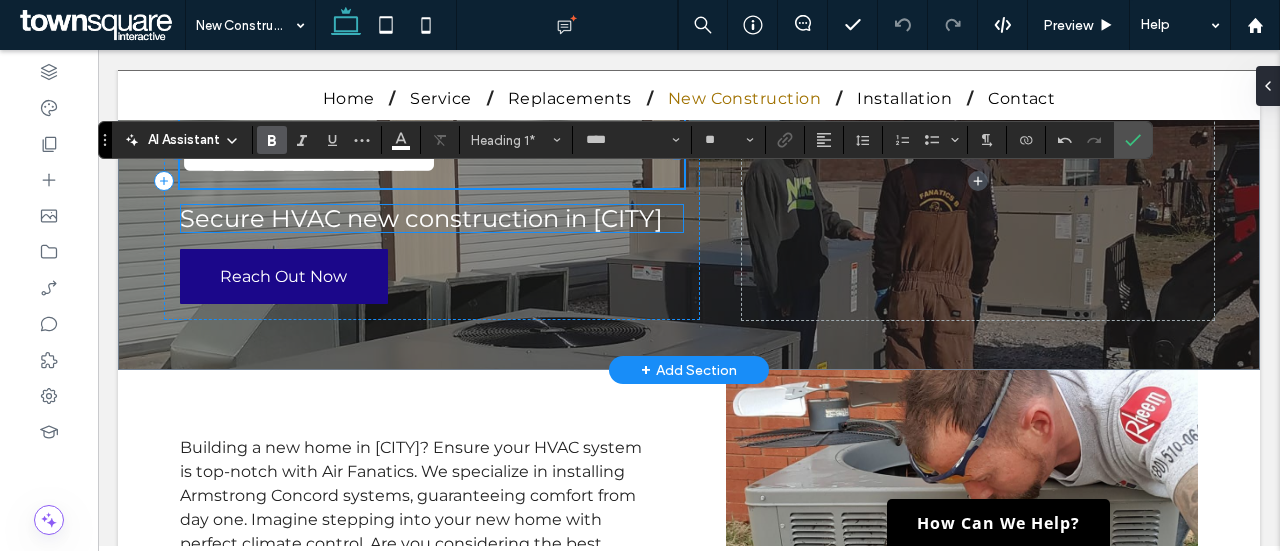 click on "Secure HVAC new construction in [CITY]" at bounding box center [432, 218] 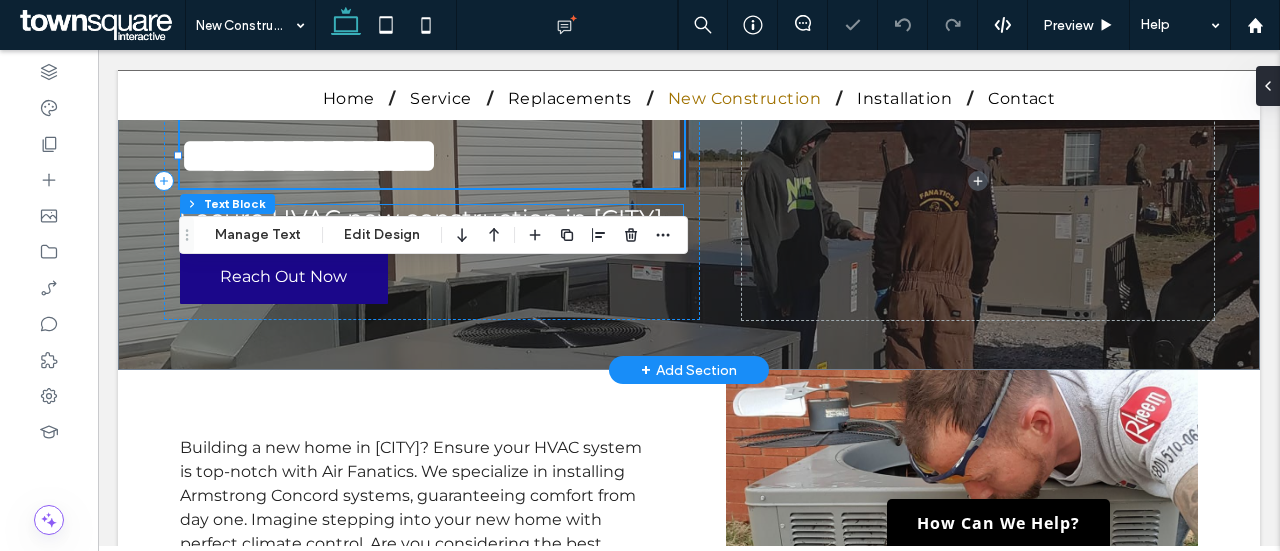 click on "Secure HVAC new construction in [CITY]" at bounding box center (432, 218) 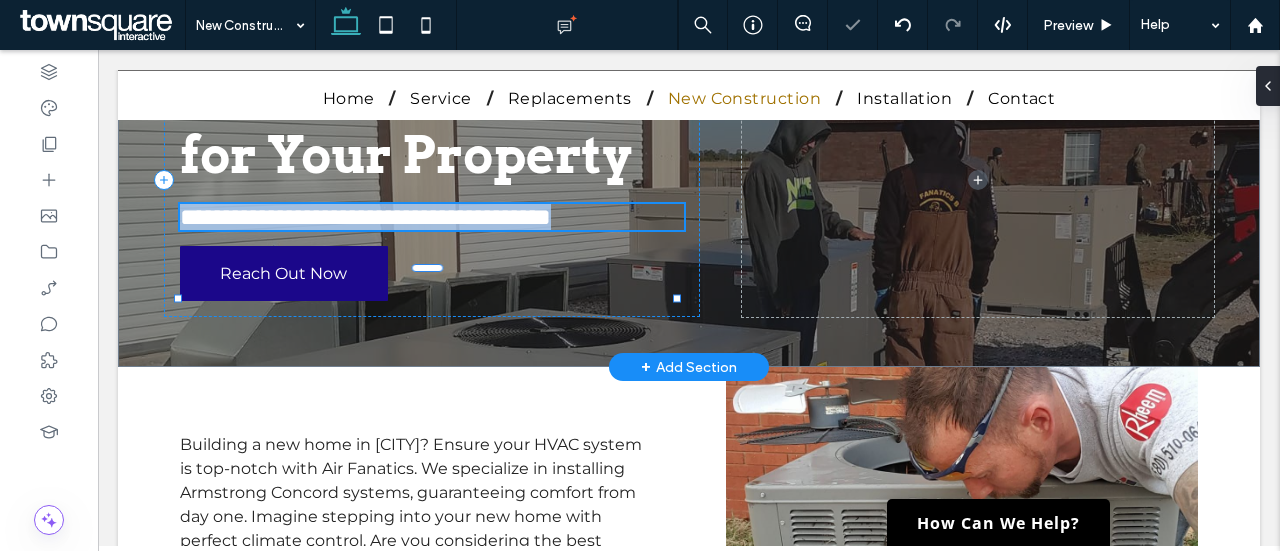 type on "**********" 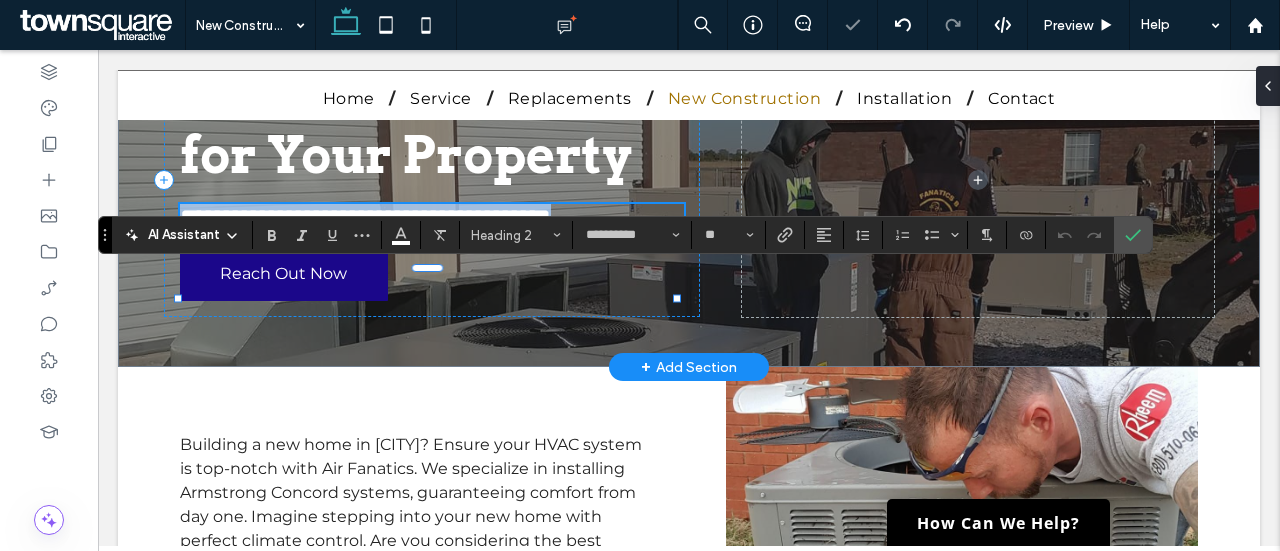 type 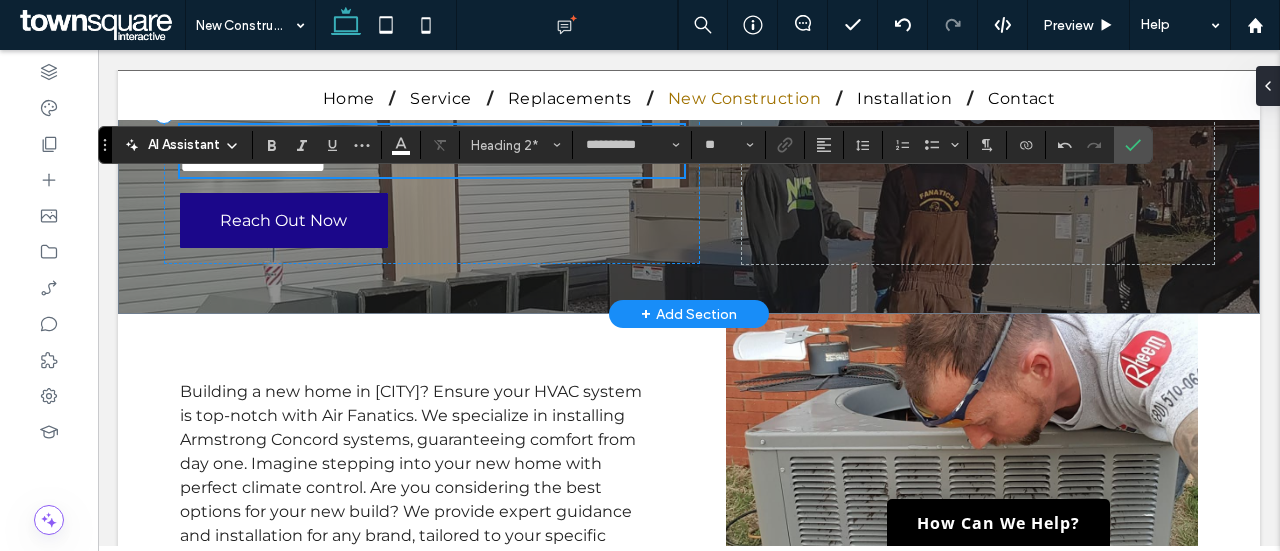 scroll, scrollTop: 227, scrollLeft: 0, axis: vertical 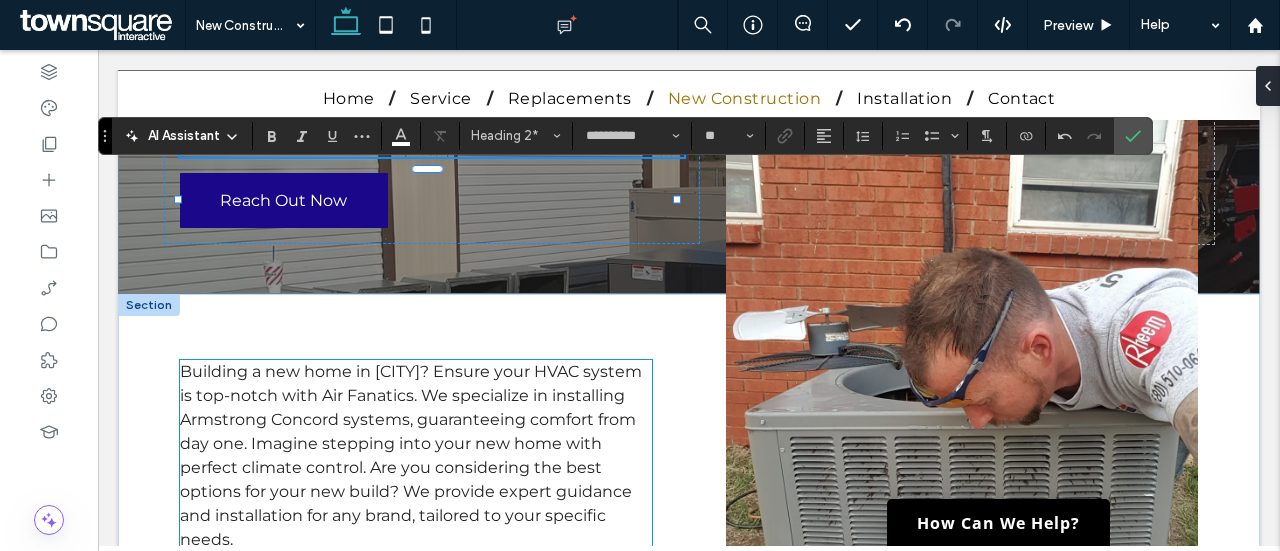click on "Building a new home in [CITY]? Ensure your HVAC system is top-notch with Air Fanatics. We specialize in installing Armstrong Concord systems, guaranteeing comfort from day one. Imagine stepping into your new home with perfect climate control. Are you considering the best options for your new build? We provide expert guidance and installation for any brand, tailored to your specific needs." at bounding box center [411, 455] 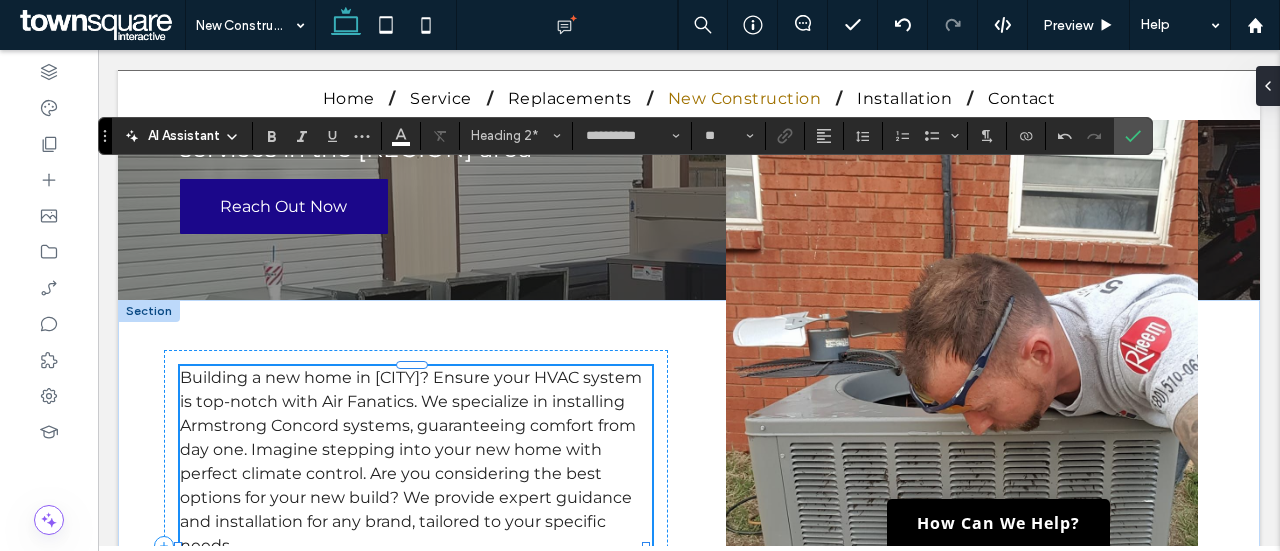 click on "Building a new home in [CITY]? Ensure your HVAC system is top-notch with Air Fanatics. We specialize in installing Armstrong Concord systems, guaranteeing comfort from day one. Imagine stepping into your new home with perfect climate control. Are you considering the best options for your new build? We provide expert guidance and installation for any brand, tailored to your specific needs. Our experienced team works closely with builders to ensure seamless integration and optimal system performance. ﻿ Plan your HVAC installation with us today for peace of mind." at bounding box center (416, 546) 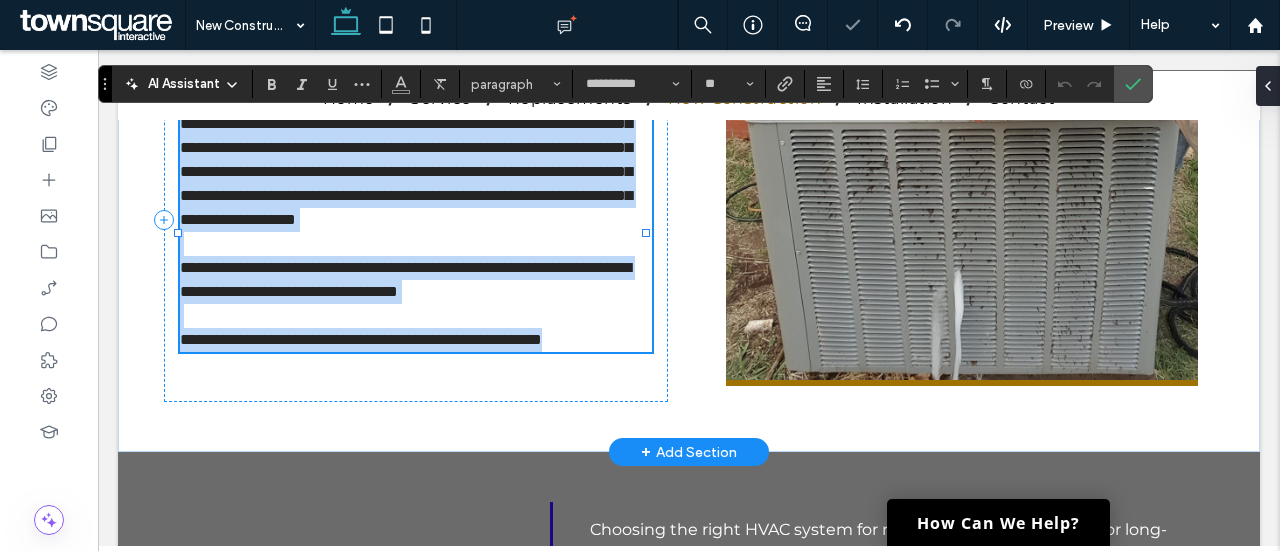 type on "**********" 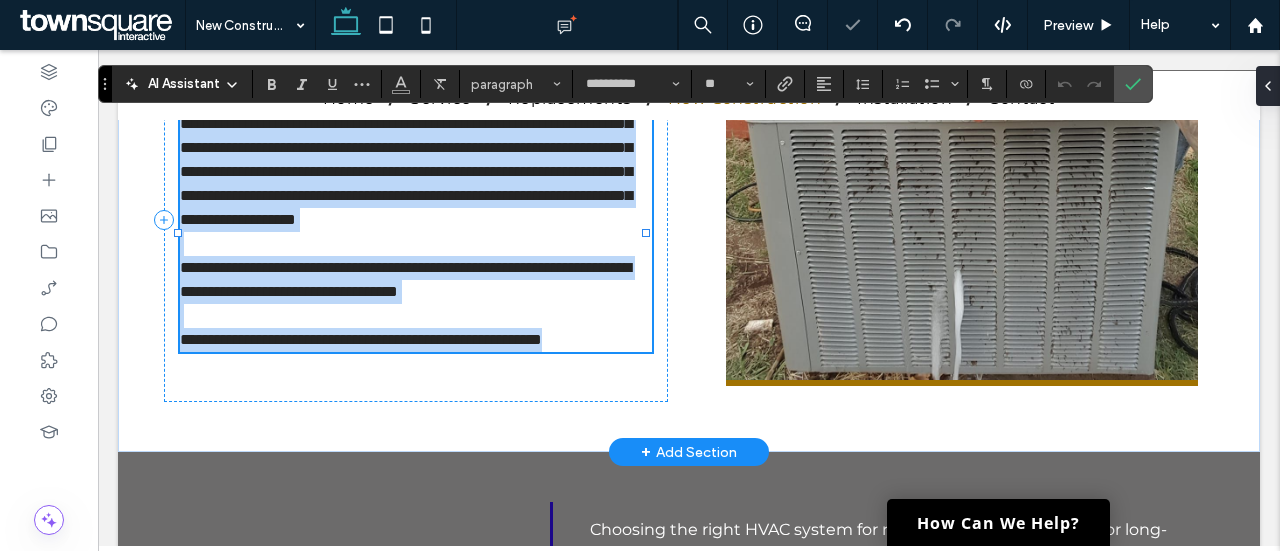 scroll, scrollTop: 444, scrollLeft: 0, axis: vertical 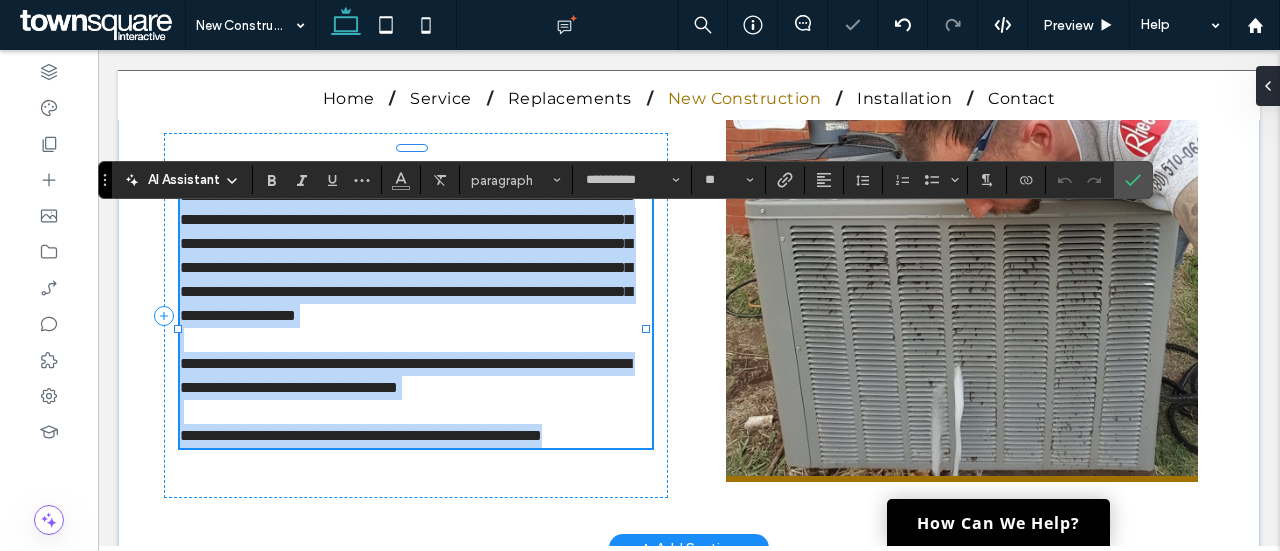 click on "**********" at bounding box center [406, 255] 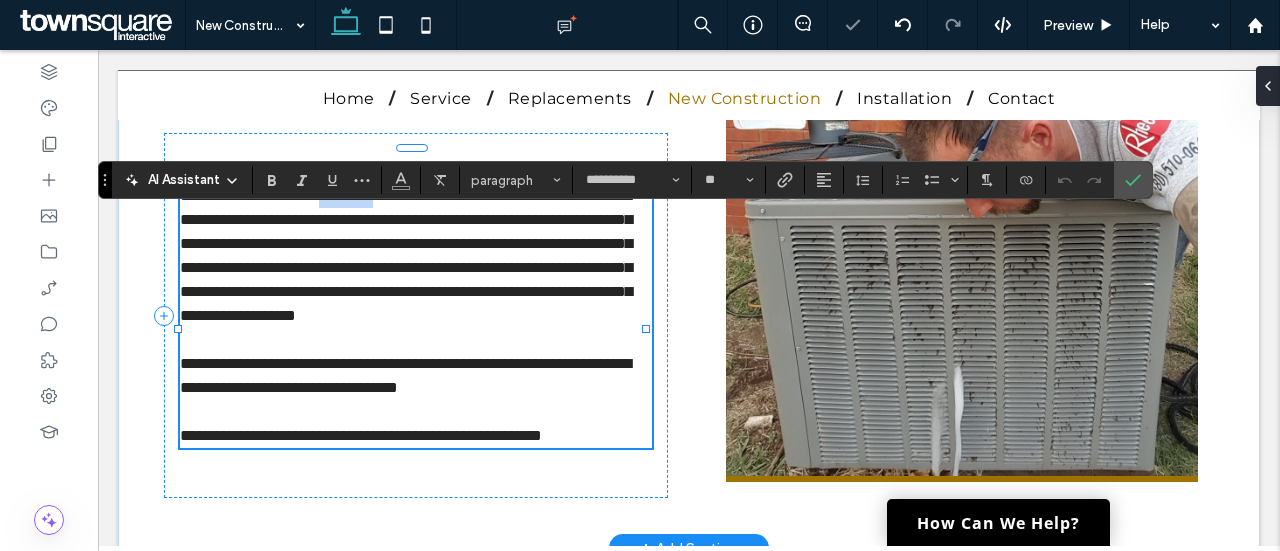 click on "**********" at bounding box center (406, 255) 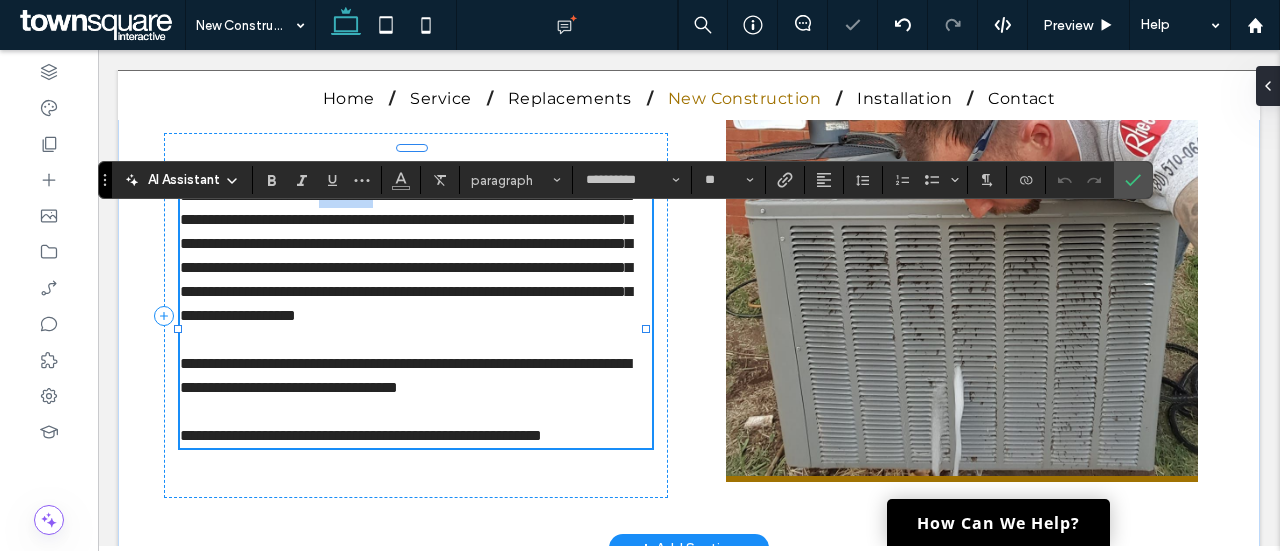 type 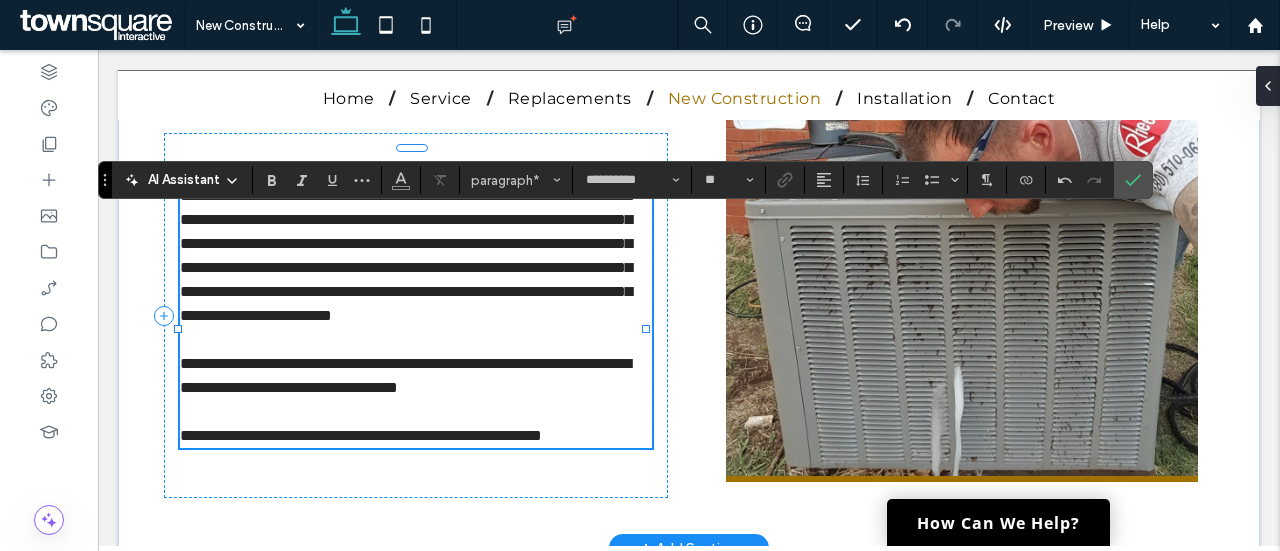 click on "**********" at bounding box center [406, 255] 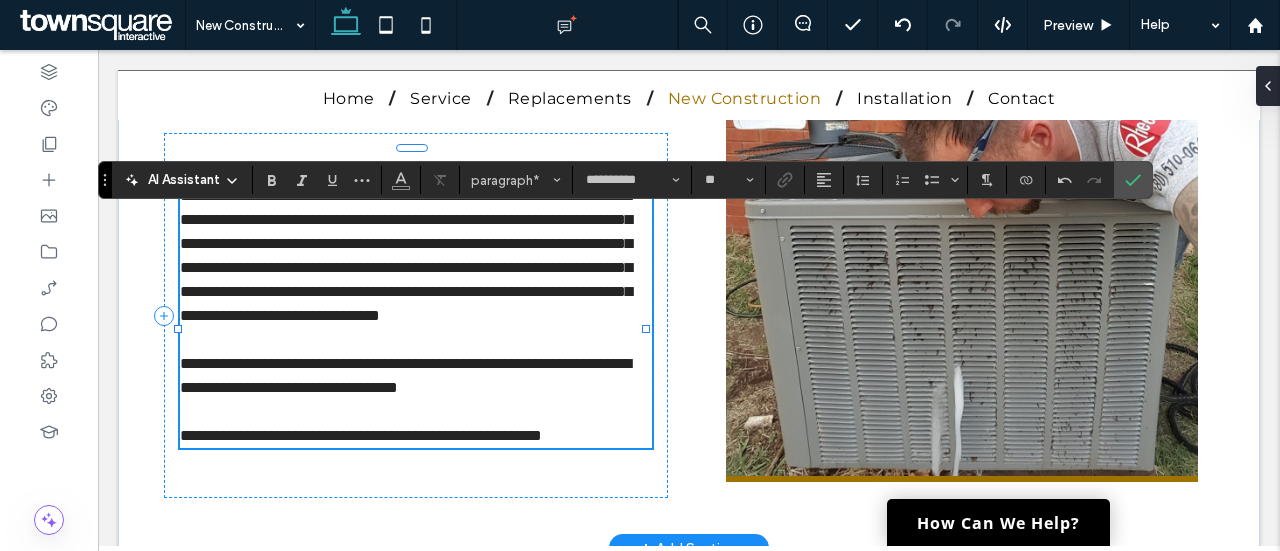 click on "**********" at bounding box center (406, 255) 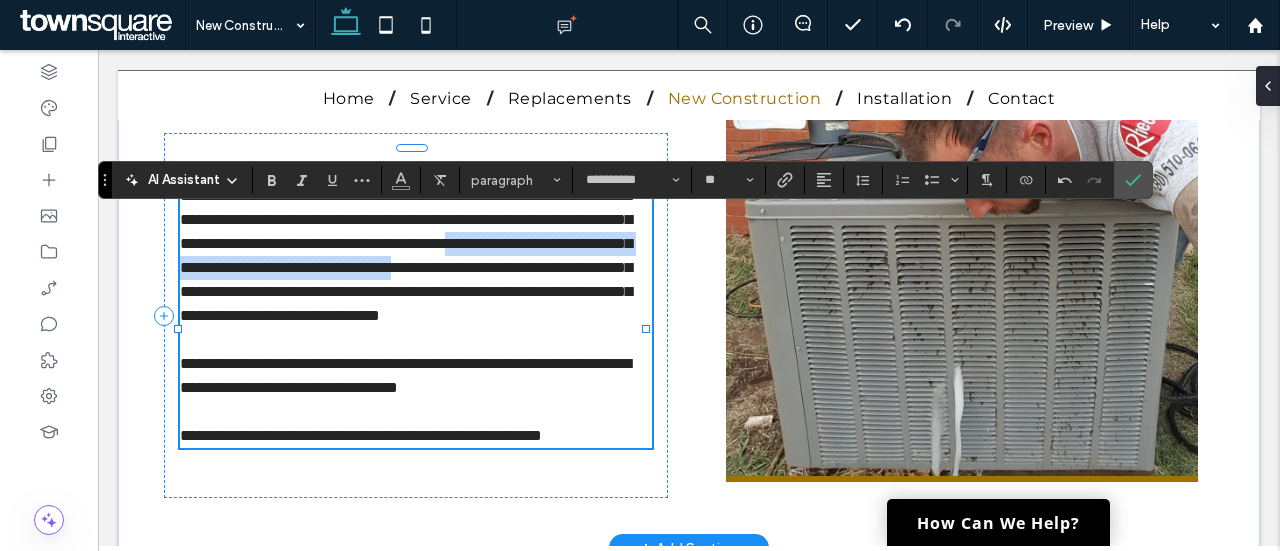 drag, startPoint x: 475, startPoint y: 297, endPoint x: 576, endPoint y: 313, distance: 102.259476 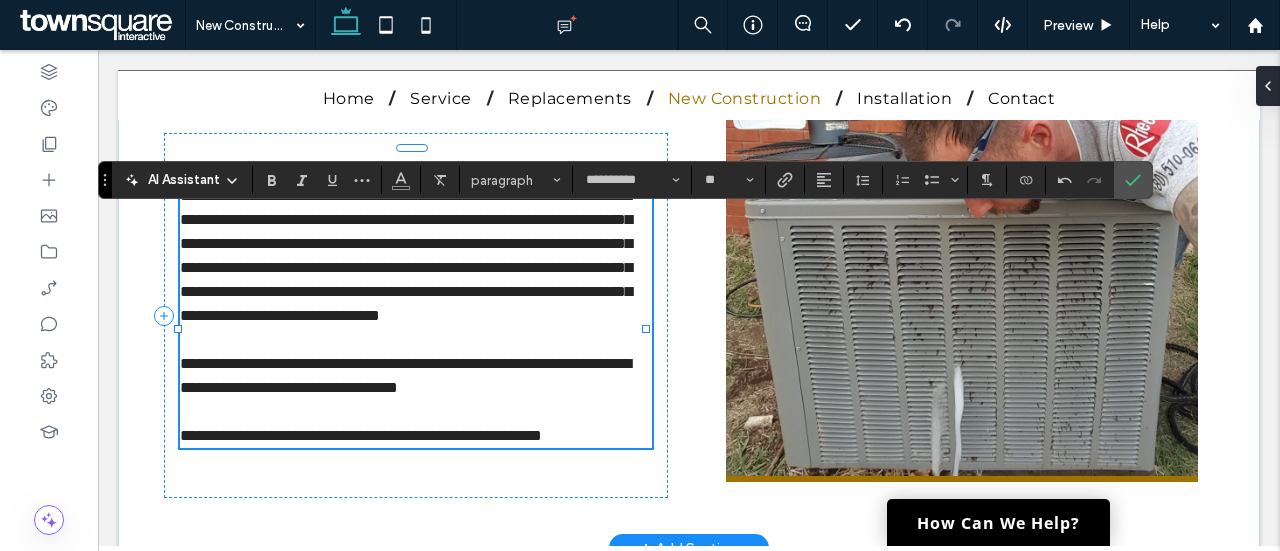 click on "**********" at bounding box center [406, 255] 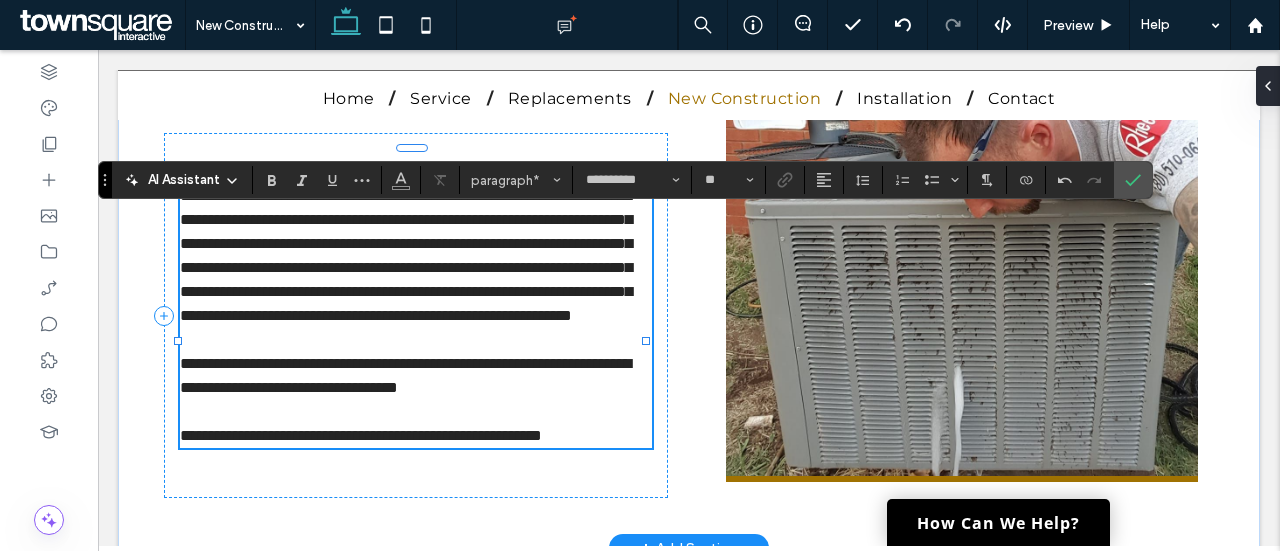 click on "**********" at bounding box center [406, 255] 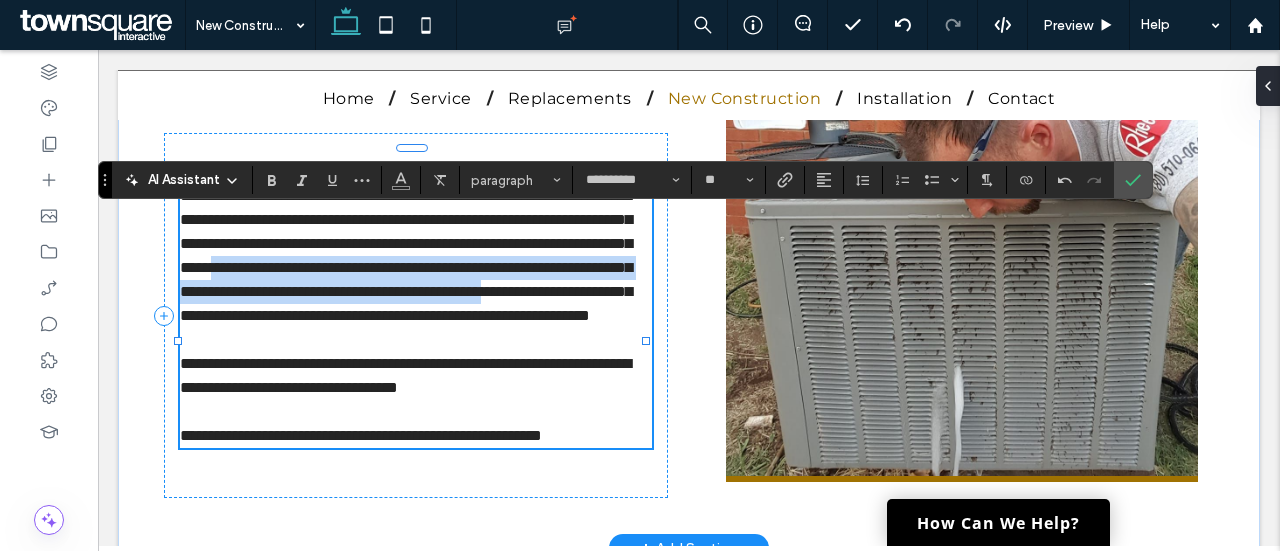 drag, startPoint x: 298, startPoint y: 323, endPoint x: 393, endPoint y: 371, distance: 106.437775 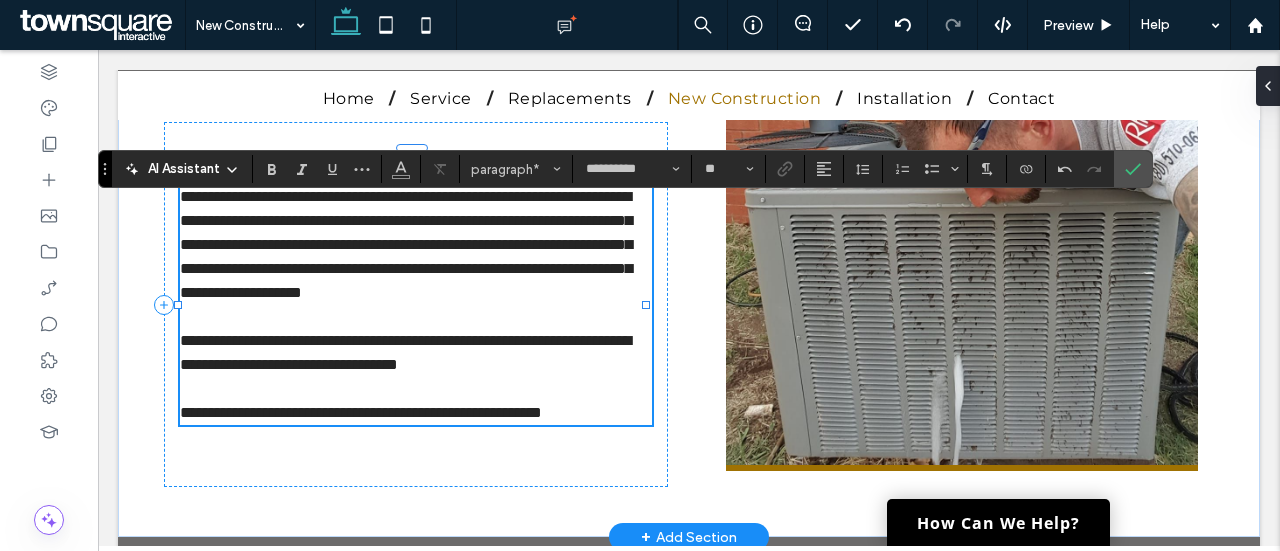 click on "**********" at bounding box center [405, 352] 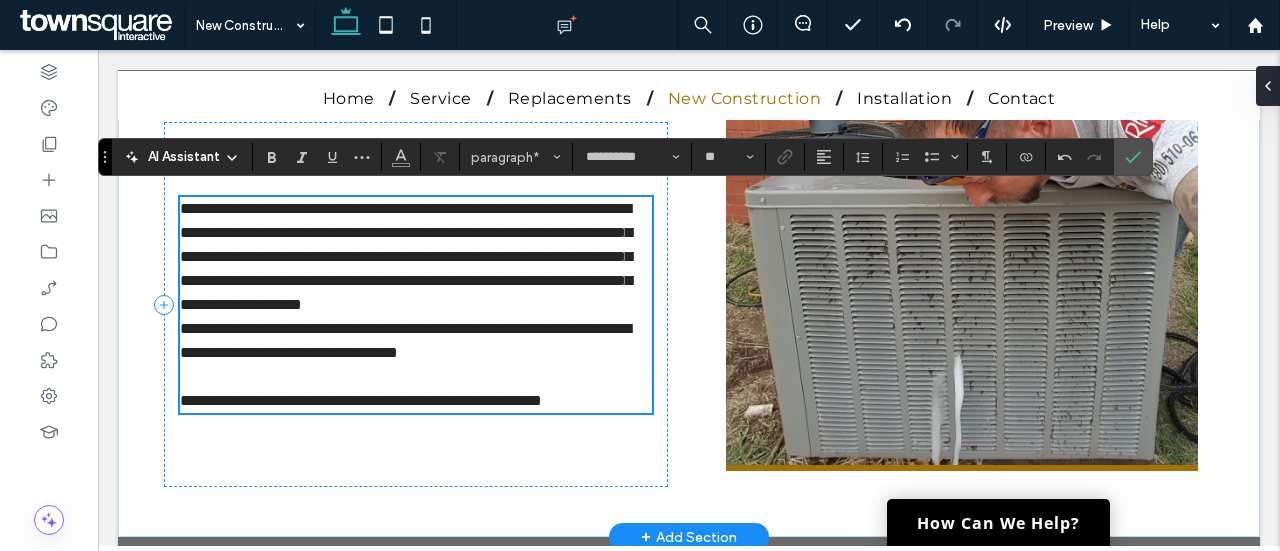 scroll, scrollTop: 467, scrollLeft: 0, axis: vertical 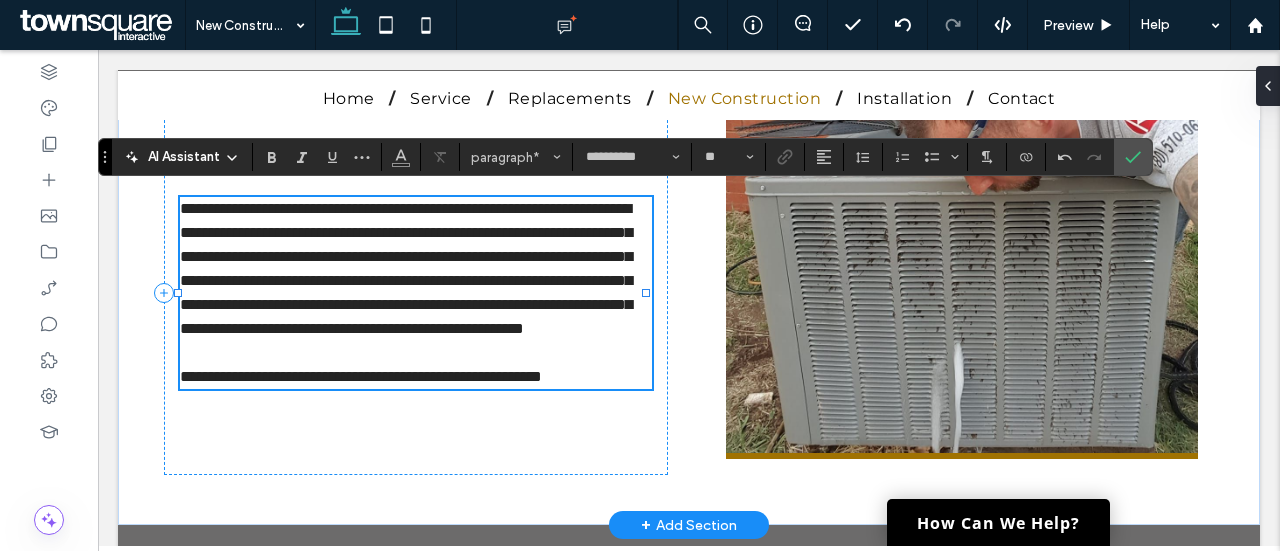 click on "**********" at bounding box center [361, 376] 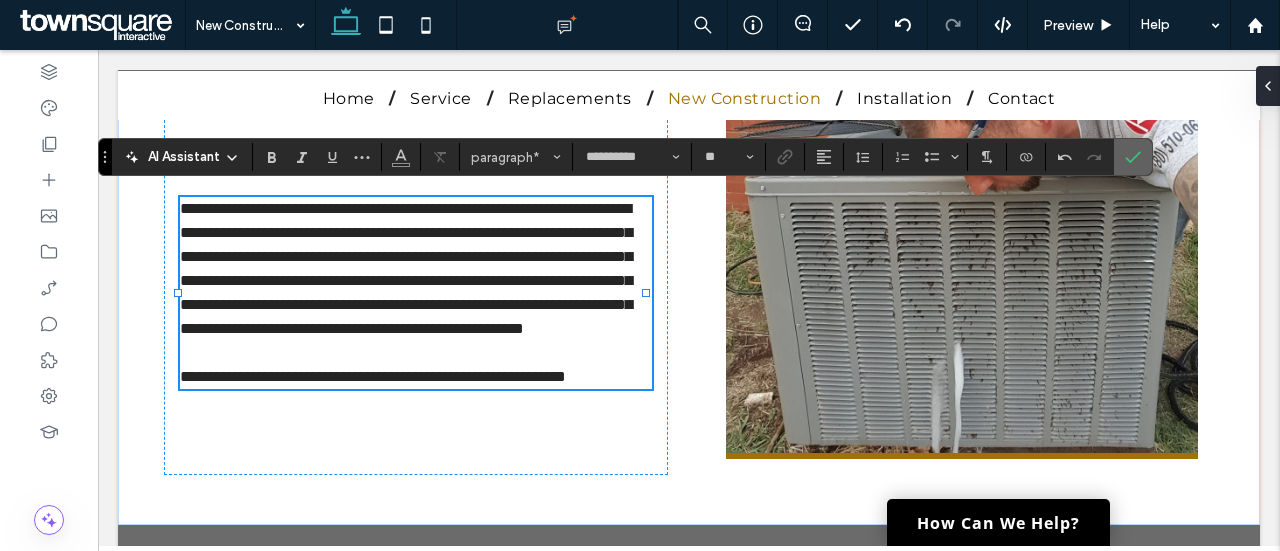 click 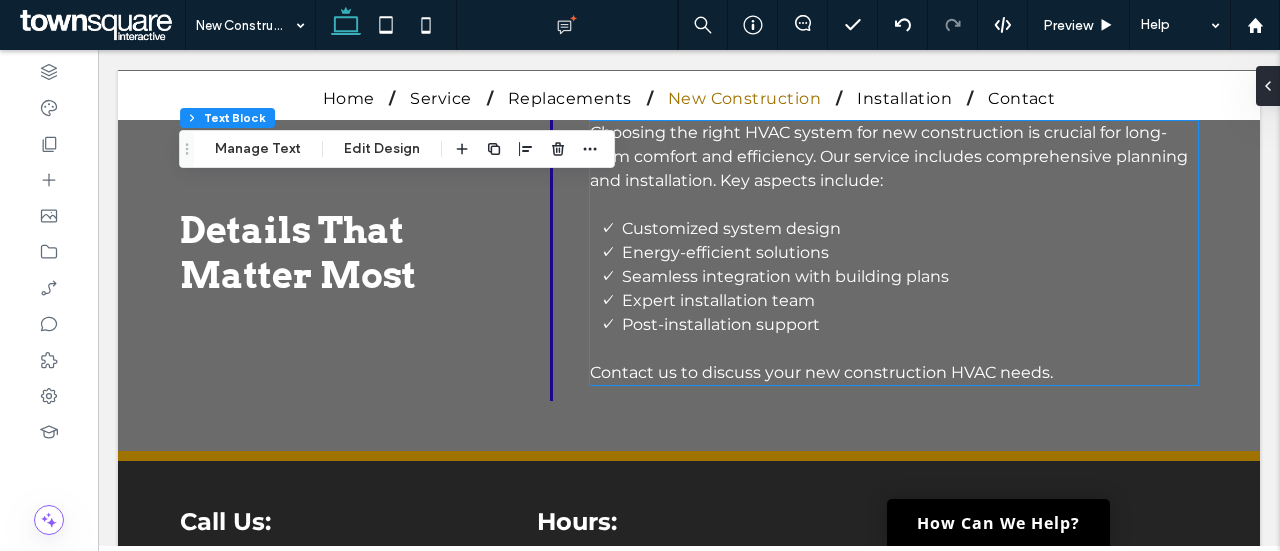 scroll, scrollTop: 936, scrollLeft: 0, axis: vertical 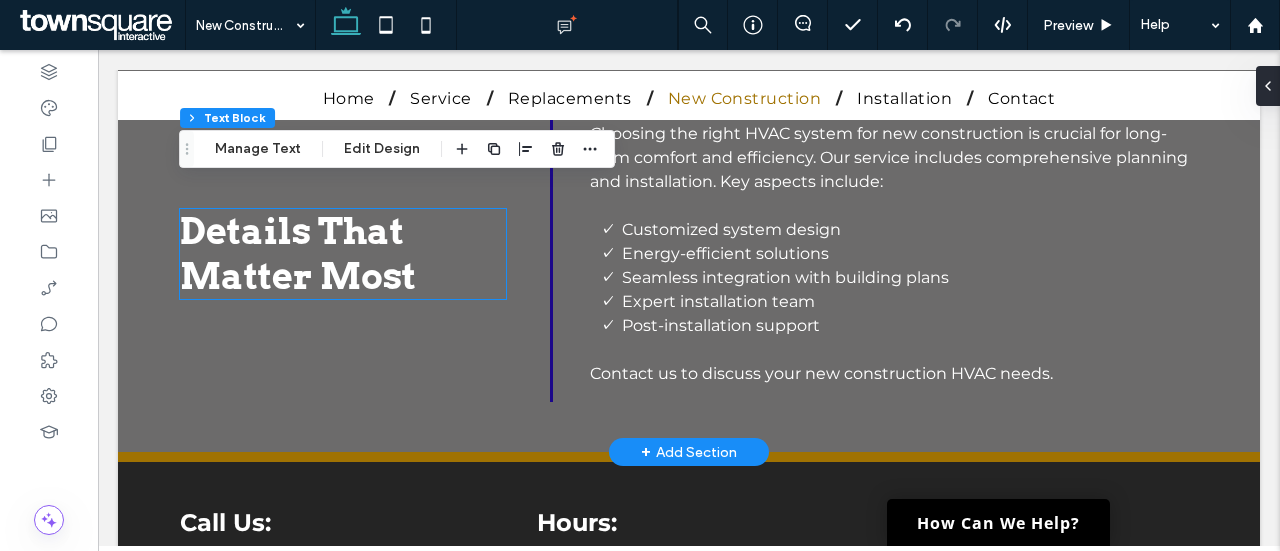 click on "Details That Matter Most" at bounding box center [298, 253] 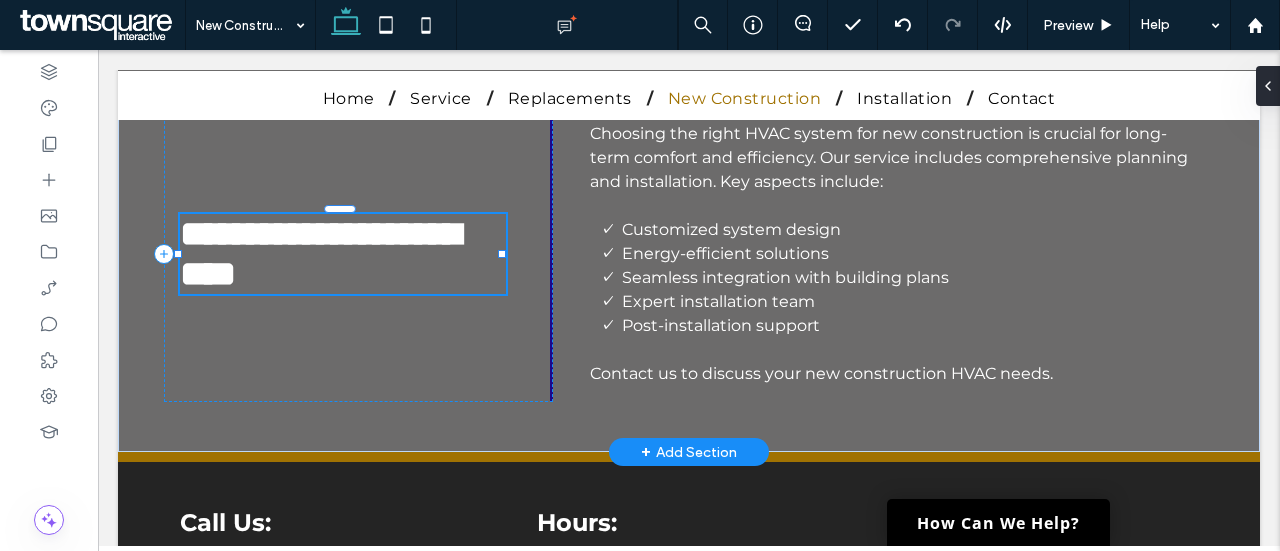 click on "**********" at bounding box center [343, 254] 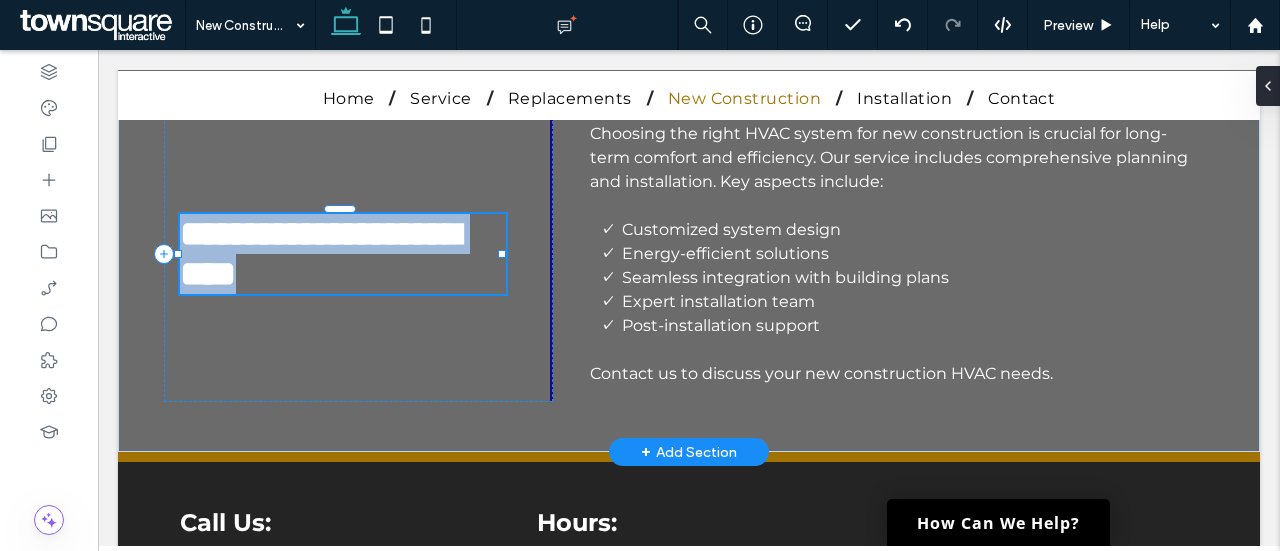 type on "****" 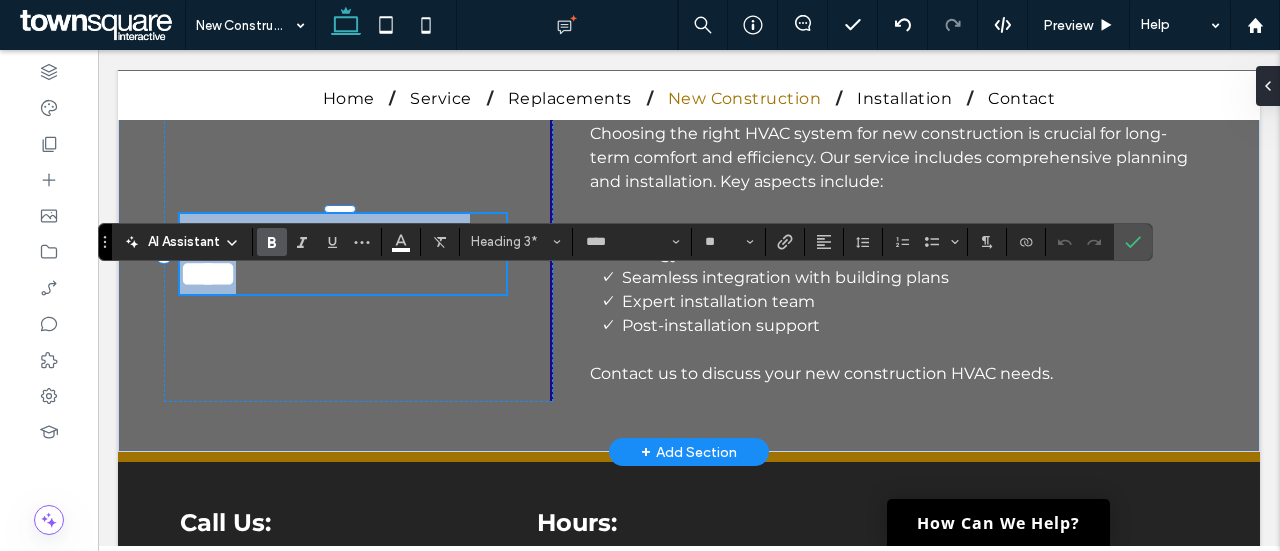 type 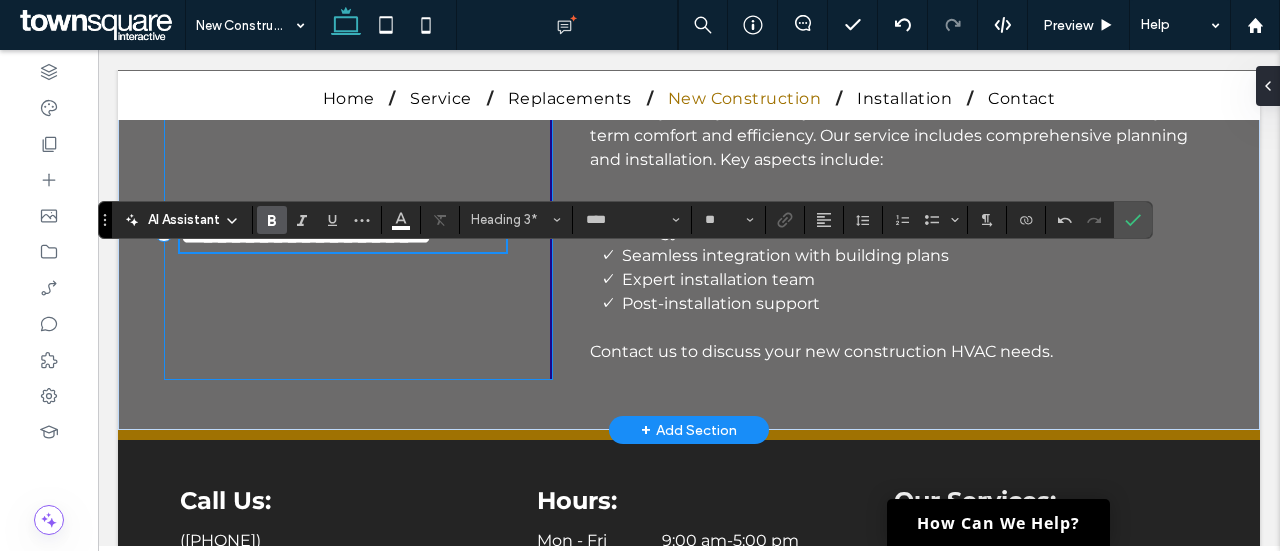 scroll, scrollTop: 936, scrollLeft: 0, axis: vertical 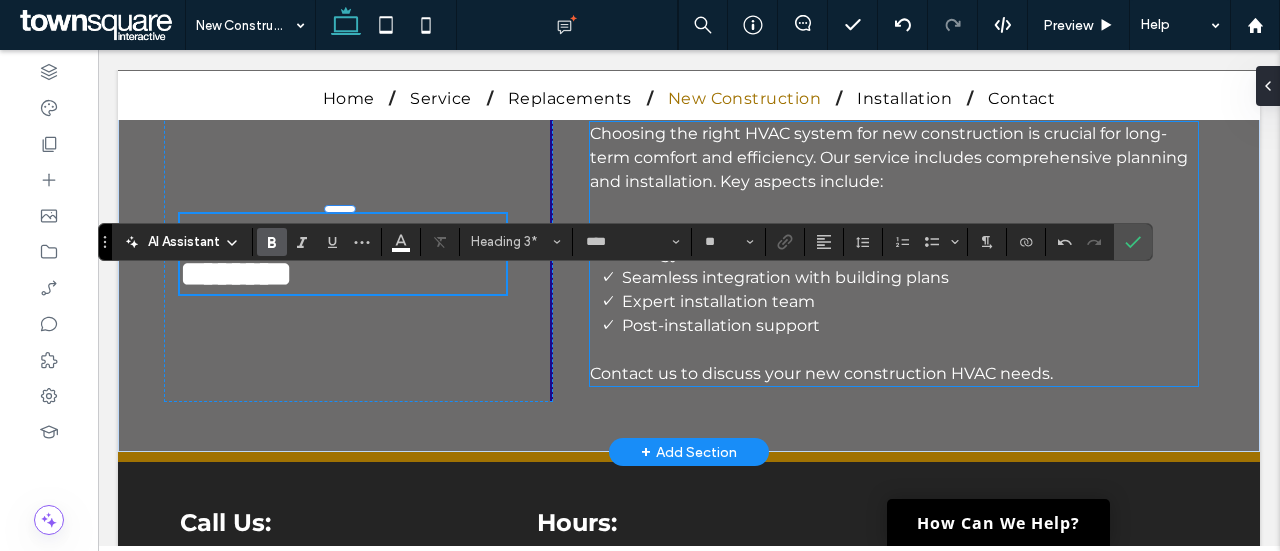 click on "Choosing the right HVAC system for new construction is crucial for long-term comfort and efficiency. Our service includes comprehensive planning and installation. Key aspects include:" at bounding box center (889, 157) 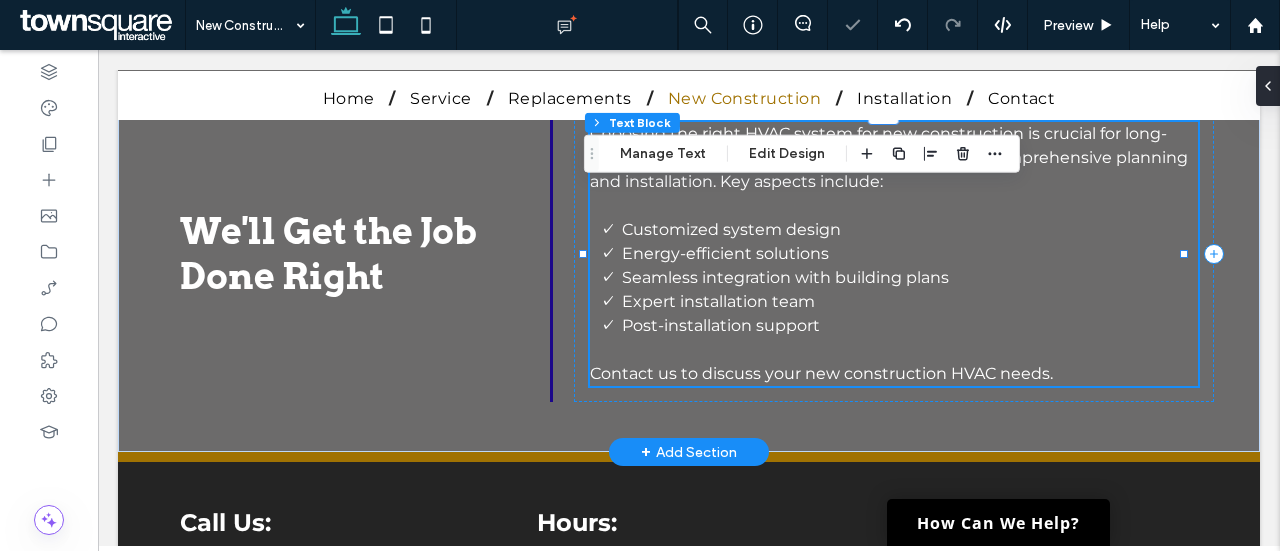 click on "Choosing the right HVAC system for new construction is crucial for long-term comfort and efficiency. Our service includes comprehensive planning and installation. Key aspects include:" at bounding box center (889, 157) 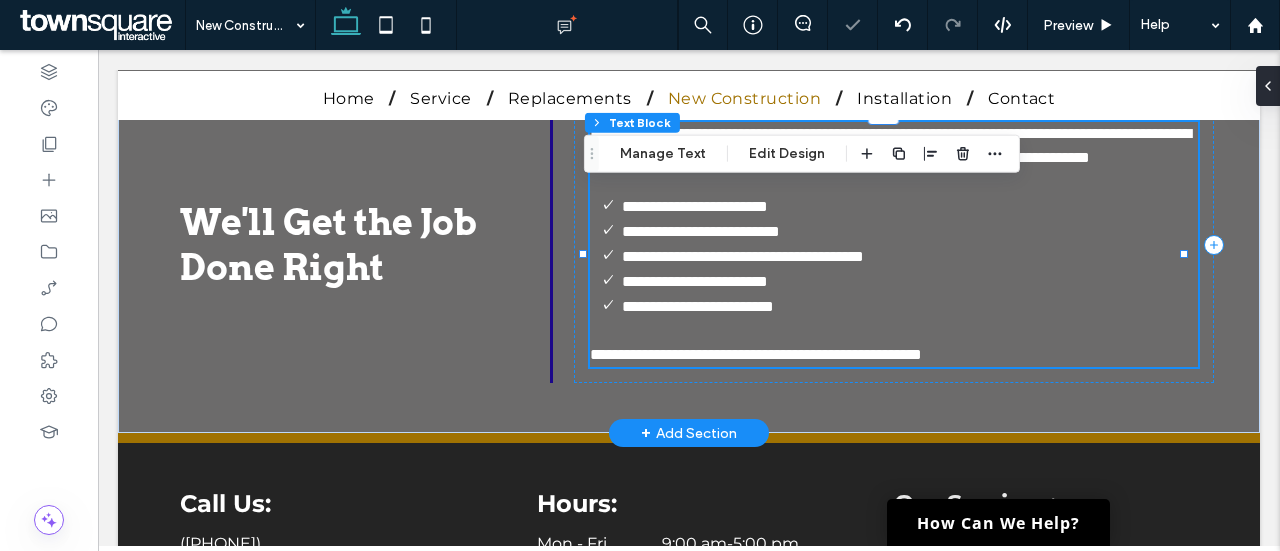 click on "**********" at bounding box center [890, 145] 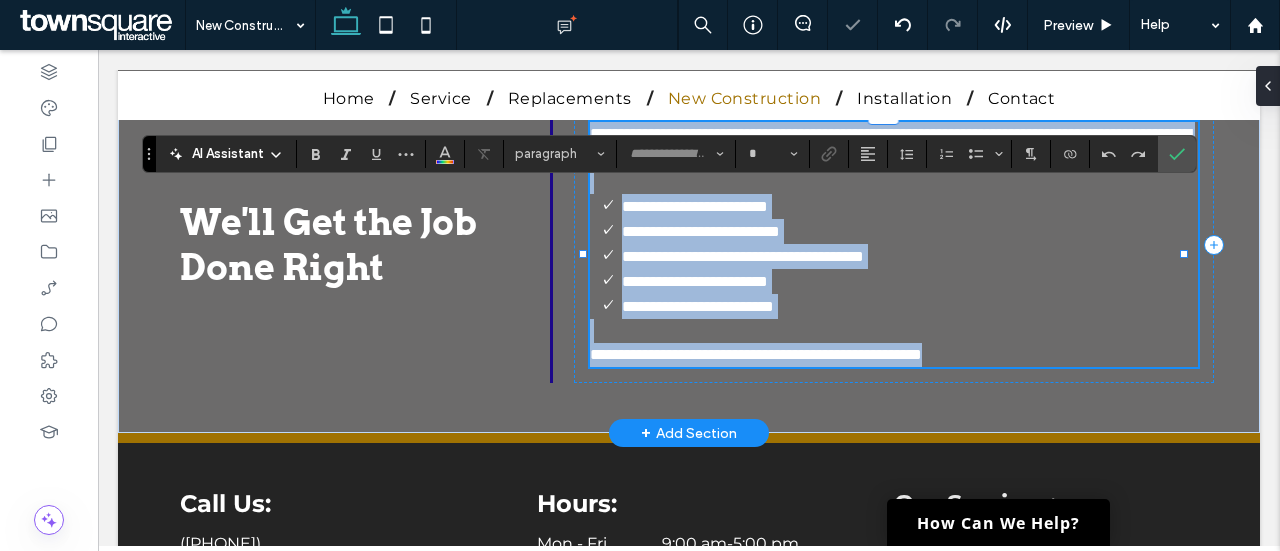 type on "**********" 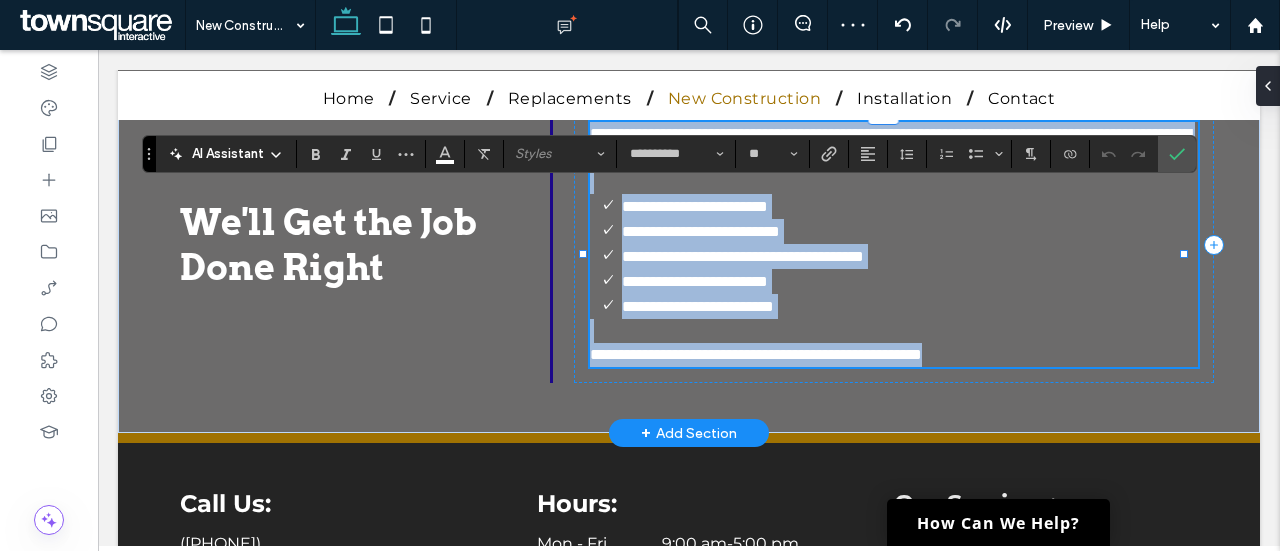 click on "**********" at bounding box center [890, 145] 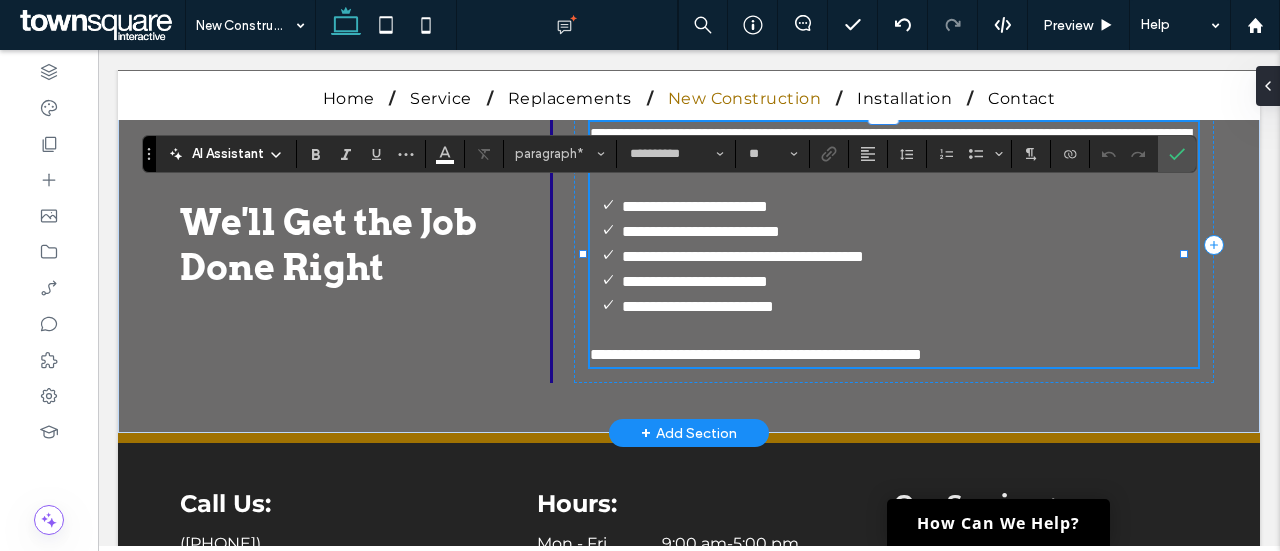 click on "**********" at bounding box center (890, 145) 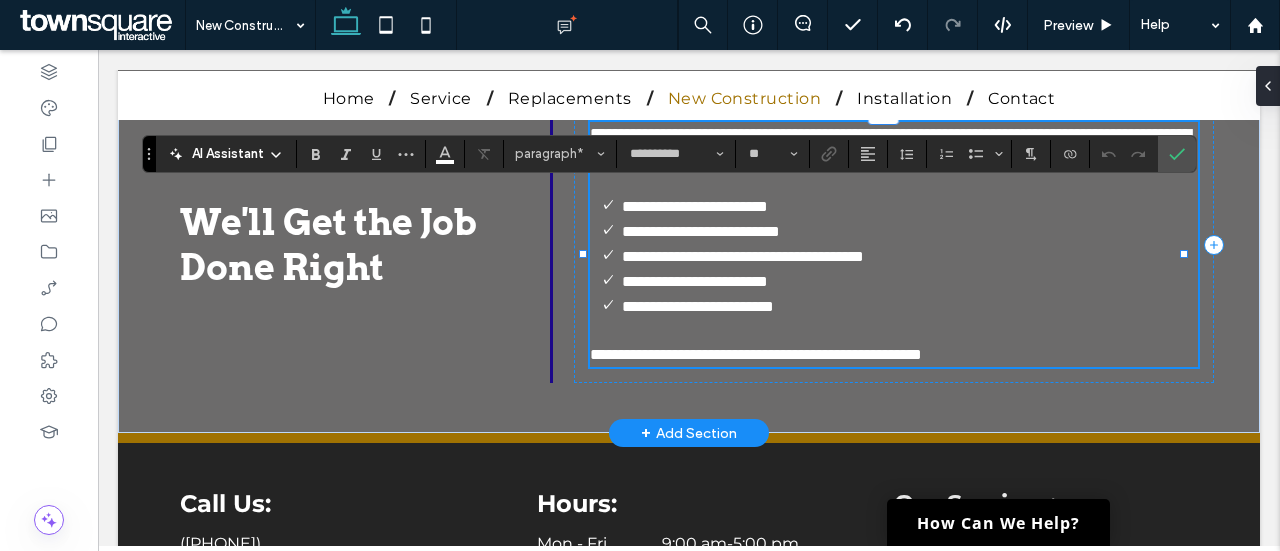 type 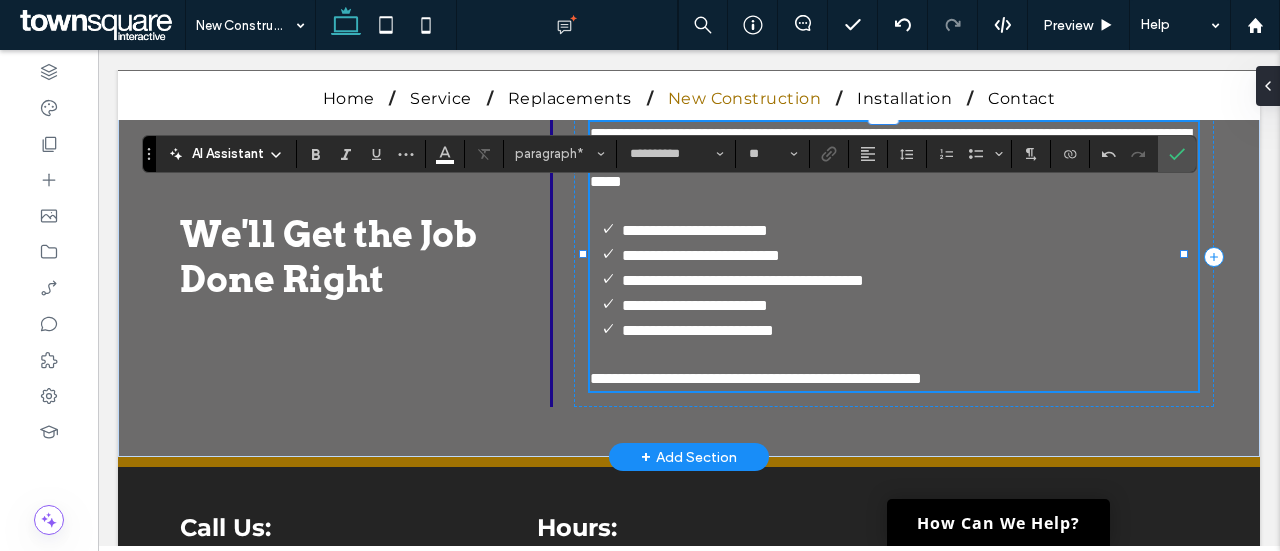 click on "**********" at bounding box center (756, 378) 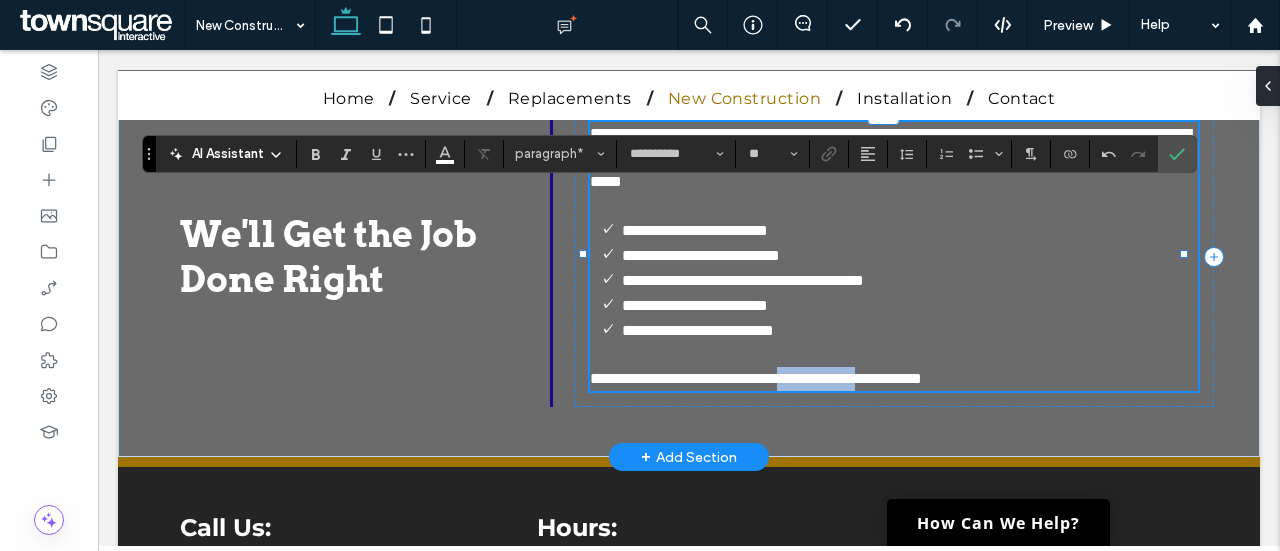 click on "**********" at bounding box center (756, 378) 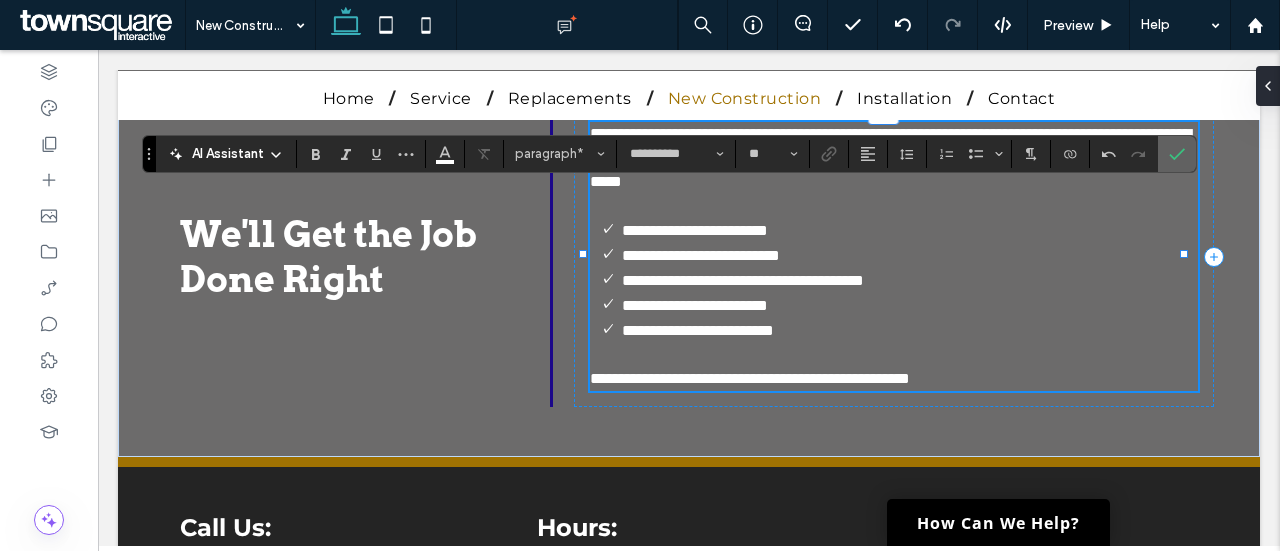 click 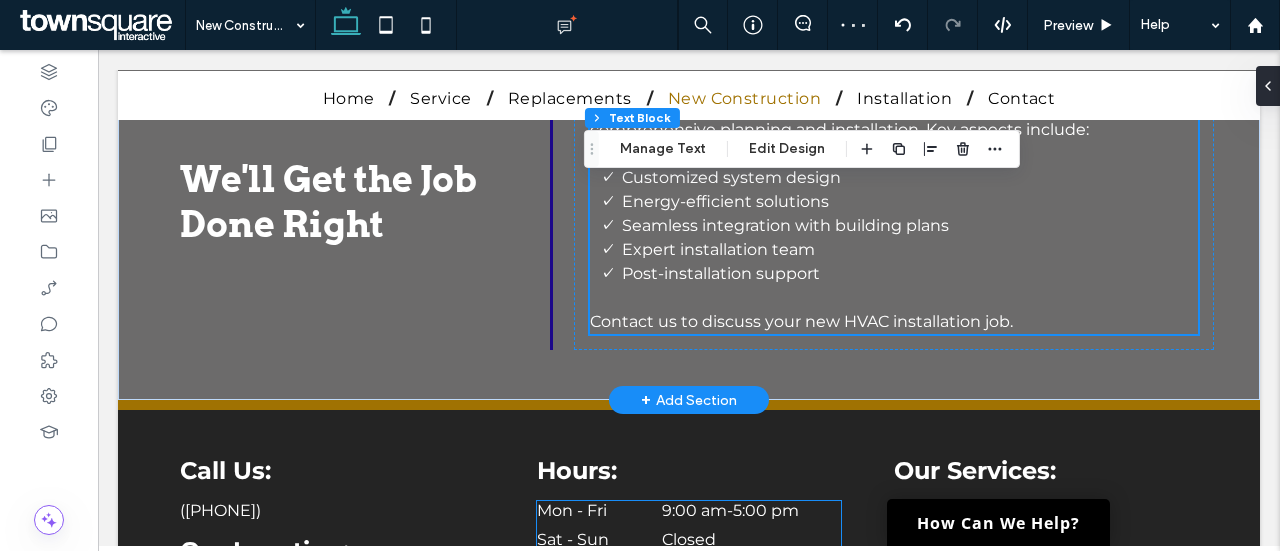 scroll, scrollTop: 1258, scrollLeft: 0, axis: vertical 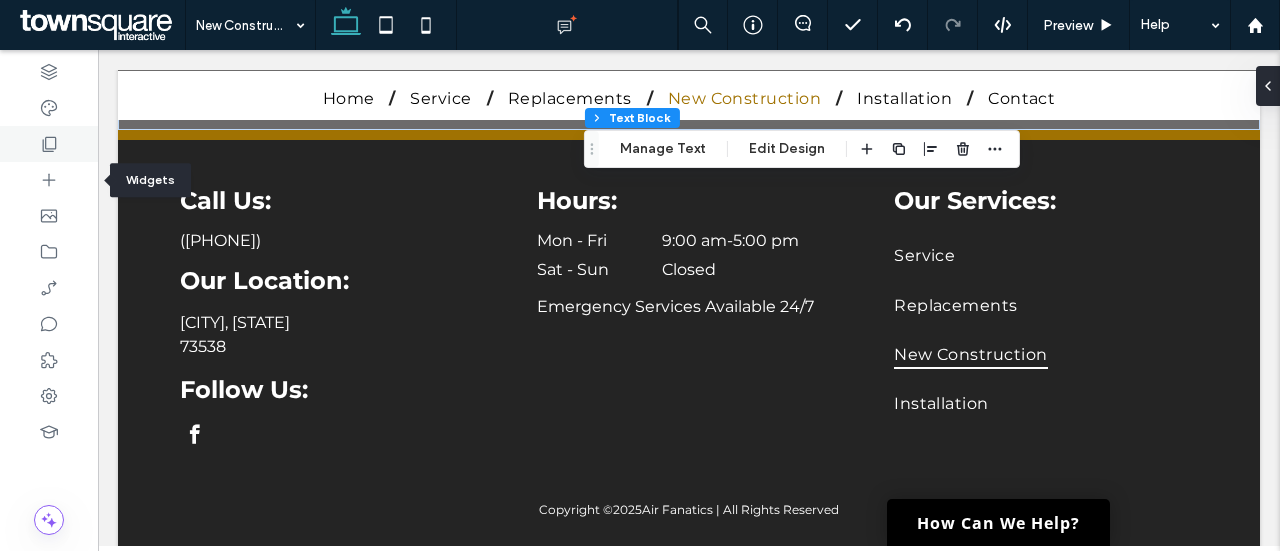 click 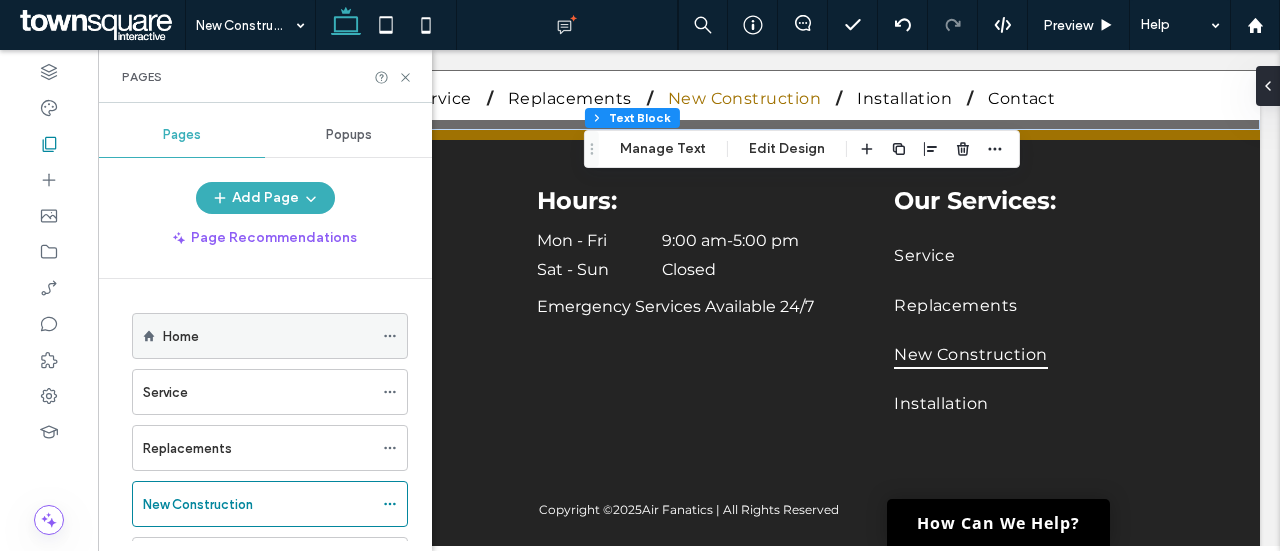 scroll, scrollTop: 137, scrollLeft: 0, axis: vertical 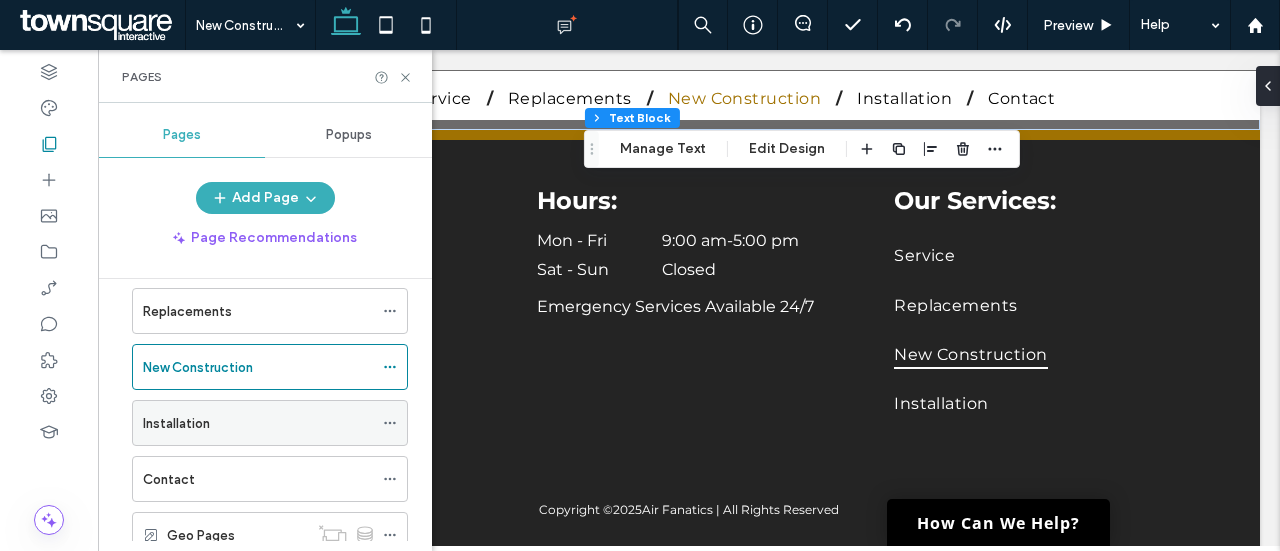 click on "Installation" at bounding box center (258, 423) 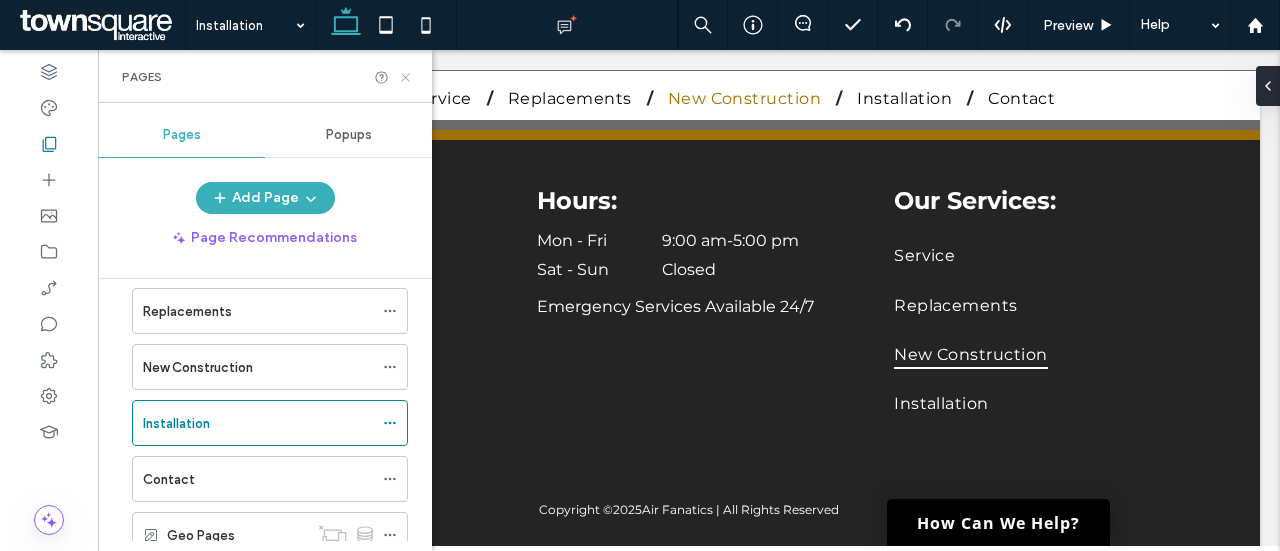 click 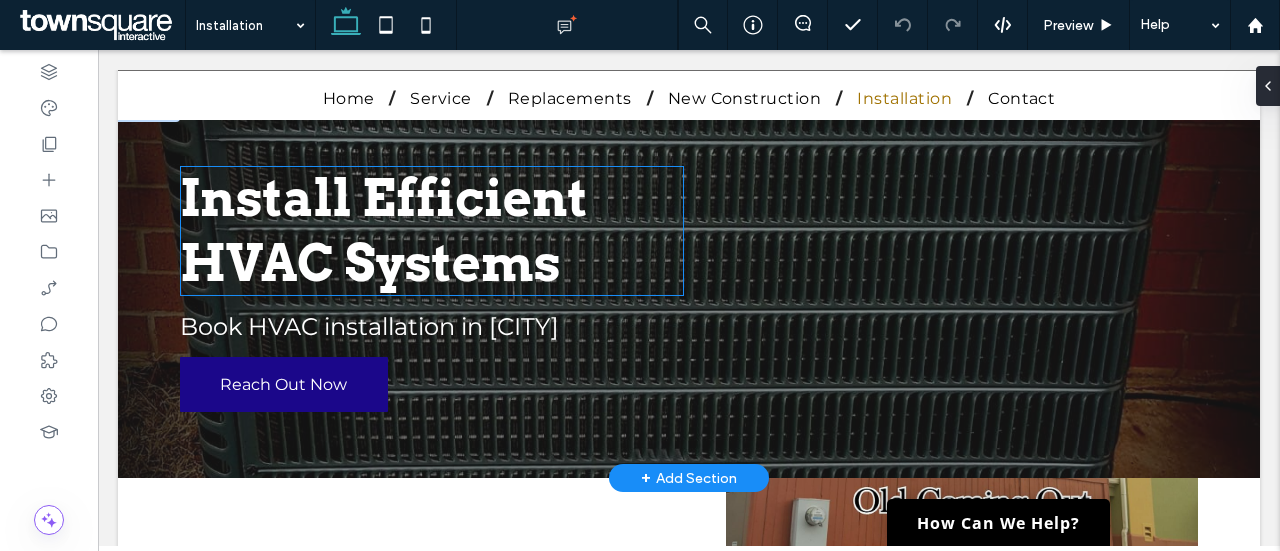 scroll, scrollTop: 20, scrollLeft: 0, axis: vertical 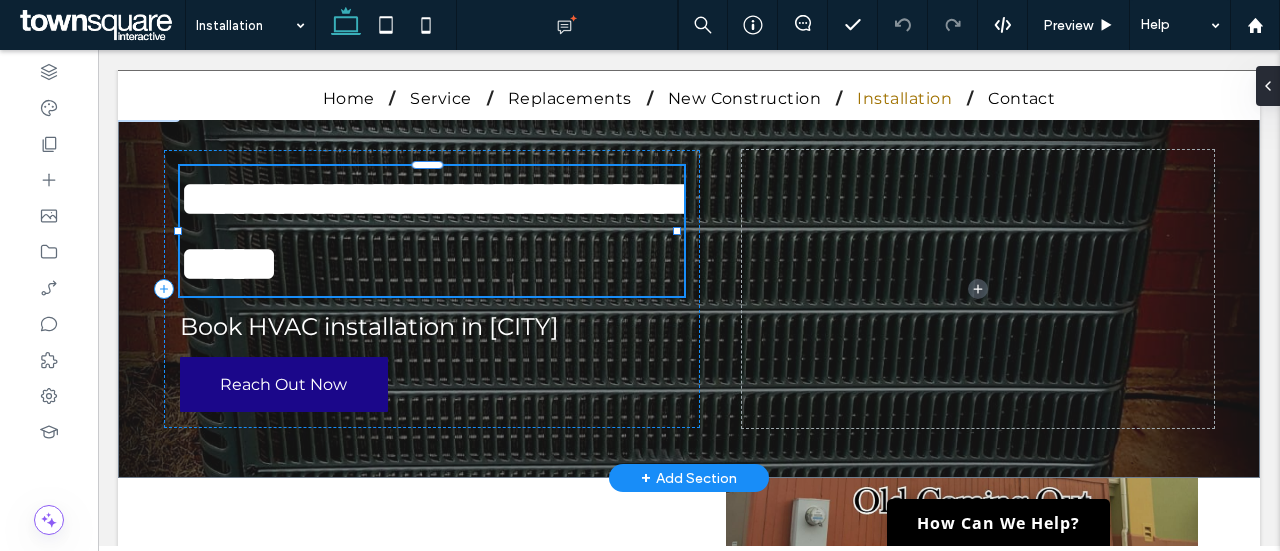 type on "****" 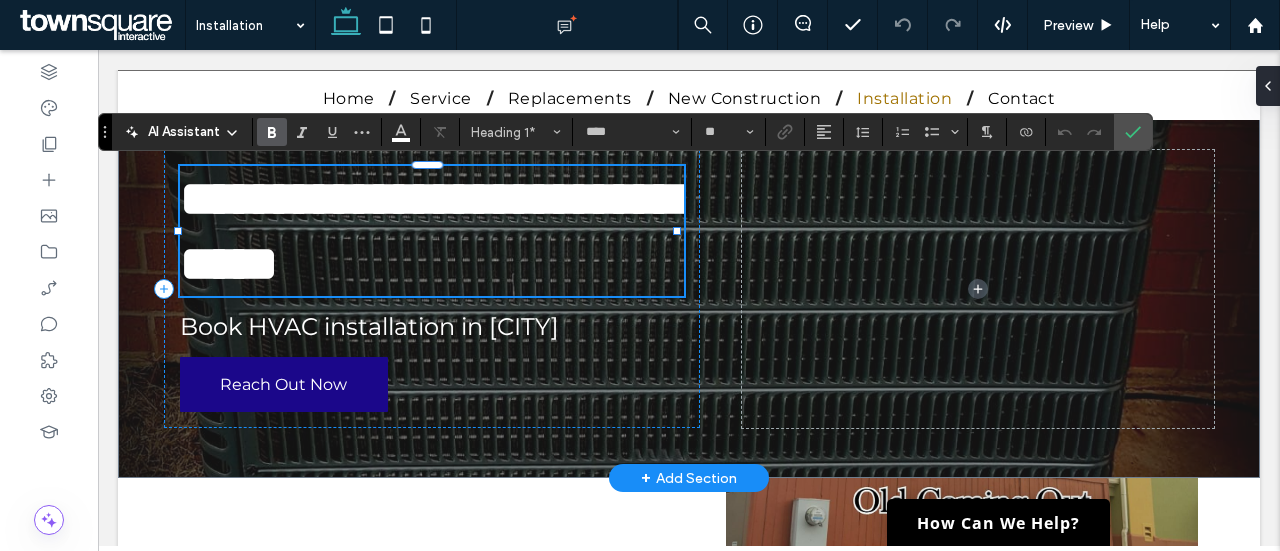 type 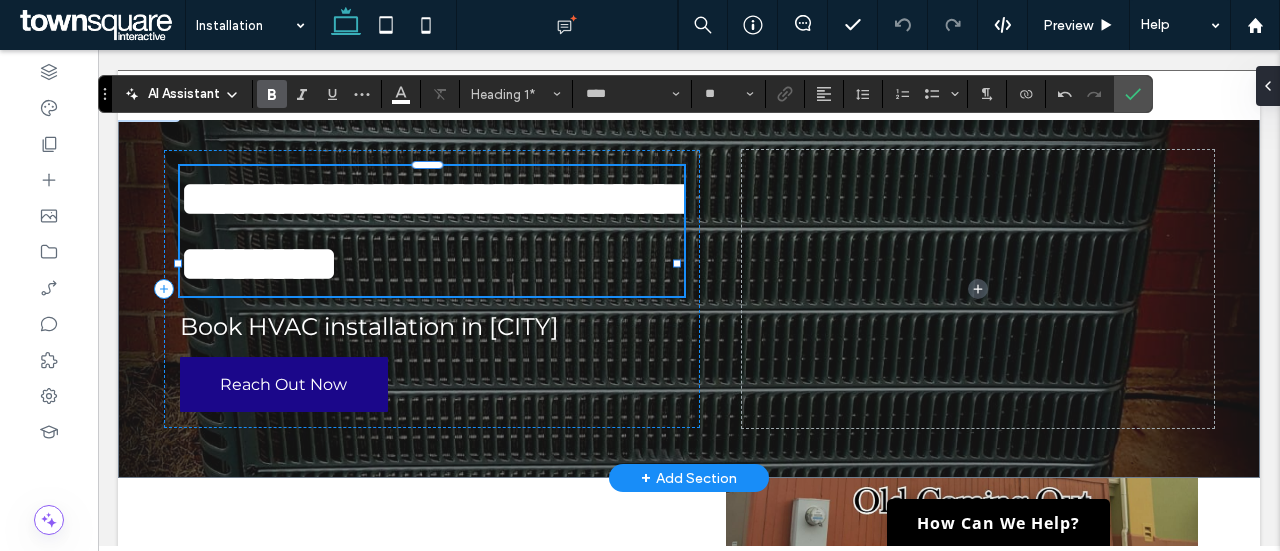 scroll, scrollTop: 79, scrollLeft: 0, axis: vertical 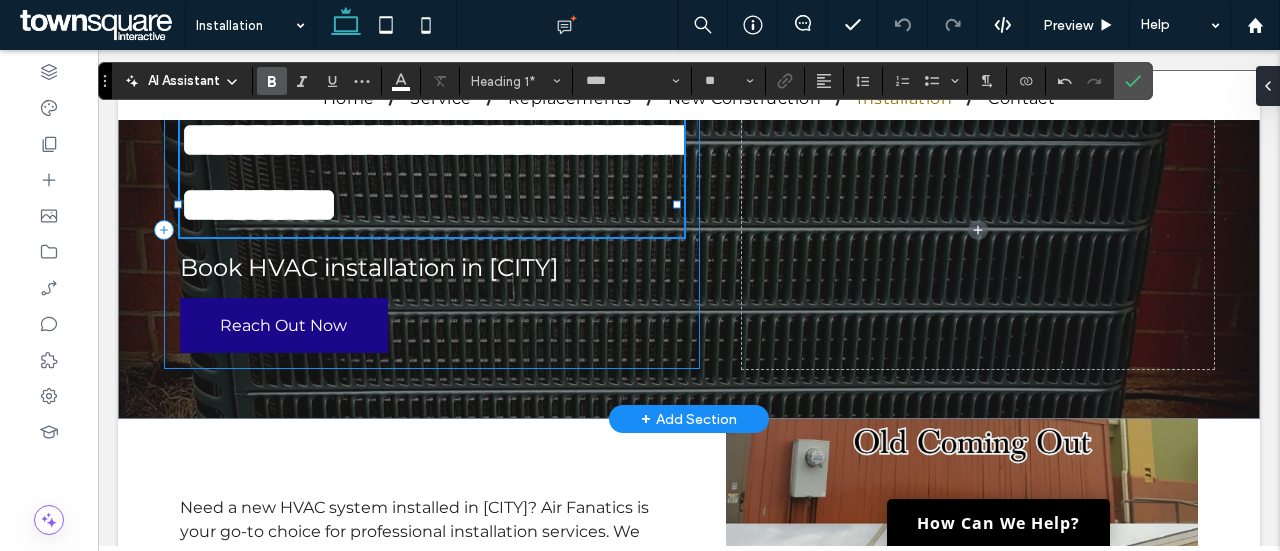 click on "Book HVAC installation in [CITY]" at bounding box center (369, 267) 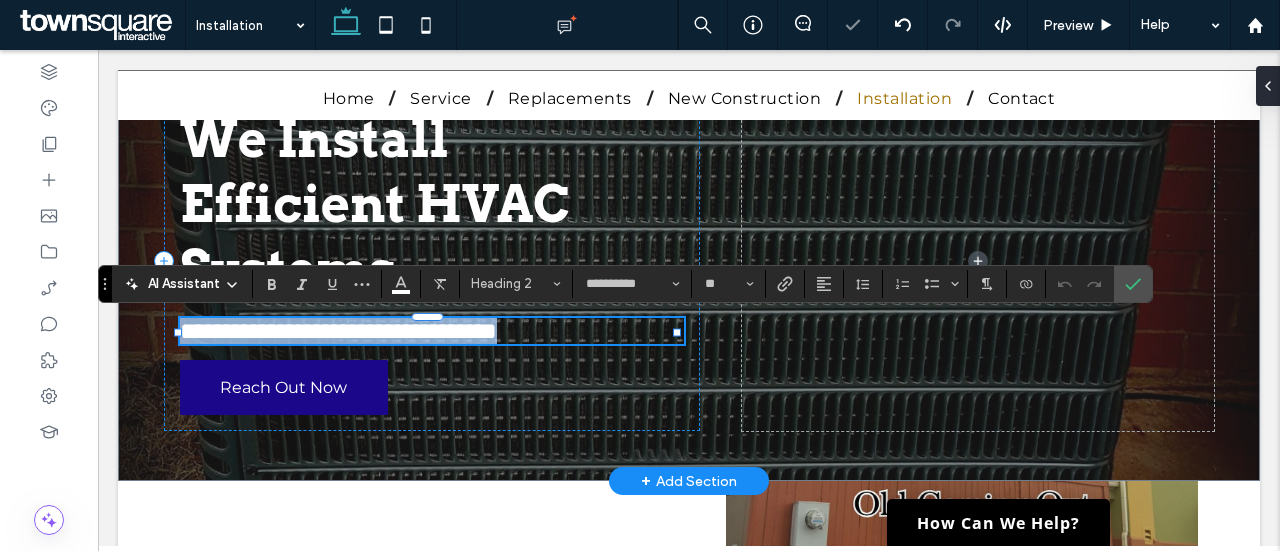type 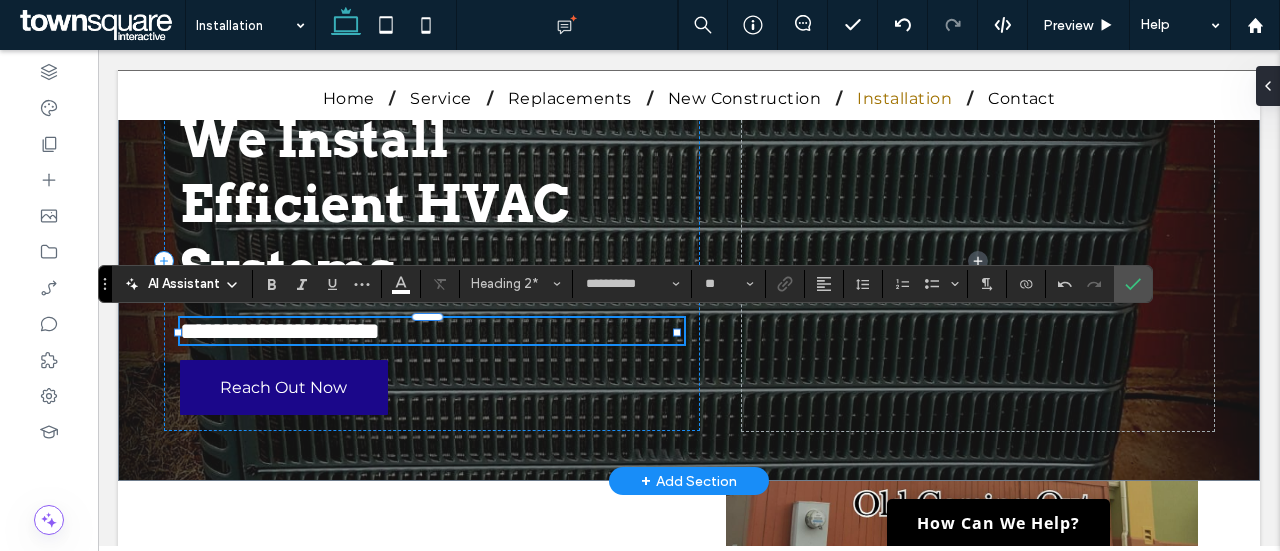 click on "**********" at bounding box center [280, 331] 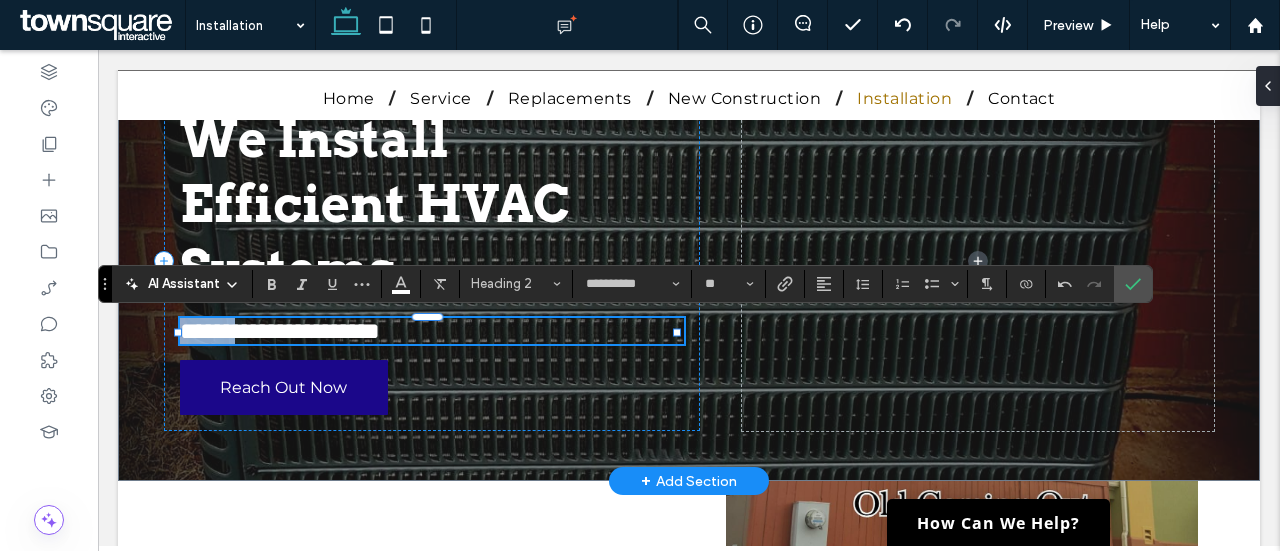 click on "**********" at bounding box center (280, 331) 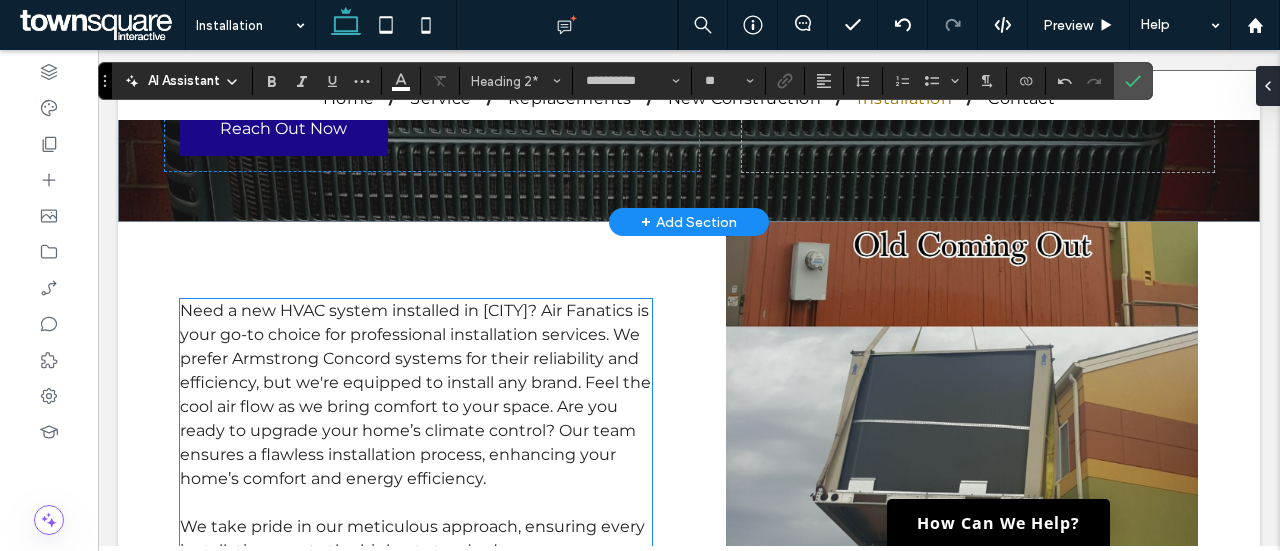 click on "Need a new HVAC system installed in [CITY]? Air Fanatics is your go-to choice for professional installation services. We prefer Armstrong Concord systems for their reliability and efficiency, but we're equipped to install any brand. Feel the cool air flow as we bring comfort to your space. Are you ready to upgrade your home’s climate control? Our team ensures a flawless installation process, enhancing your home’s comfort and energy efficiency." at bounding box center (415, 394) 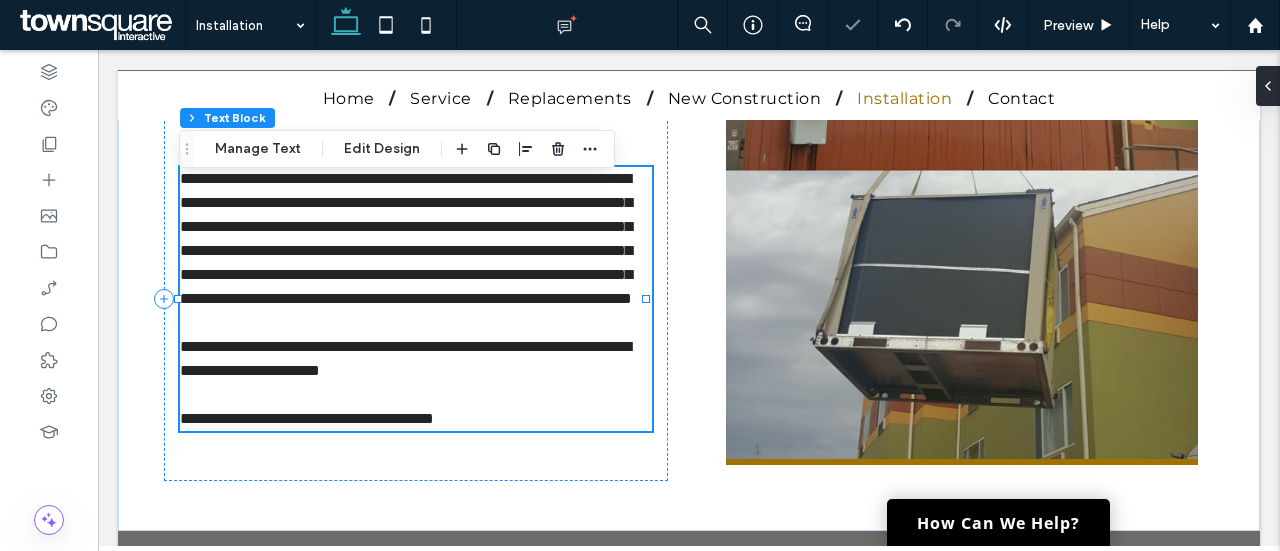 type on "**********" 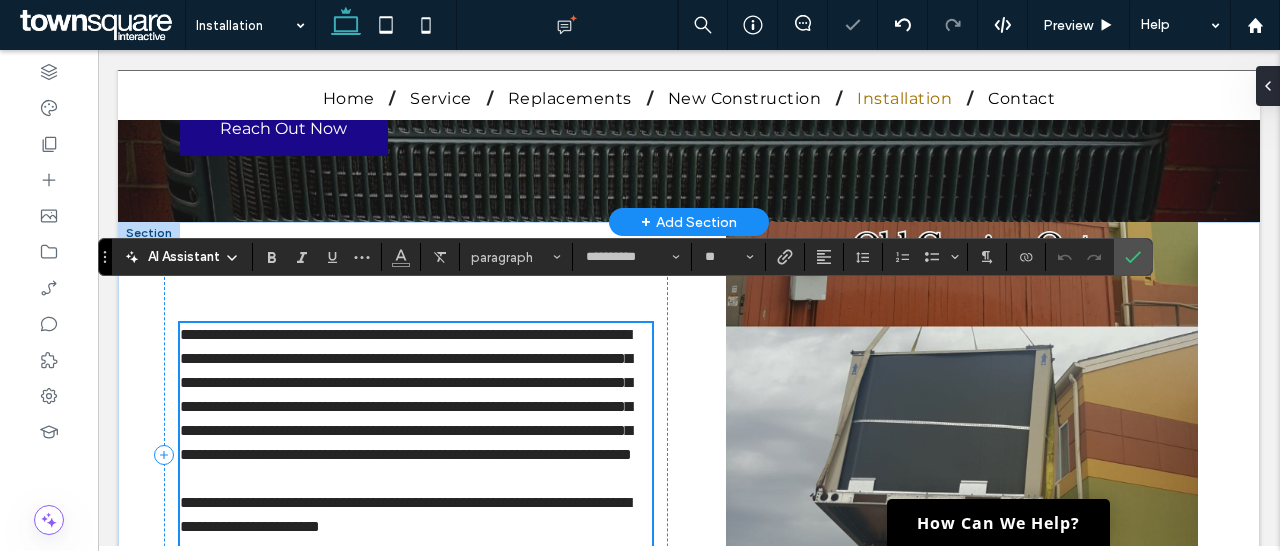scroll, scrollTop: 350, scrollLeft: 0, axis: vertical 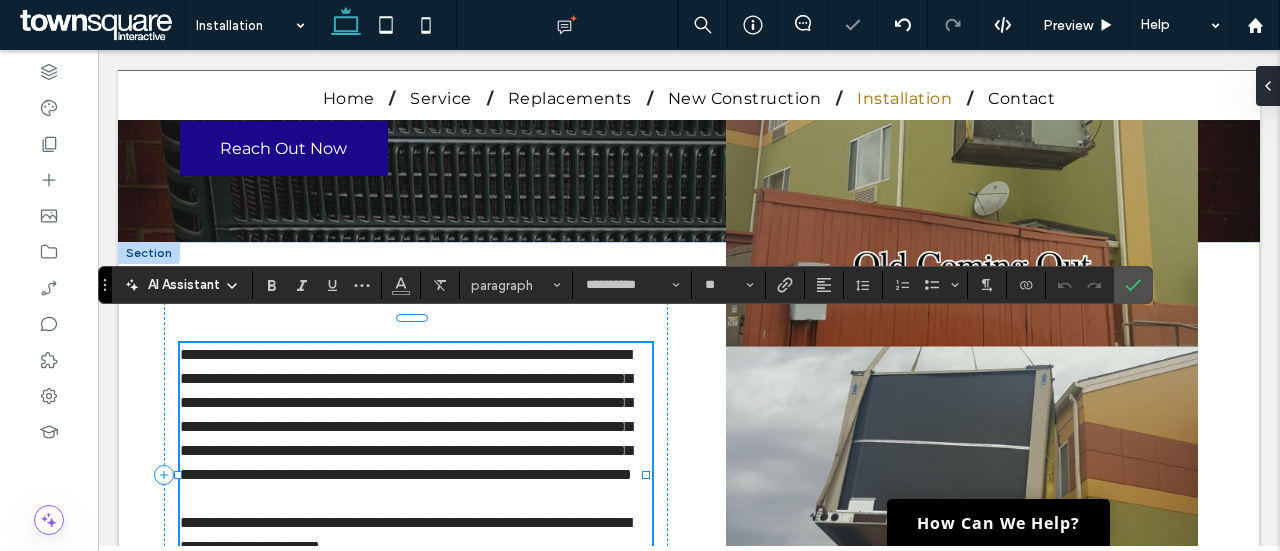 click on "**********" at bounding box center [406, 414] 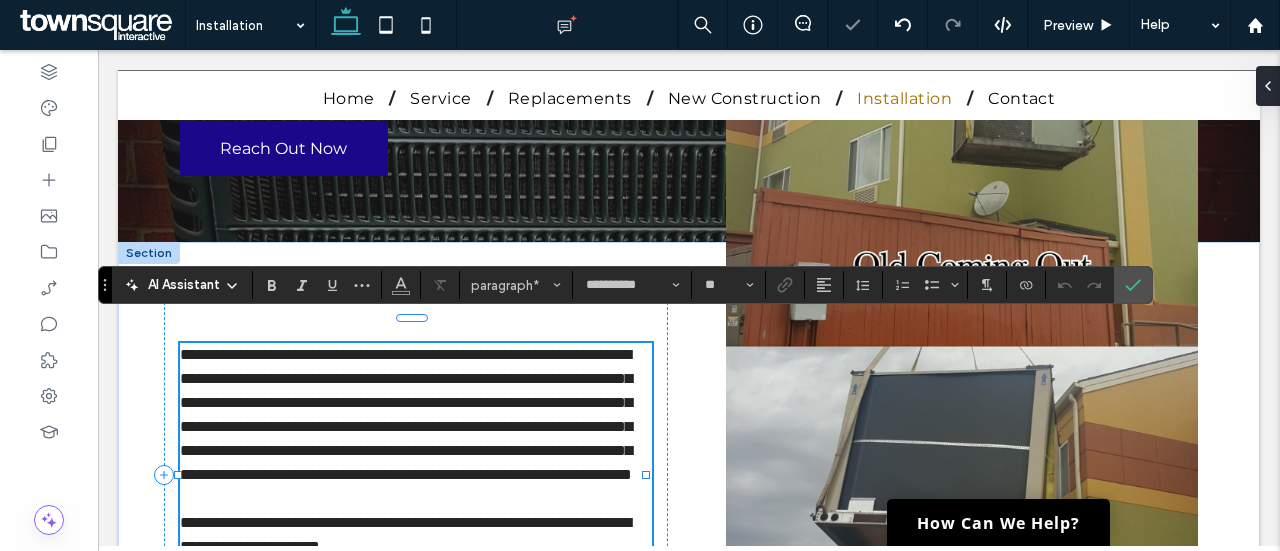 click on "**********" at bounding box center (406, 414) 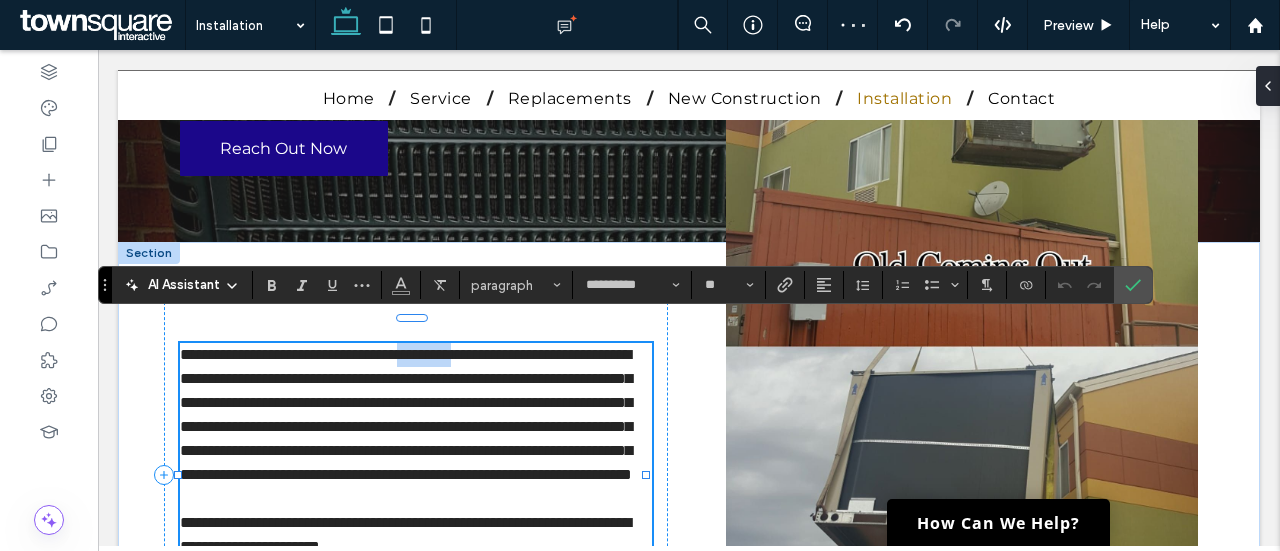 type 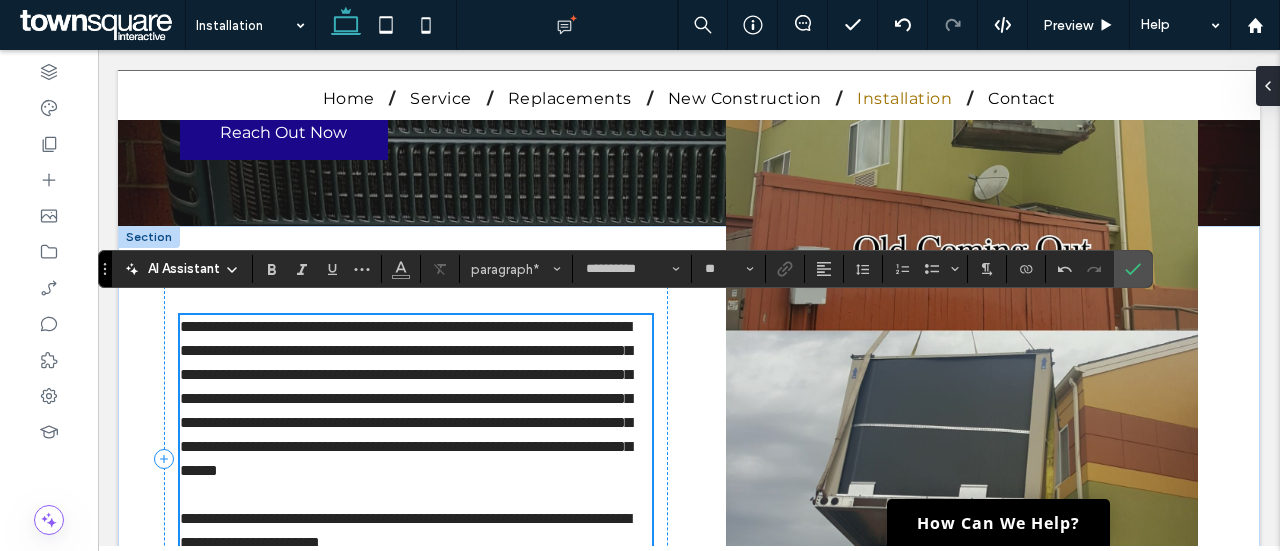 scroll, scrollTop: 370, scrollLeft: 0, axis: vertical 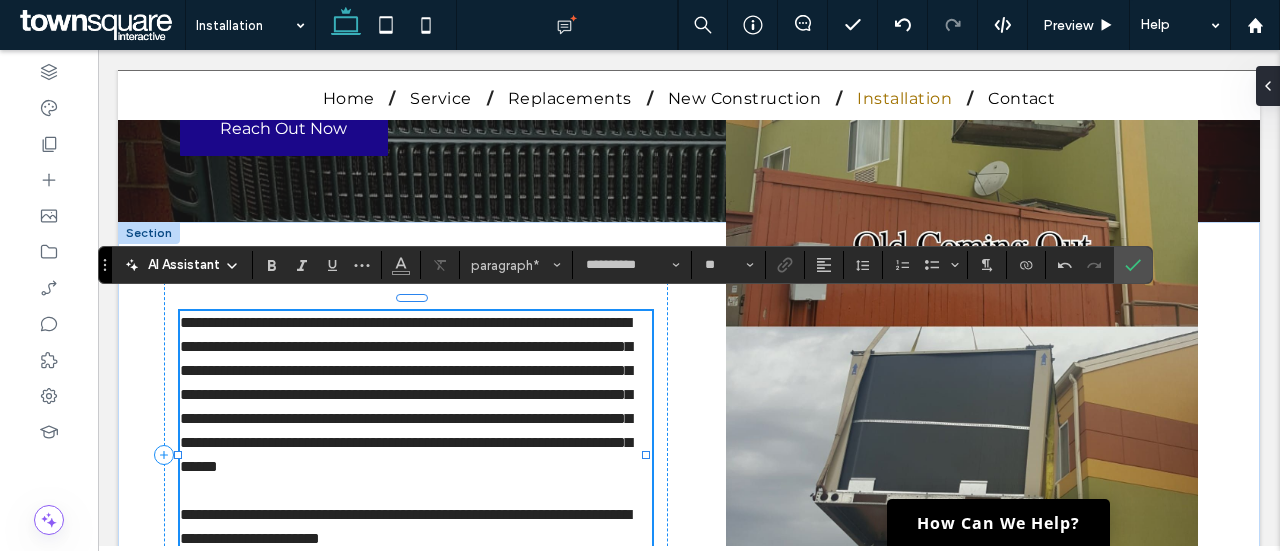 click on "**********" at bounding box center [406, 394] 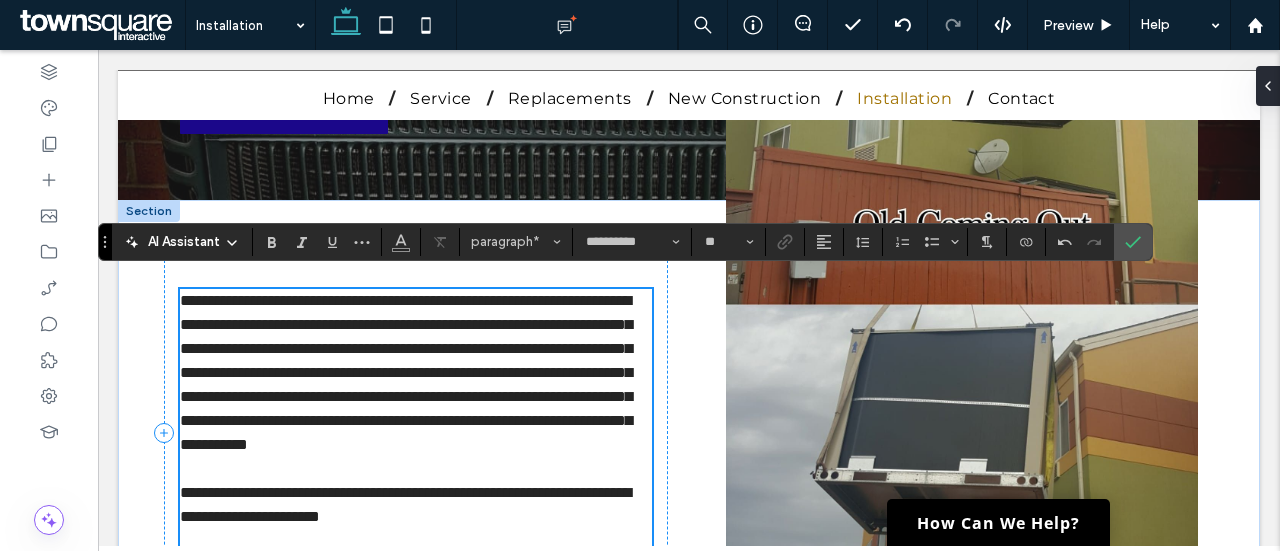 scroll, scrollTop: 393, scrollLeft: 0, axis: vertical 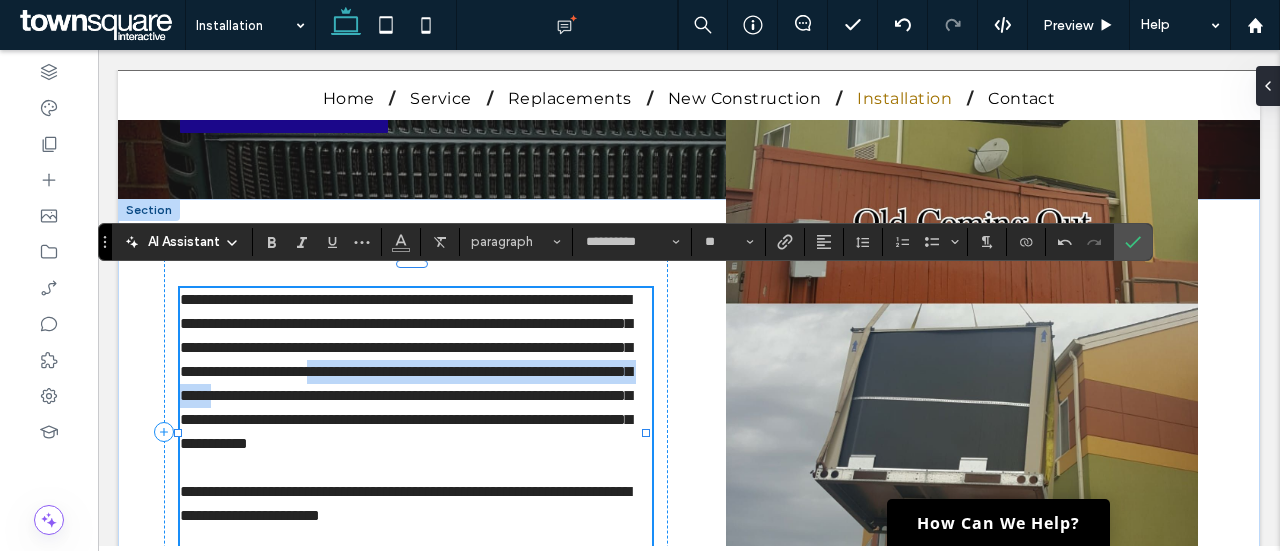 drag, startPoint x: 417, startPoint y: 374, endPoint x: 410, endPoint y: 392, distance: 19.313208 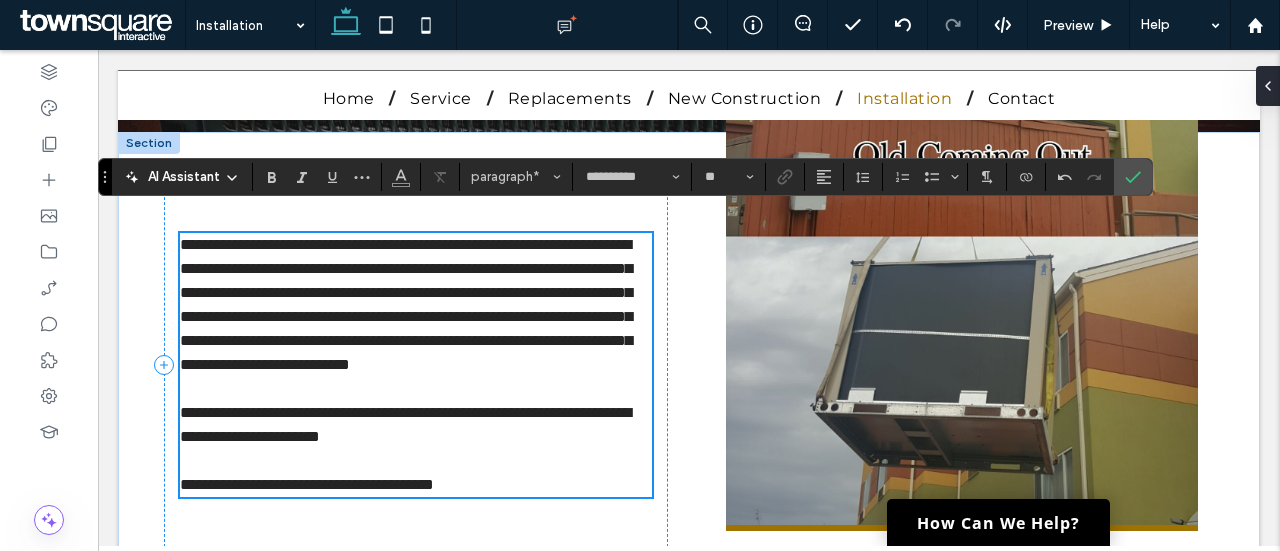 scroll, scrollTop: 498, scrollLeft: 0, axis: vertical 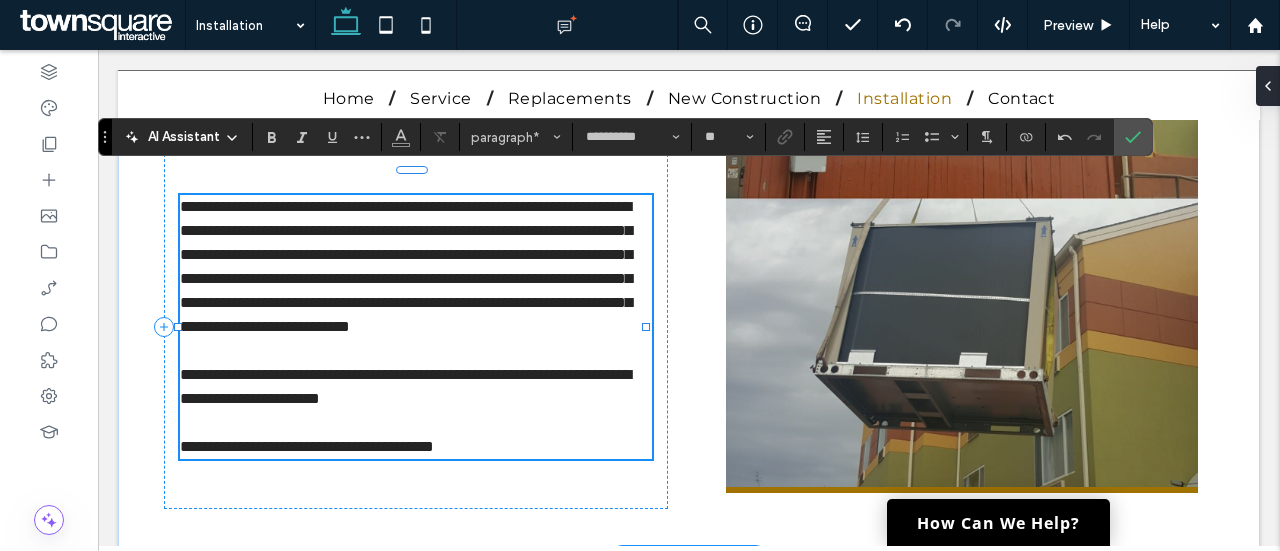 click on "**********" at bounding box center (405, 386) 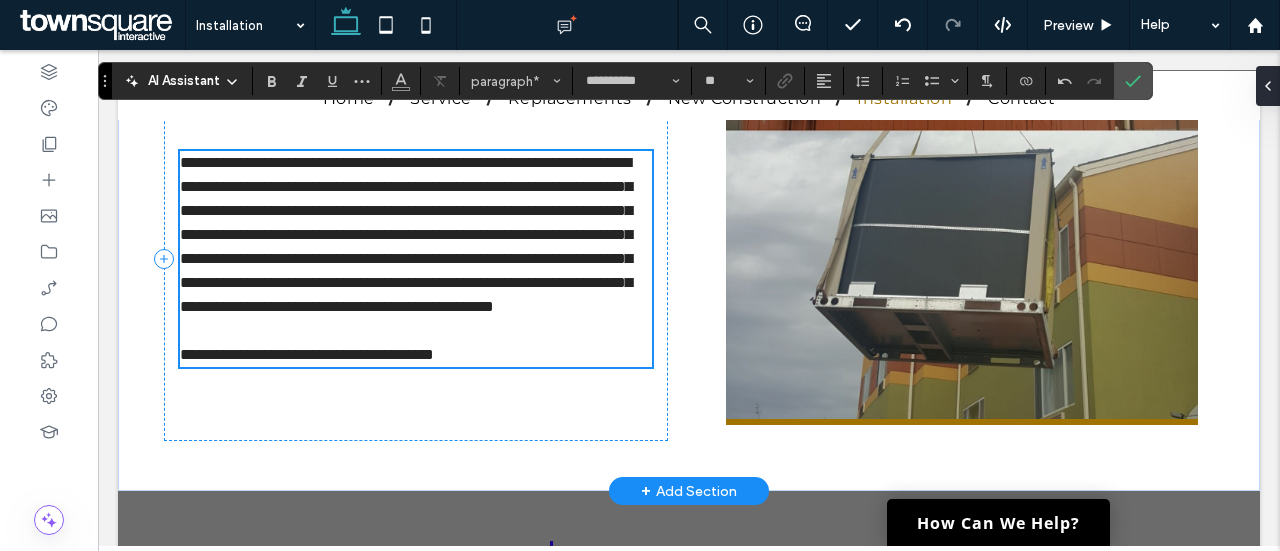scroll, scrollTop: 566, scrollLeft: 0, axis: vertical 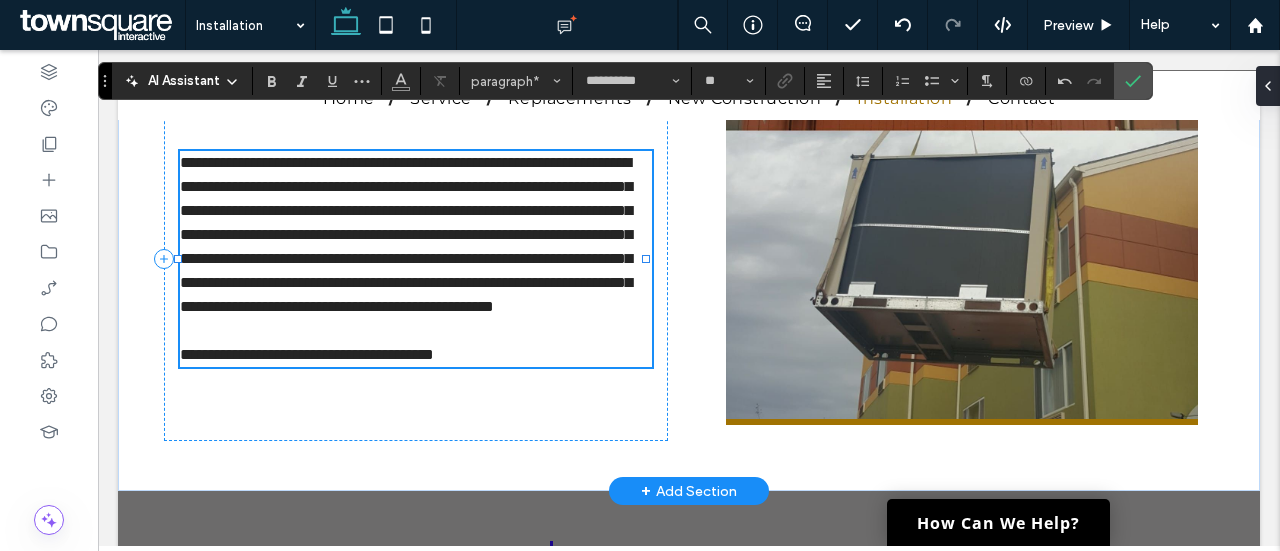 click on "**********" at bounding box center [307, 354] 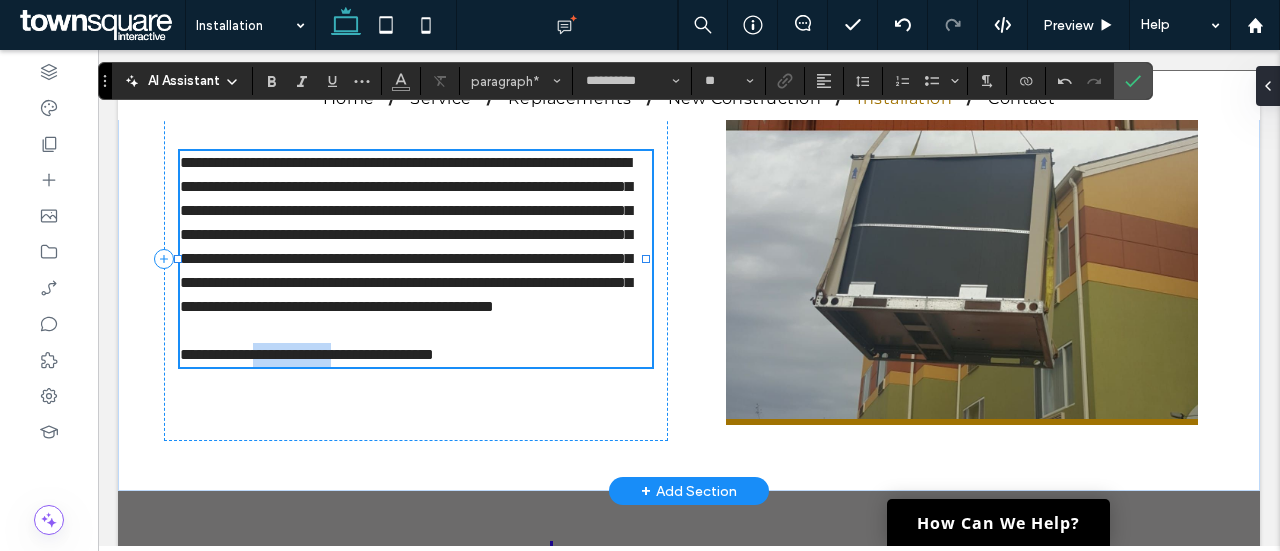 click on "**********" at bounding box center [307, 354] 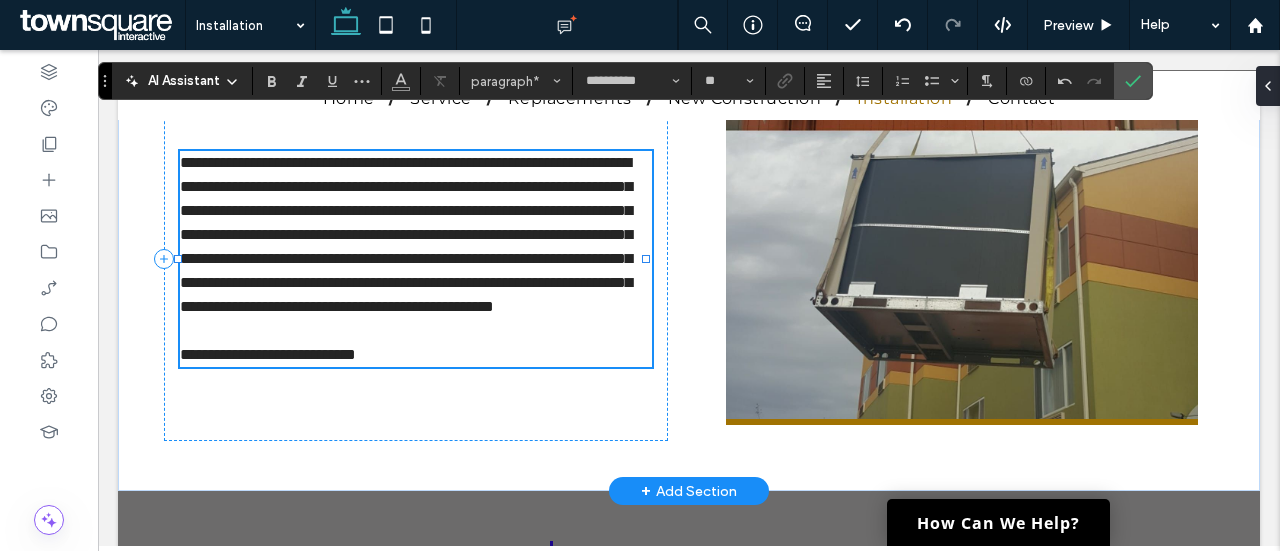 click on "**********" at bounding box center [268, 354] 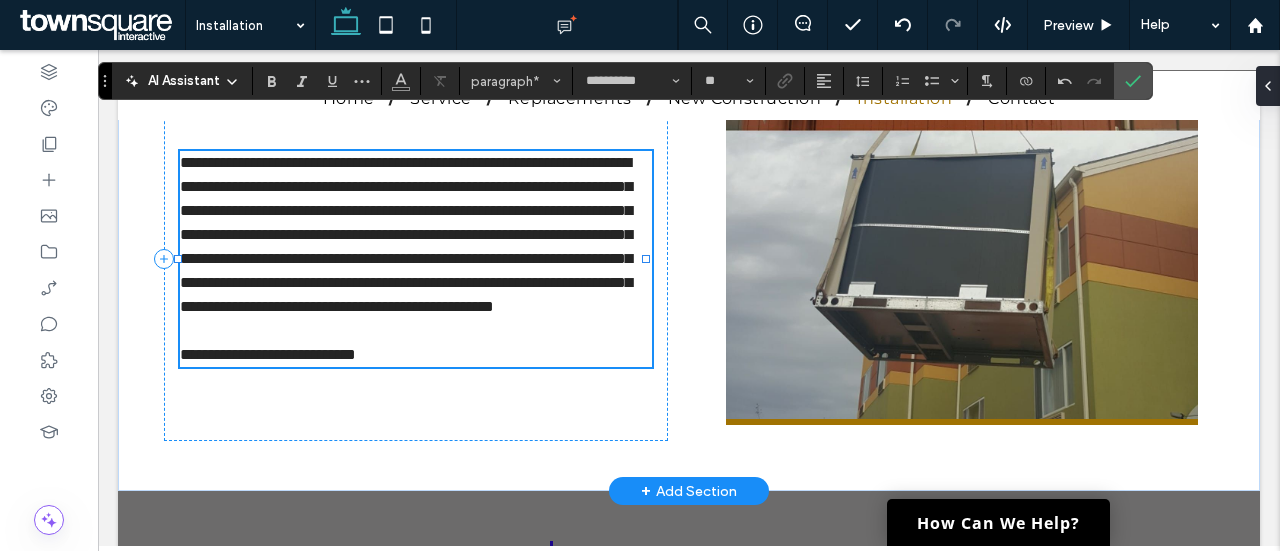 click on "**********" at bounding box center [268, 354] 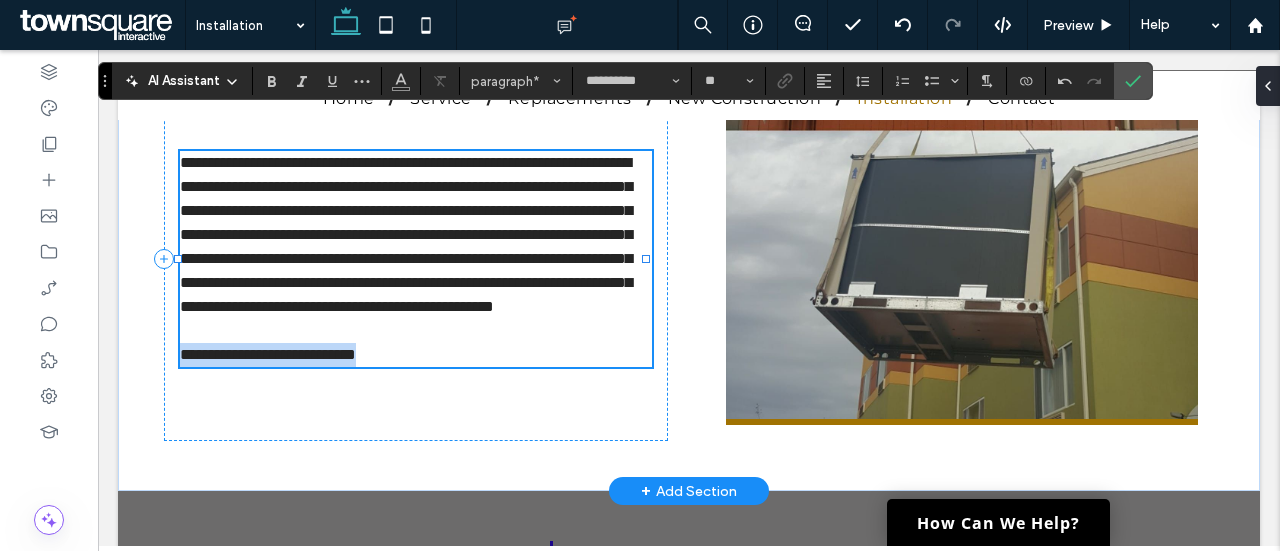 click on "**********" at bounding box center (268, 354) 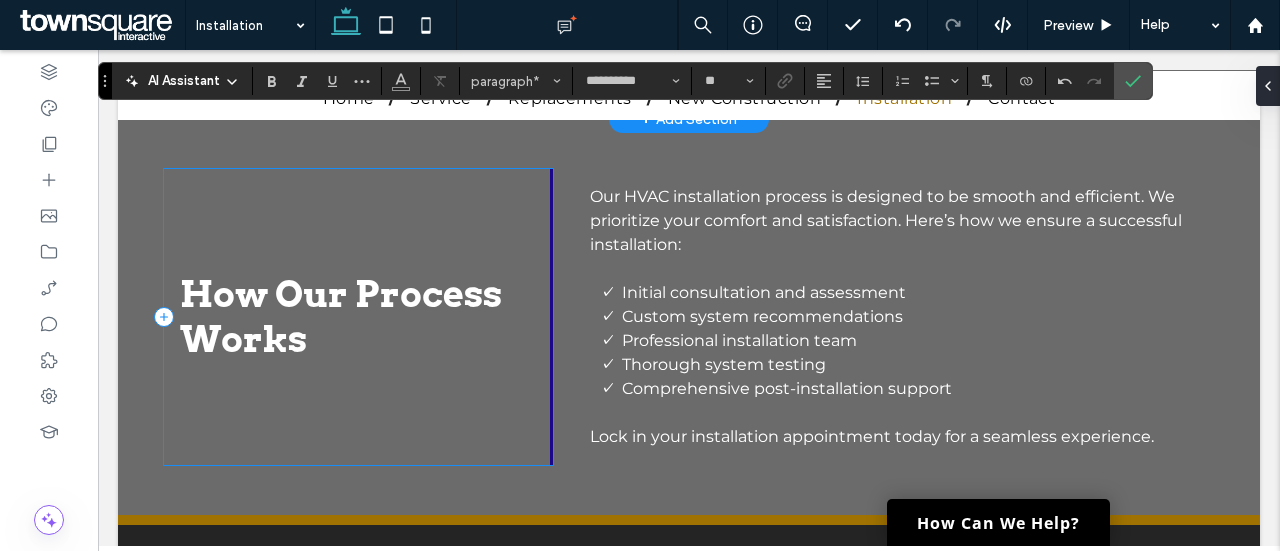 scroll, scrollTop: 940, scrollLeft: 0, axis: vertical 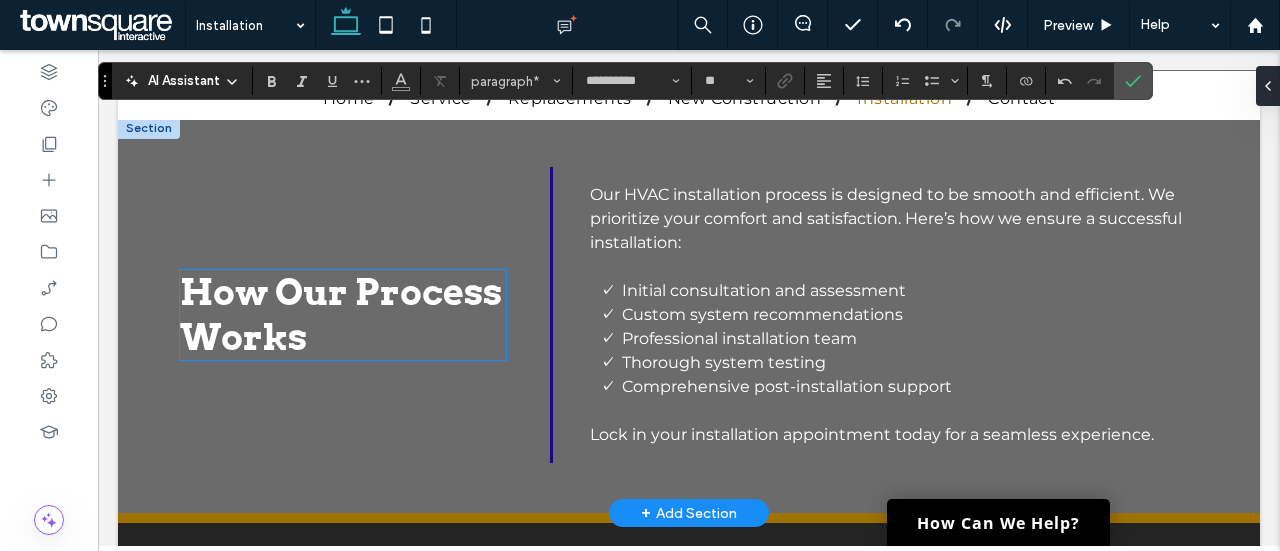 click on "How Our Process Works" at bounding box center [341, 314] 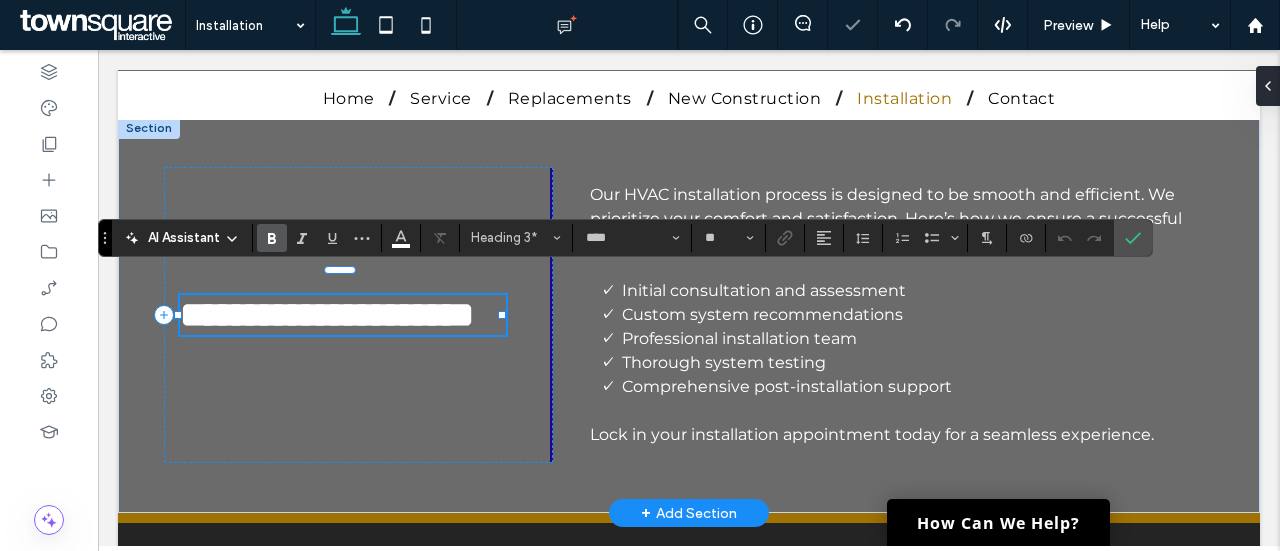 type 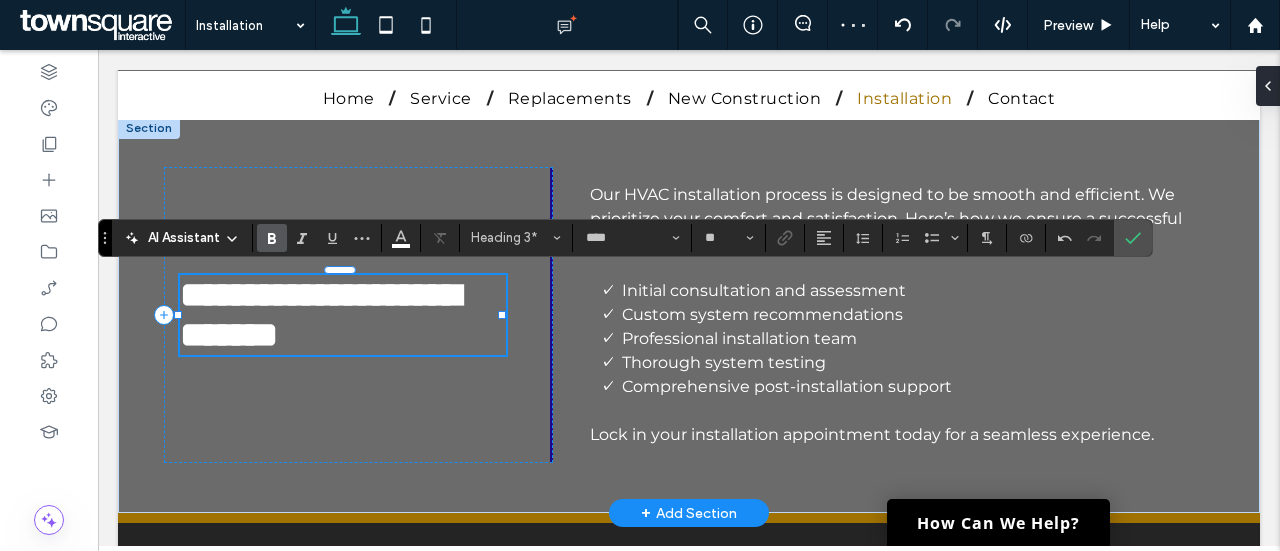 click on "**********" at bounding box center [320, 315] 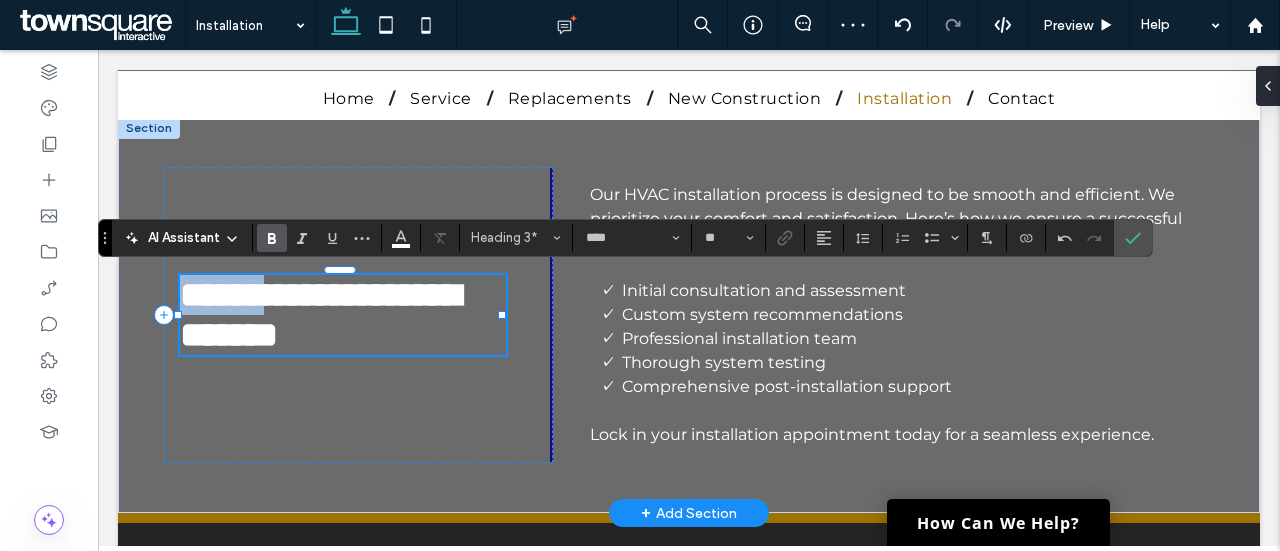 click on "**********" at bounding box center [320, 315] 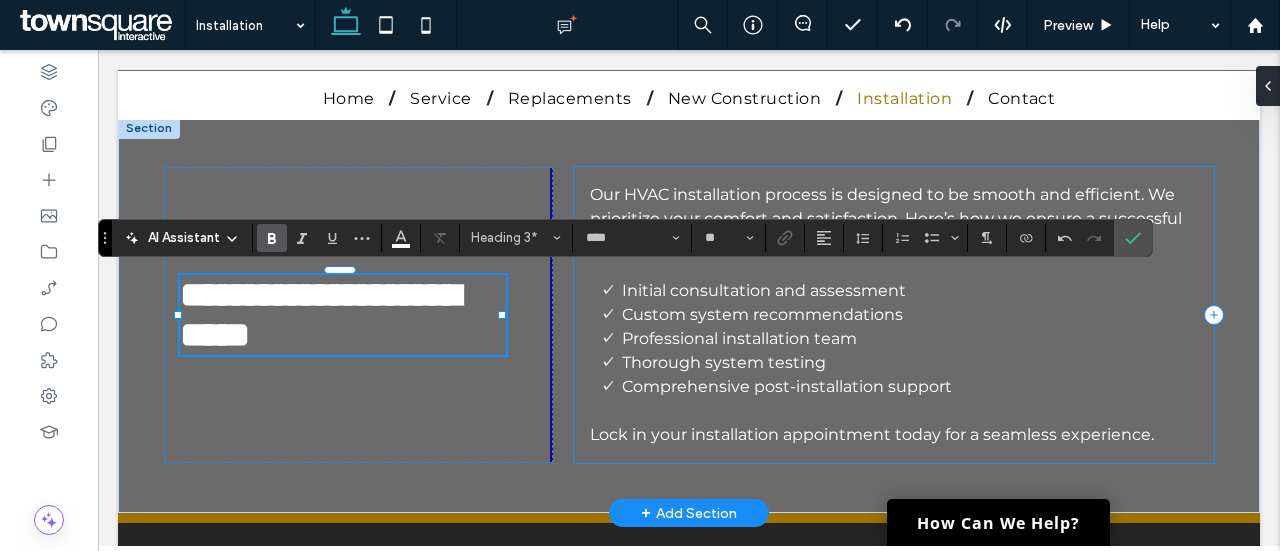 click on "Our HVAC installation process is designed to be smooth and efficient. We prioritize your comfort and satisfaction. Here’s how we ensure a successful installation:   Initial consultation and assessment Custom system recommendations Professional installation team Thorough system testing Comprehensive post-installation support
Lock in your installation appointment today for a seamless experience." at bounding box center [894, 315] 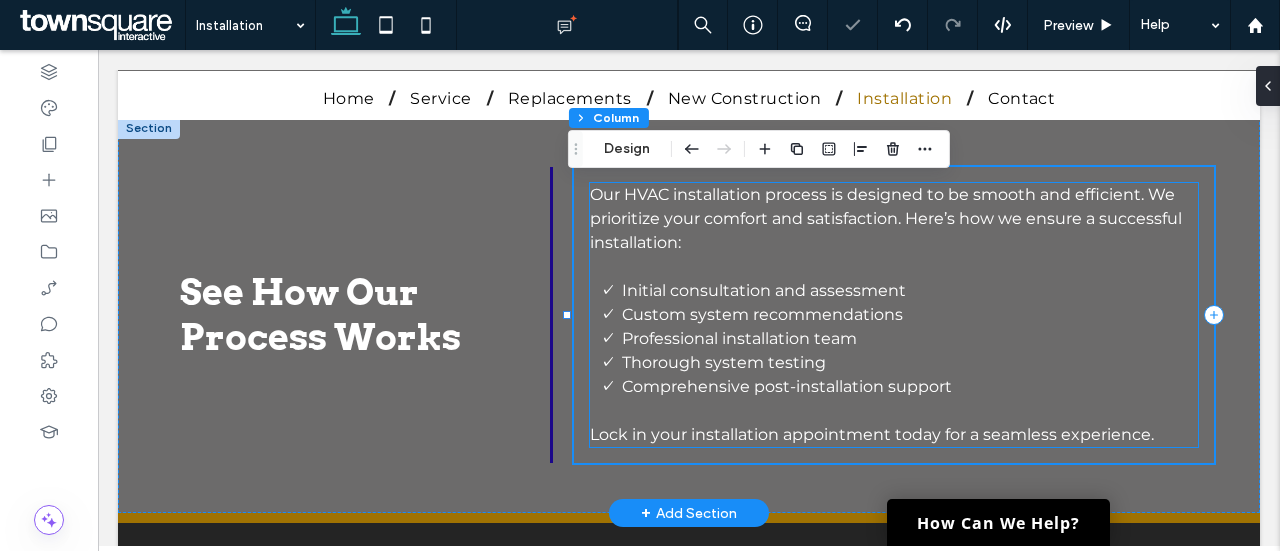 click on "Our HVAC installation process is designed to be smooth and efficient. We prioritize your comfort and satisfaction. Here’s how we ensure a successful installation:" at bounding box center [886, 218] 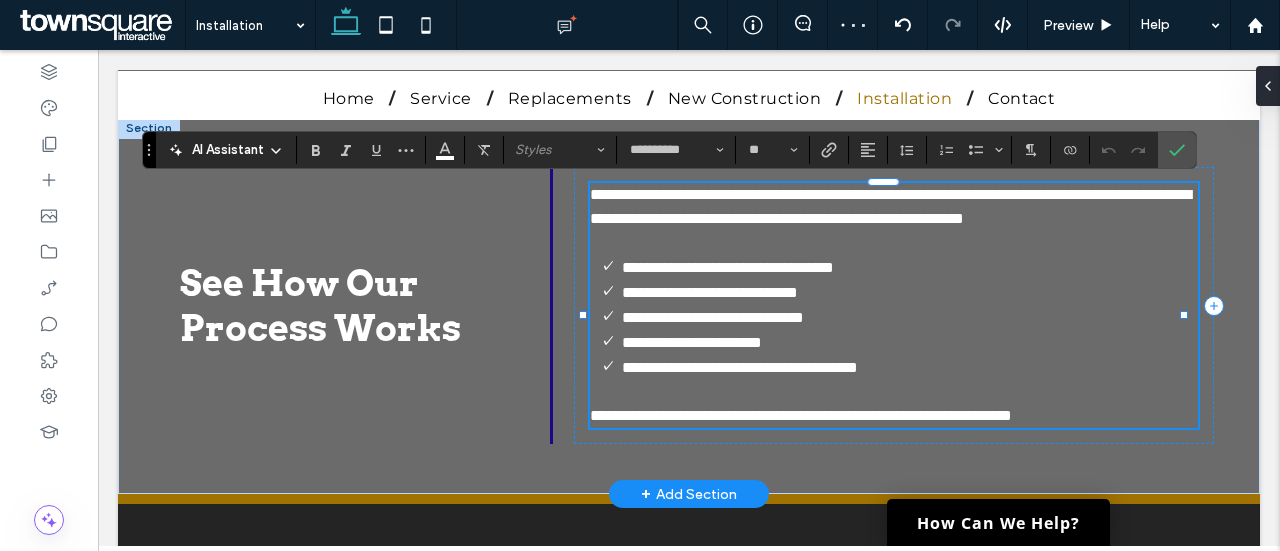 click on "**********" at bounding box center (890, 206) 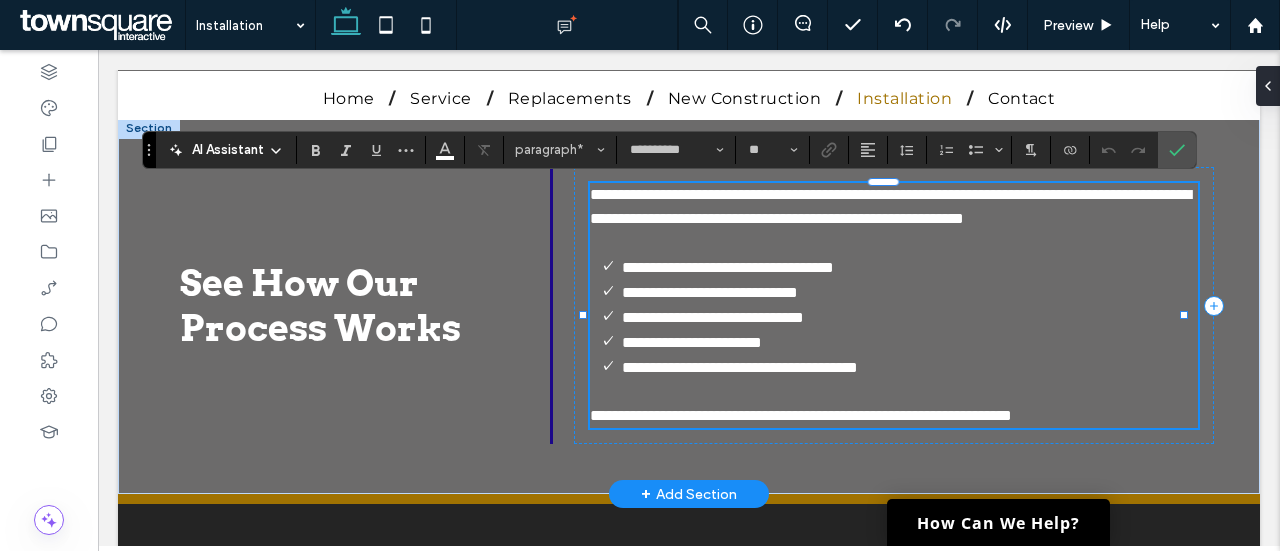 click on "**********" at bounding box center [728, 267] 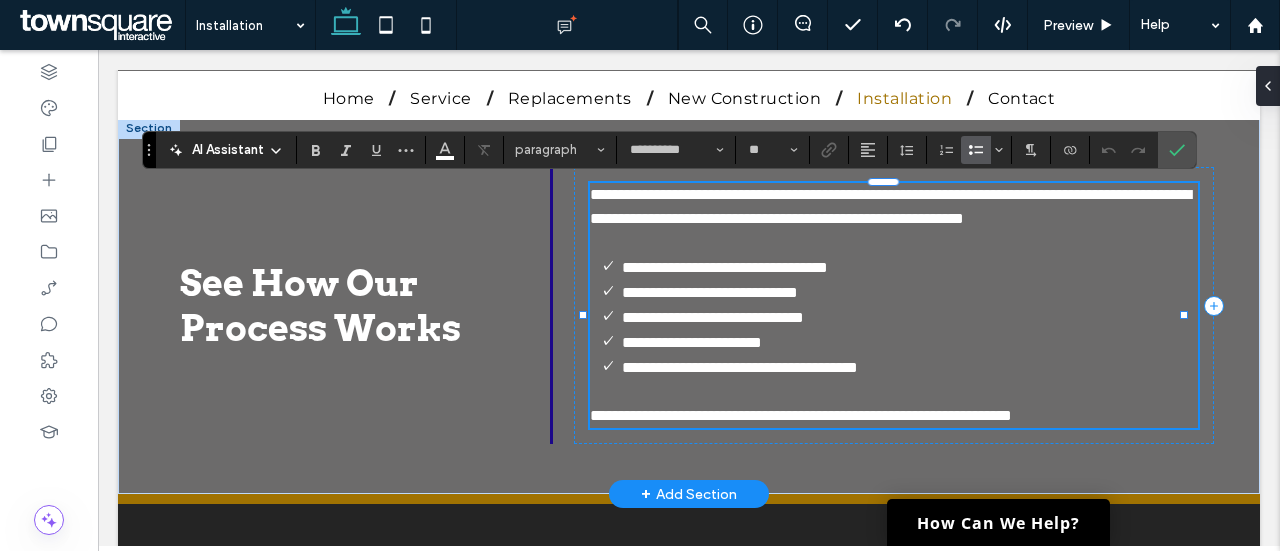 type 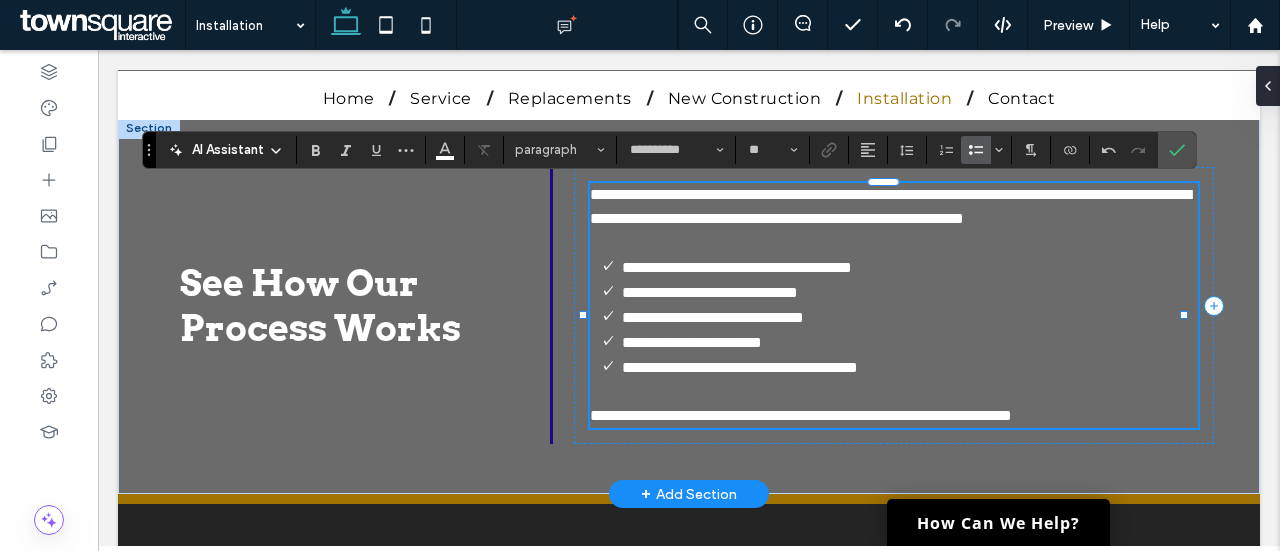 click on "**********" at bounding box center [713, 317] 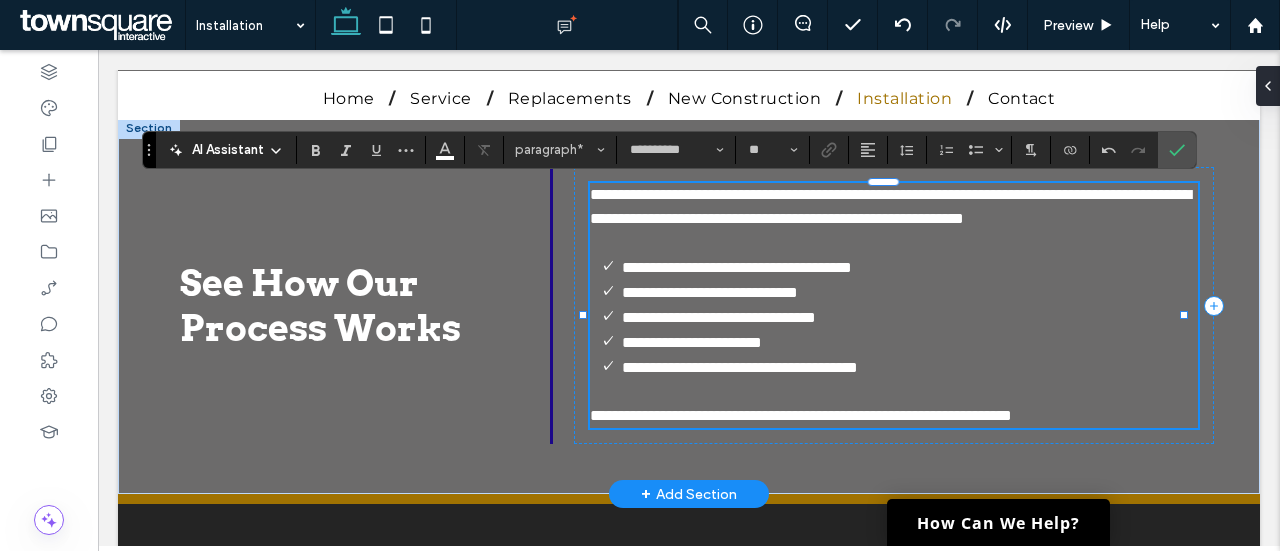 click on "**********" at bounding box center [801, 415] 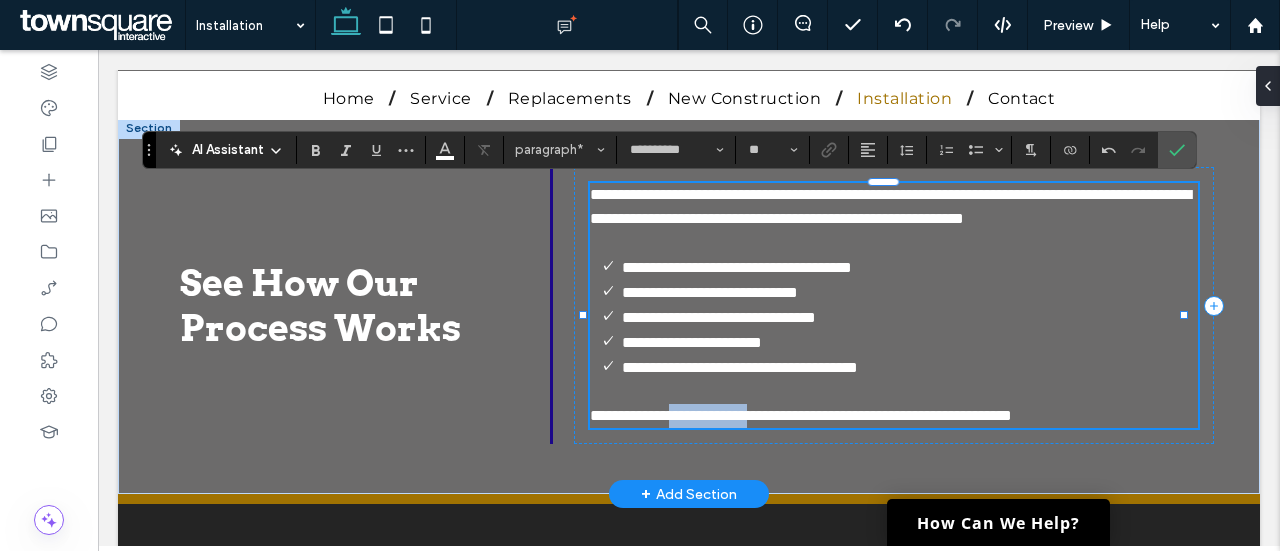 click on "**********" at bounding box center (801, 415) 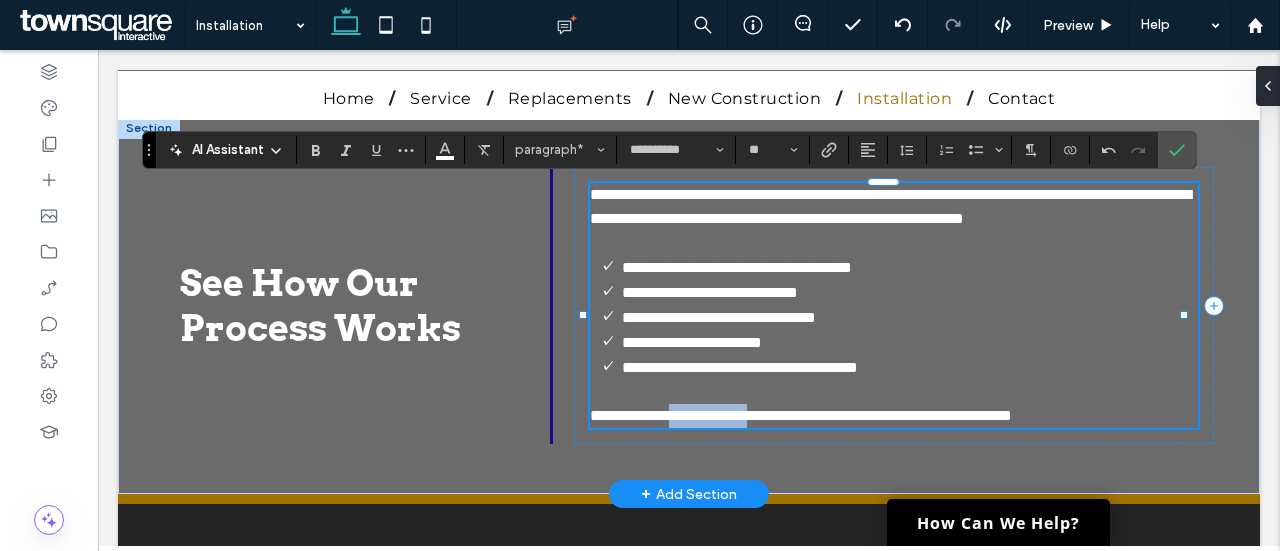 click on "**********" at bounding box center [801, 415] 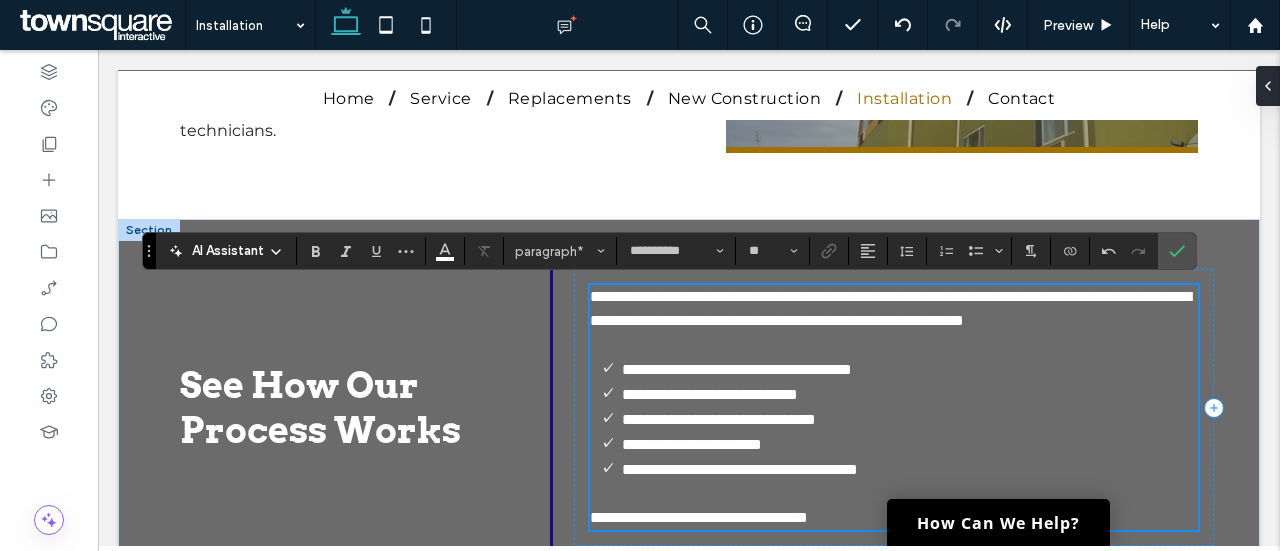 scroll, scrollTop: 922, scrollLeft: 0, axis: vertical 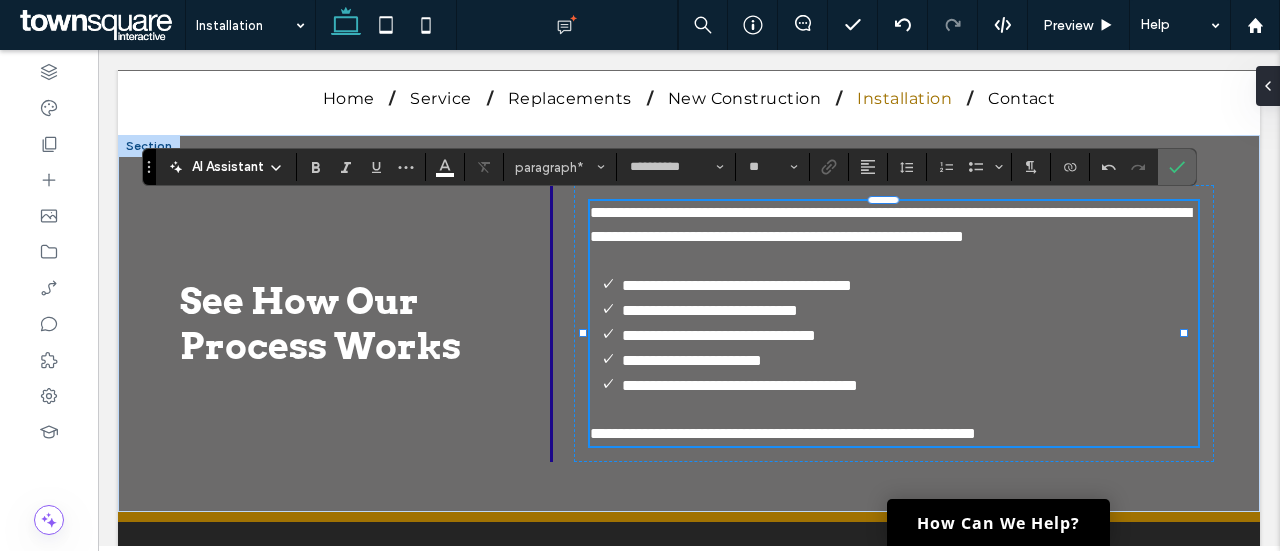 click 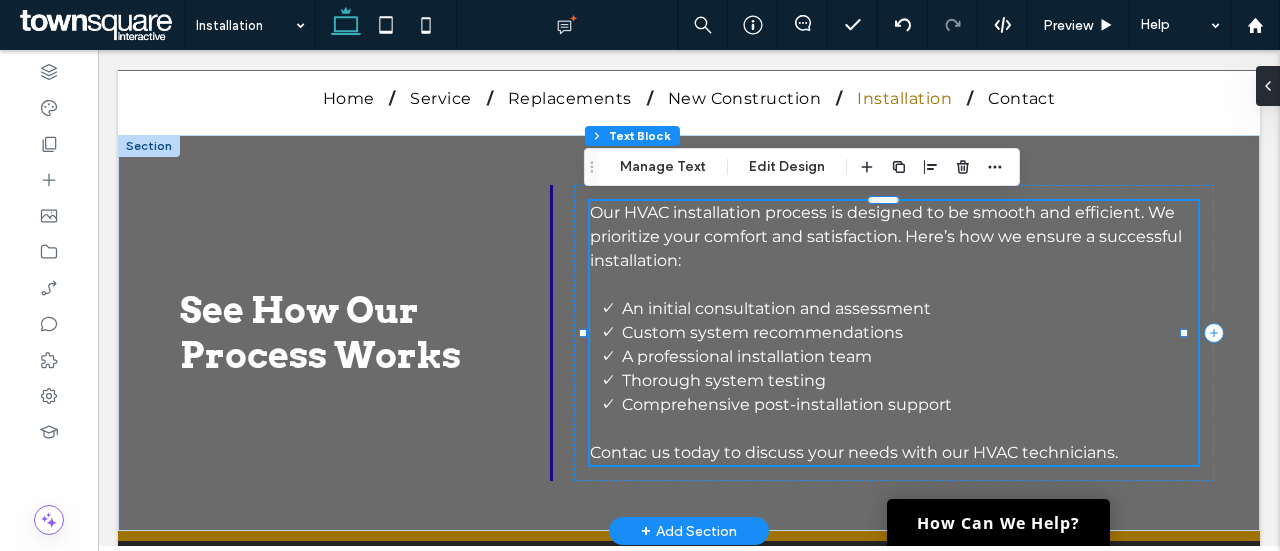 click on "Contac us today to discuss your needs with our HVAC technicians." at bounding box center (854, 452) 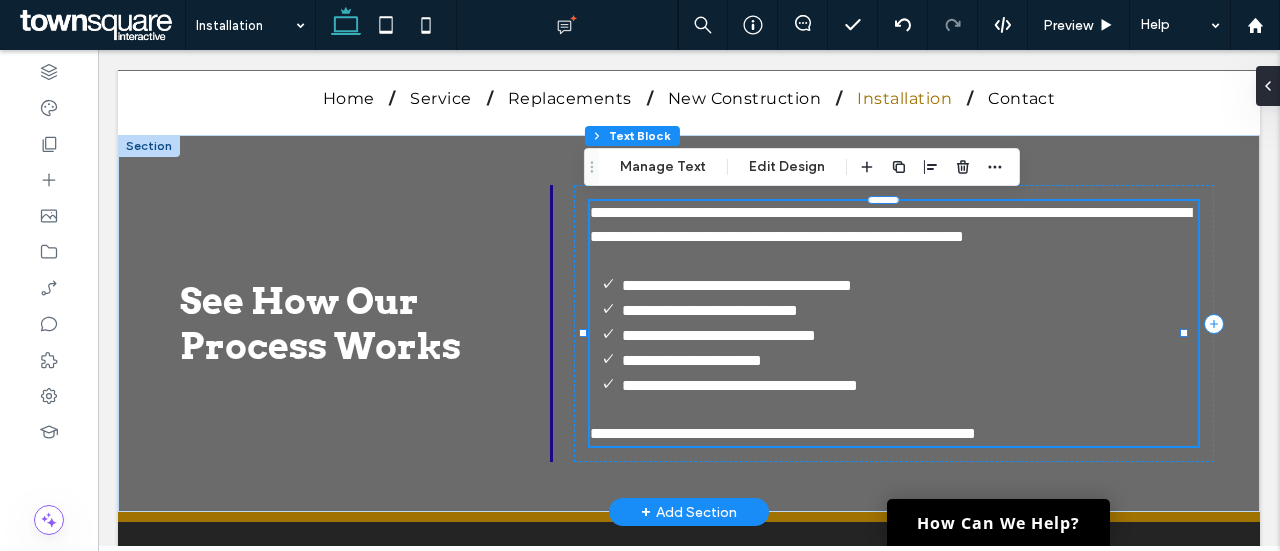 click on "**********" at bounding box center [783, 433] 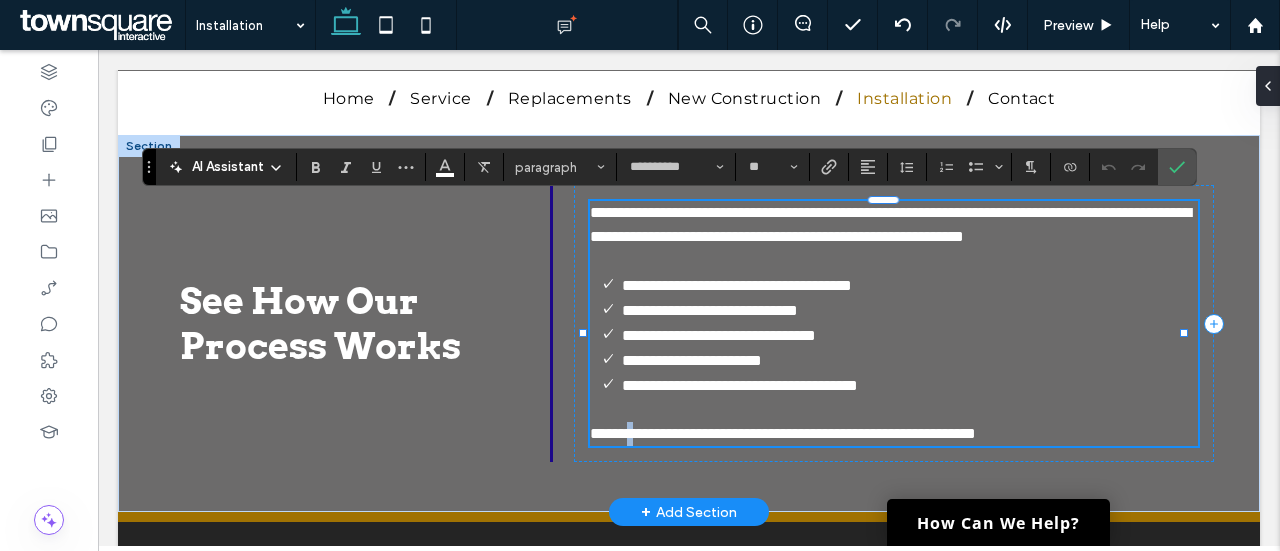type on "**********" 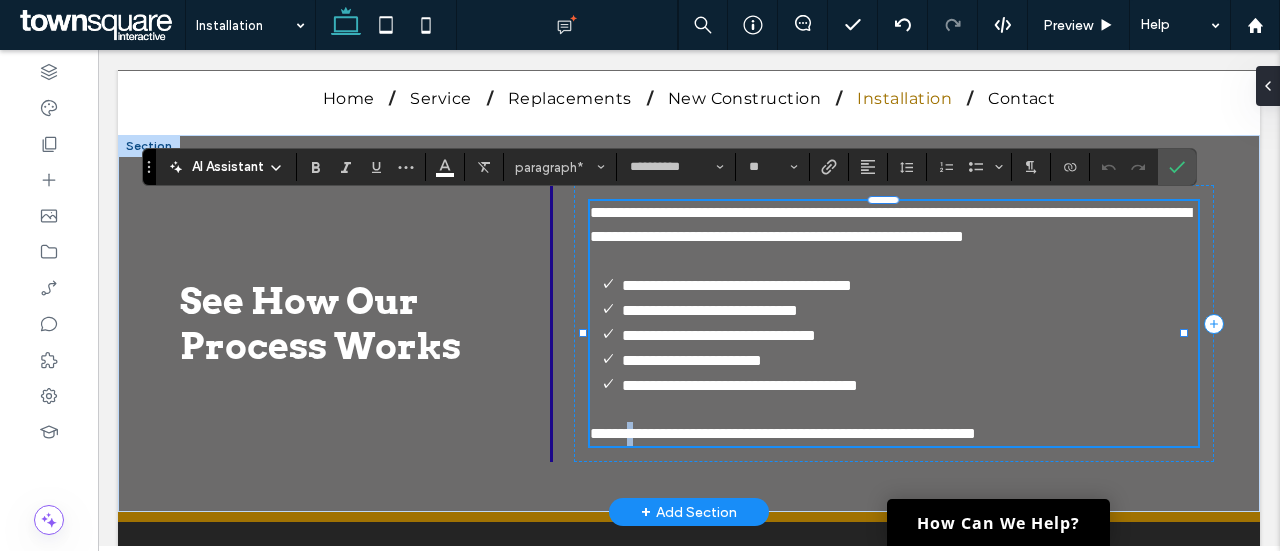 click on "**********" at bounding box center [783, 433] 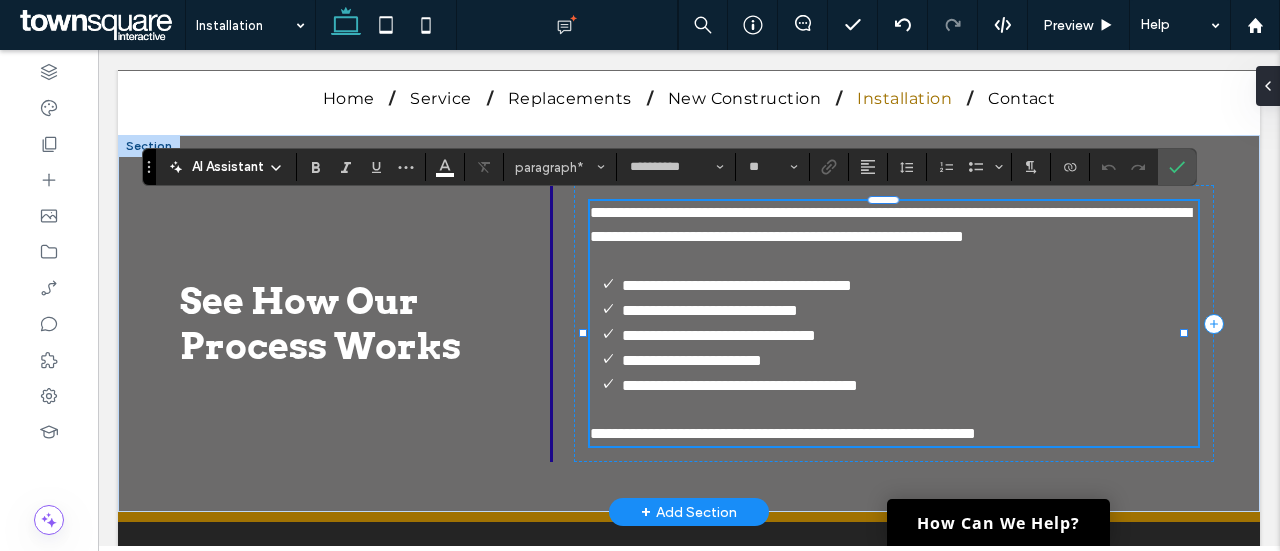 type 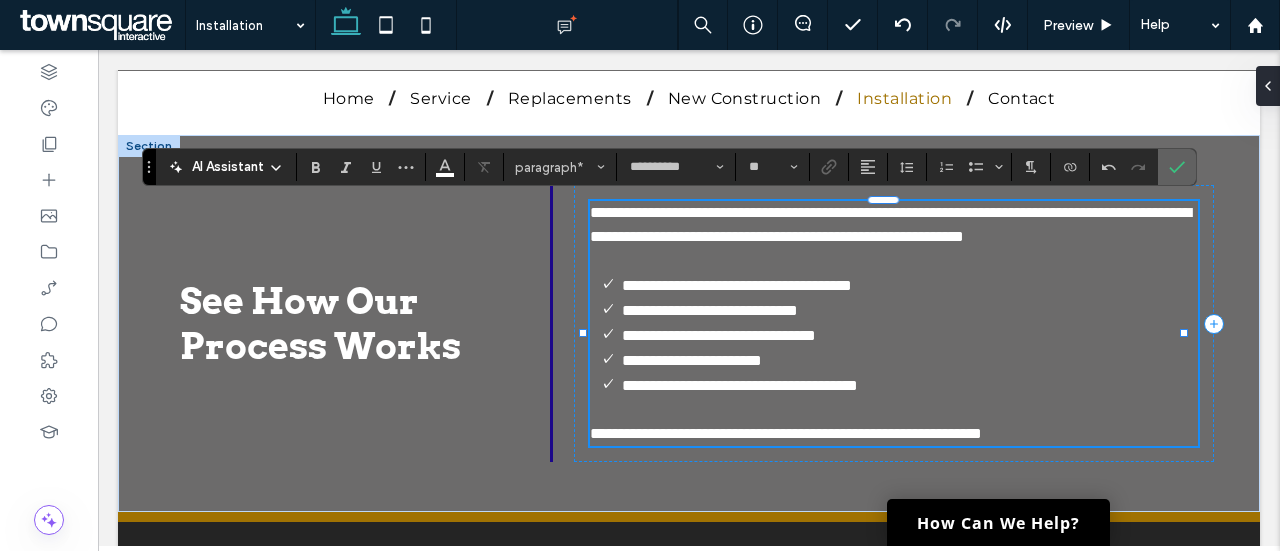 click at bounding box center [1177, 167] 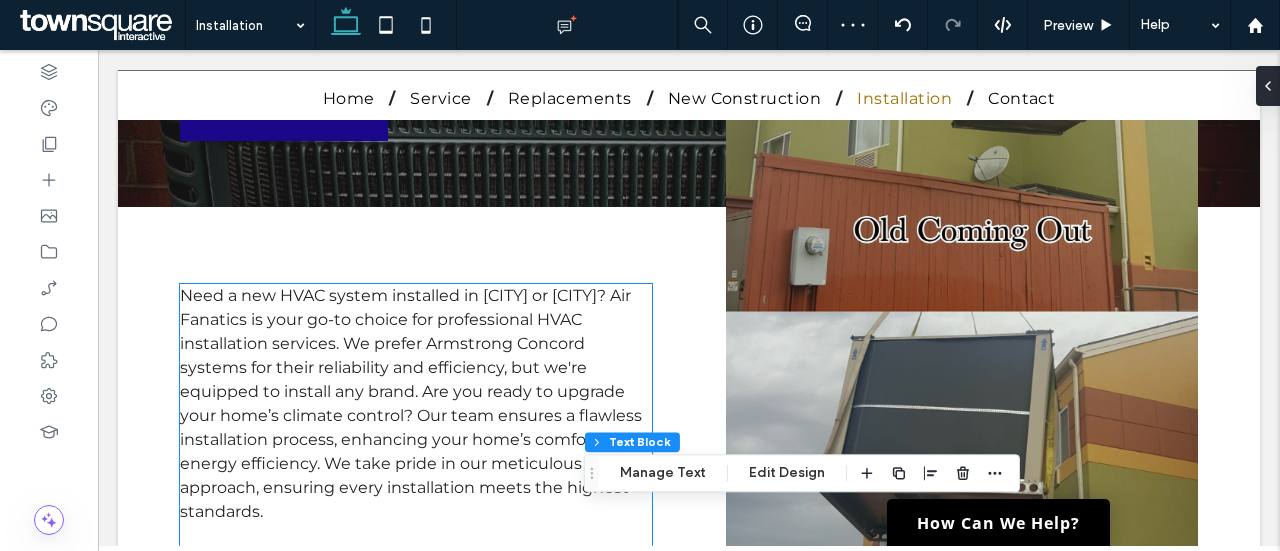 scroll, scrollTop: 336, scrollLeft: 0, axis: vertical 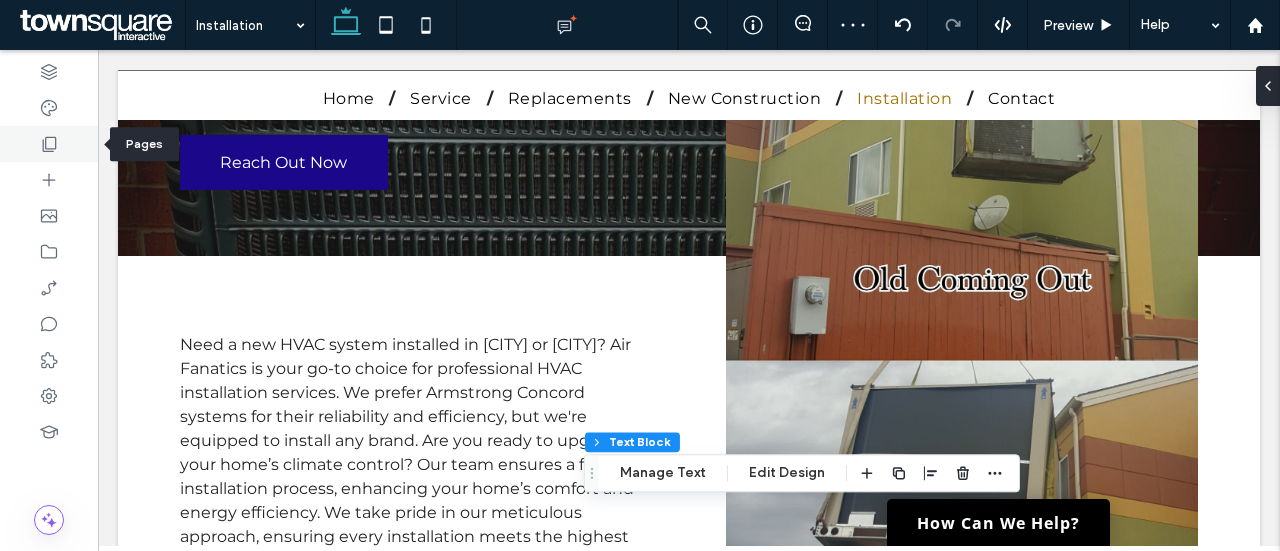 click at bounding box center (49, 144) 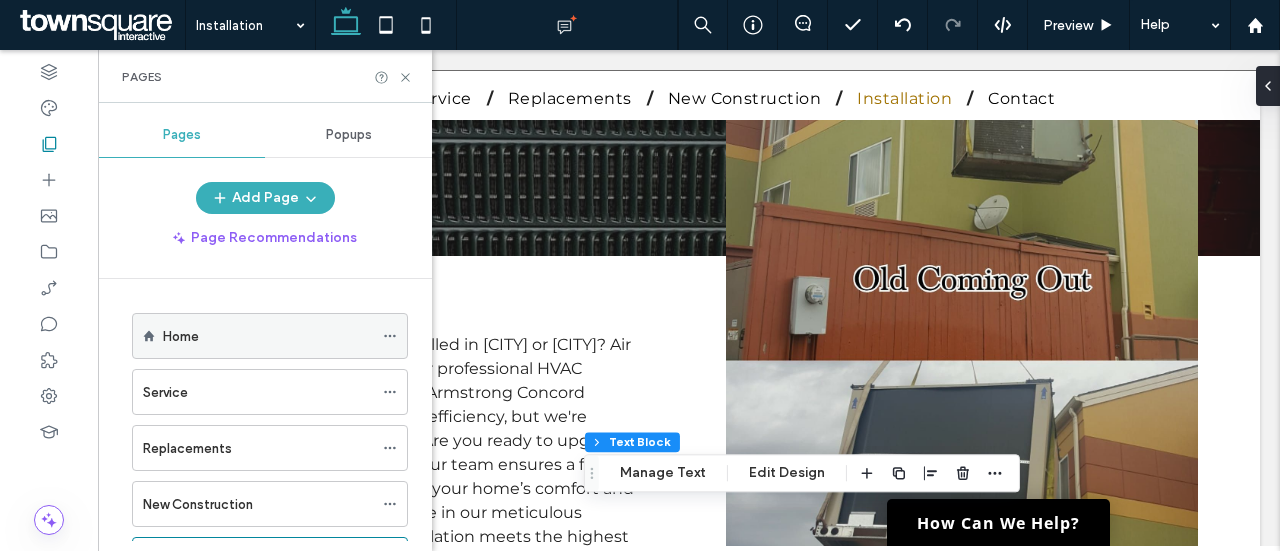 scroll, scrollTop: 198, scrollLeft: 0, axis: vertical 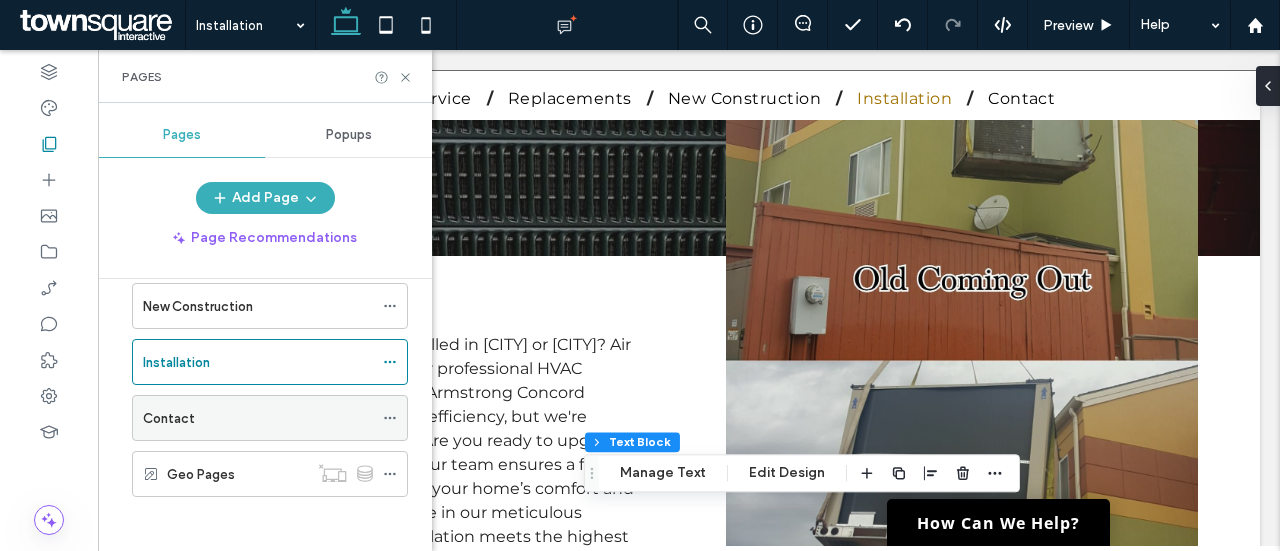 click on "Contact" at bounding box center [258, 418] 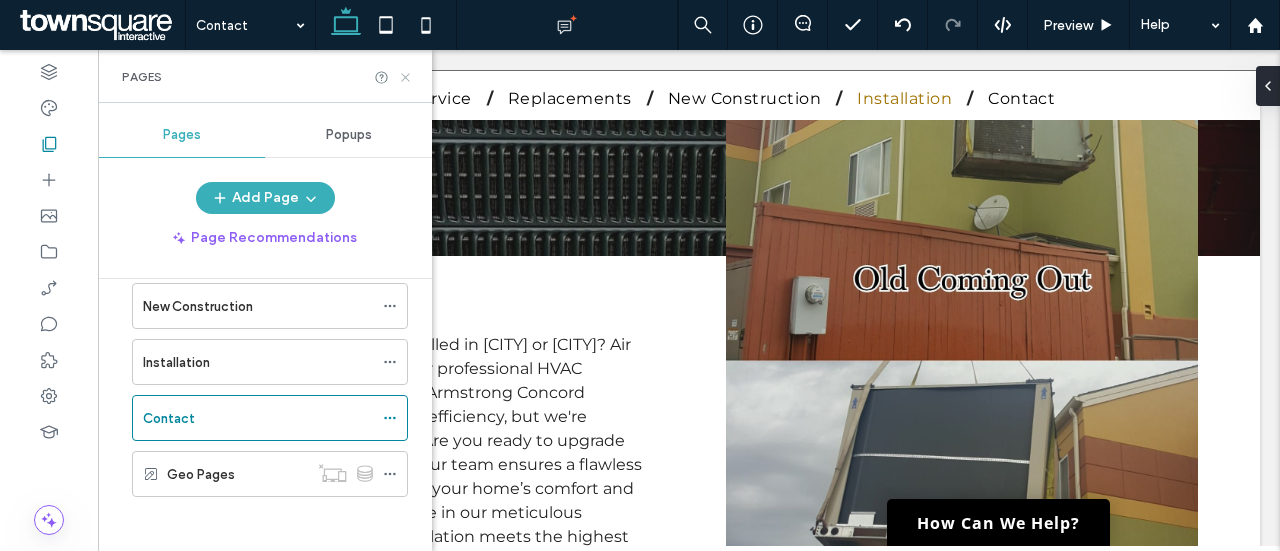 click 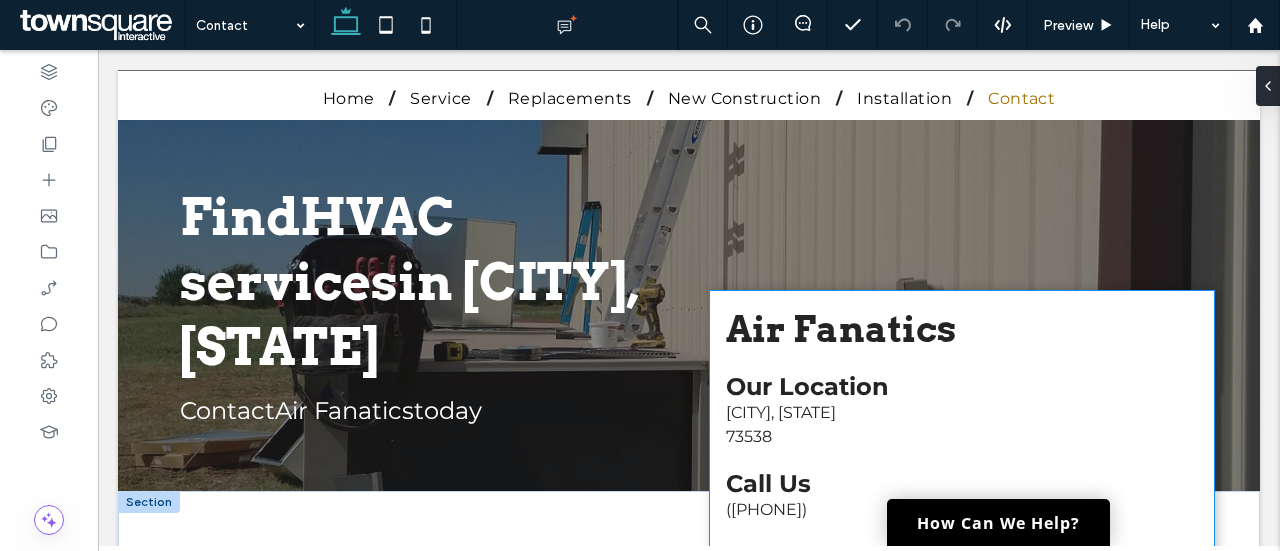 scroll, scrollTop: 151, scrollLeft: 0, axis: vertical 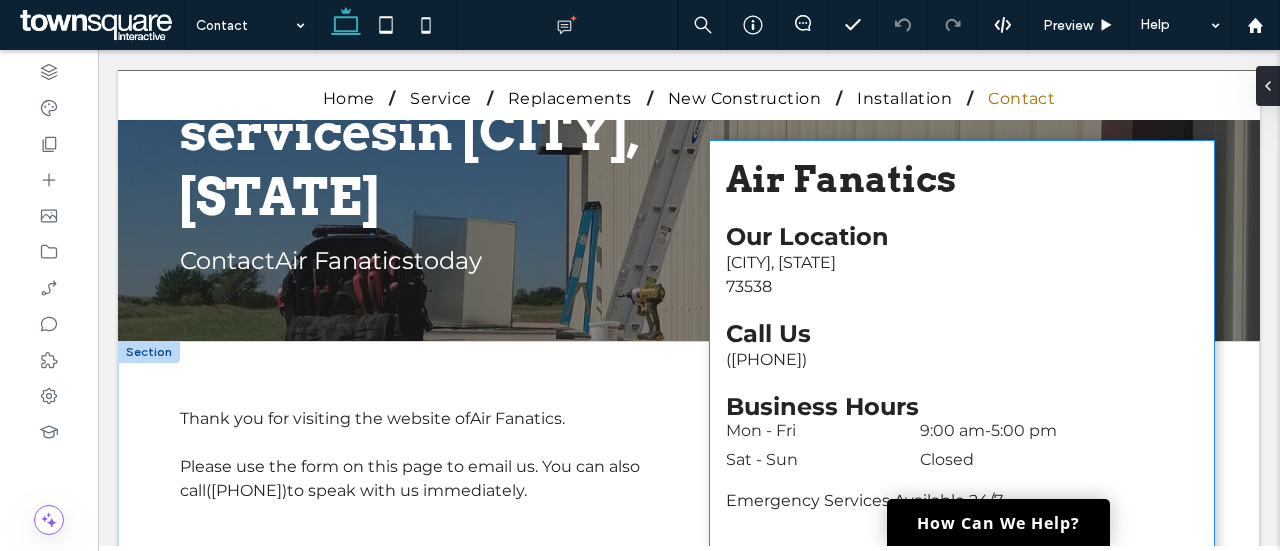 click on "[CITY], [STATE]" at bounding box center [962, 263] 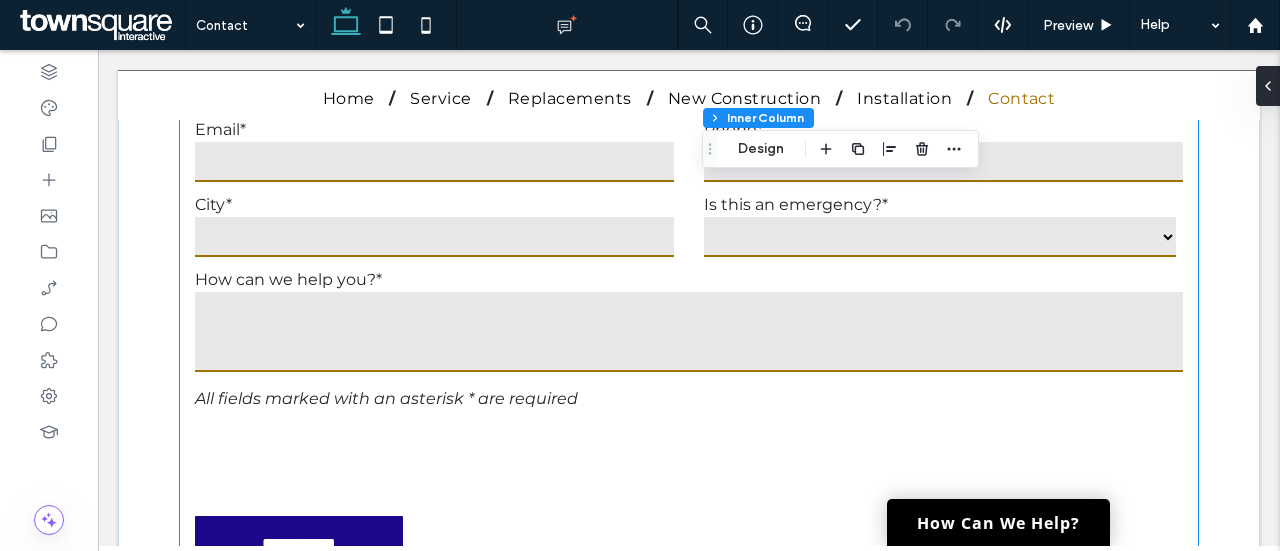 scroll, scrollTop: 756, scrollLeft: 0, axis: vertical 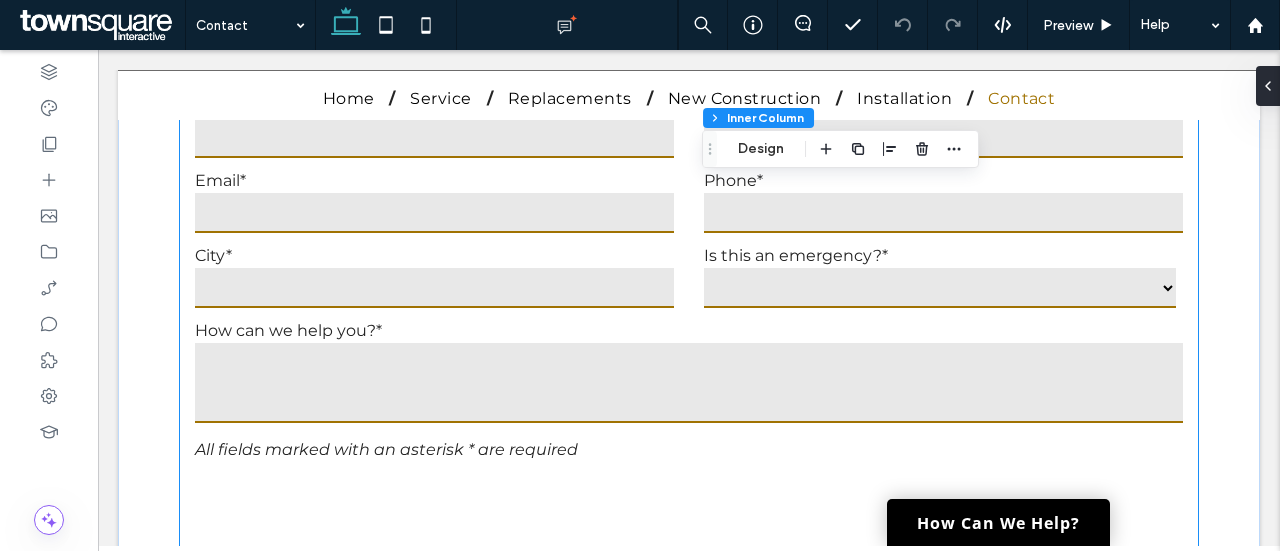 click on "How can we help you?*" at bounding box center [689, 330] 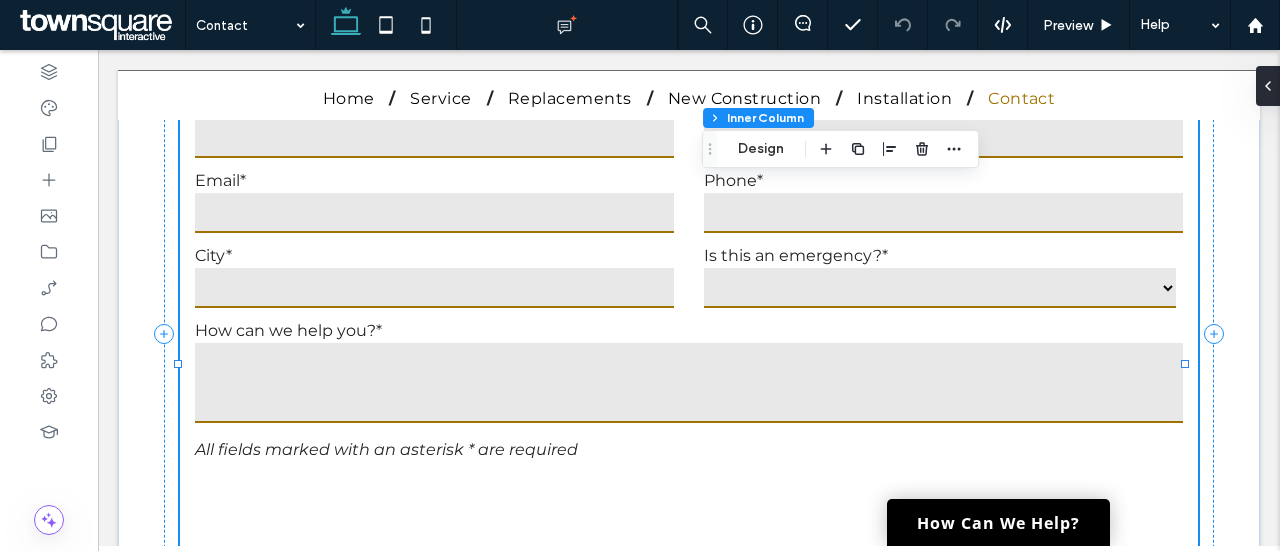 click on "How can we help you?*" at bounding box center (689, 330) 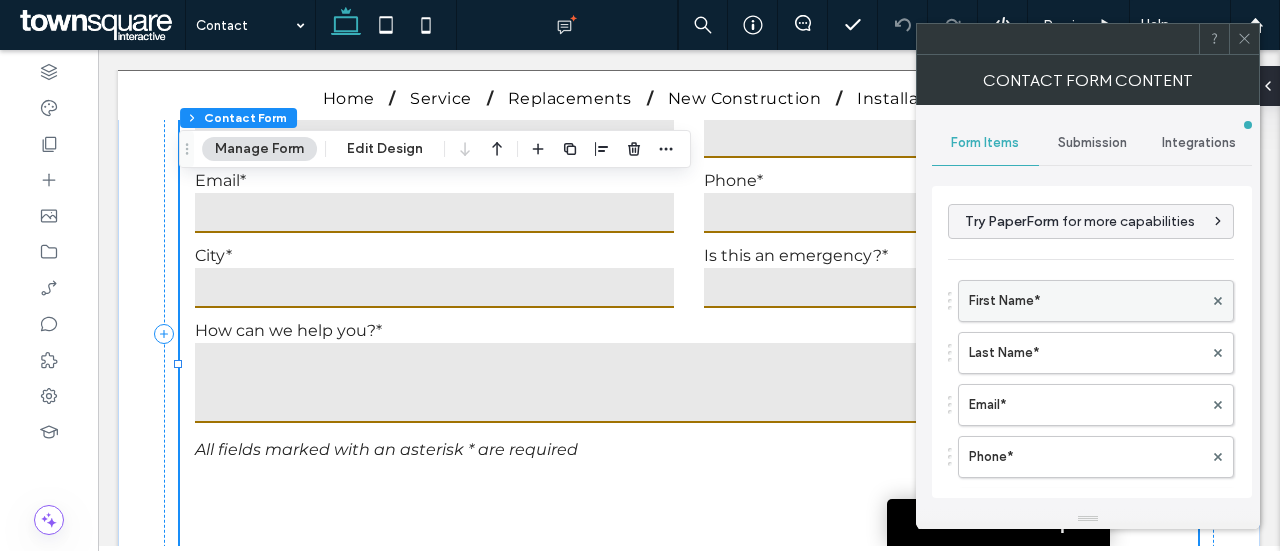 click on "First Name*" at bounding box center (1086, 301) 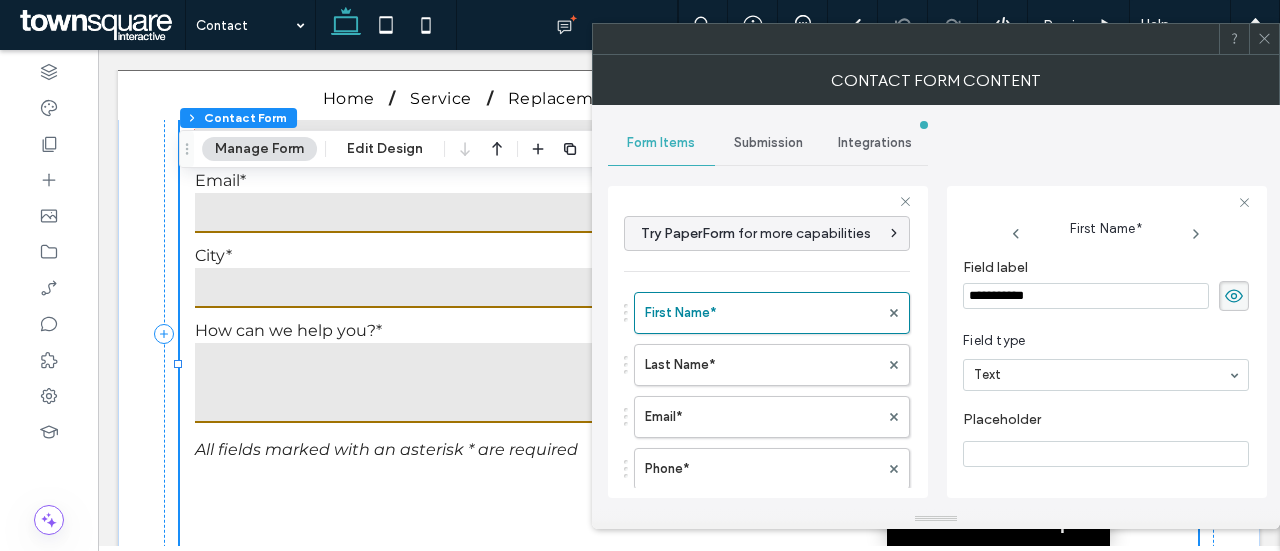 scroll, scrollTop: 171, scrollLeft: 0, axis: vertical 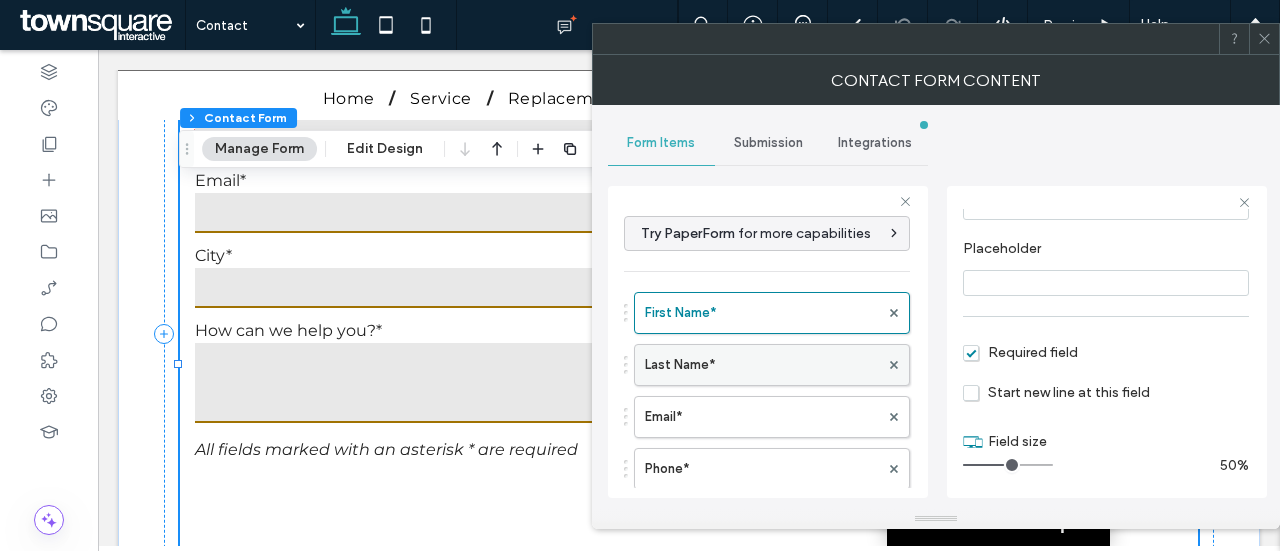click on "Last Name*" at bounding box center [762, 365] 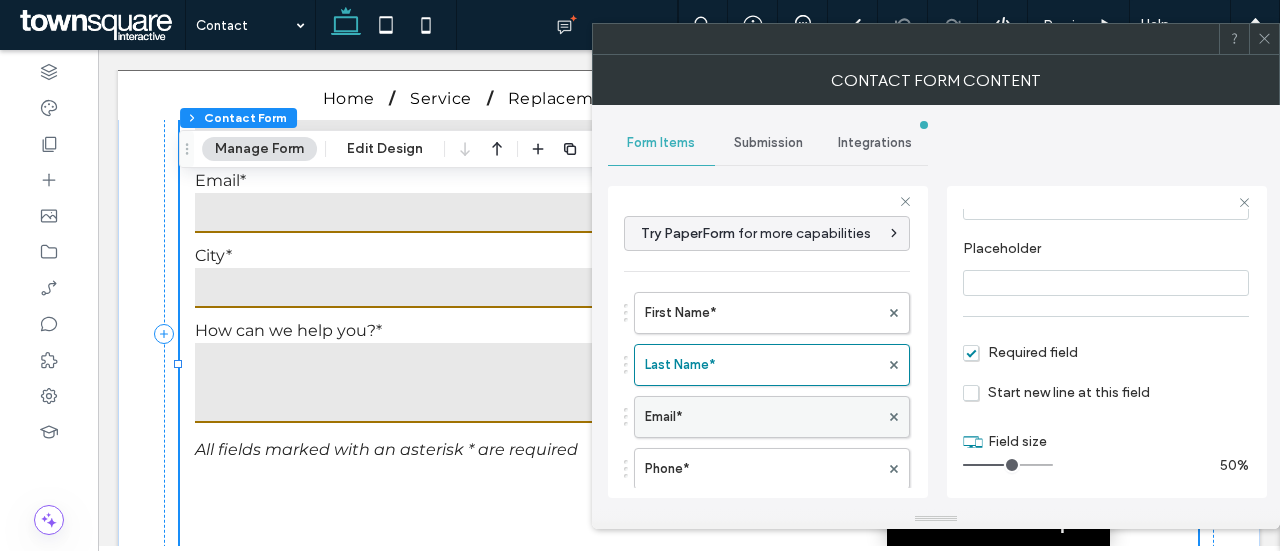 click on "Email*" at bounding box center (762, 417) 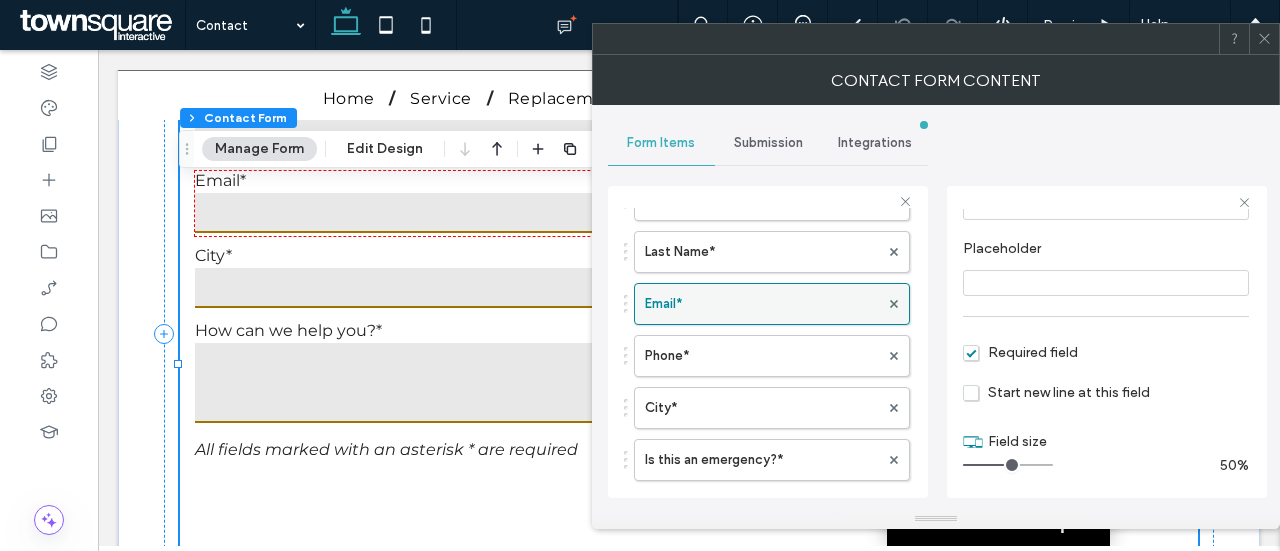 scroll, scrollTop: 114, scrollLeft: 0, axis: vertical 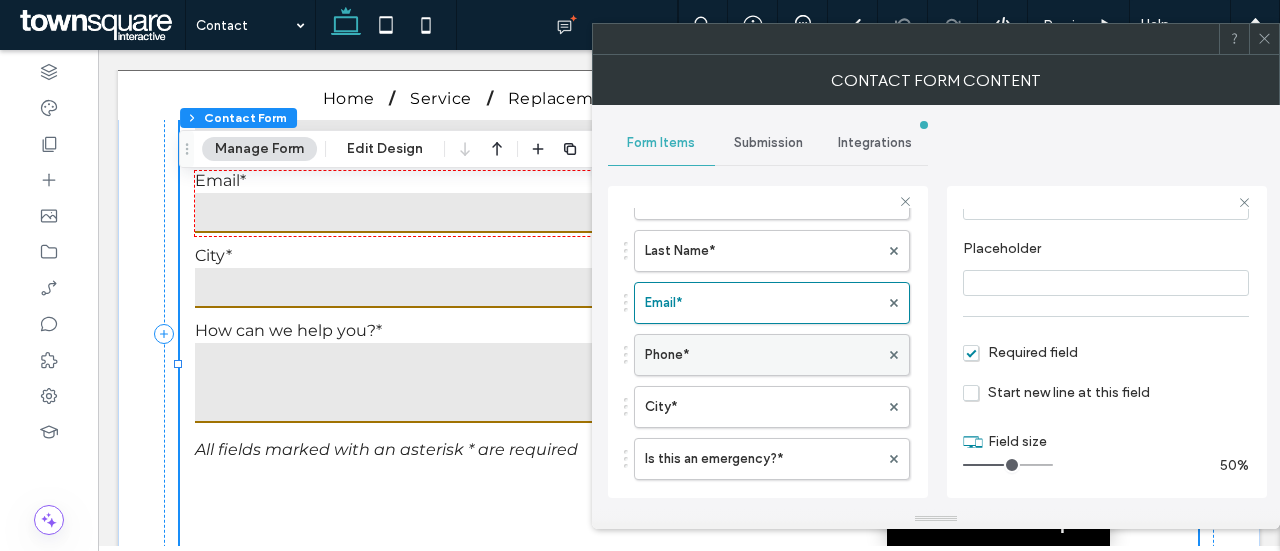 click on "Phone*" at bounding box center (762, 355) 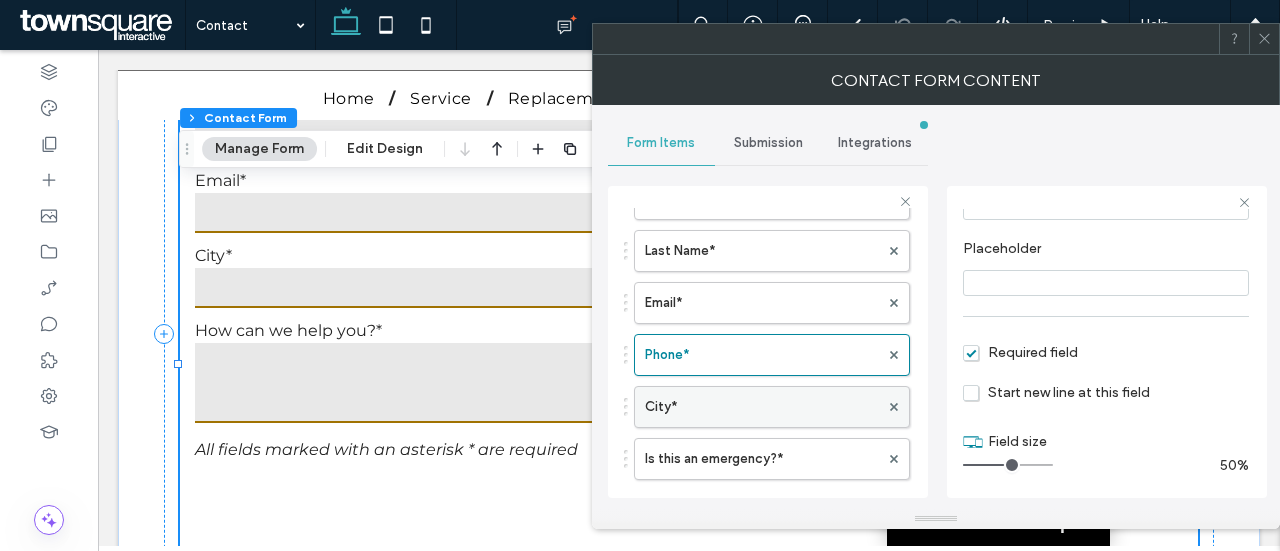 click on "City*" at bounding box center [762, 407] 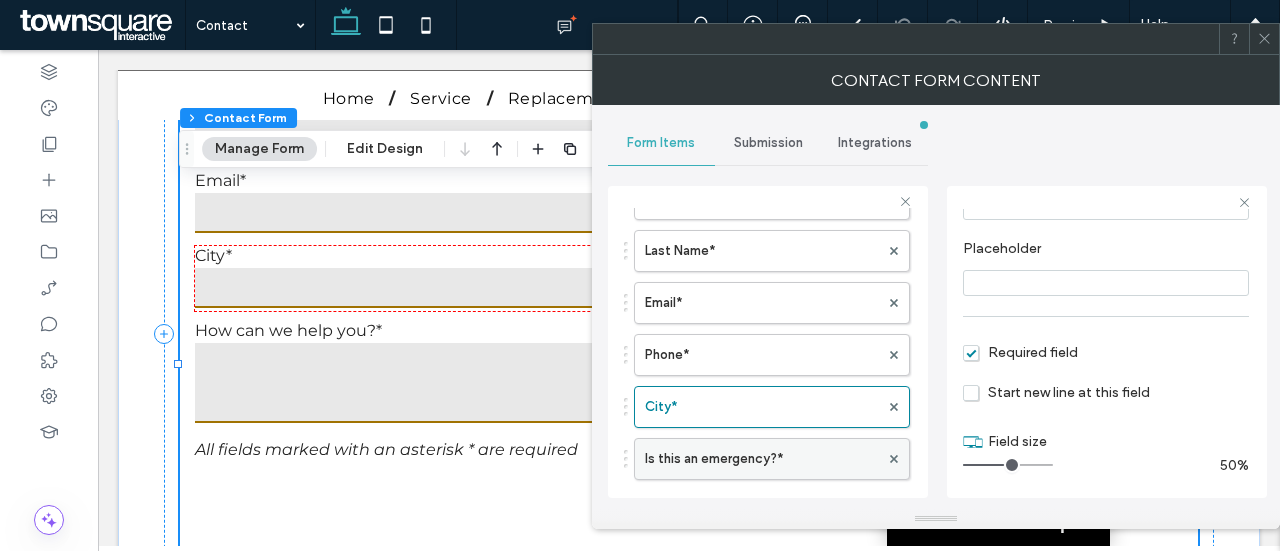 click on "Is this an emergency?*" at bounding box center (762, 459) 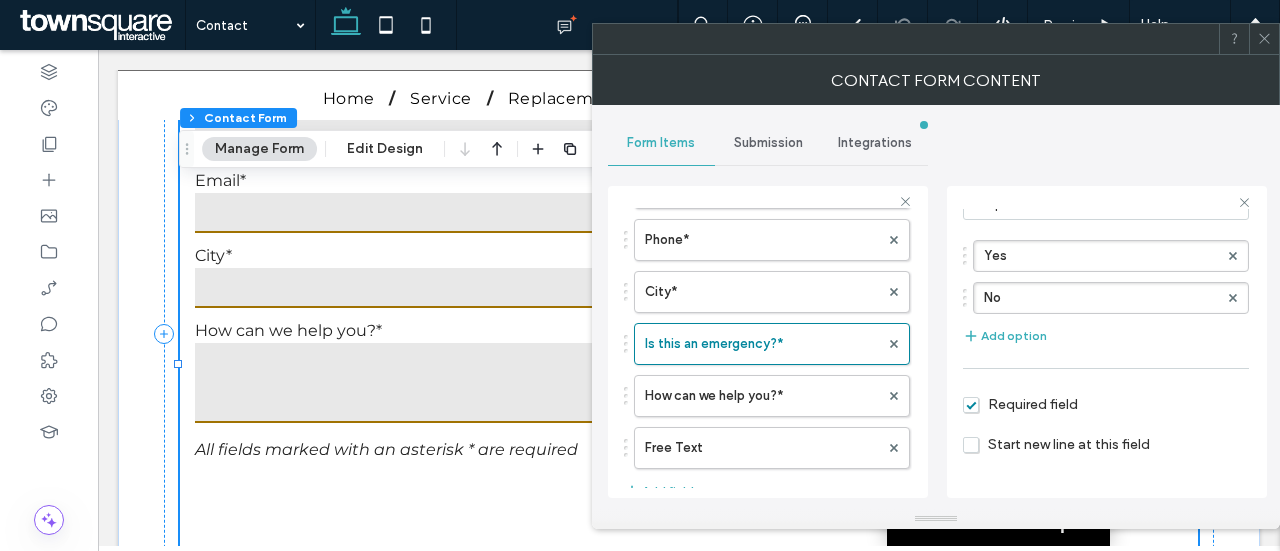 scroll, scrollTop: 230, scrollLeft: 0, axis: vertical 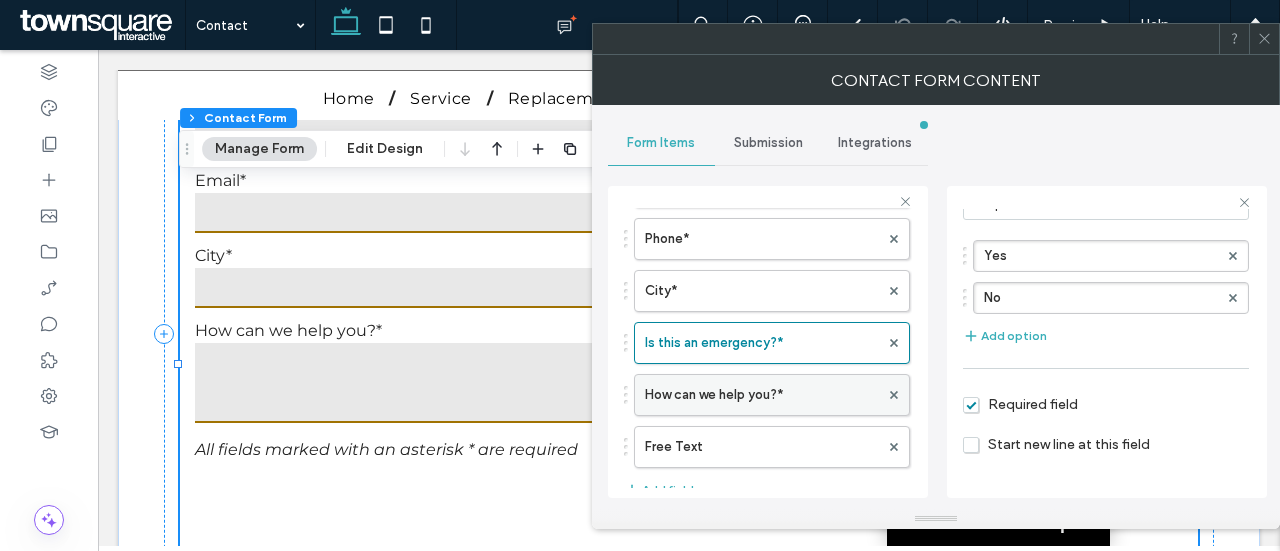 click on "How can we help you?*" at bounding box center [762, 395] 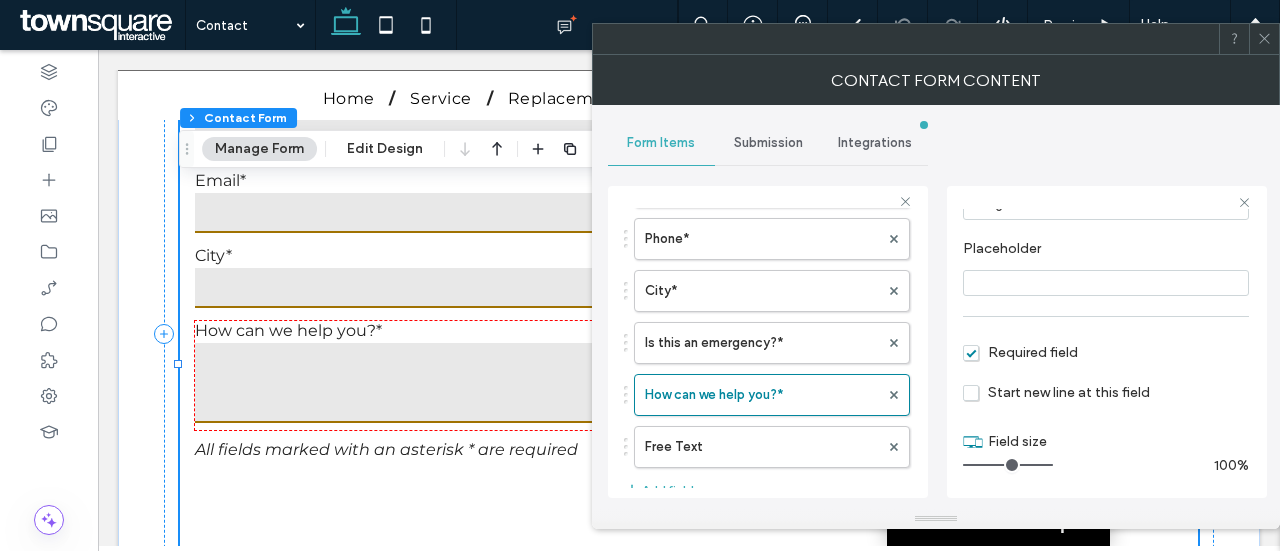 click on "Submission" at bounding box center (768, 143) 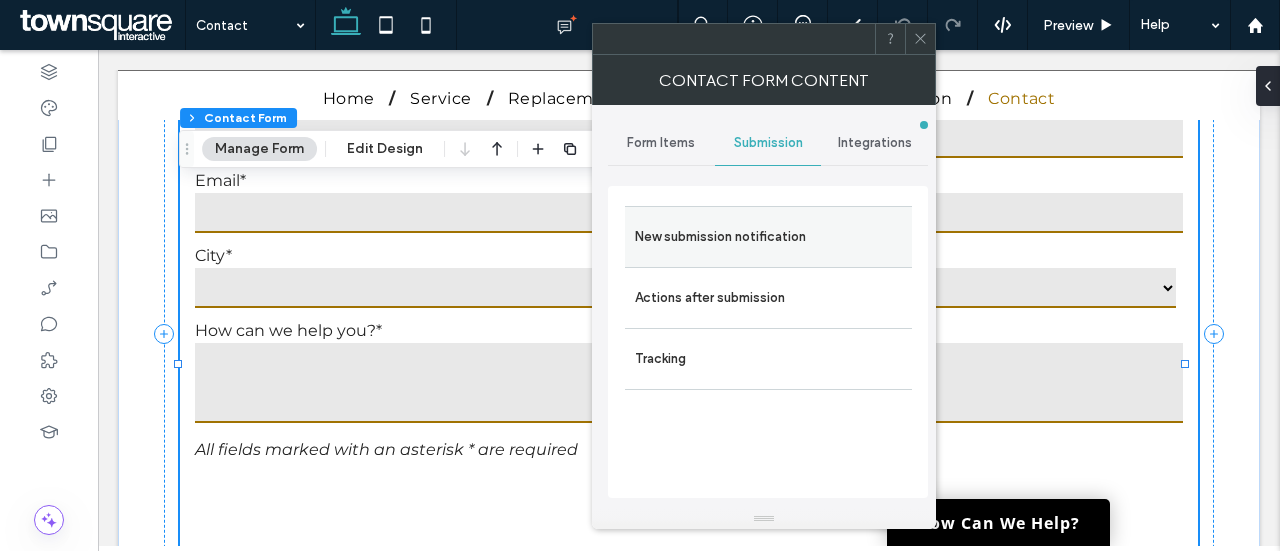 click on "New submission notification" at bounding box center [768, 237] 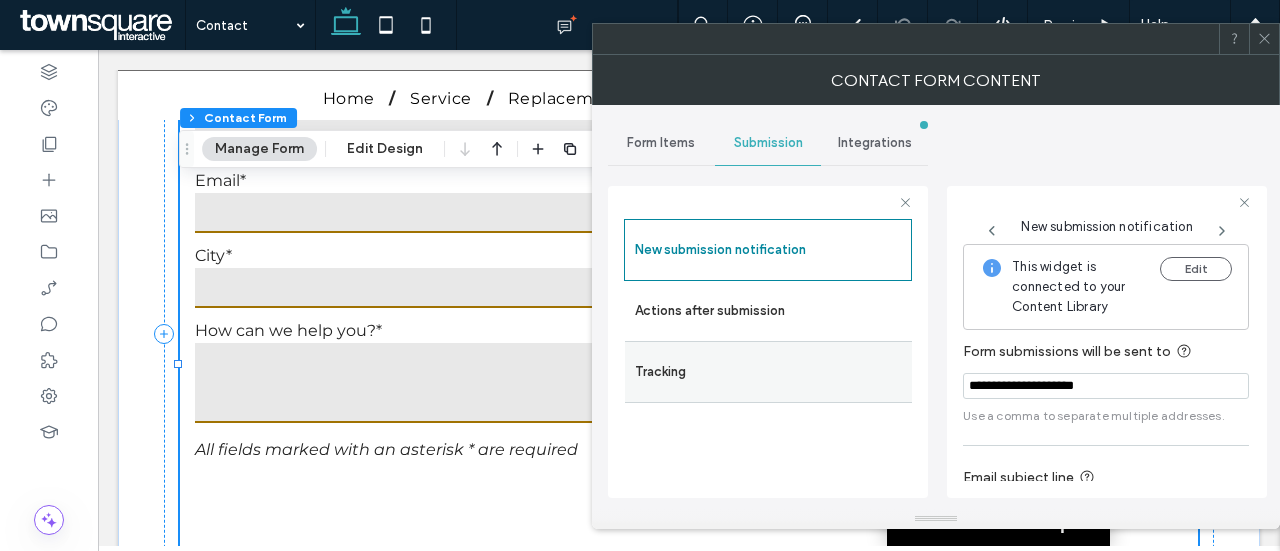 click on "Tracking" at bounding box center [768, 372] 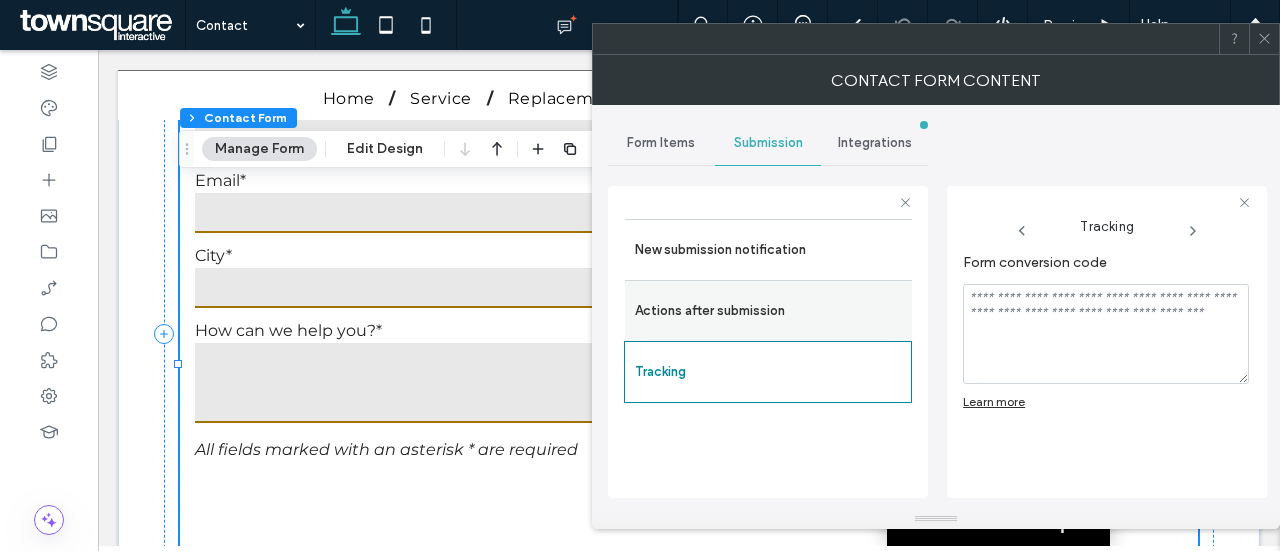 click on "Actions after submission" at bounding box center (768, 311) 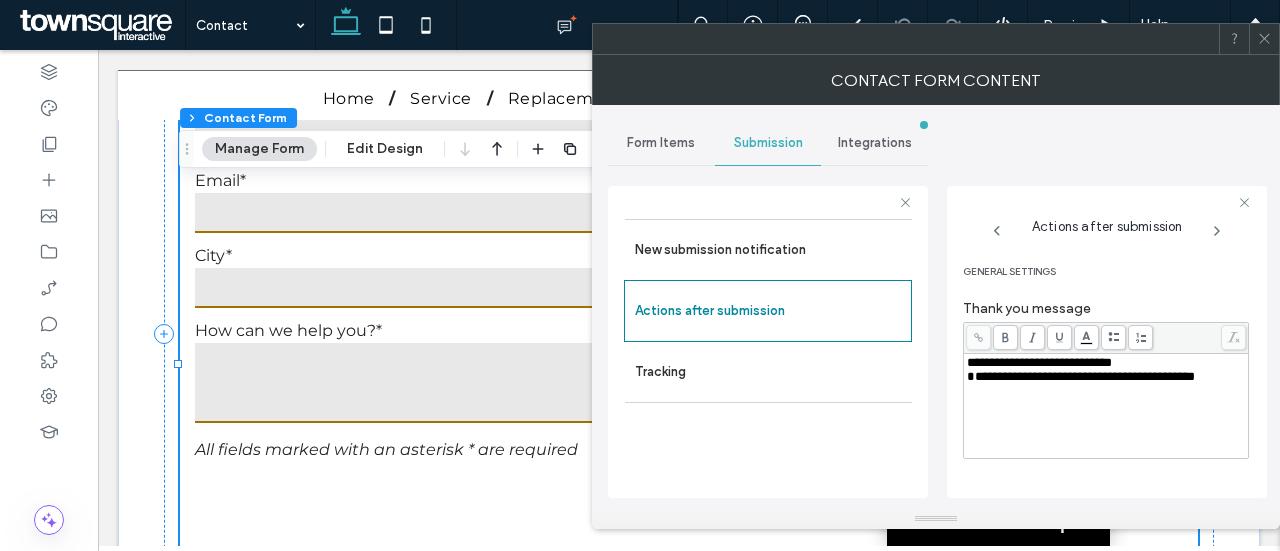 scroll, scrollTop: 375, scrollLeft: 0, axis: vertical 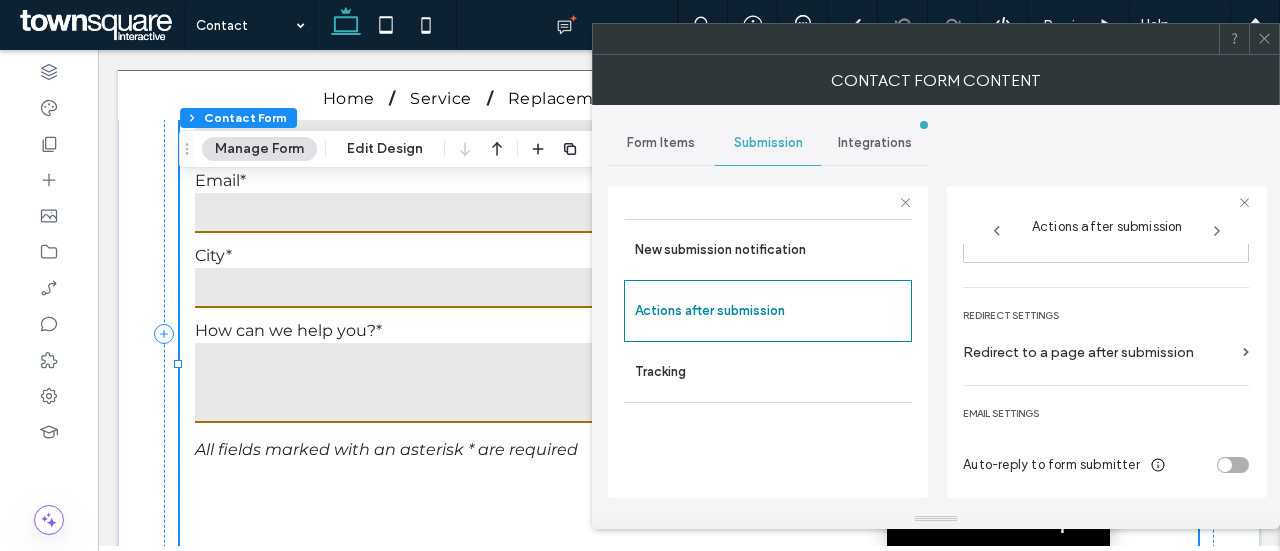 click 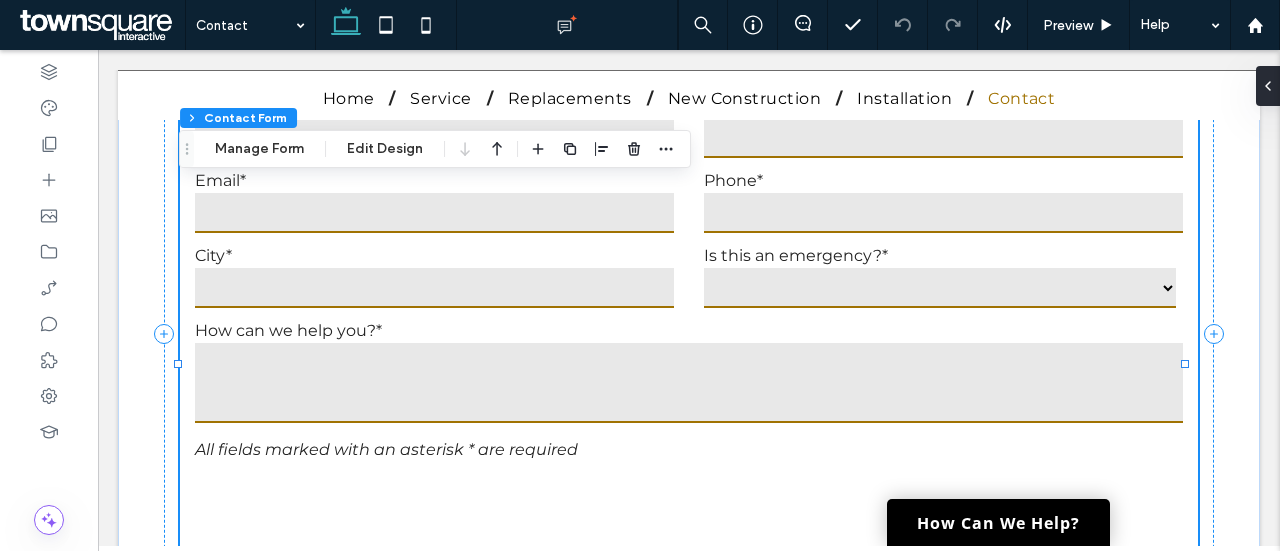 scroll, scrollTop: 706, scrollLeft: 0, axis: vertical 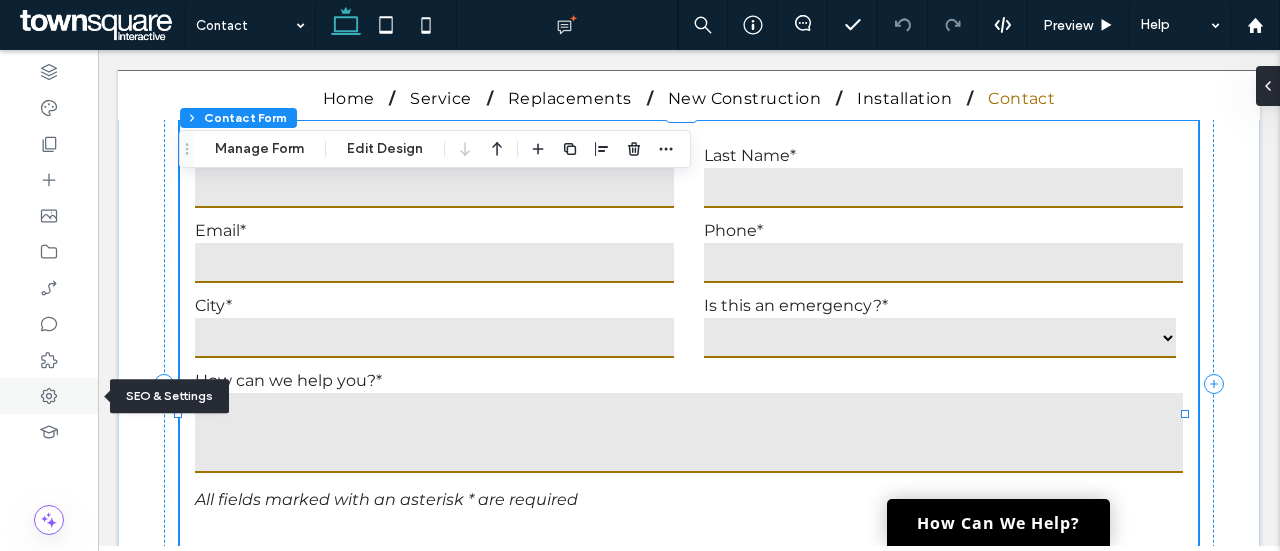 click 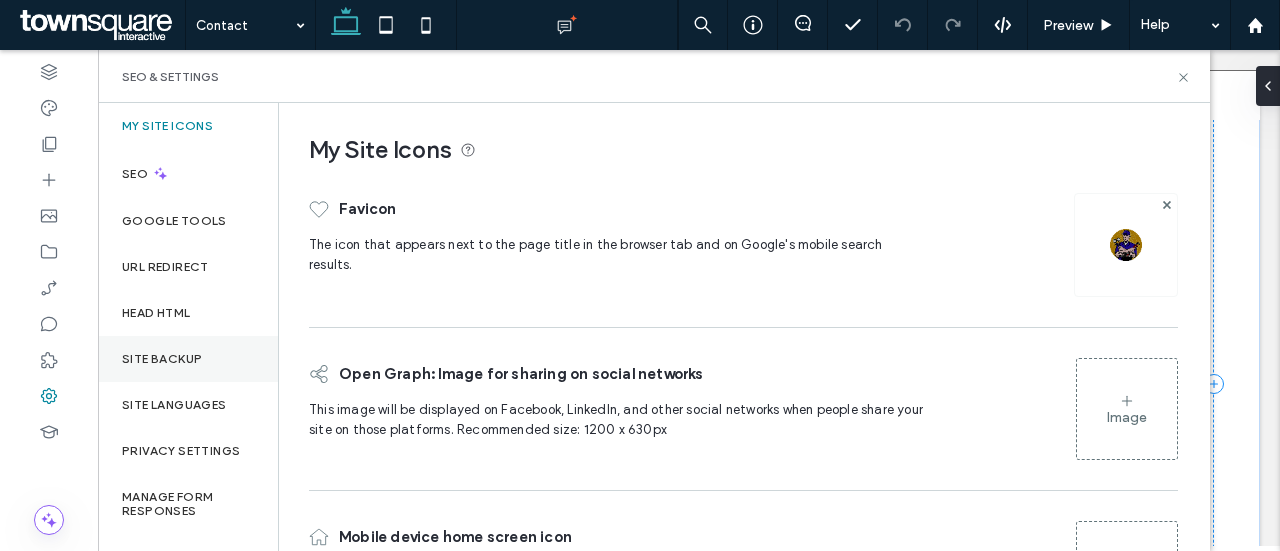 click on "Site Backup" at bounding box center (188, 359) 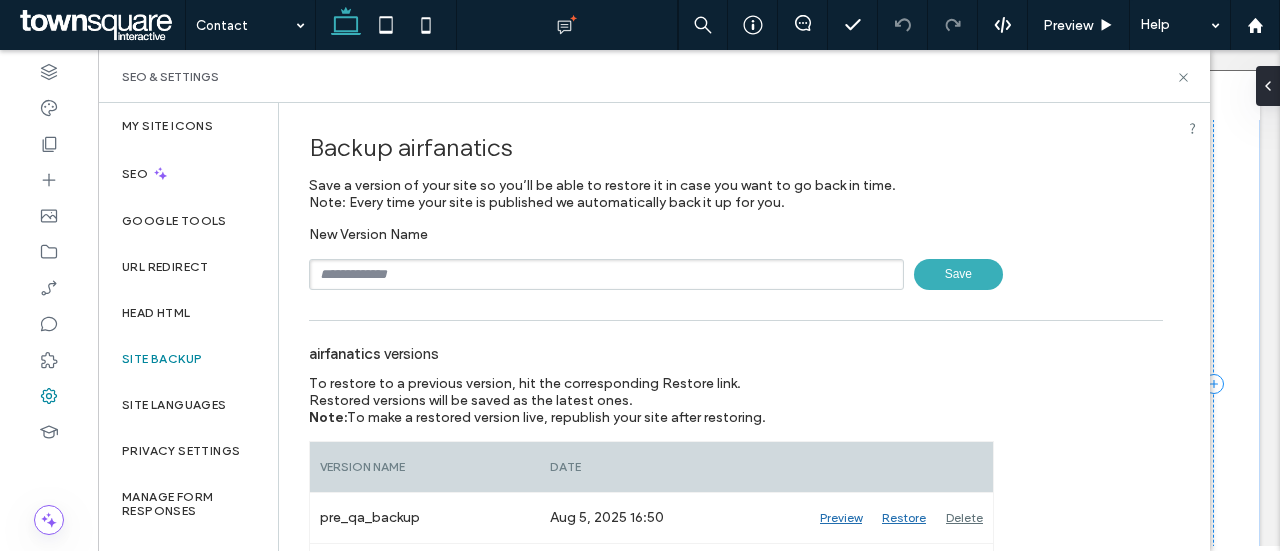 click at bounding box center (606, 274) 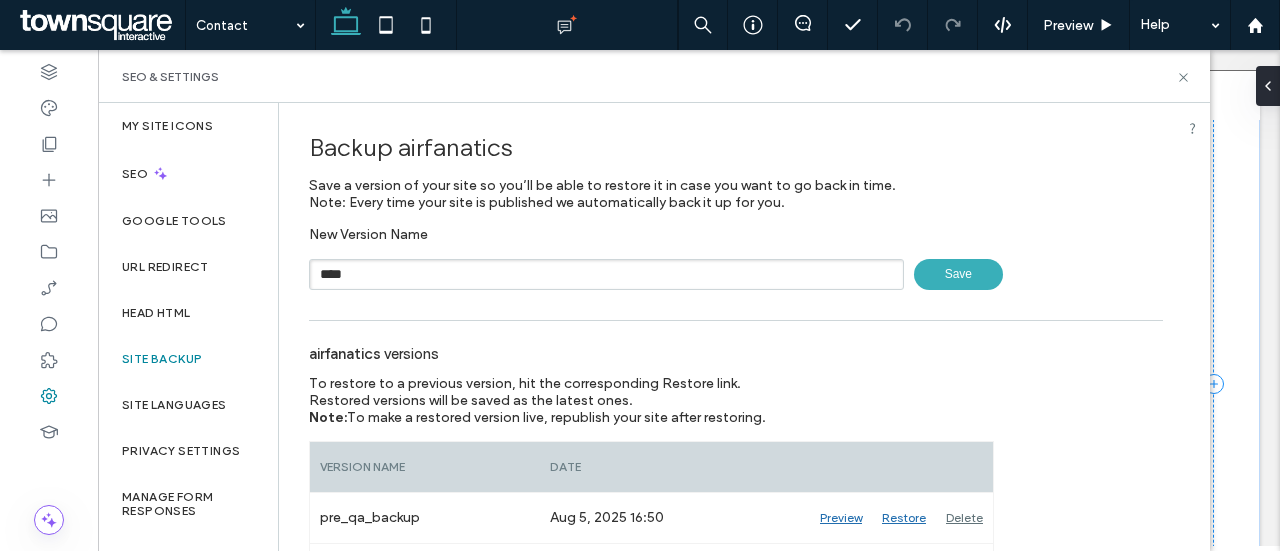 type on "****" 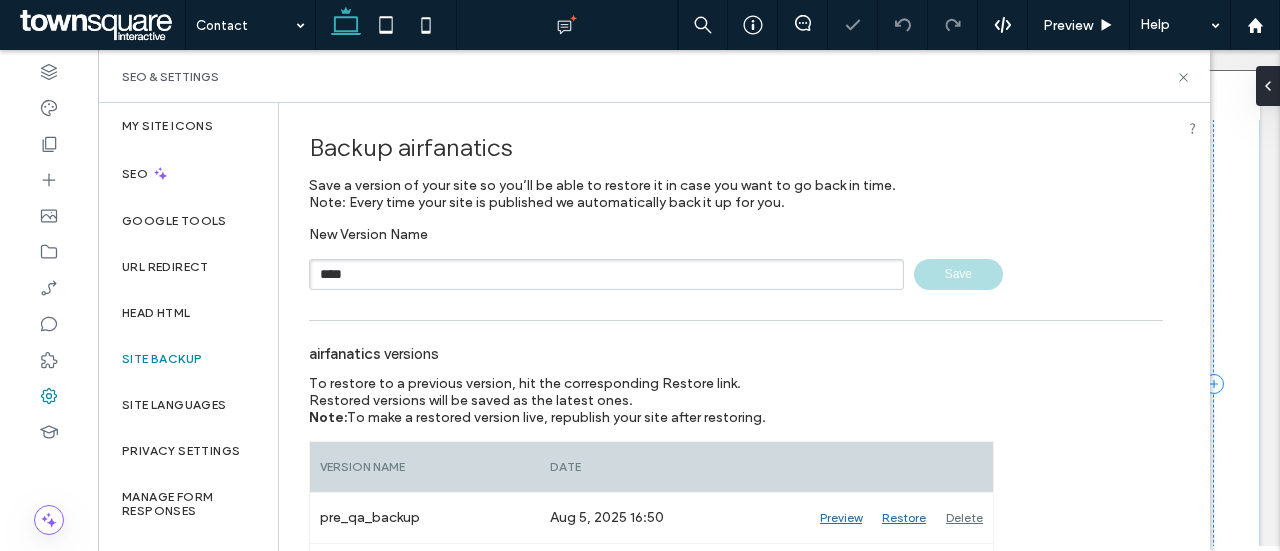 type 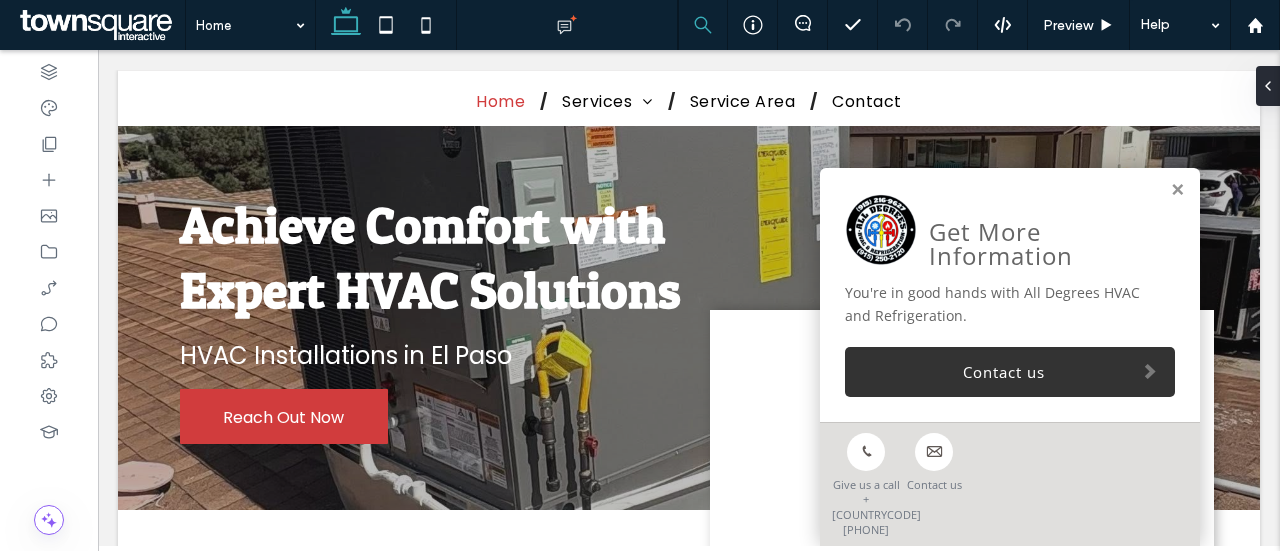 scroll, scrollTop: 174, scrollLeft: 0, axis: vertical 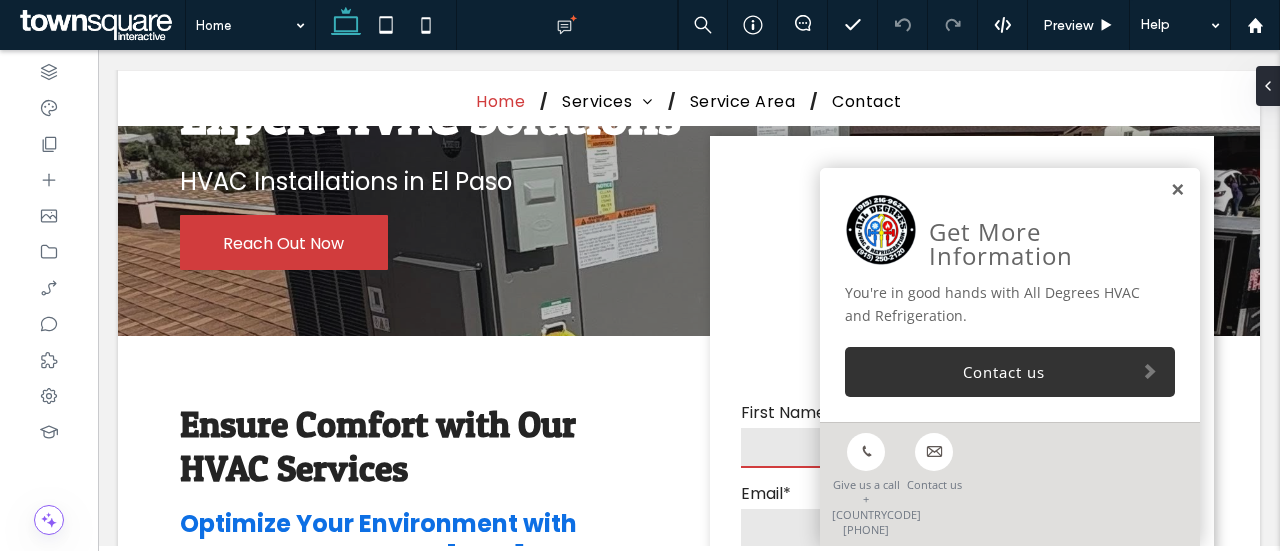 click at bounding box center [1177, 190] 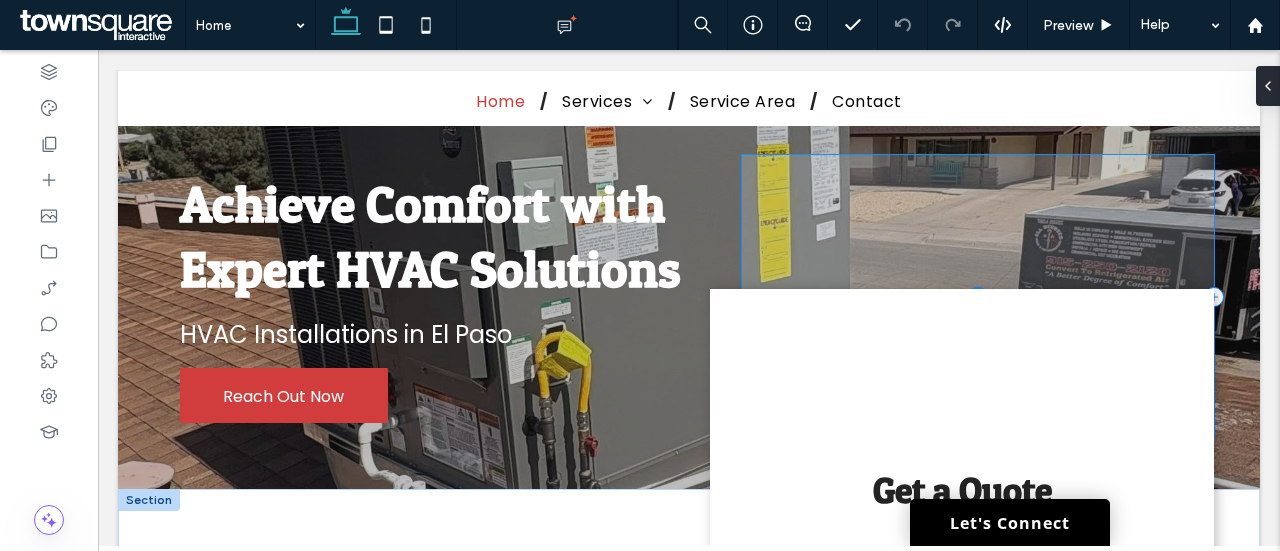 scroll, scrollTop: 22, scrollLeft: 0, axis: vertical 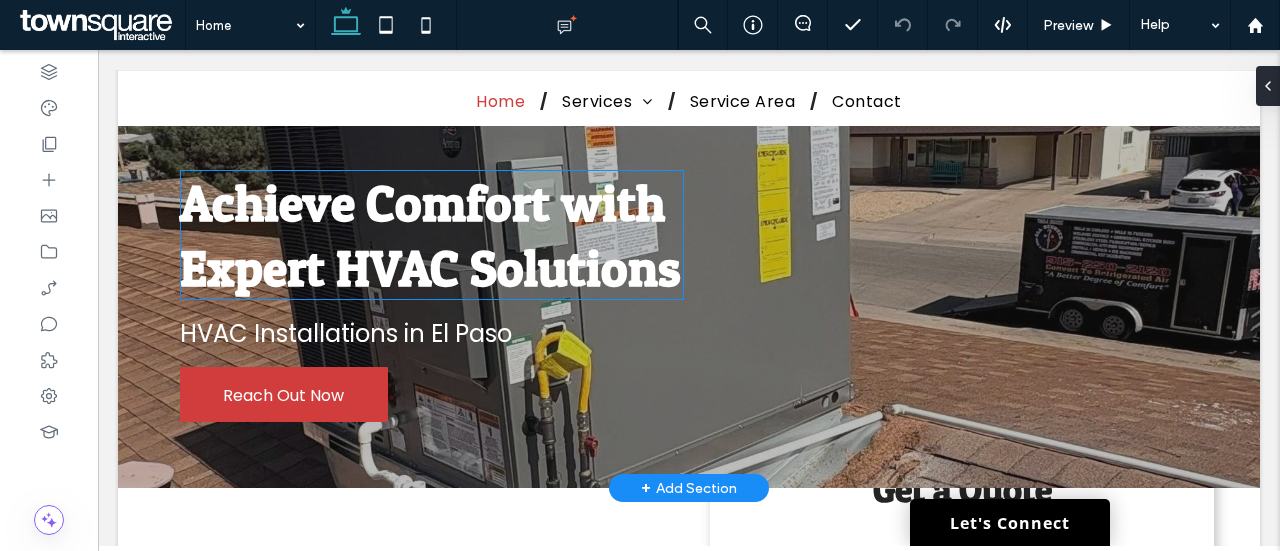 click on "Achieve Comfort with Expert HVAC Solutions" at bounding box center (430, 235) 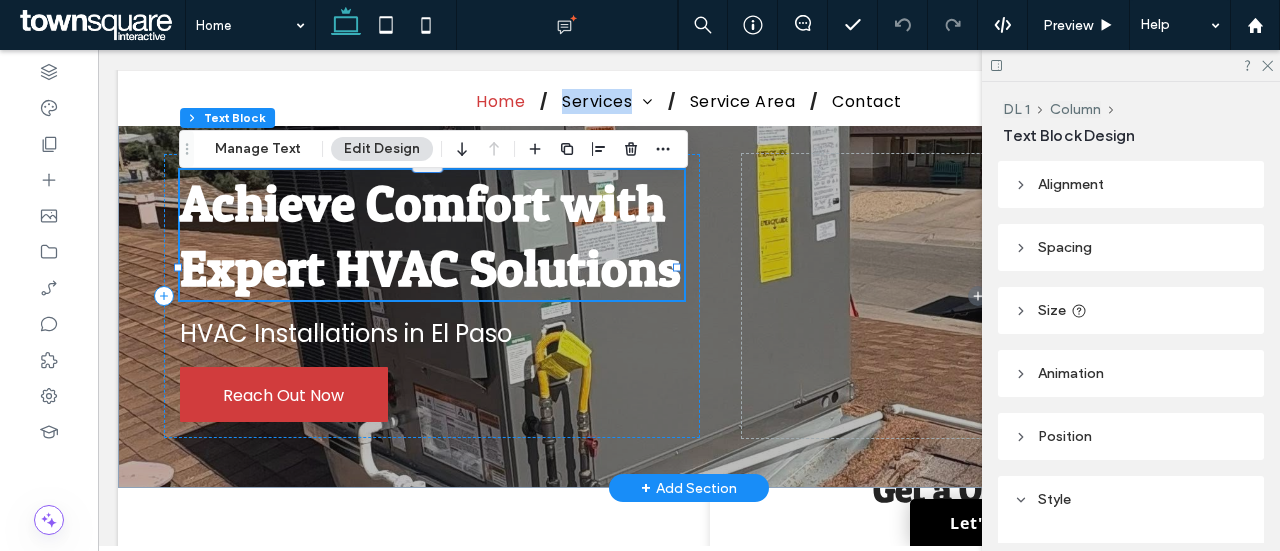 click on "Achieve Comfort with Expert HVAC Solutions" at bounding box center [430, 235] 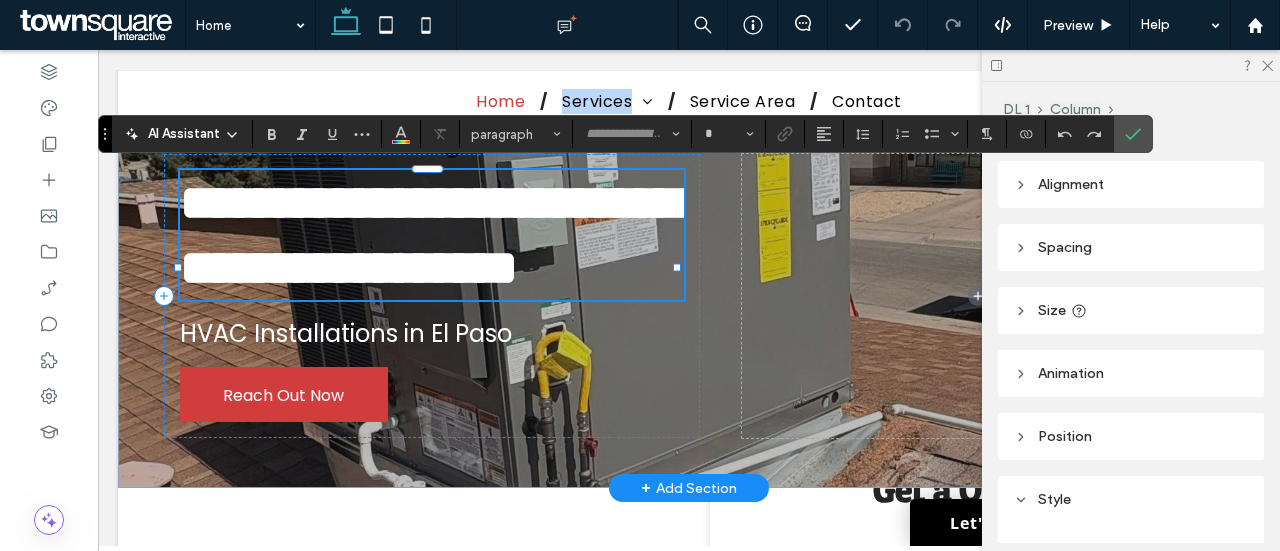 type on "*********" 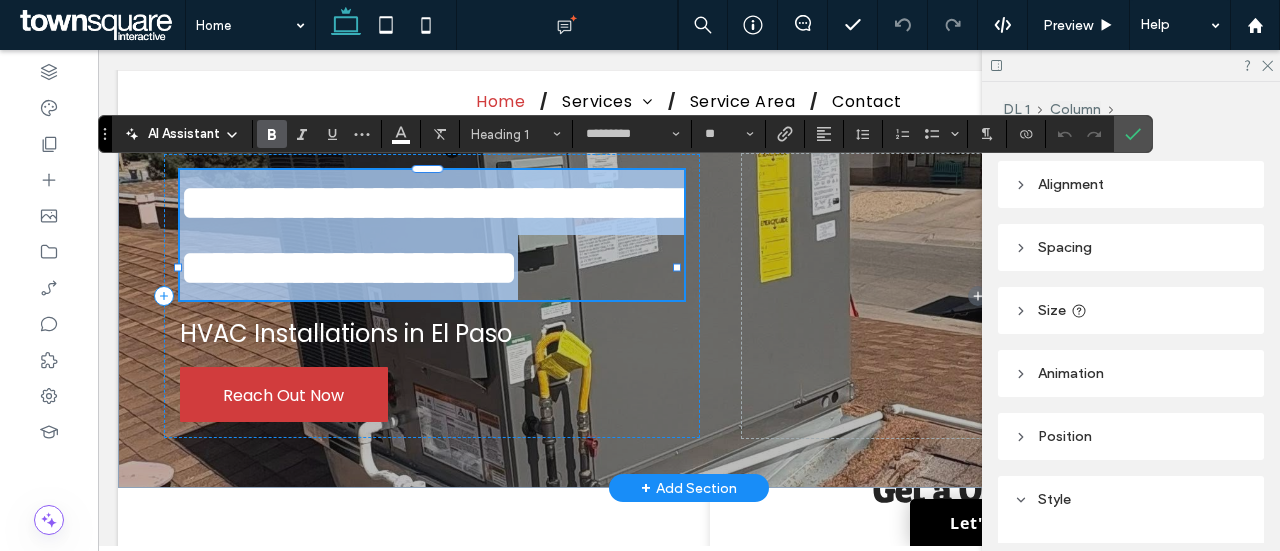 click on "**********" at bounding box center (429, 235) 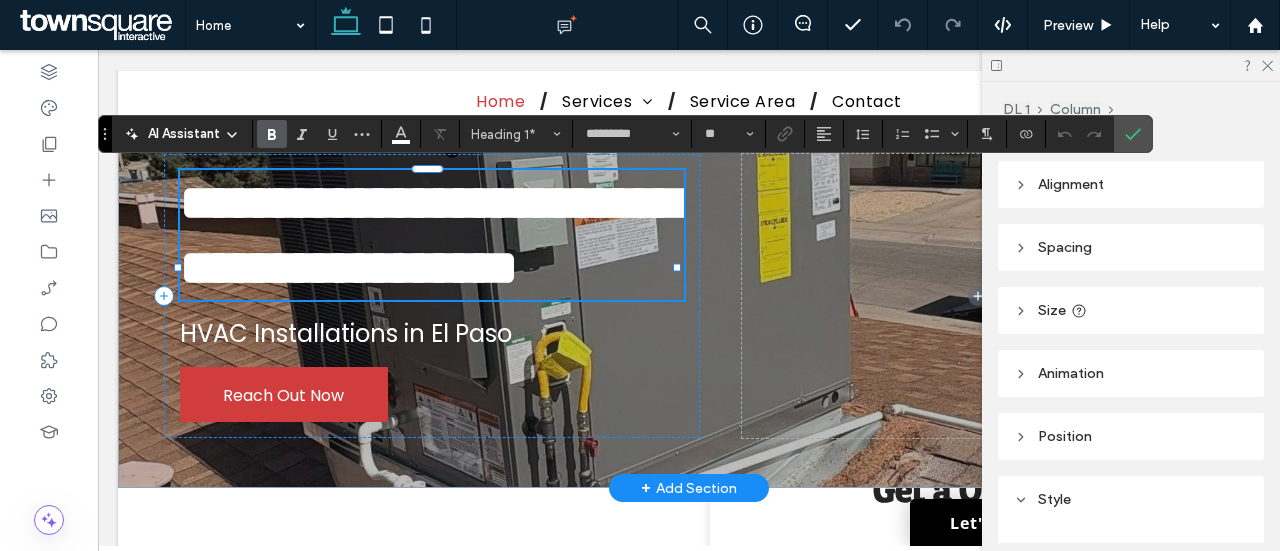 type 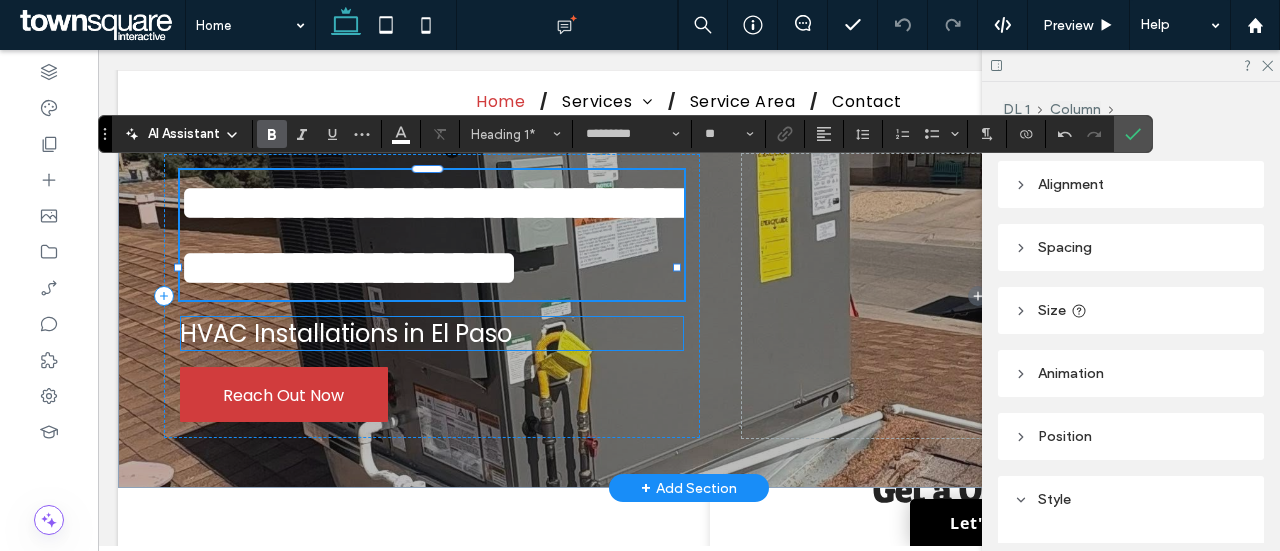 click on "HVAC Installations in El Paso" at bounding box center (346, 333) 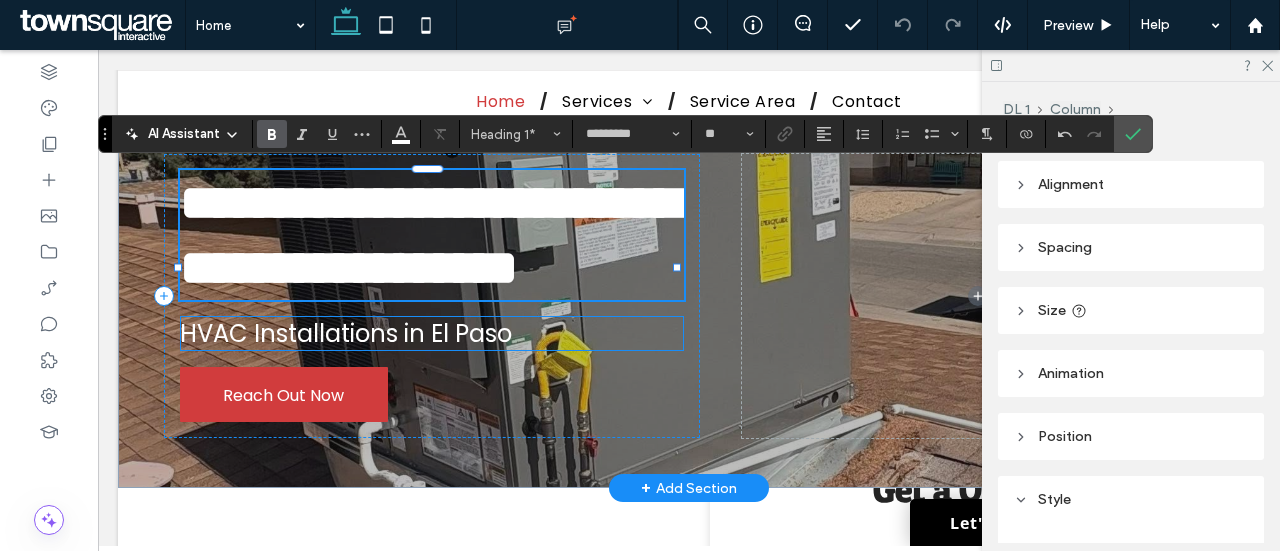 click on "HVAC Installations in El Paso" at bounding box center (346, 333) 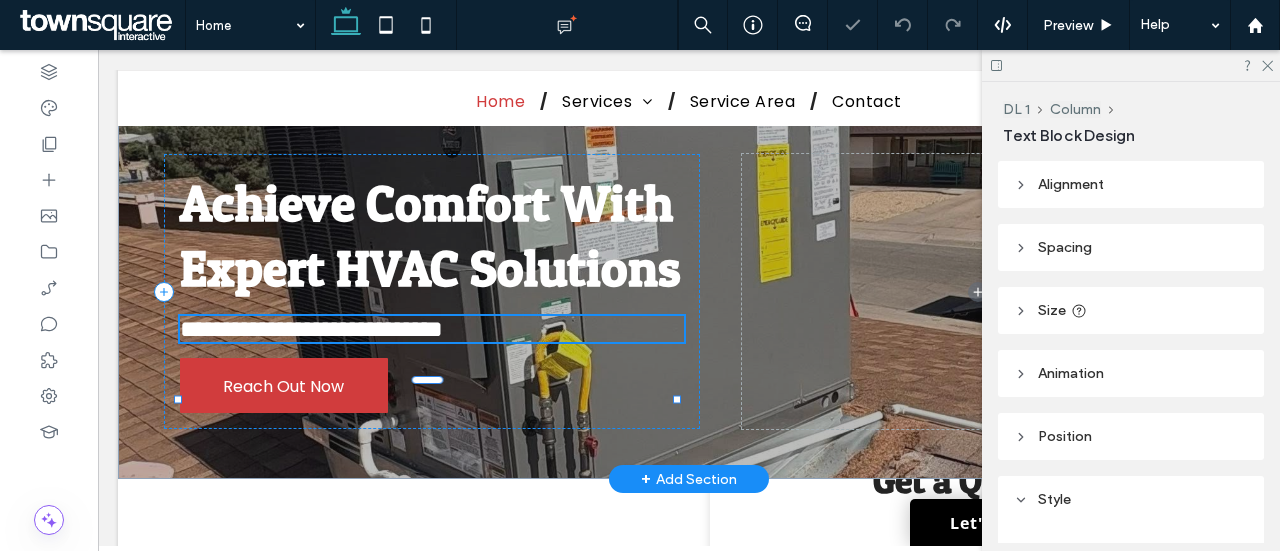 type on "*******" 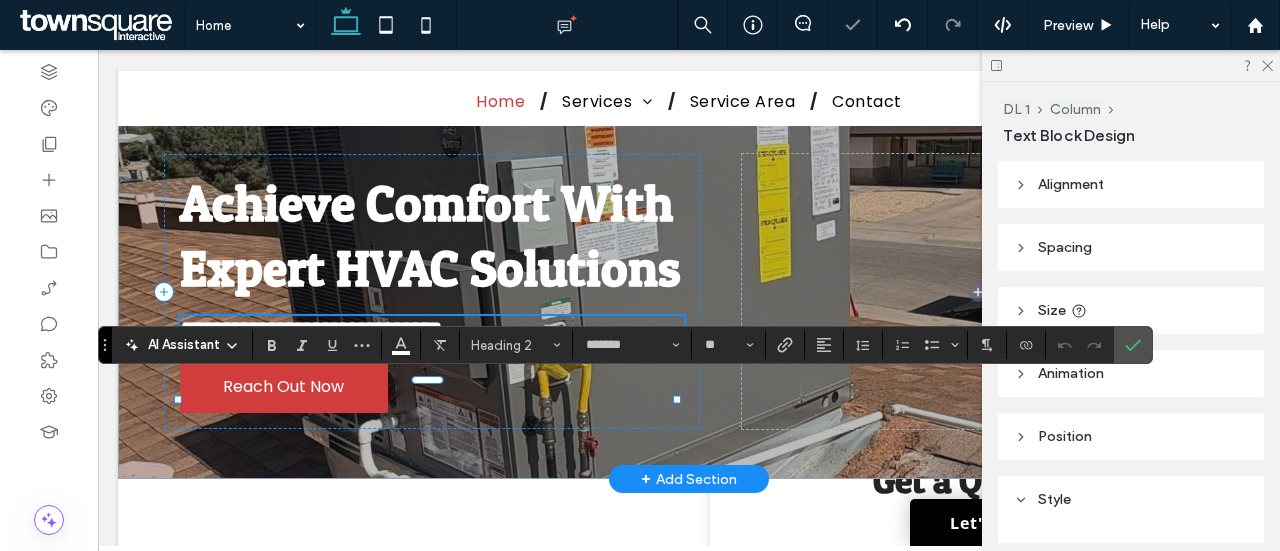 type 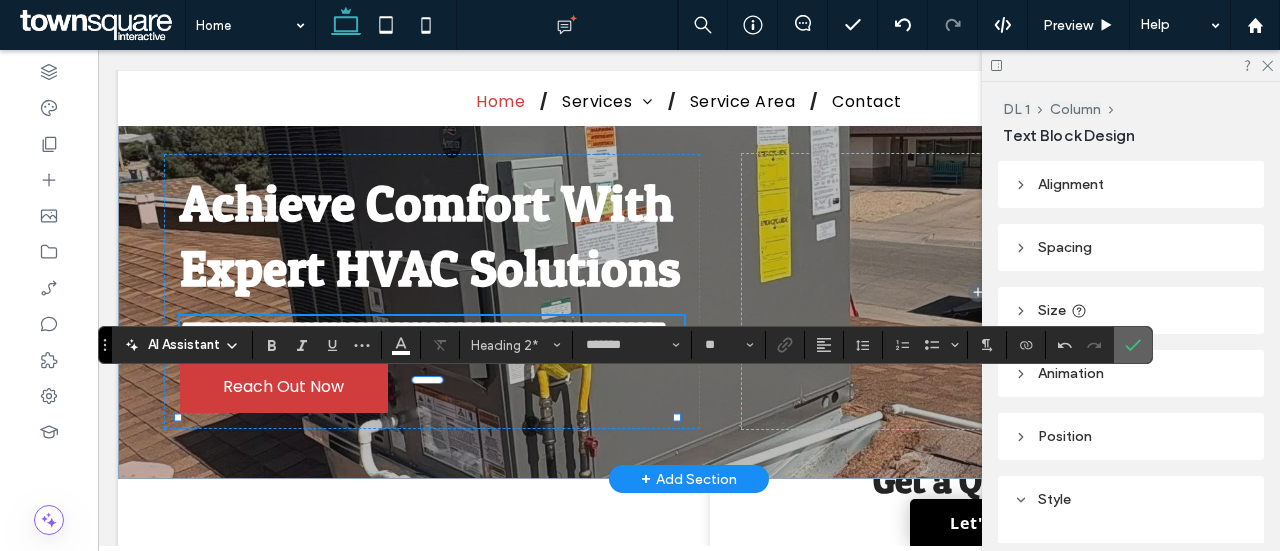 click 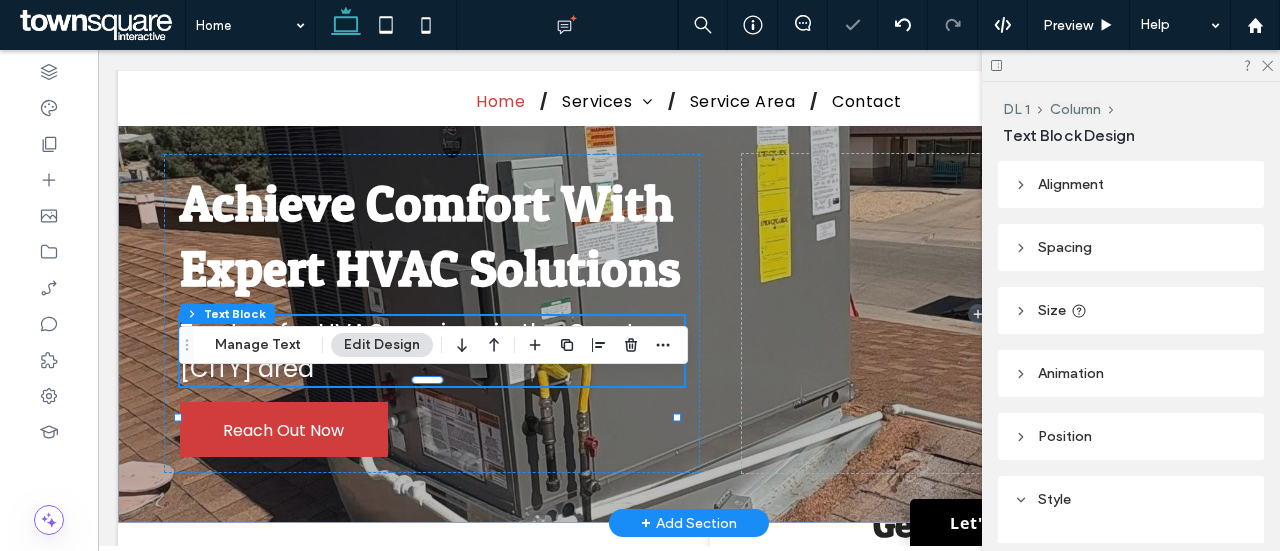 click at bounding box center (1131, 65) 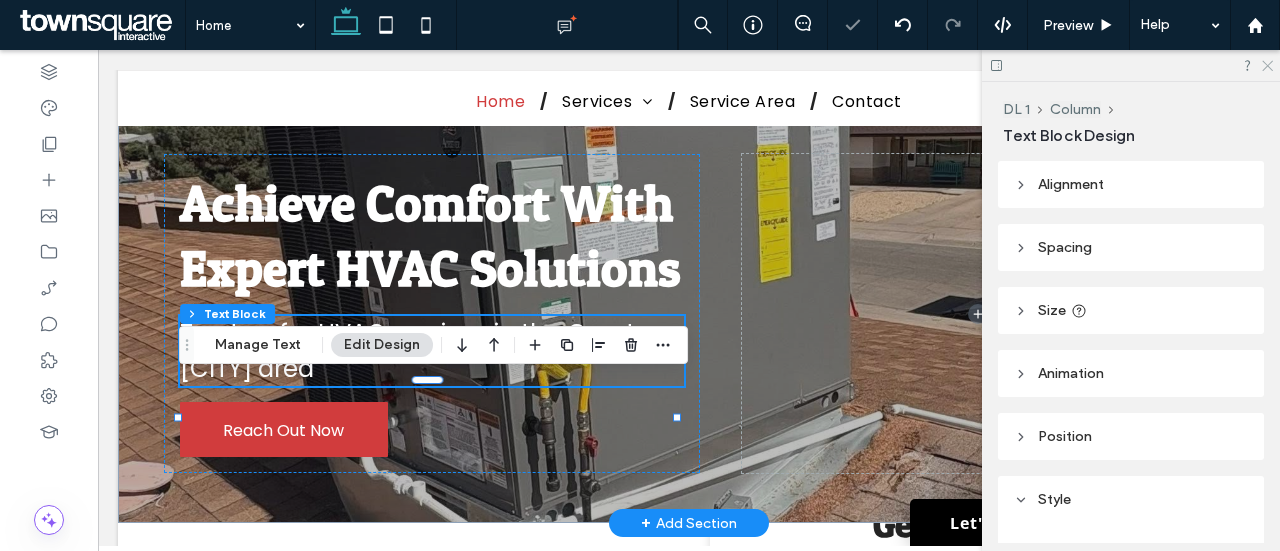 click 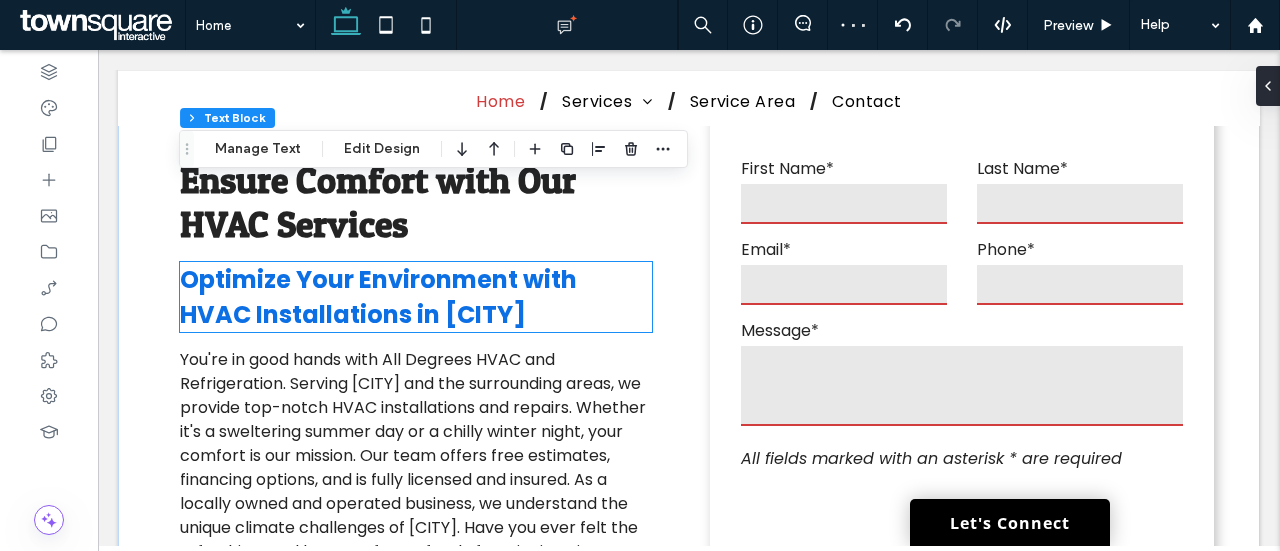 scroll, scrollTop: 452, scrollLeft: 0, axis: vertical 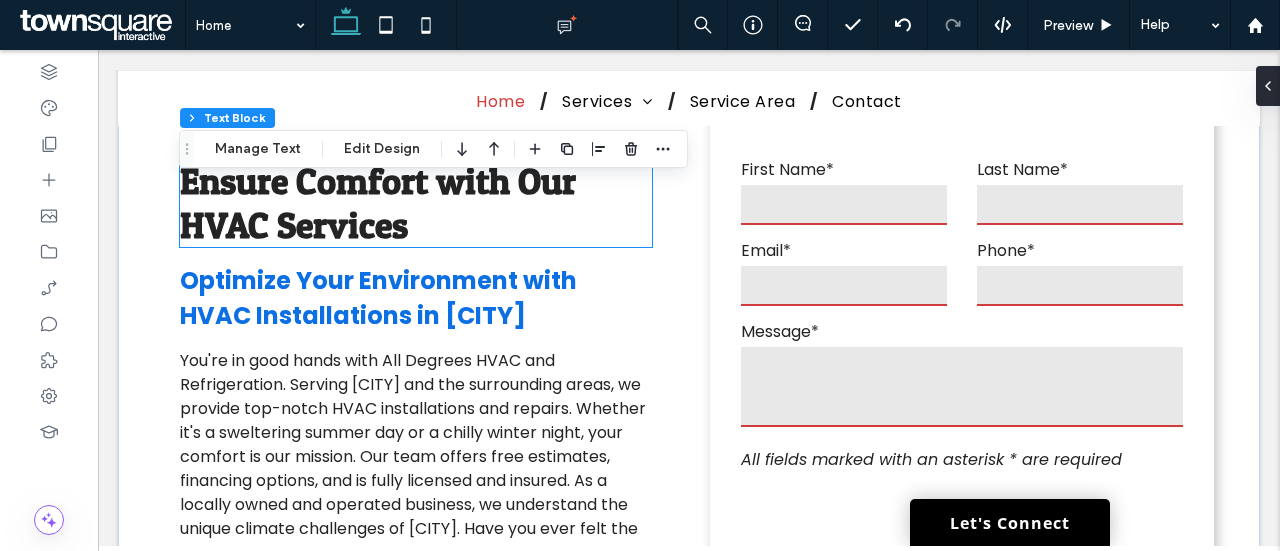 click on "Ensure Comfort with Our HVAC Services" at bounding box center (378, 203) 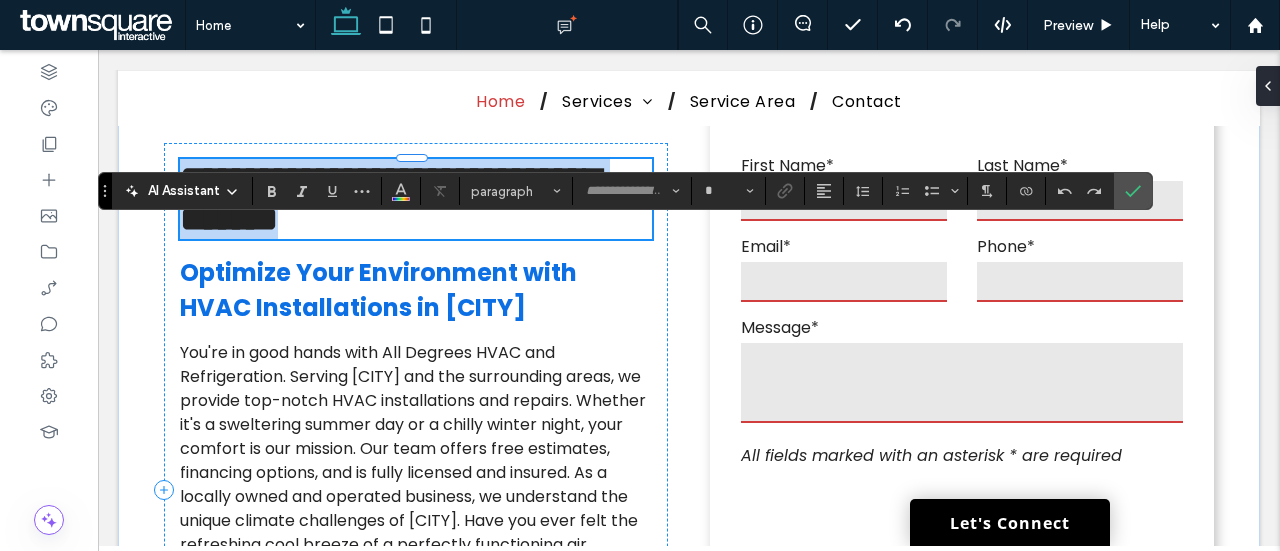 type on "*********" 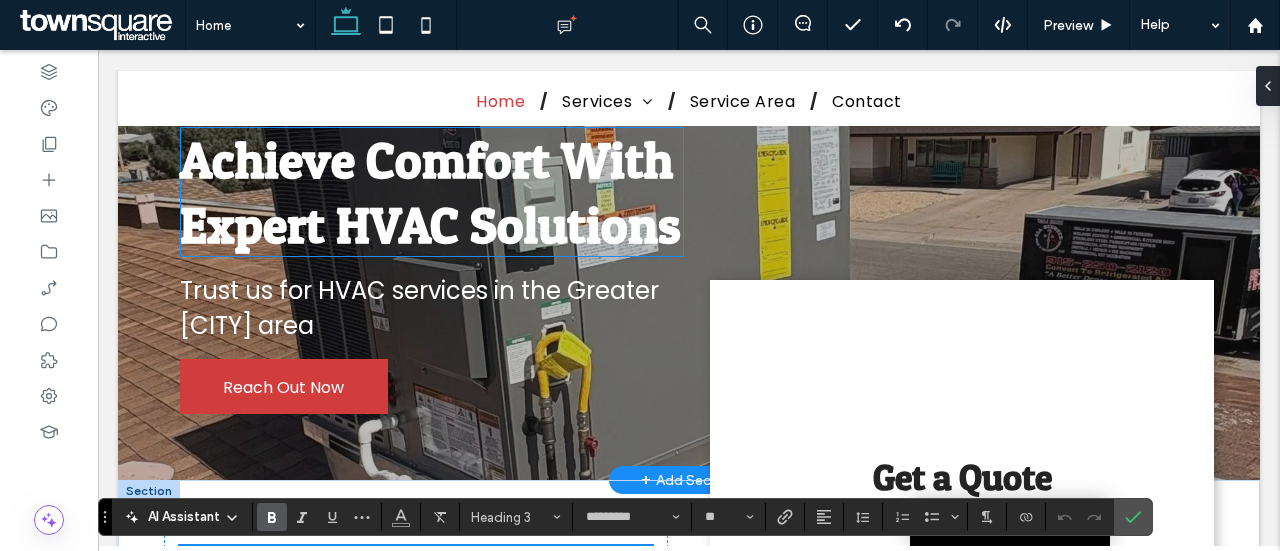 scroll, scrollTop: 51, scrollLeft: 0, axis: vertical 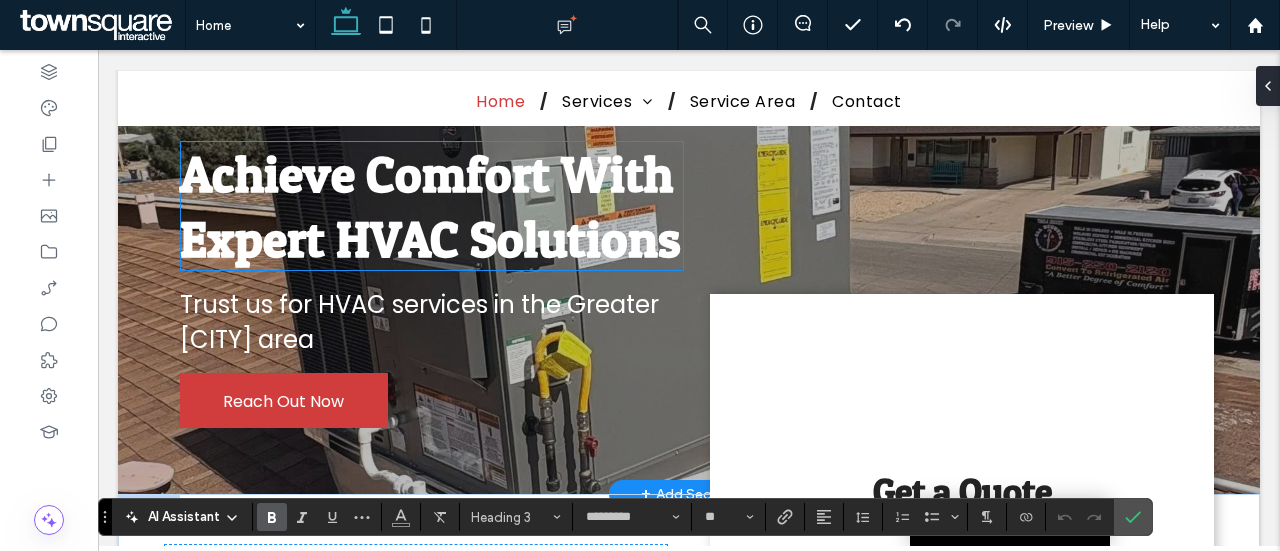 type 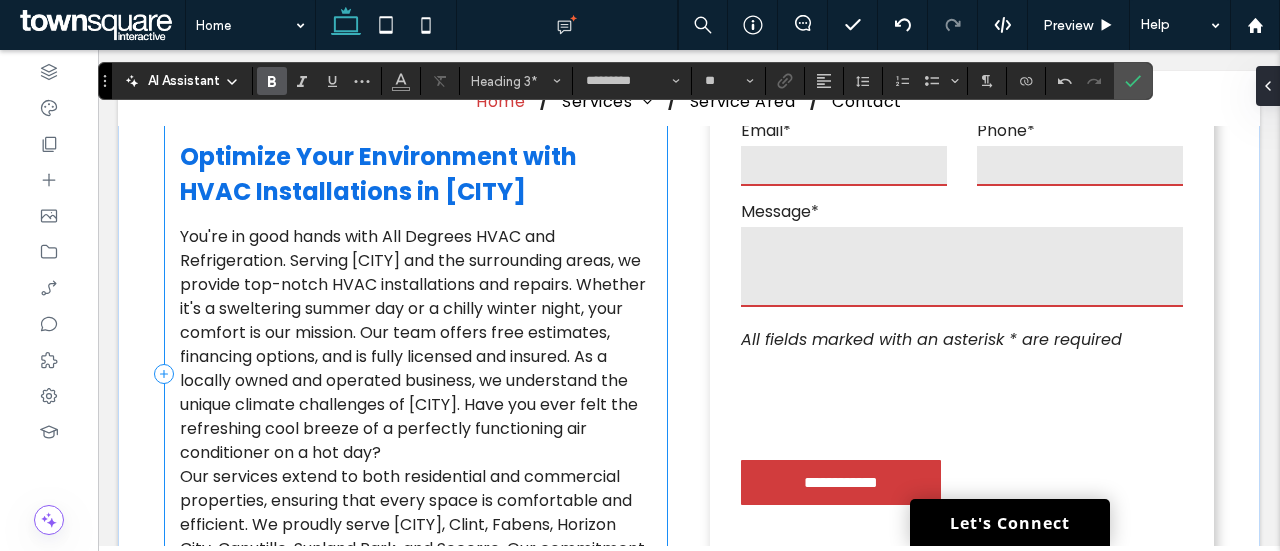 scroll, scrollTop: 568, scrollLeft: 0, axis: vertical 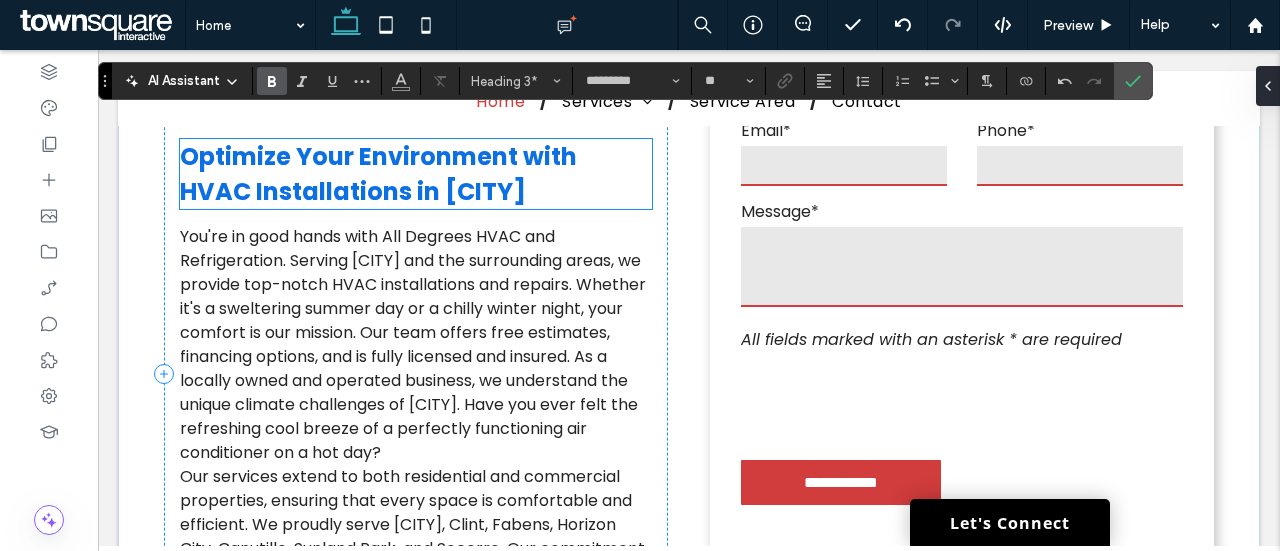 click on "Optimize Your Environment with HVAC Installations in El Paso" at bounding box center [378, 174] 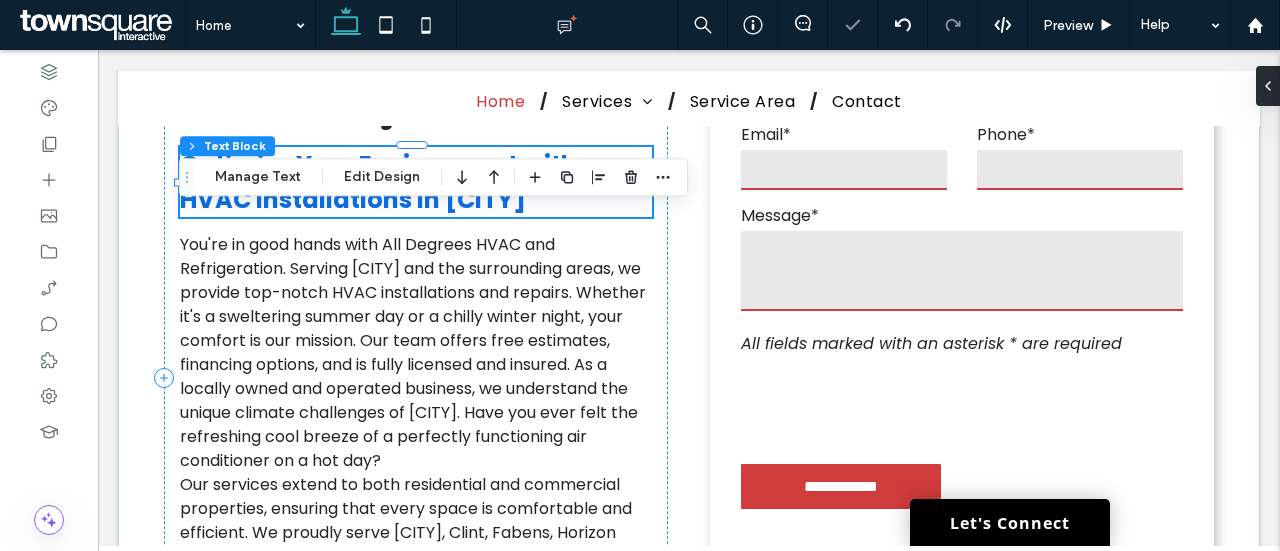 click on "Optimize Your Environment with HVAC Installations in El Paso" at bounding box center [378, 182] 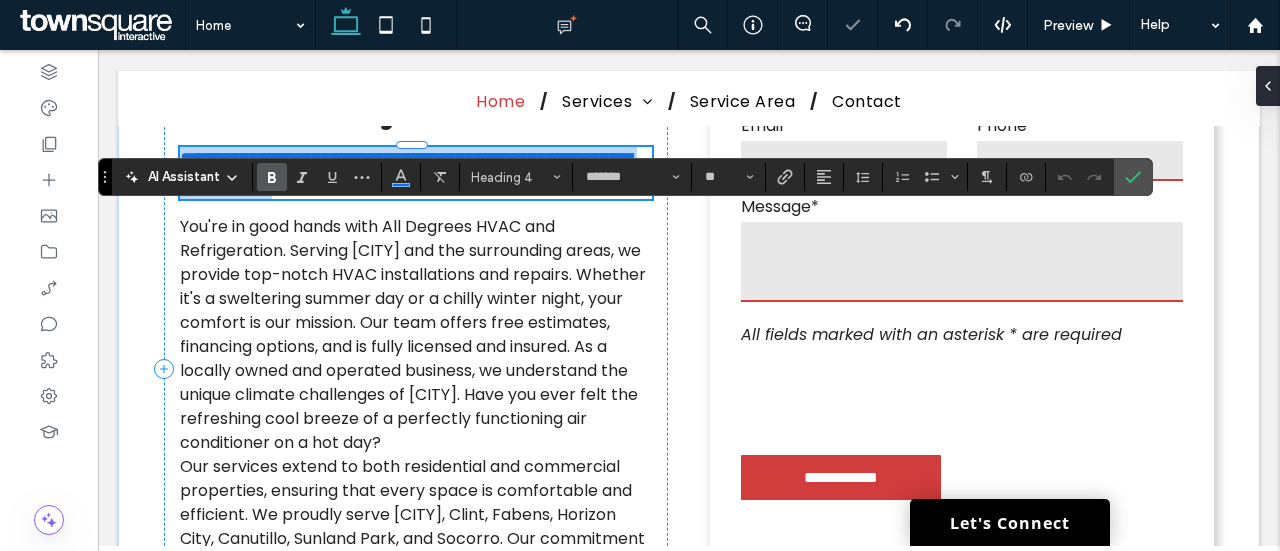 type 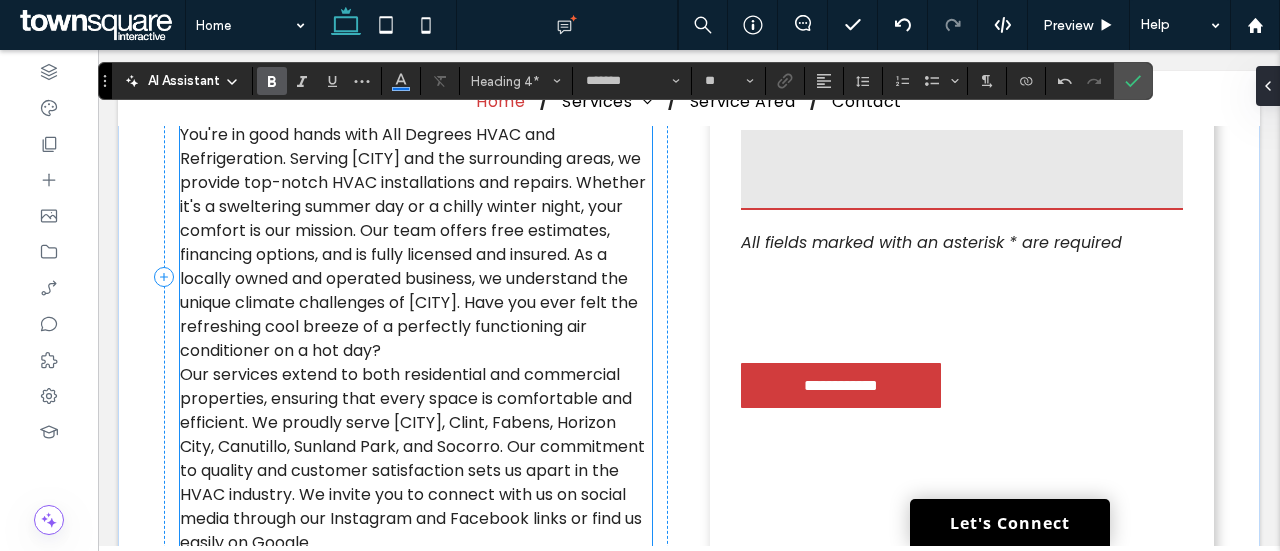 scroll, scrollTop: 672, scrollLeft: 0, axis: vertical 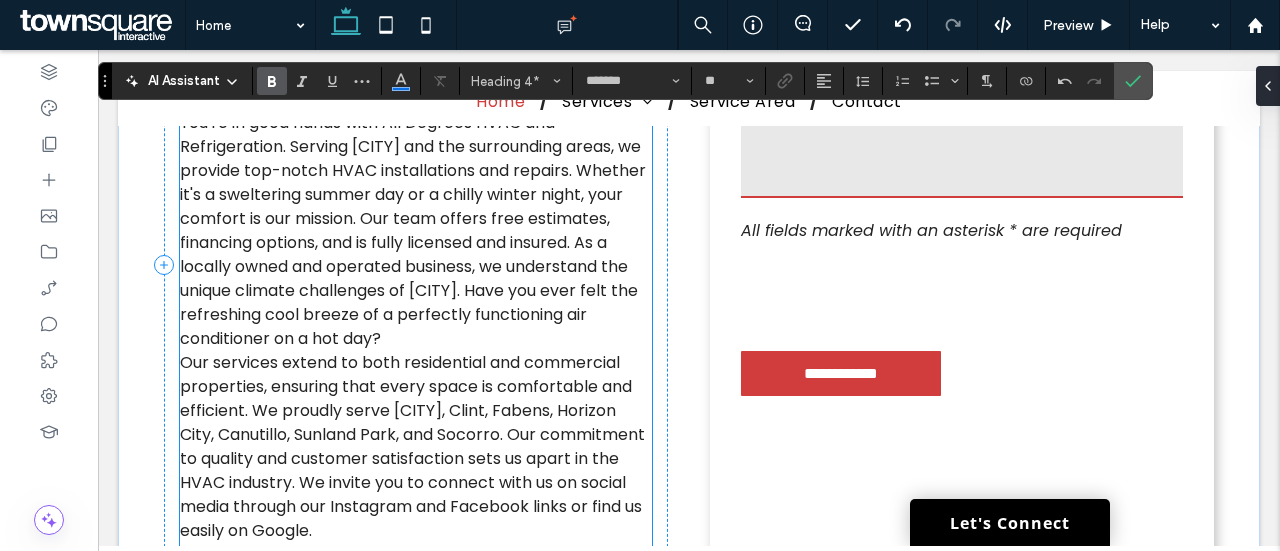 click on "You're in good hands with All Degrees HVAC and Refrigeration. Serving El Paso and the surrounding areas, we provide top-notch HVAC installations and repairs. Whether it's a sweltering summer day or a chilly winter night, your comfort is our mission. Our team offers free estimates, financing options, and is fully licensed and insured. As a locally owned and operated business, we understand the unique climate challenges of El Paso. Have you ever felt the refreshing cool breeze of a perfectly functioning air conditioner on a hot day?" at bounding box center [413, 230] 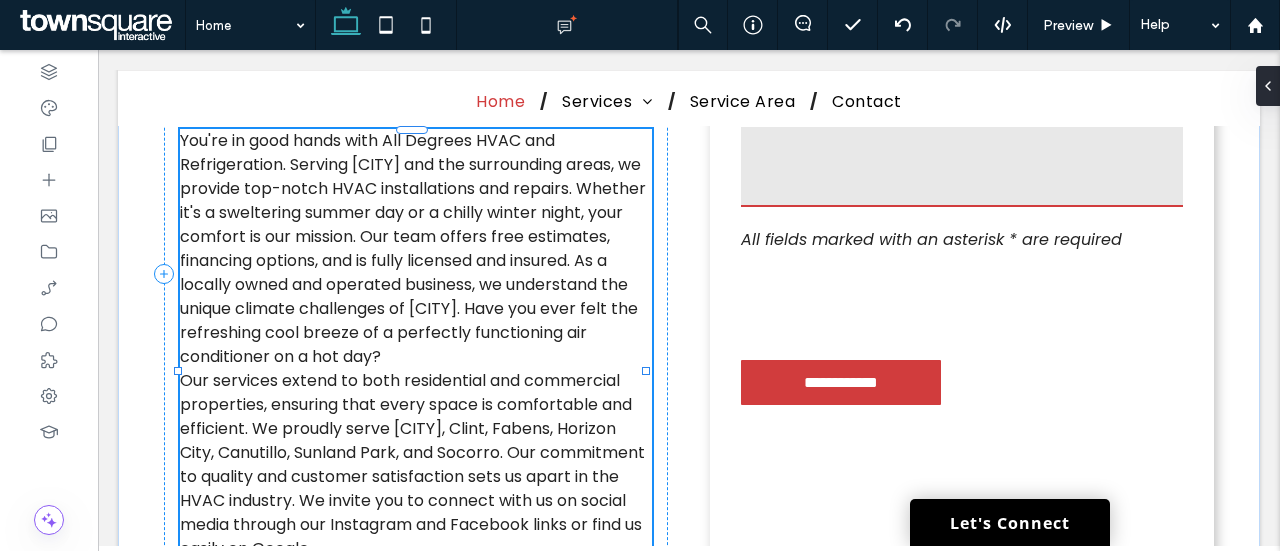 click on "You're in good hands with All Degrees HVAC and Refrigeration. Serving El Paso and the surrounding areas, we provide top-notch HVAC installations and repairs. Whether it's a sweltering summer day or a chilly winter night, your comfort is our mission. Our team offers free estimates, financing options, and is fully licensed and insured. As a locally owned and operated business, we understand the unique climate challenges of El Paso. Have you ever felt the refreshing cool breeze of a perfectly functioning air conditioner on a hot day? Our services extend to both residential and commercial properties, ensuring that every space is comfortable and efficient. We proudly serve El Paso, Clint, Fabens, Horizon City, Canutillo, Sunland Park, and Socorro. Our commitment to quality and customer satisfaction sets us apart in the HVAC industry. We invite you to connect with us on social media through our Instagram and Facebook links or find us easily on Google." at bounding box center (416, 369) 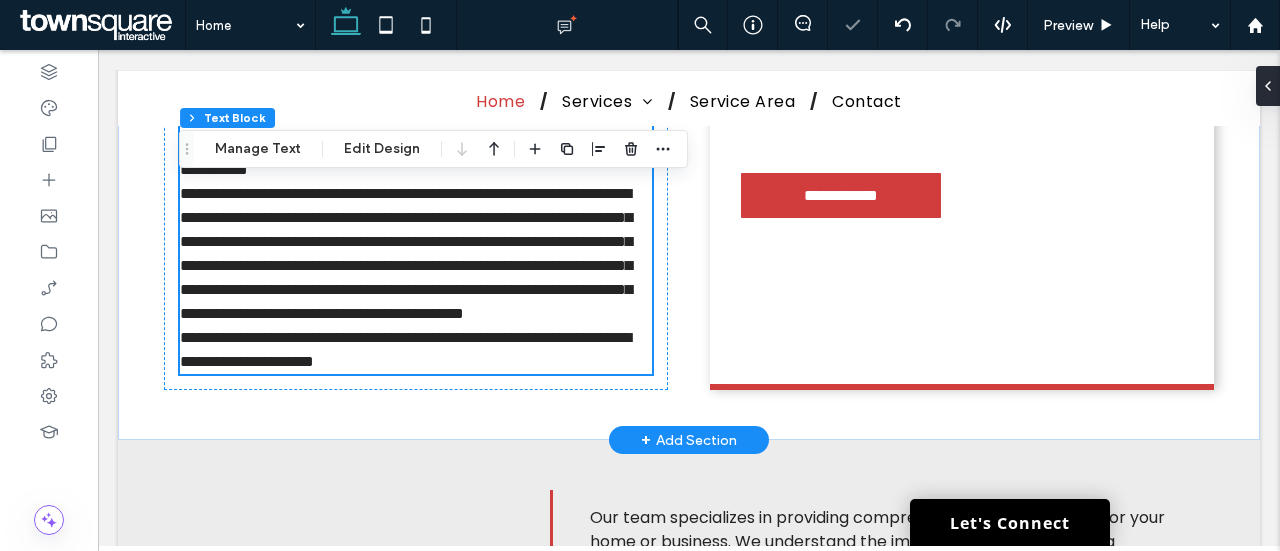 type on "*******" 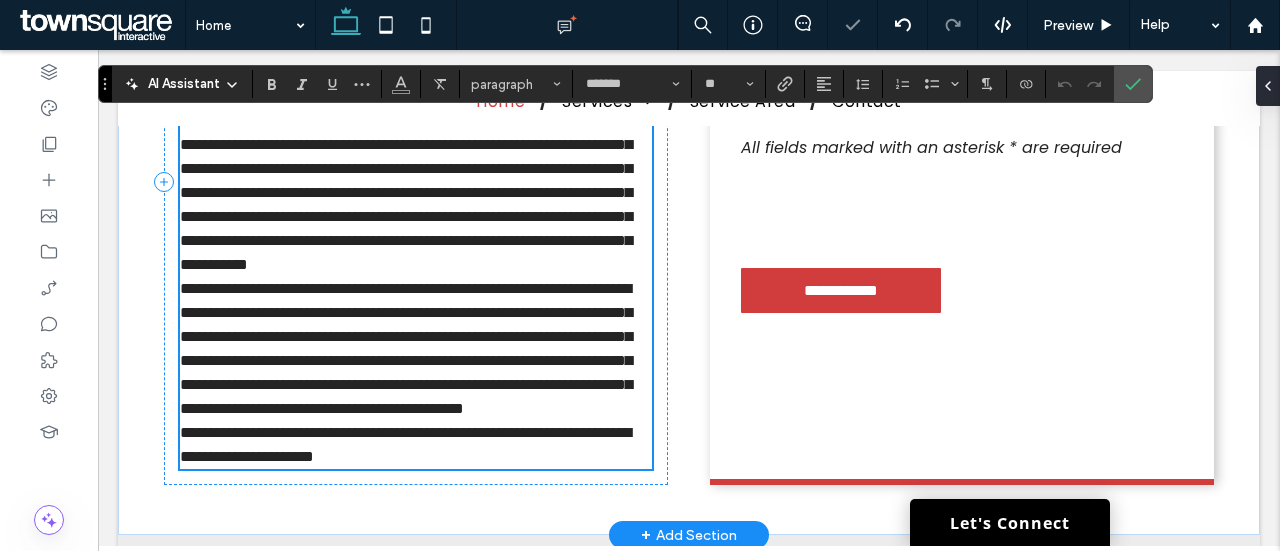 scroll, scrollTop: 715, scrollLeft: 0, axis: vertical 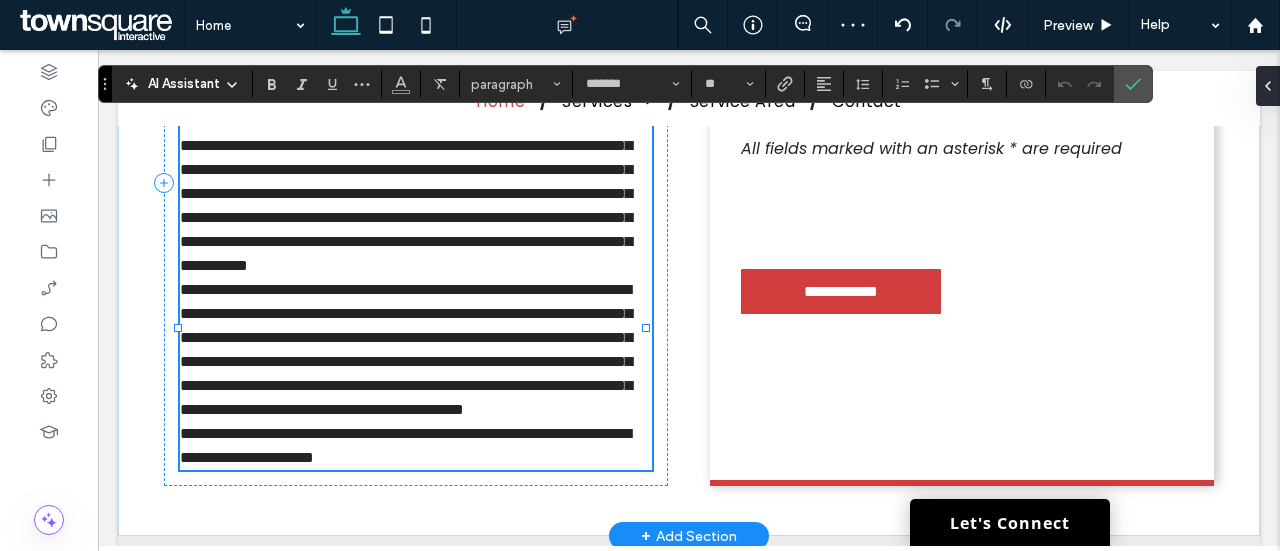 click on "**********" at bounding box center (406, 181) 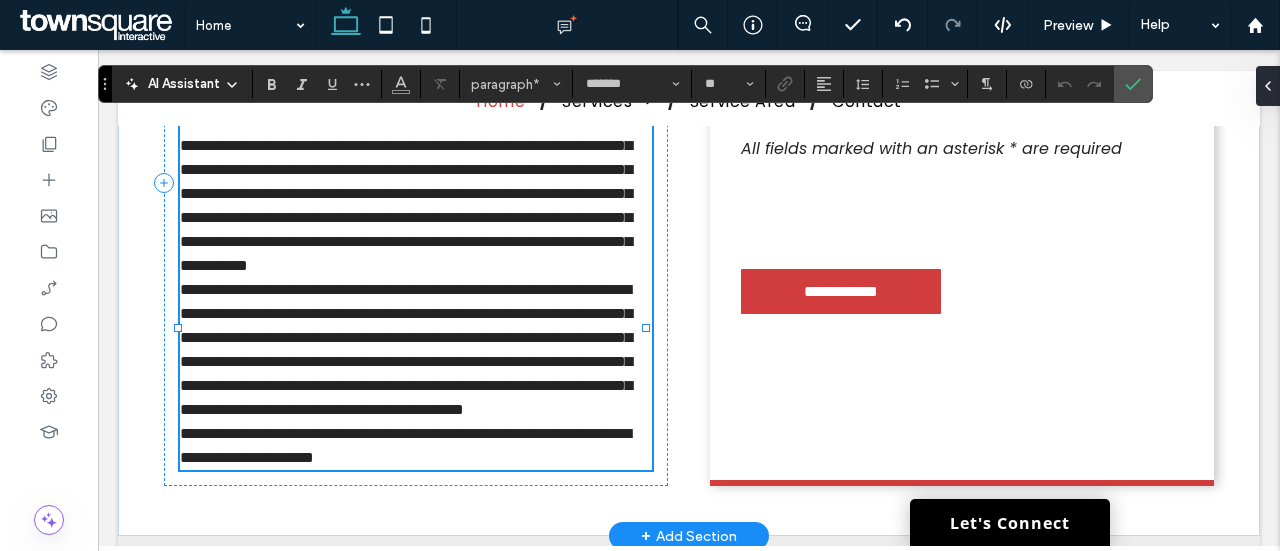 type 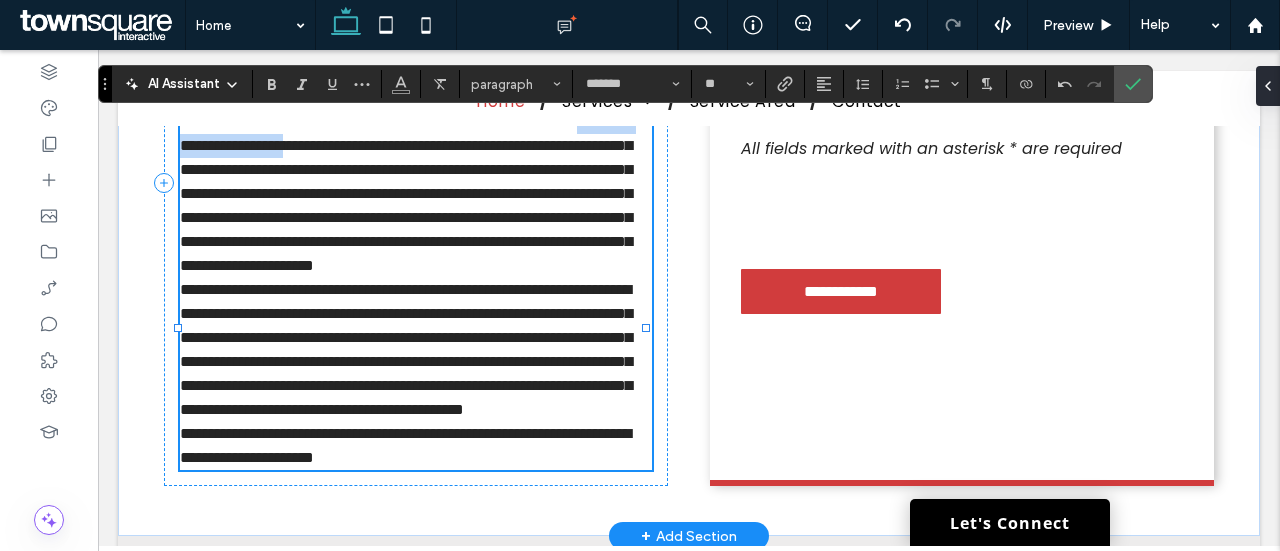 drag, startPoint x: 475, startPoint y: 217, endPoint x: 235, endPoint y: 233, distance: 240.53275 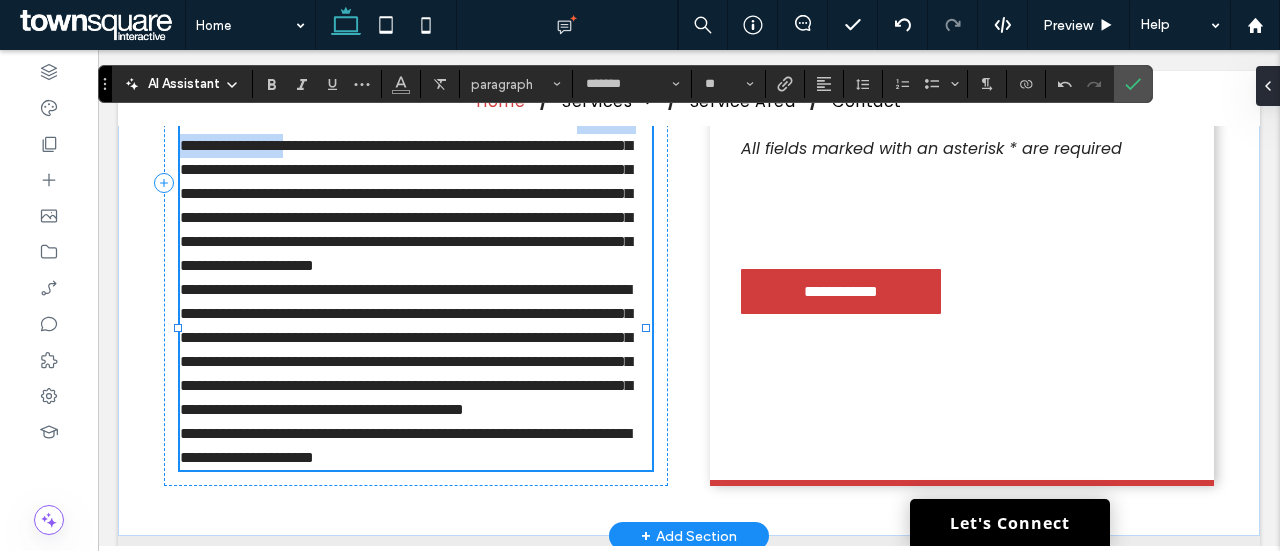 click on "**********" at bounding box center [406, 181] 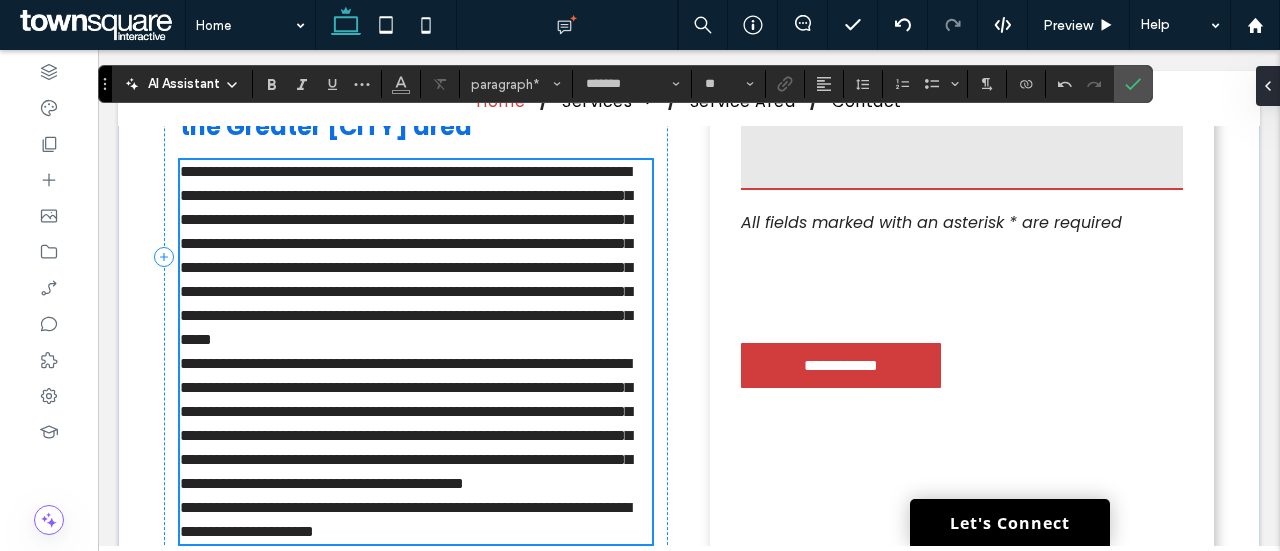 scroll, scrollTop: 654, scrollLeft: 0, axis: vertical 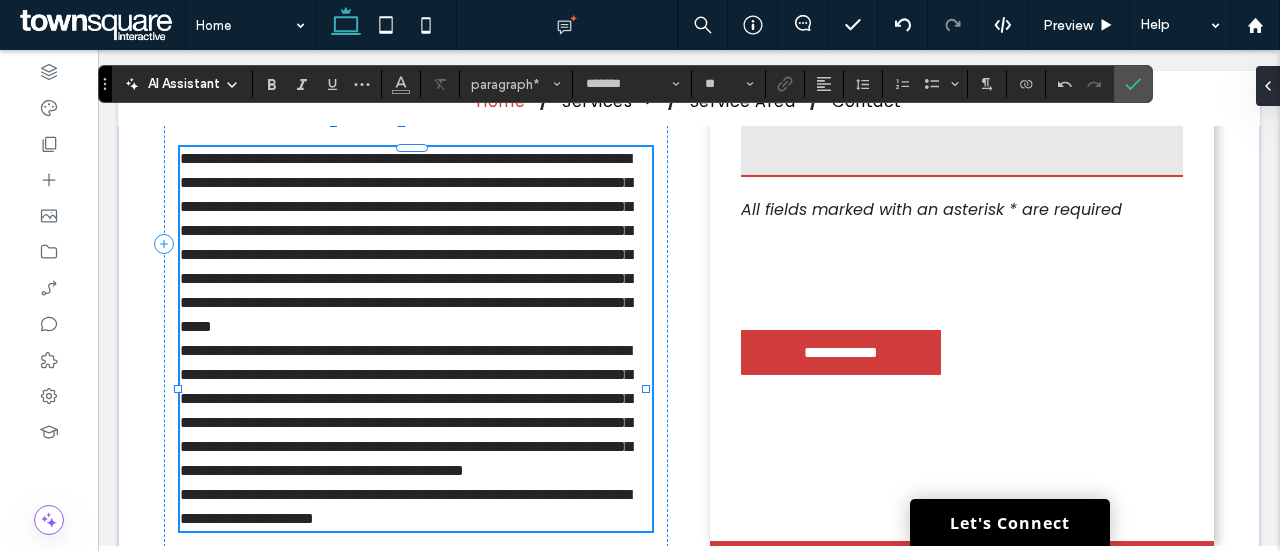 click on "**********" at bounding box center (406, 242) 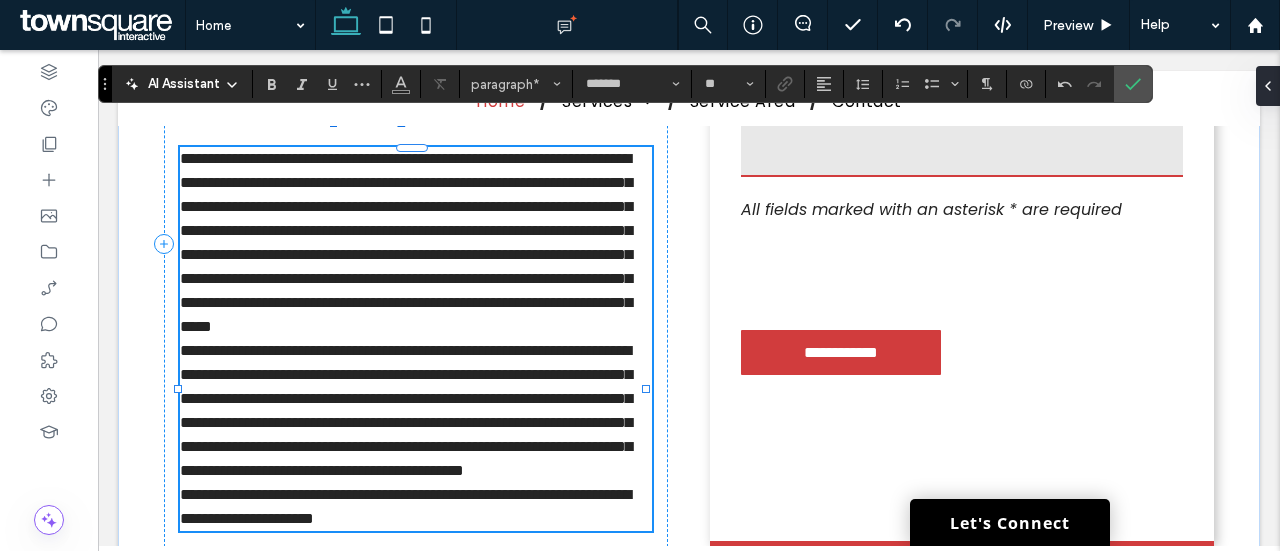 click on "**********" at bounding box center (406, 242) 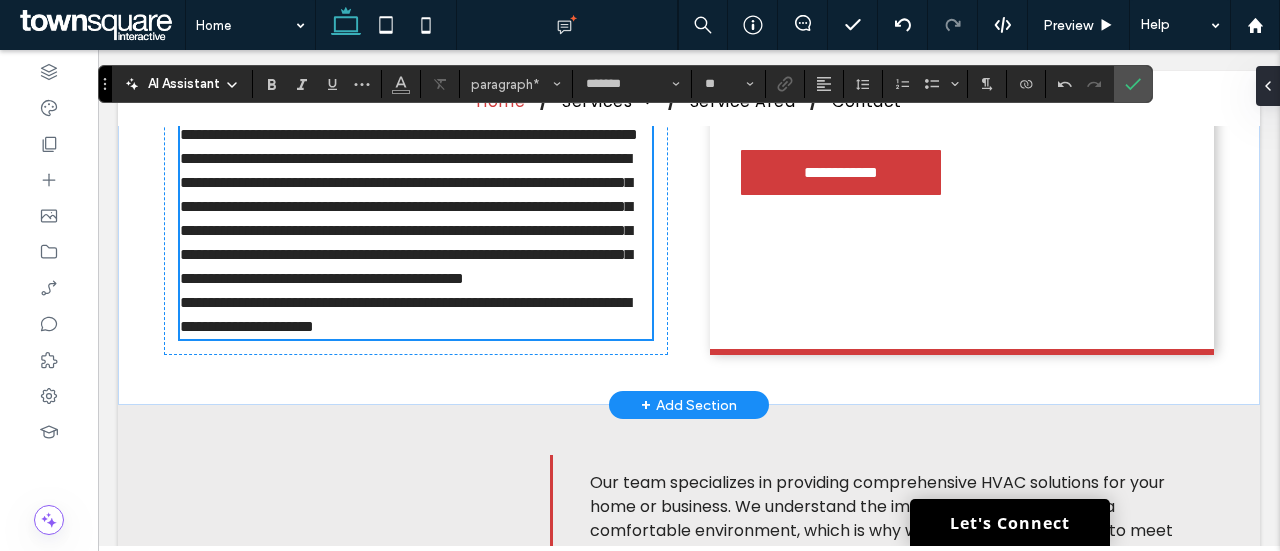 scroll, scrollTop: 830, scrollLeft: 0, axis: vertical 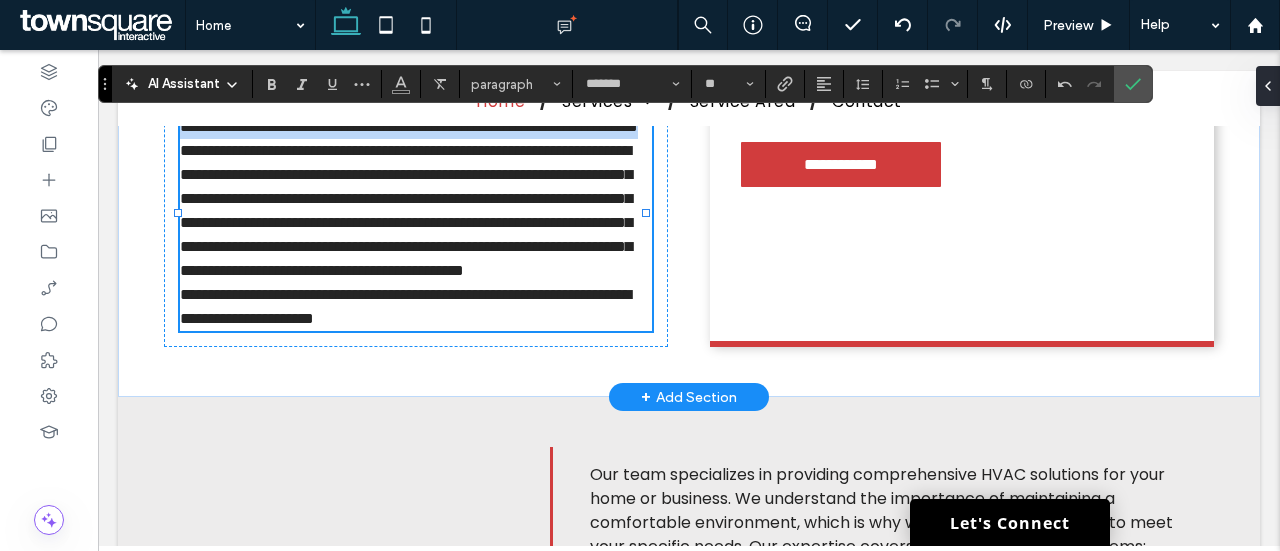 drag, startPoint x: 474, startPoint y: 225, endPoint x: 510, endPoint y: 267, distance: 55.31727 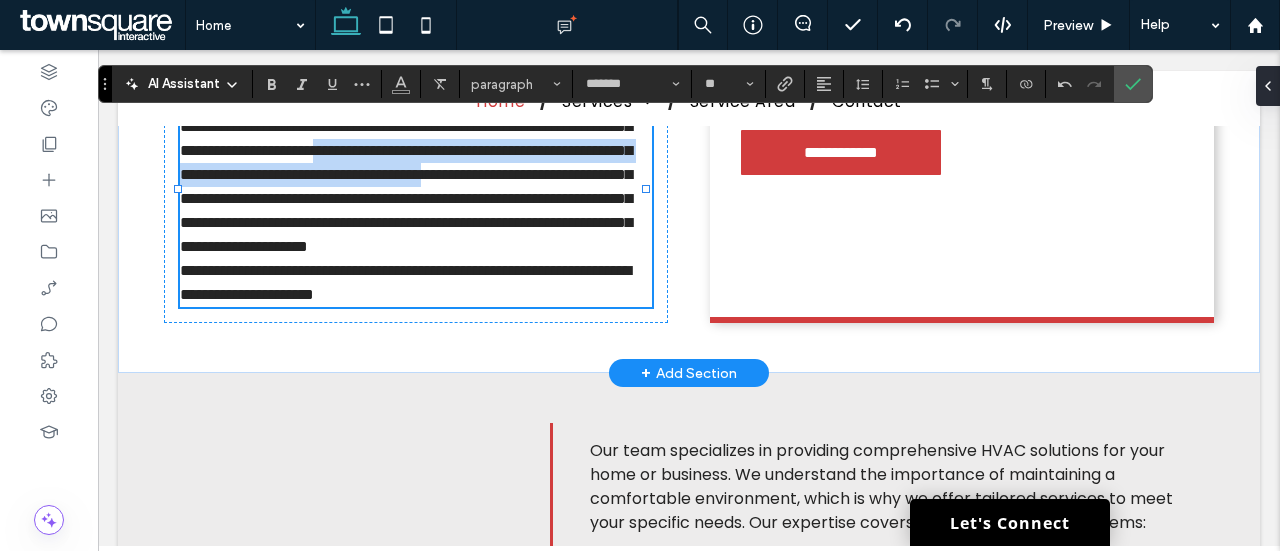drag, startPoint x: 552, startPoint y: 270, endPoint x: 394, endPoint y: 315, distance: 164.2833 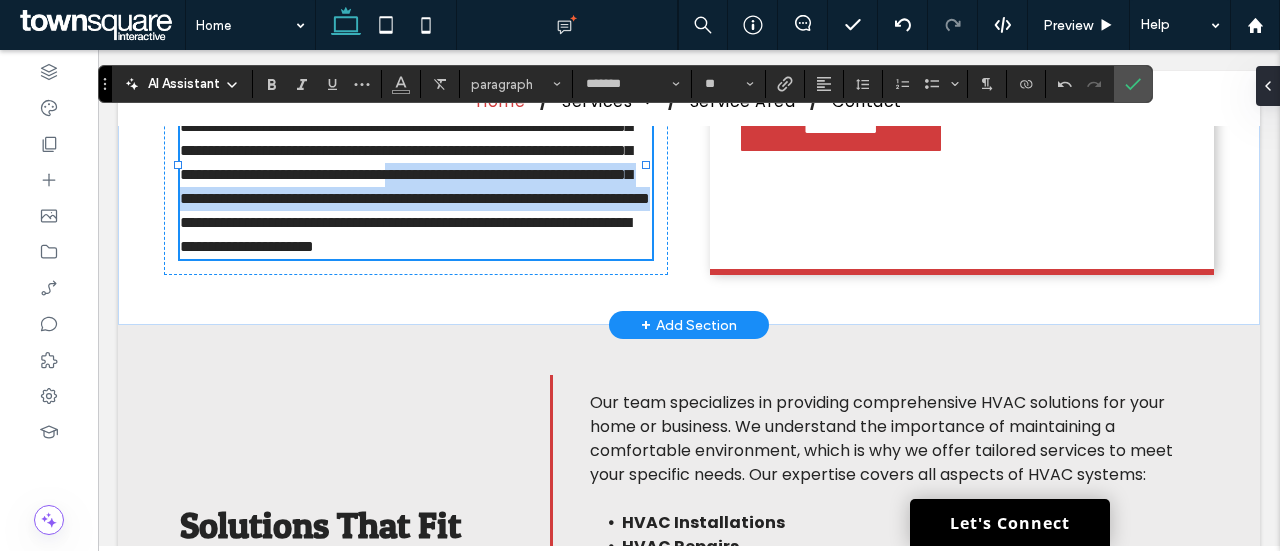 drag, startPoint x: 394, startPoint y: 315, endPoint x: 464, endPoint y: 353, distance: 79.64923 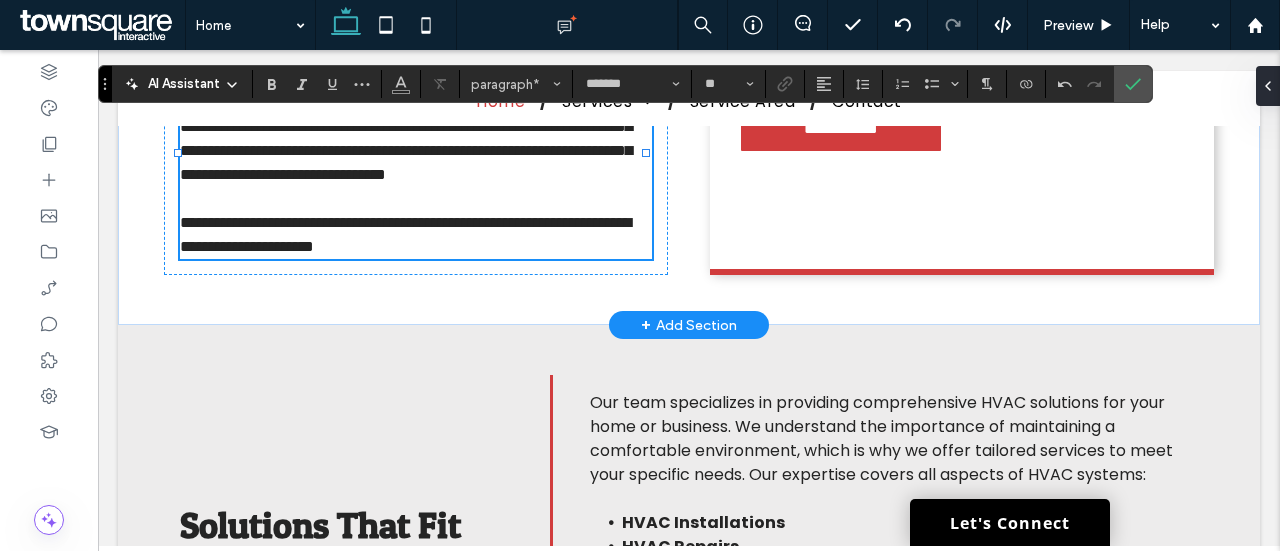click on "**********" at bounding box center [405, 234] 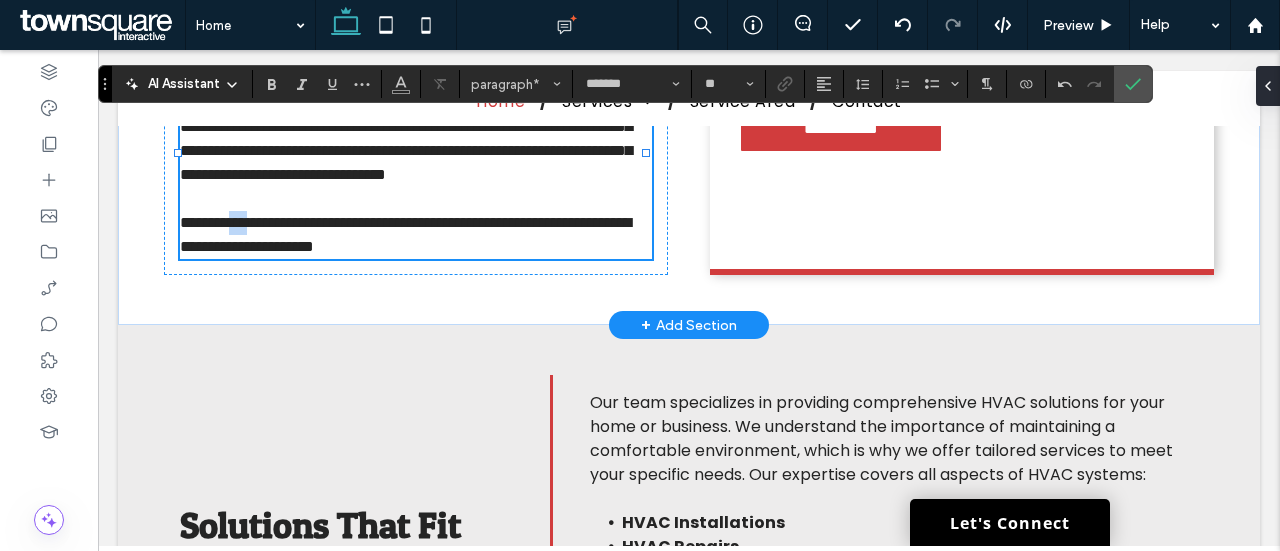 click on "**********" at bounding box center (405, 234) 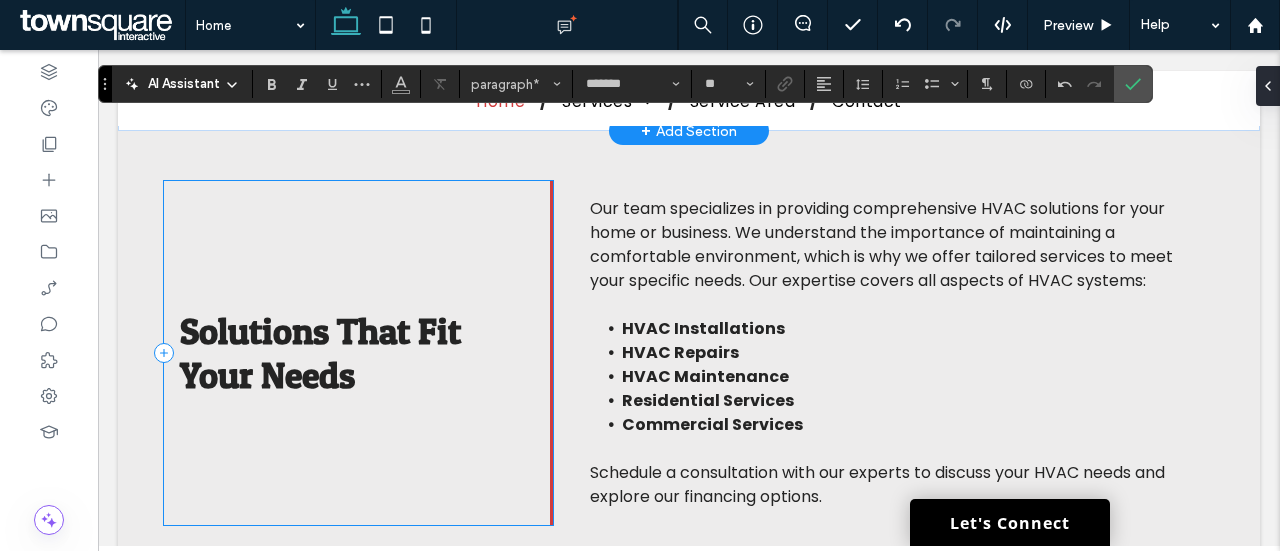 scroll, scrollTop: 1120, scrollLeft: 0, axis: vertical 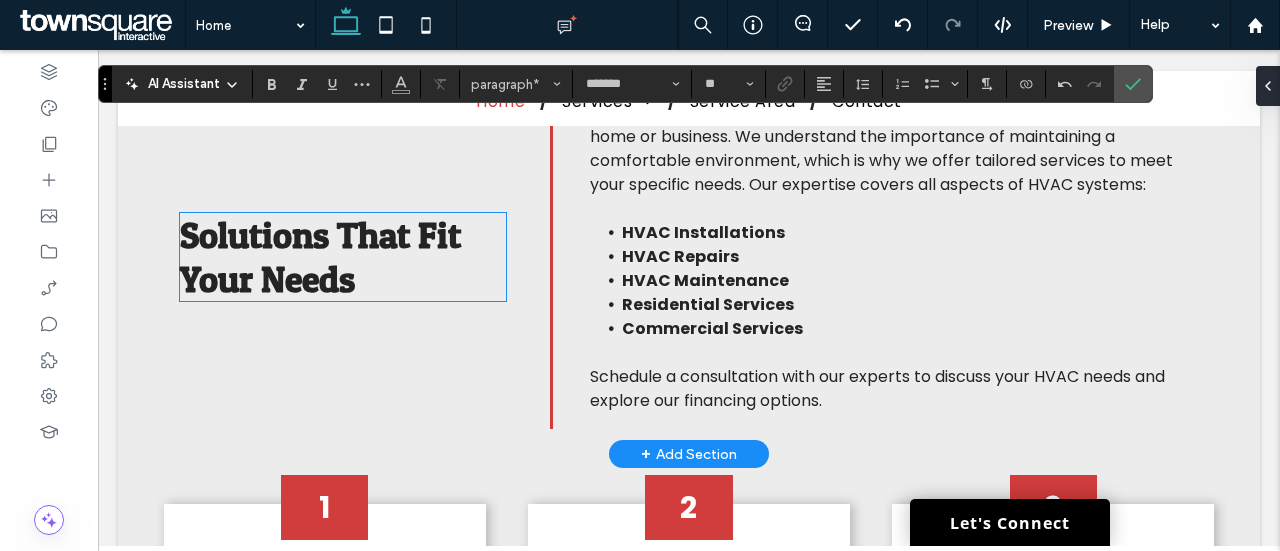 click on "Solutions That Fit Your Needs" at bounding box center [320, 257] 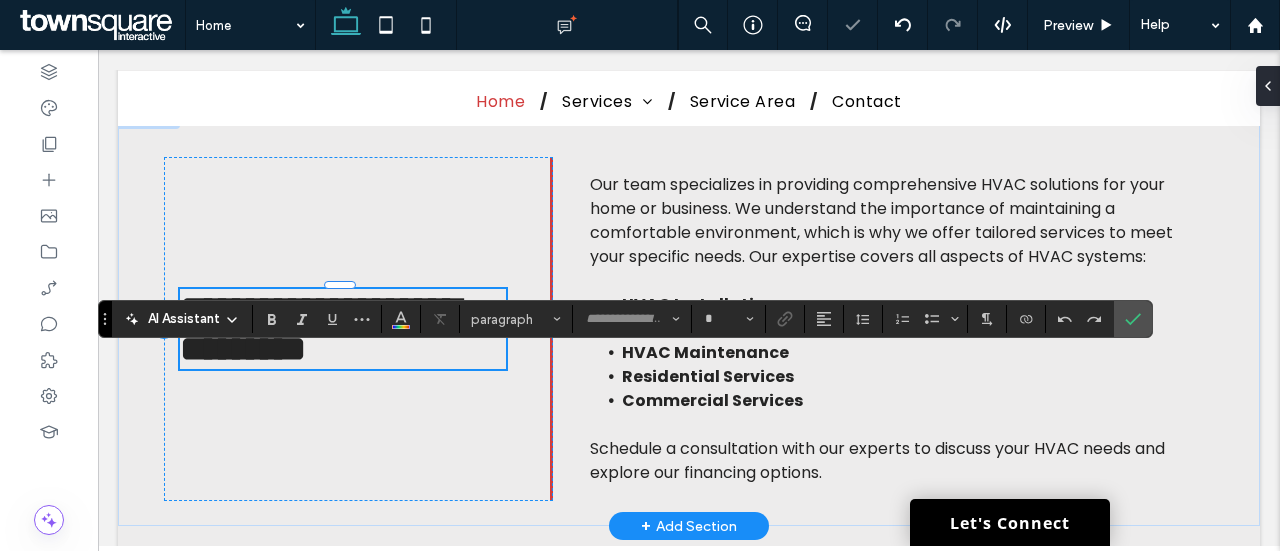 type on "*********" 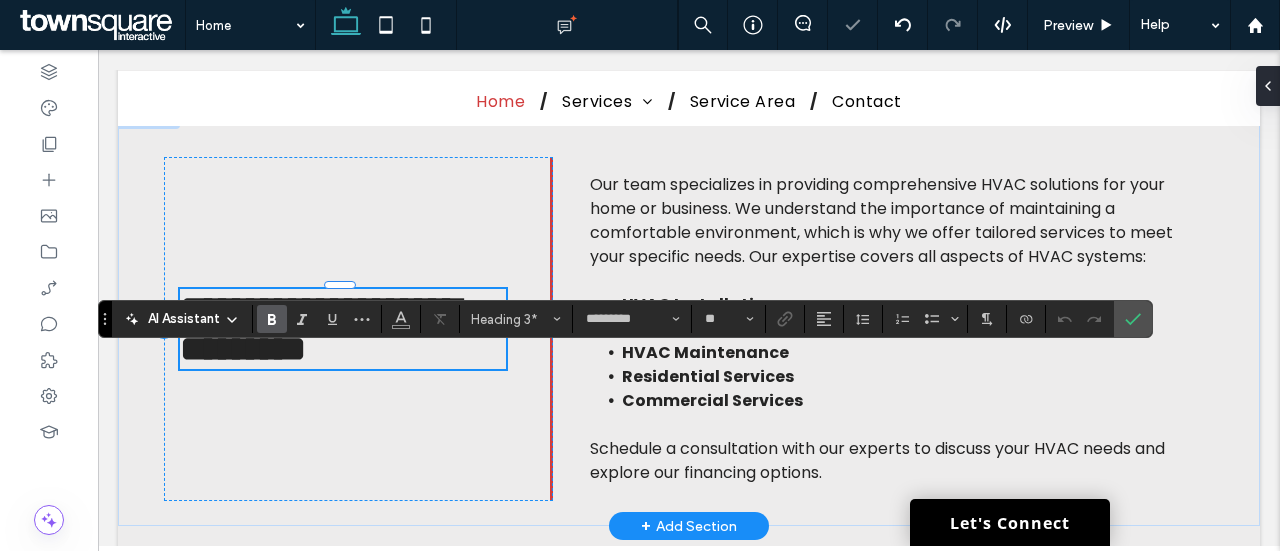 click on "**********" at bounding box center [320, 329] 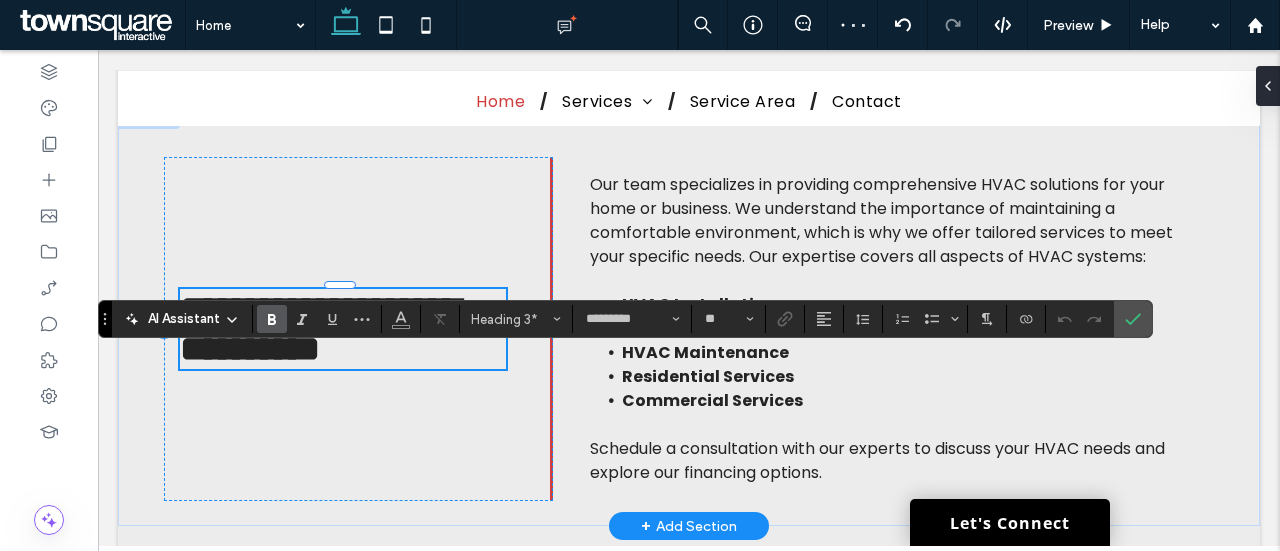 type 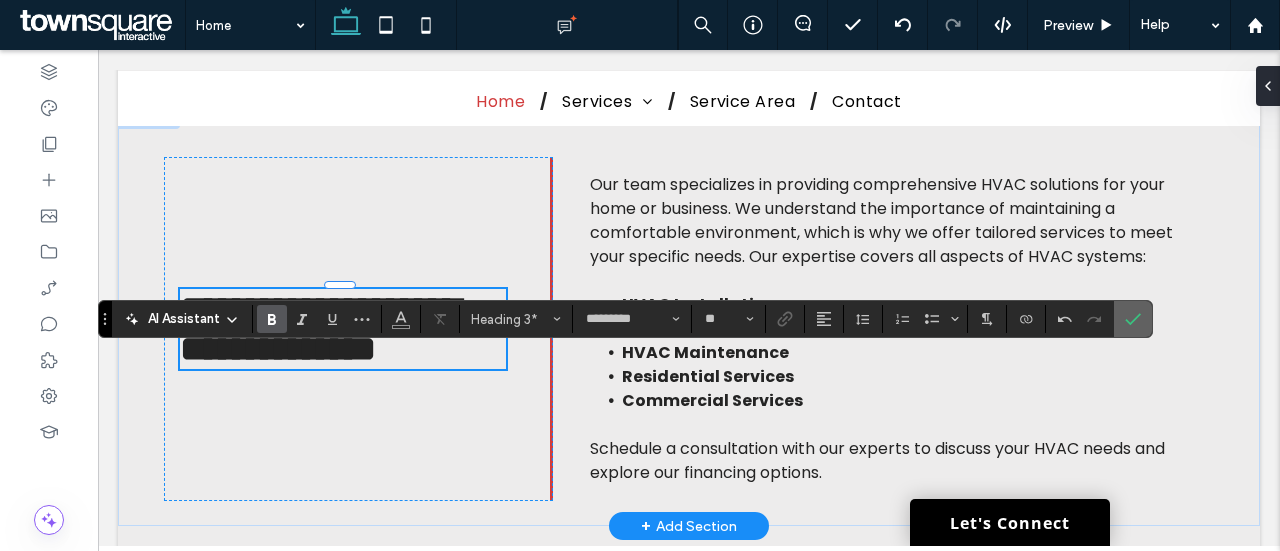 click at bounding box center (1133, 319) 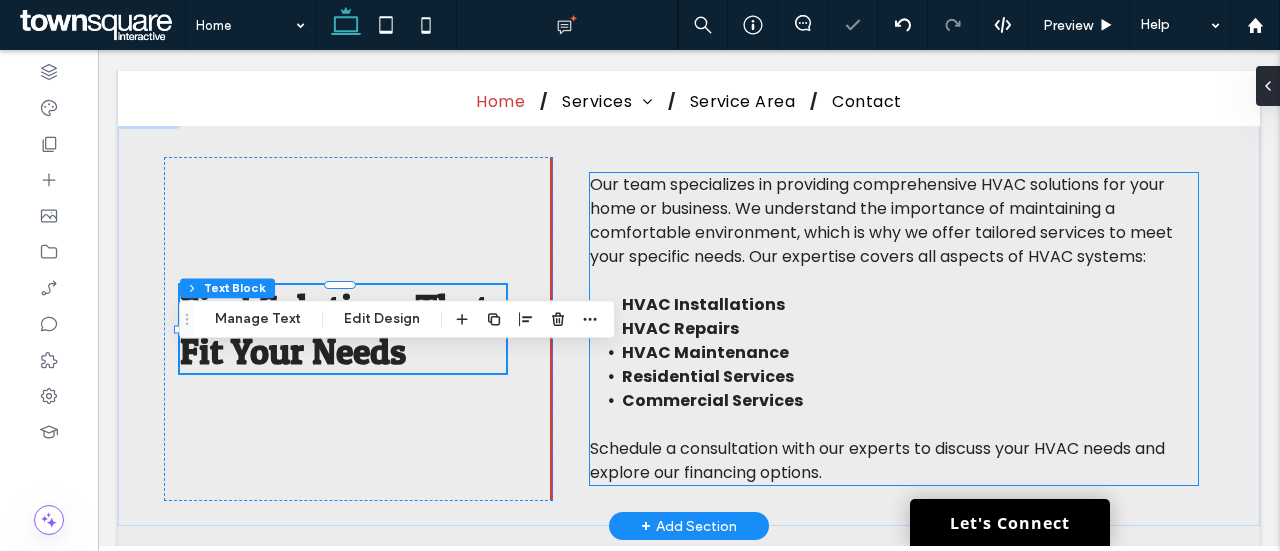click on "Our team specializes in providing comprehensive HVAC solutions for your home or business. We understand the importance of maintaining a comfortable environment, which is why we offer tailored services to meet your specific needs. Our expertise covers all aspects of HVAC systems:" at bounding box center [881, 220] 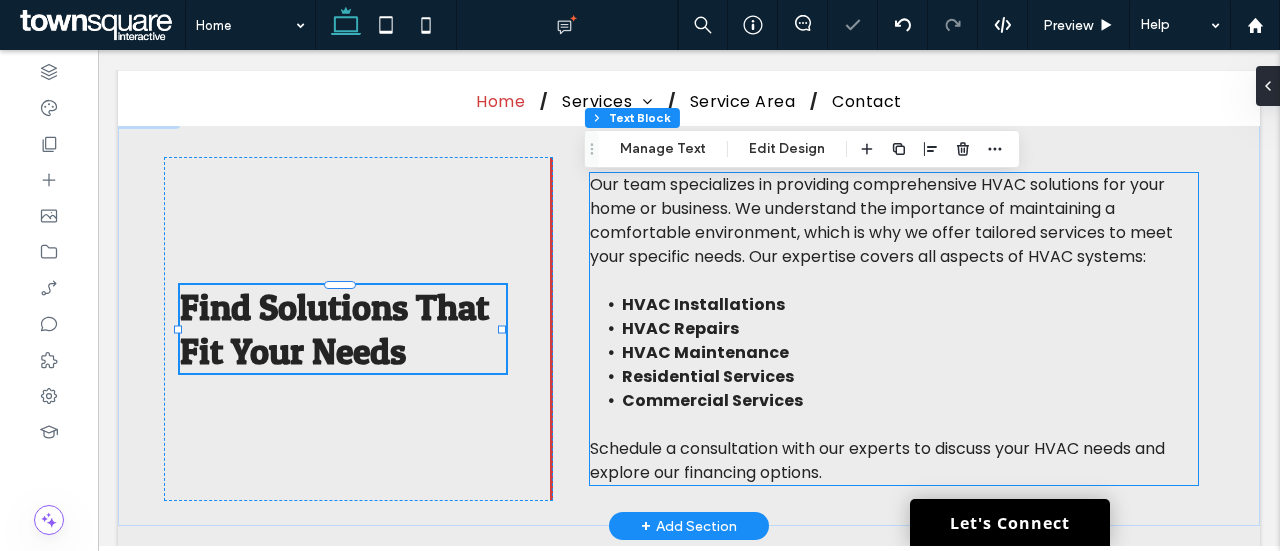 scroll, scrollTop: 1219, scrollLeft: 0, axis: vertical 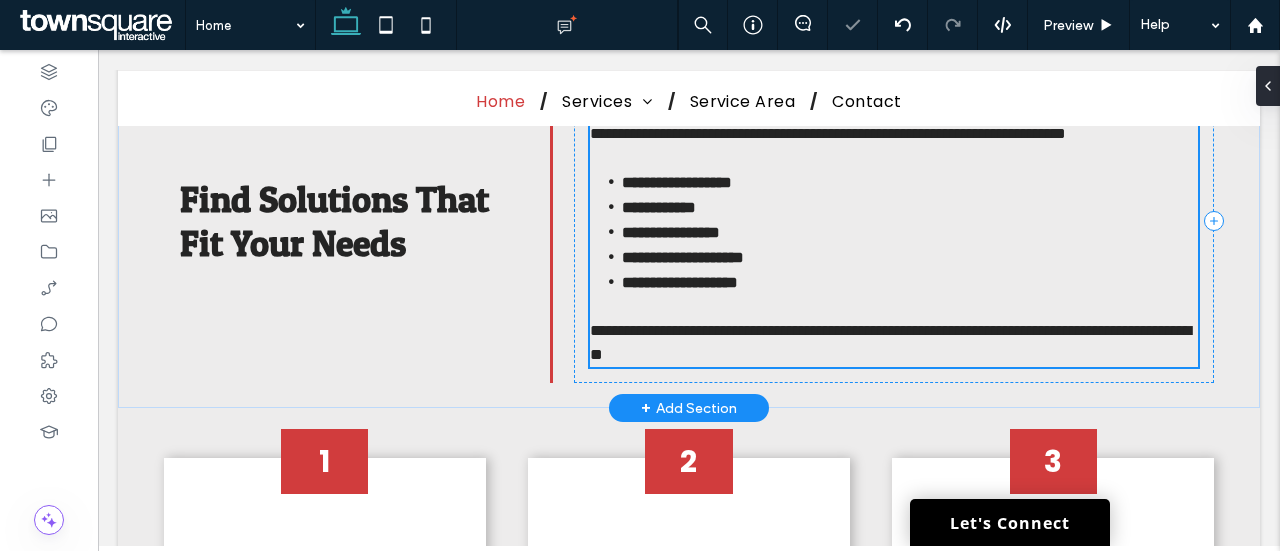 type on "*******" 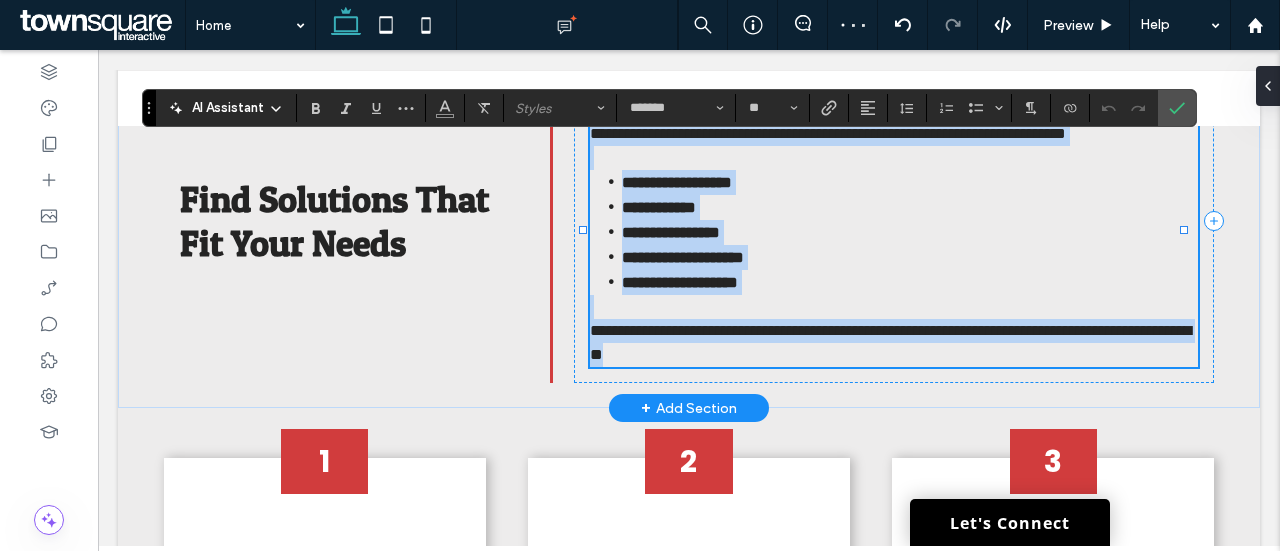 click on "**********" at bounding box center (891, 109) 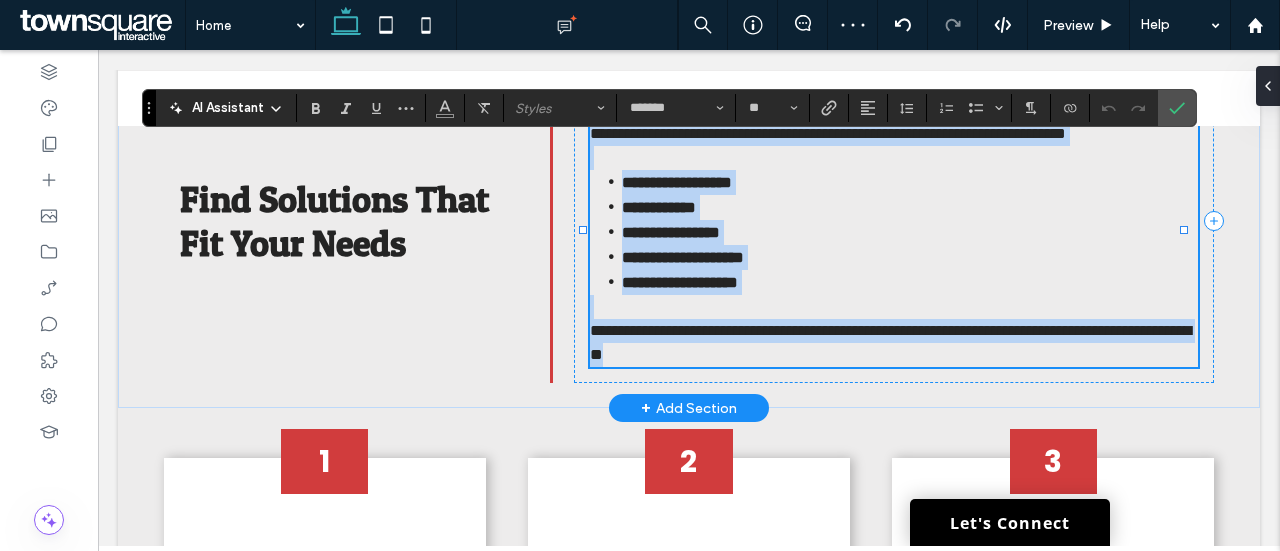 click on "**********" at bounding box center [891, 109] 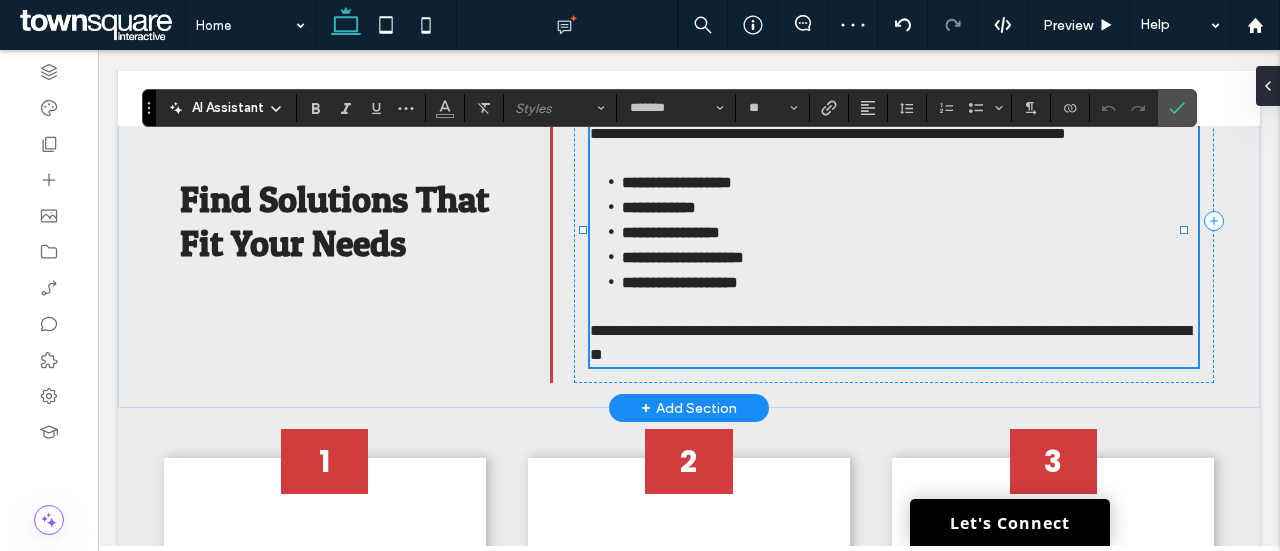 type 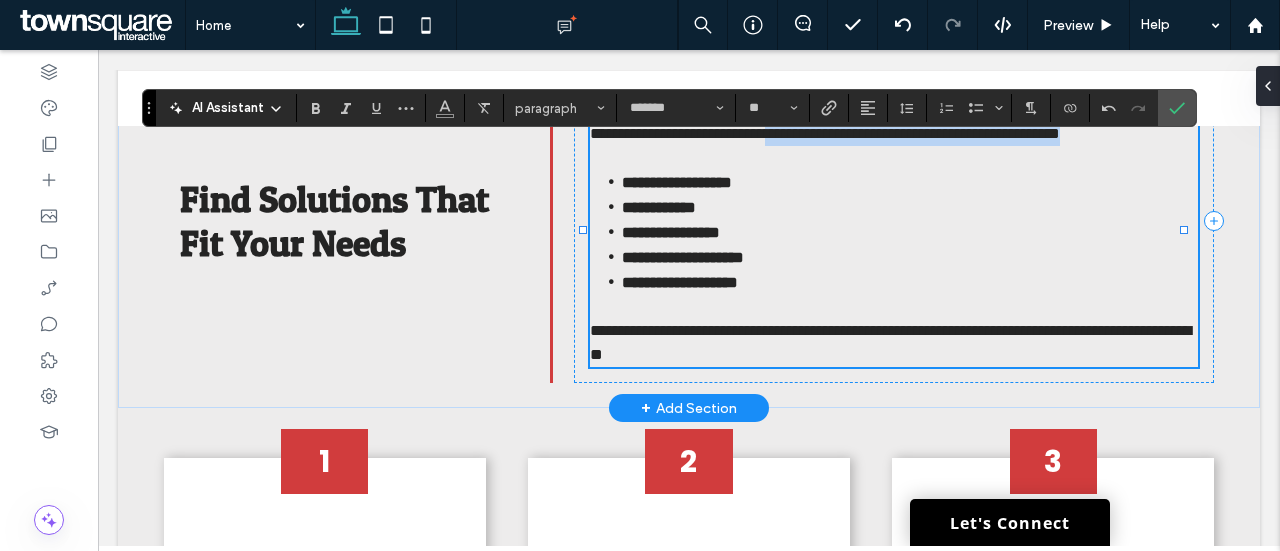 drag, startPoint x: 749, startPoint y: 227, endPoint x: 1152, endPoint y: 229, distance: 403.00497 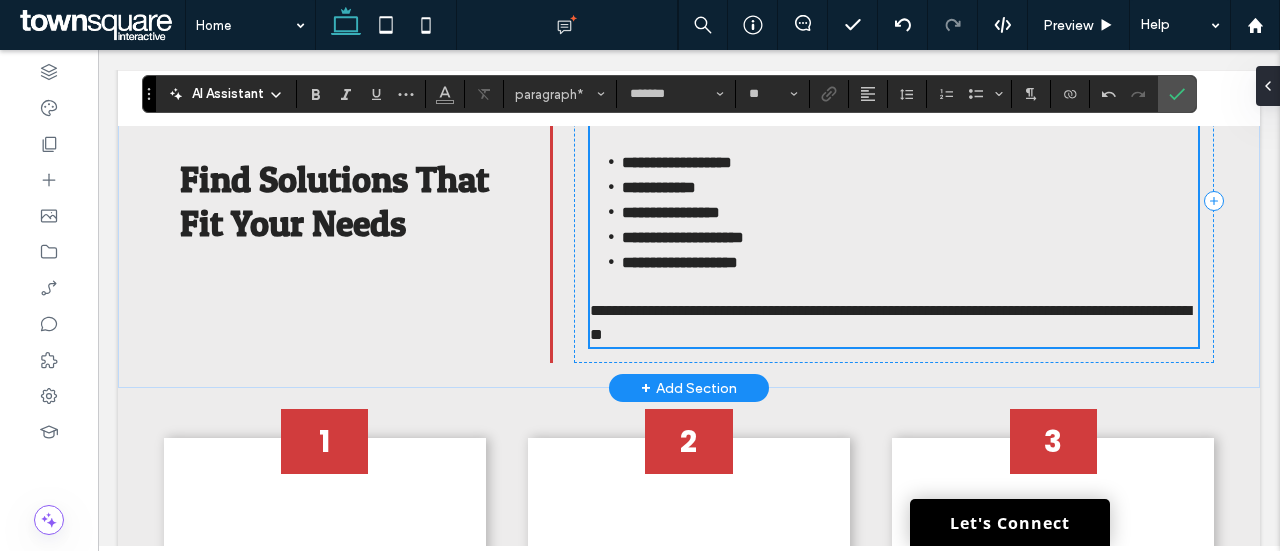 scroll, scrollTop: 1295, scrollLeft: 0, axis: vertical 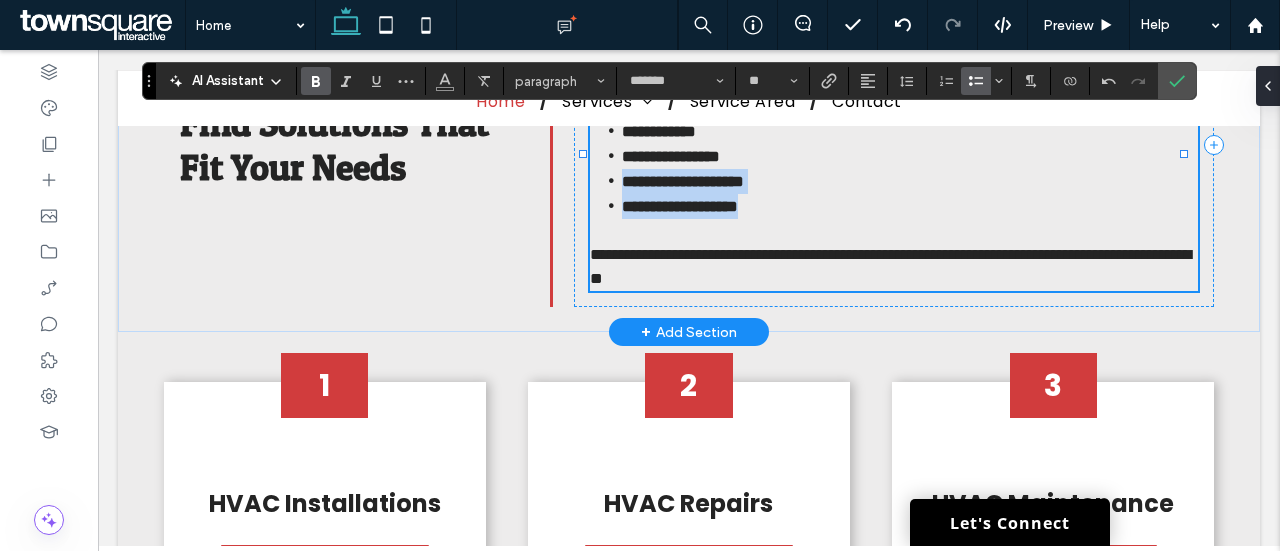 drag, startPoint x: 816, startPoint y: 294, endPoint x: 597, endPoint y: 271, distance: 220.20445 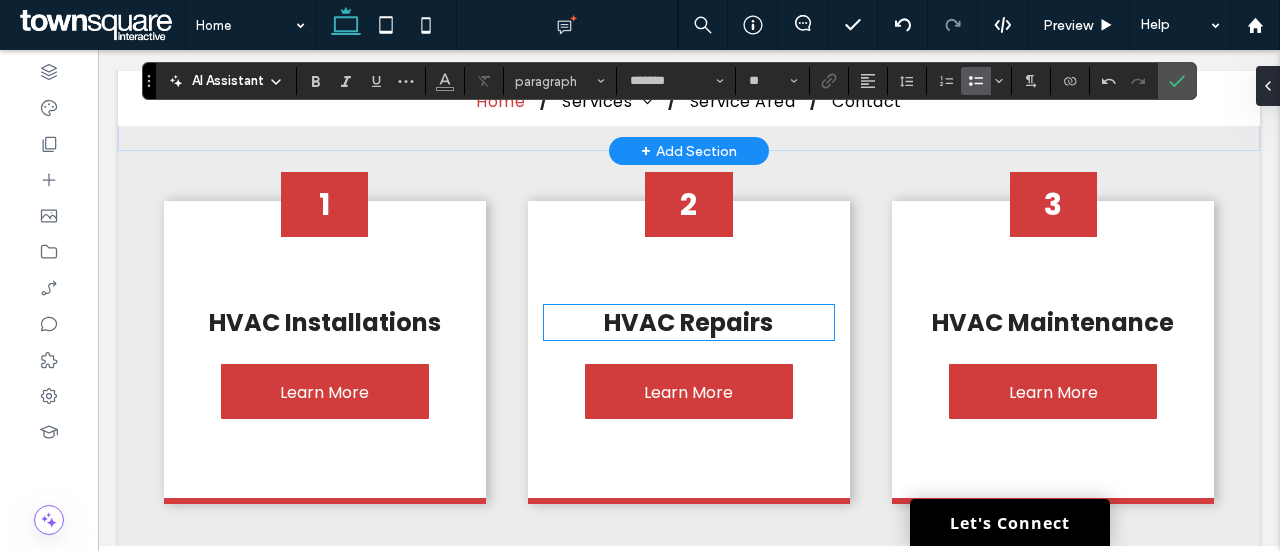 scroll, scrollTop: 1634, scrollLeft: 0, axis: vertical 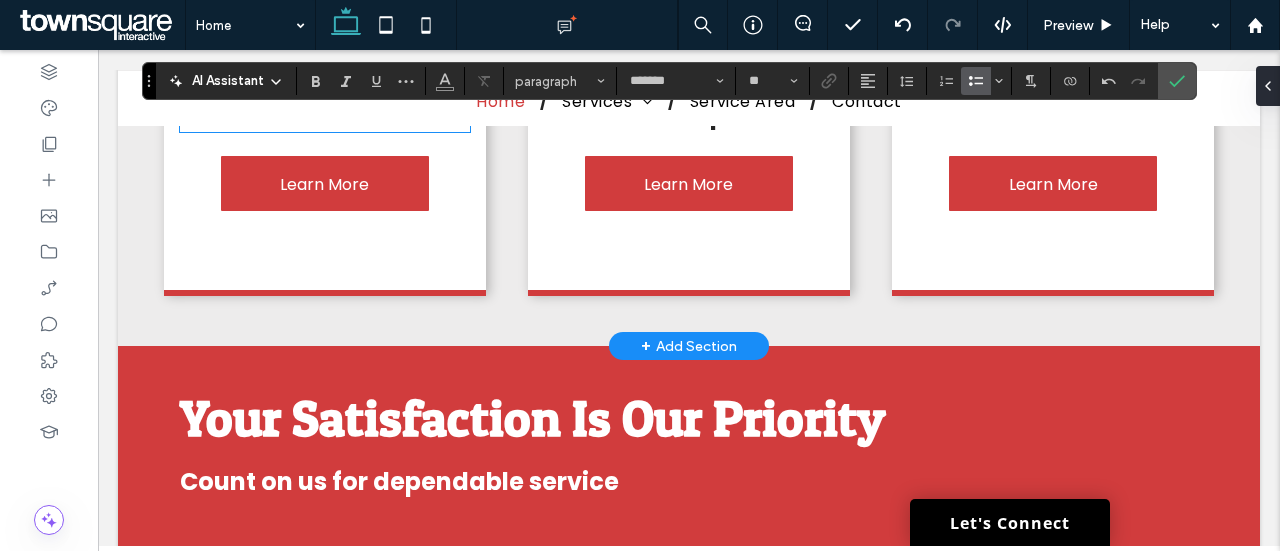 click on "HVAC Installations" at bounding box center [325, 114] 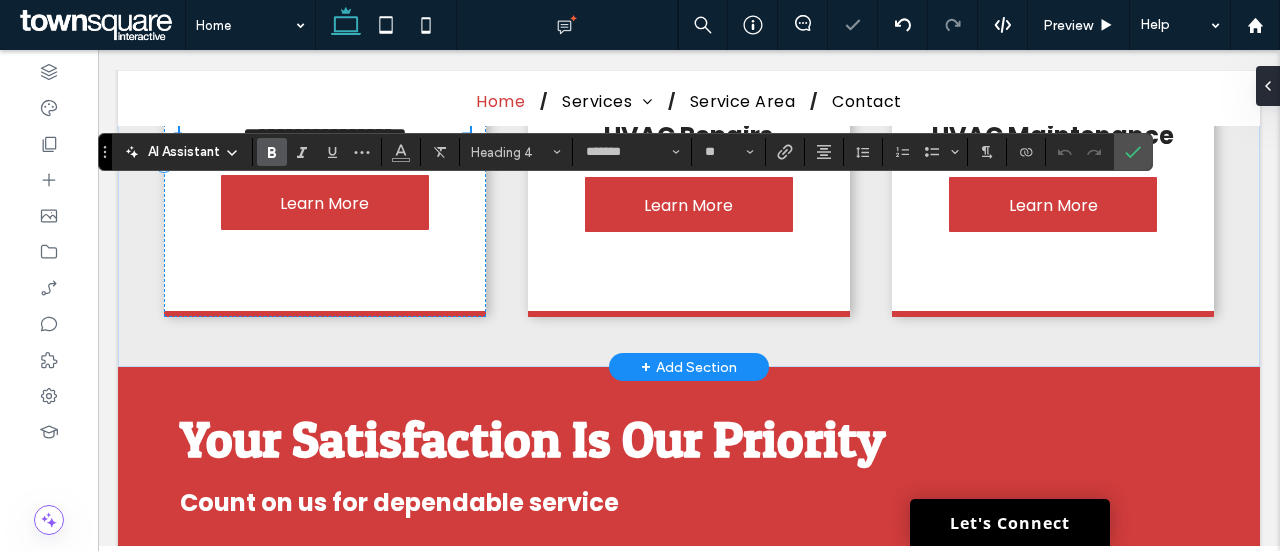 type on "*******" 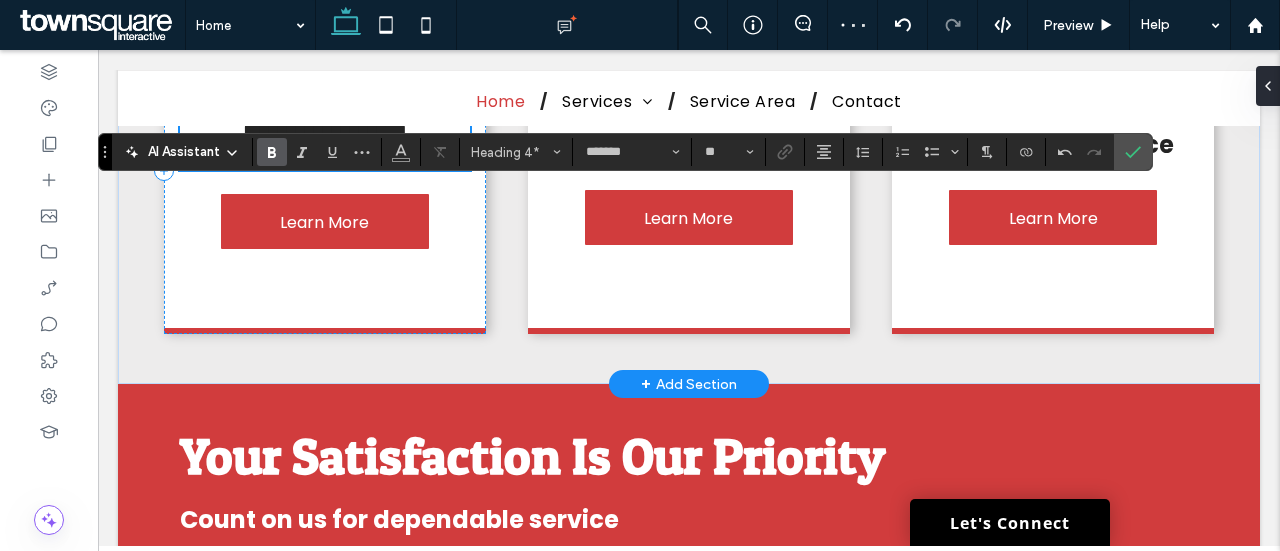 type 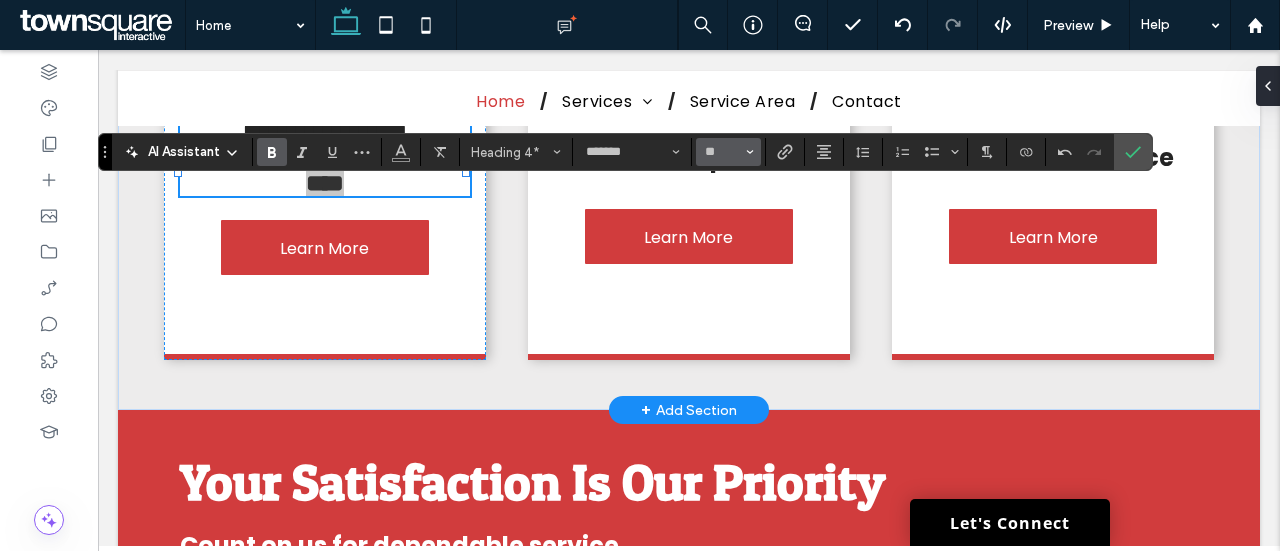 click 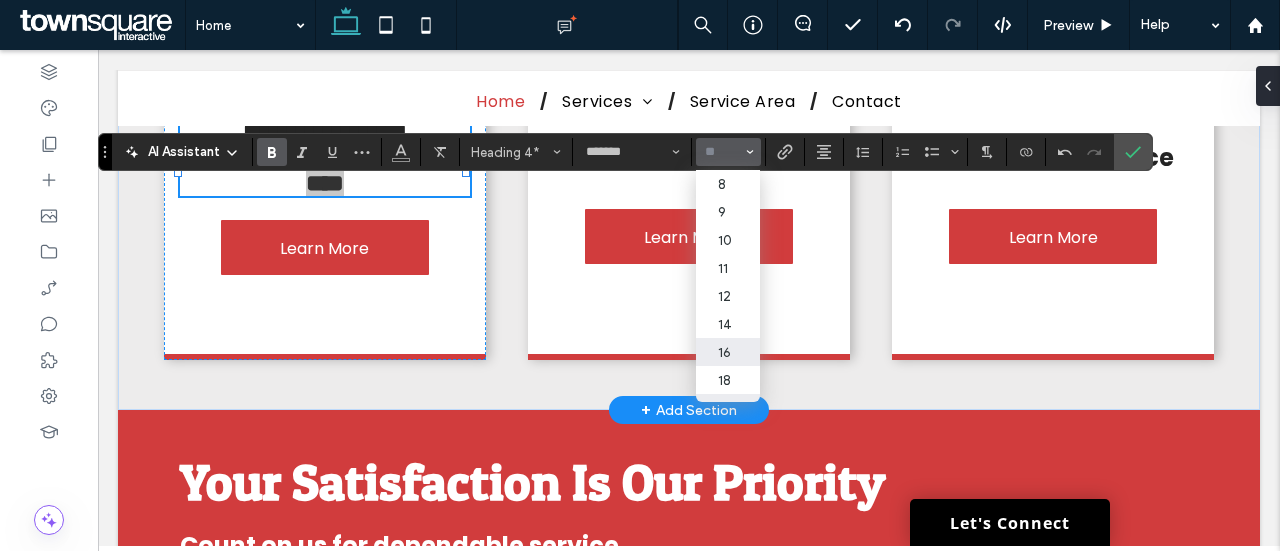 click on "16" at bounding box center [728, 352] 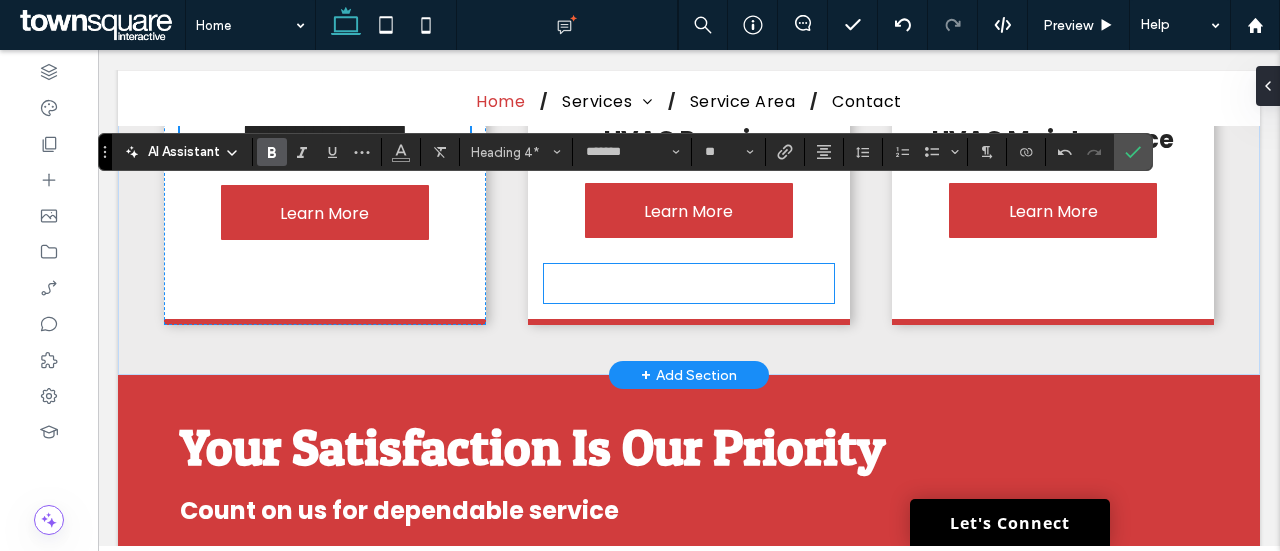 type on "**" 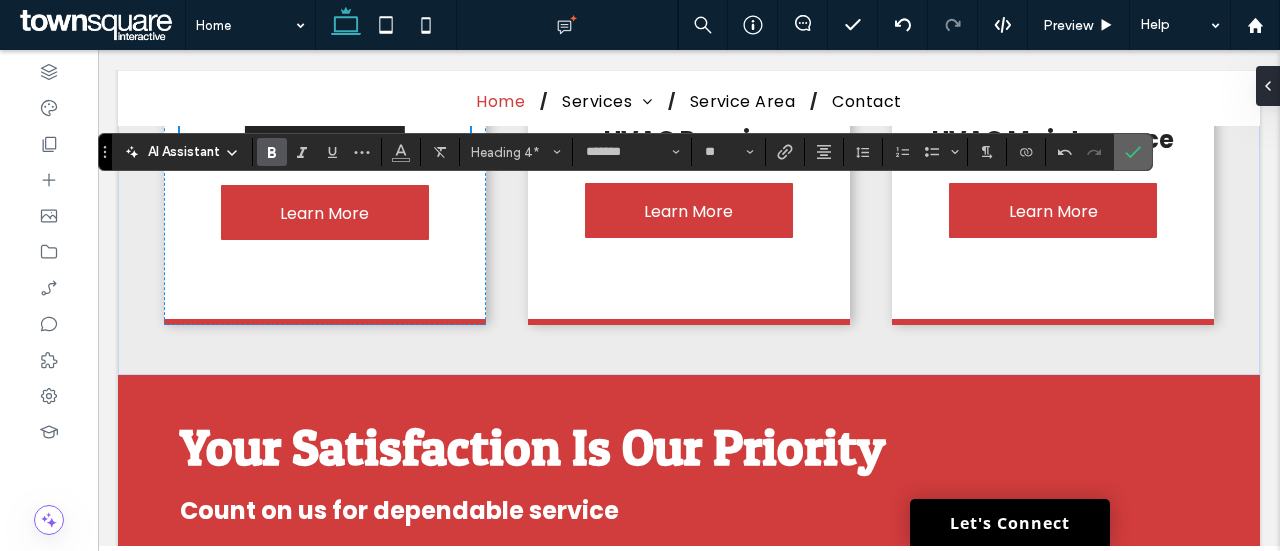 click at bounding box center [1133, 152] 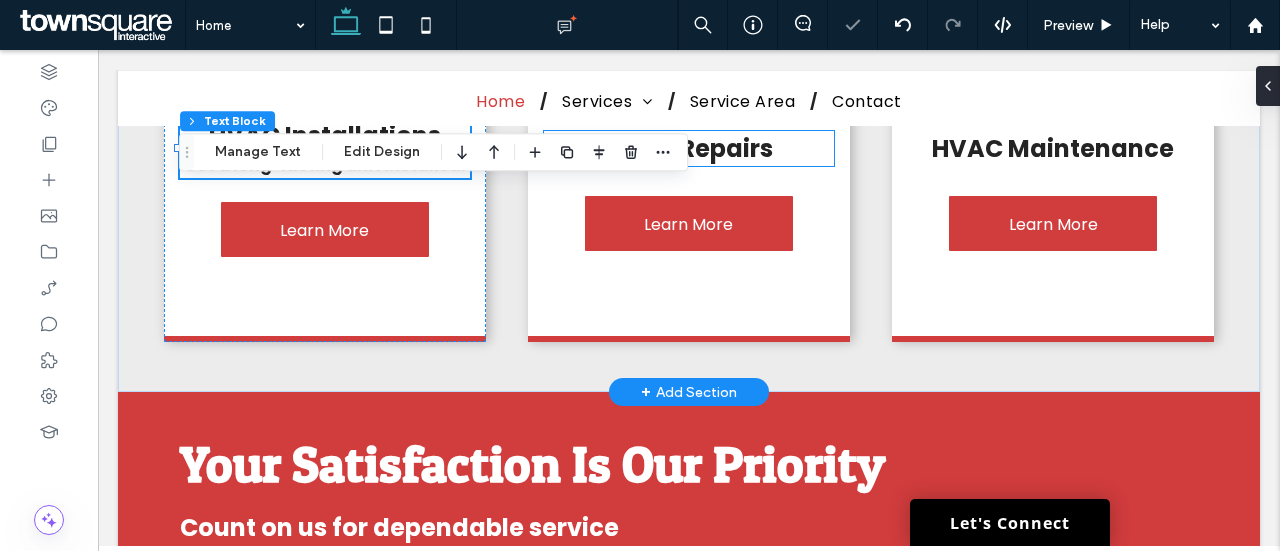 click on "HVAC Repairs" at bounding box center (688, 148) 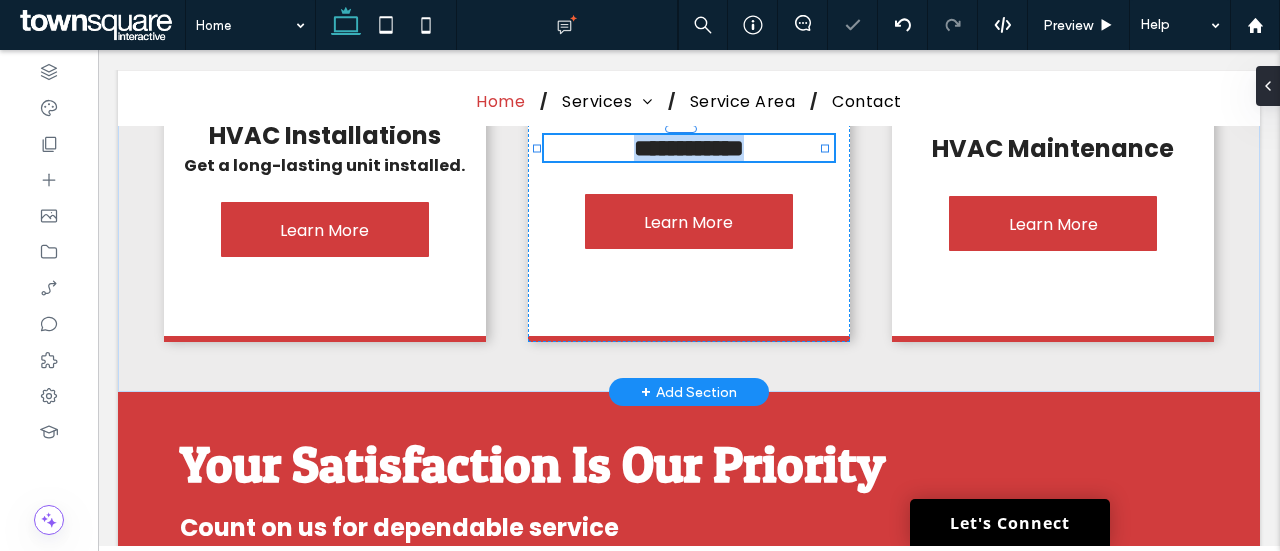 type on "*******" 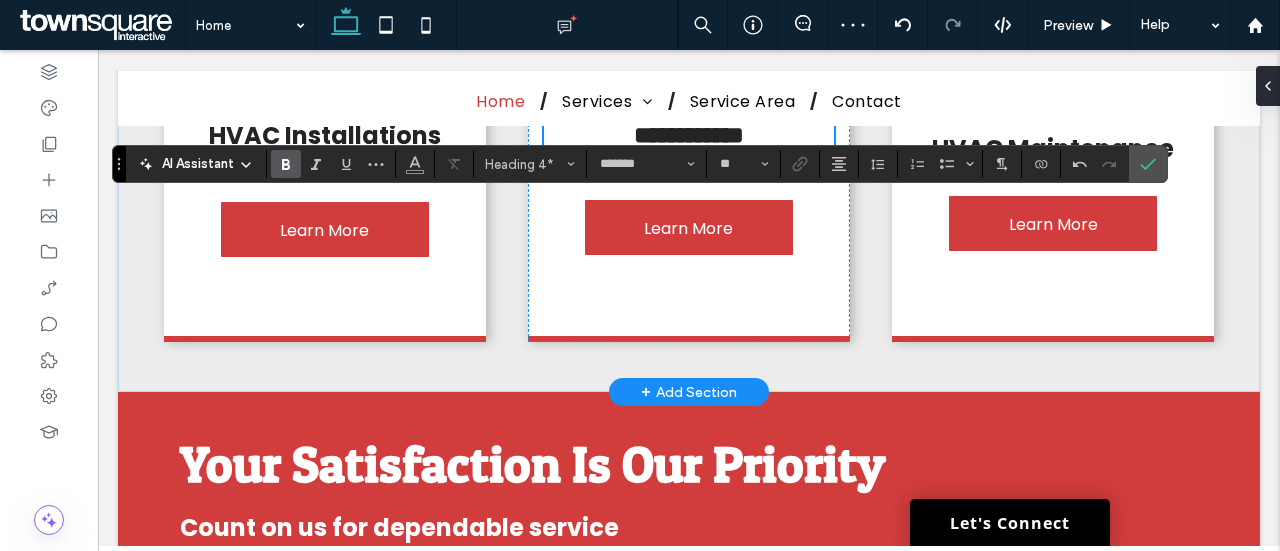 type 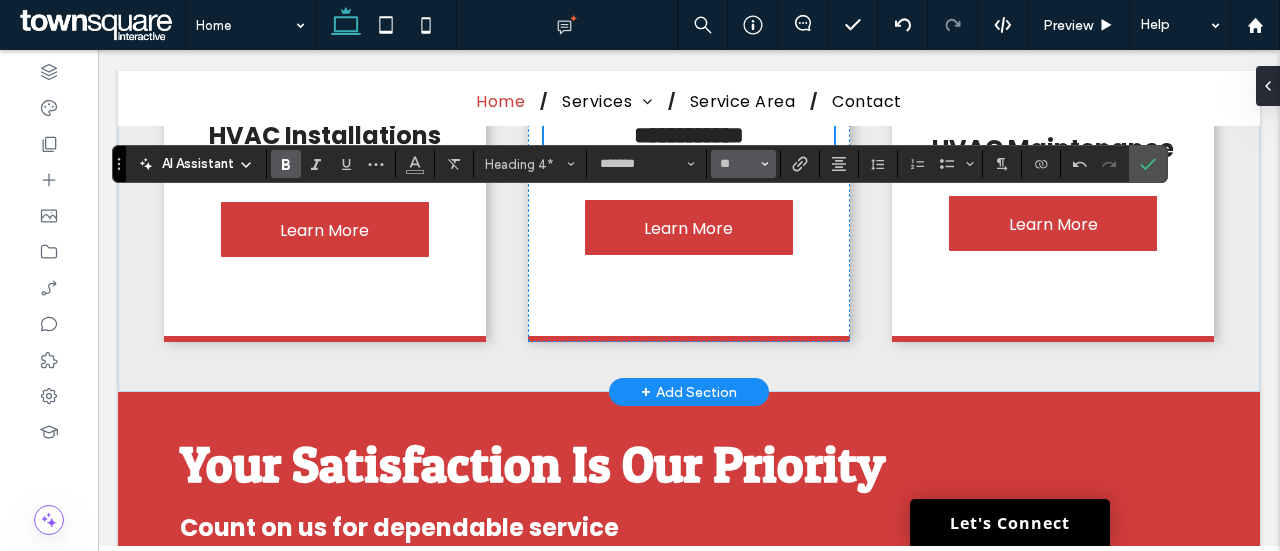 click 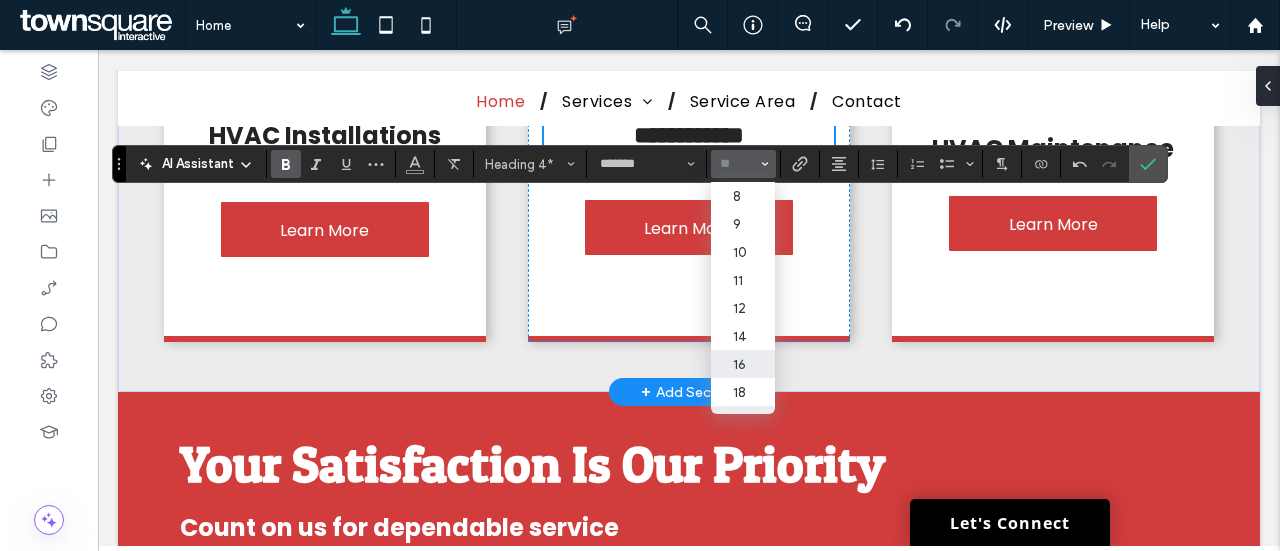 click on "16" at bounding box center (743, 364) 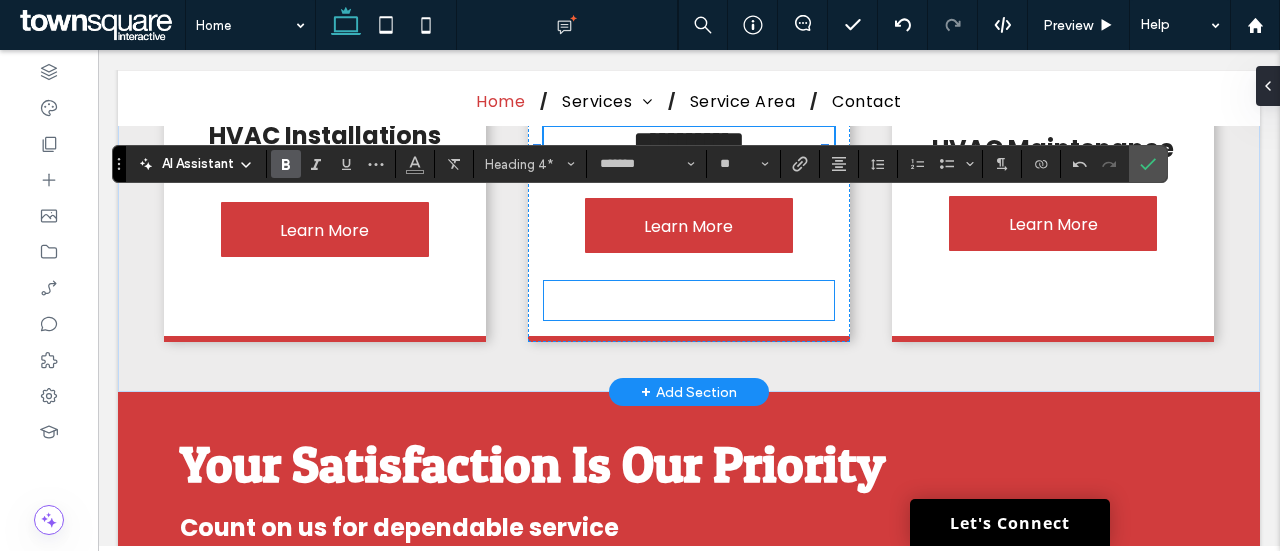 type on "**" 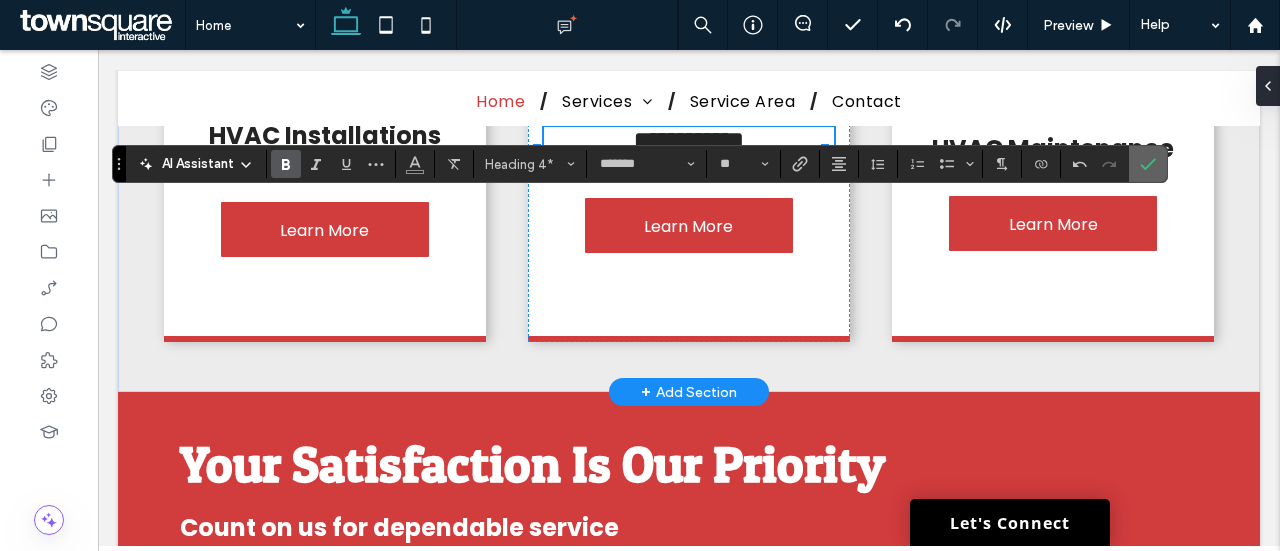 drag, startPoint x: 1147, startPoint y: 164, endPoint x: 1014, endPoint y: 134, distance: 136.34148 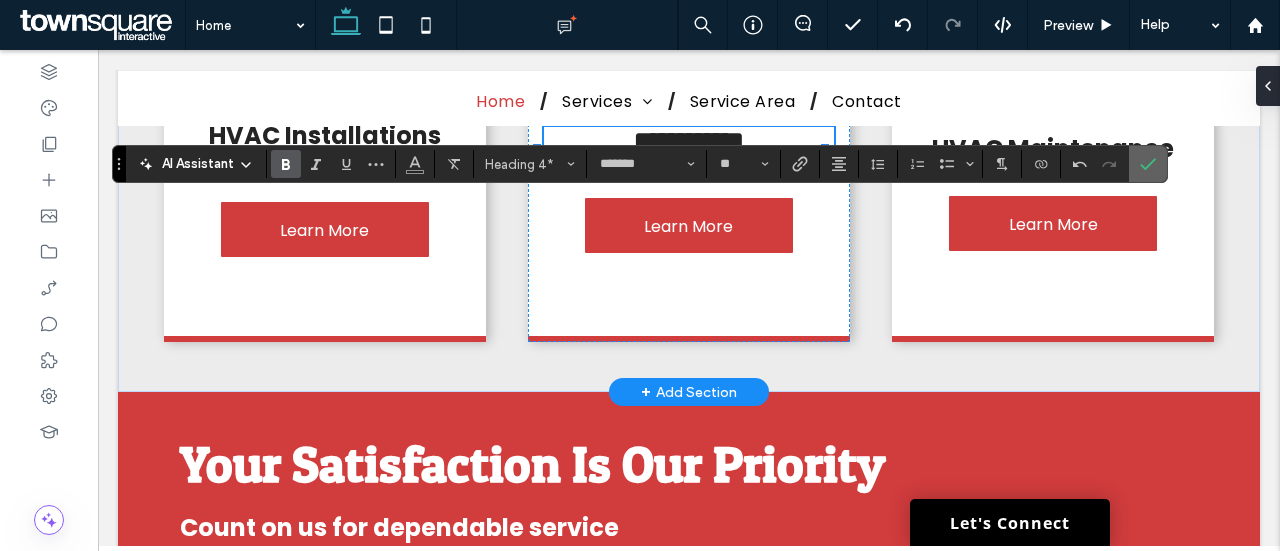 click 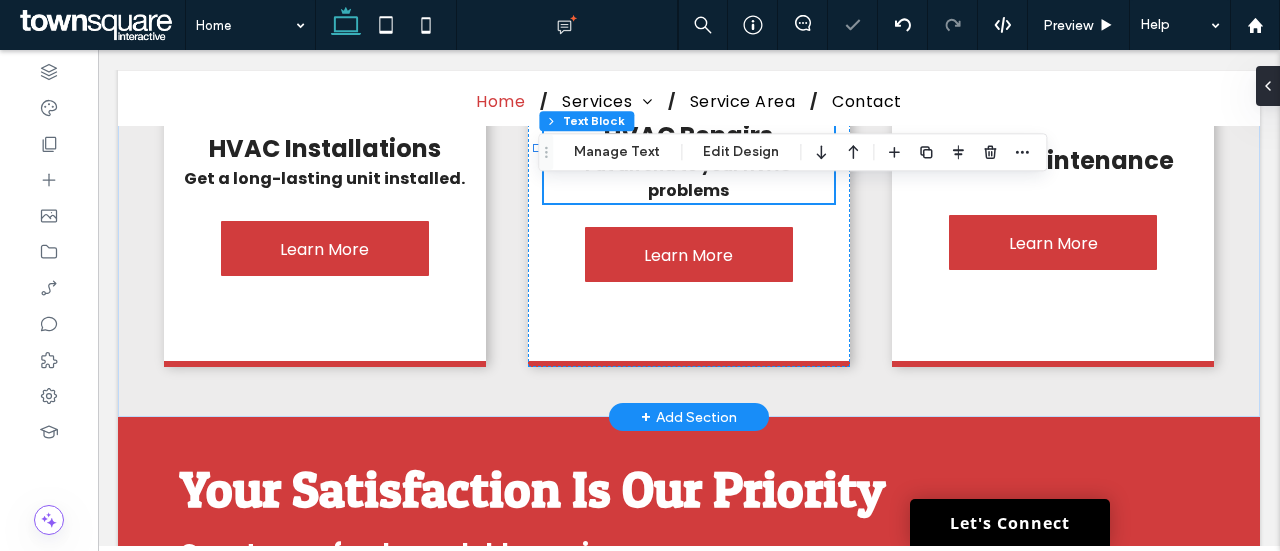 click on "Put an end to your HVAC problems" at bounding box center [688, 178] 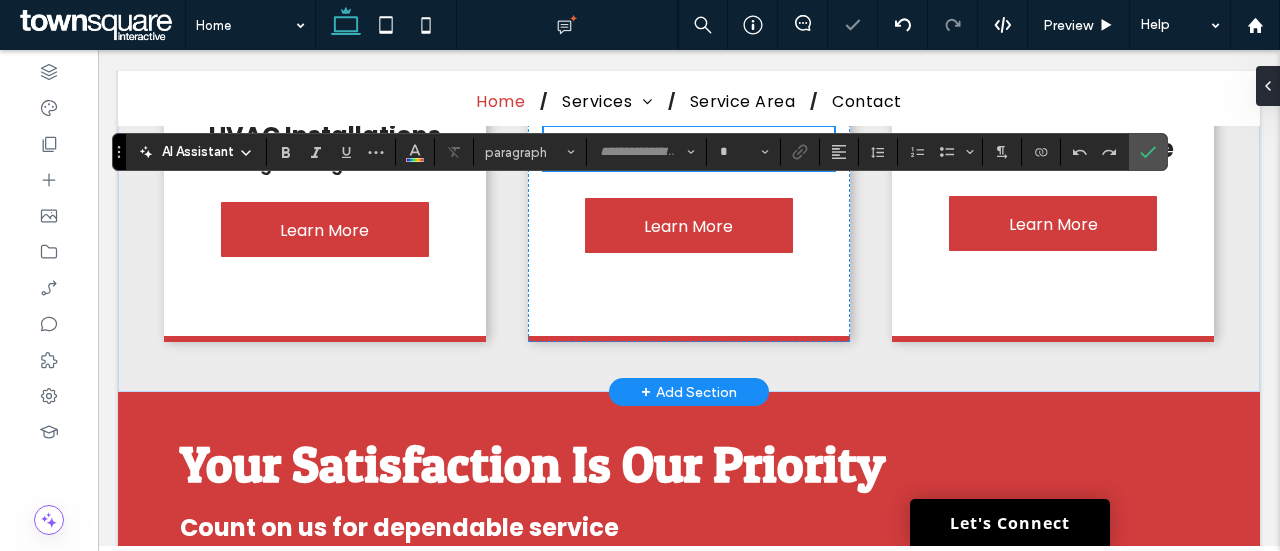type on "*******" 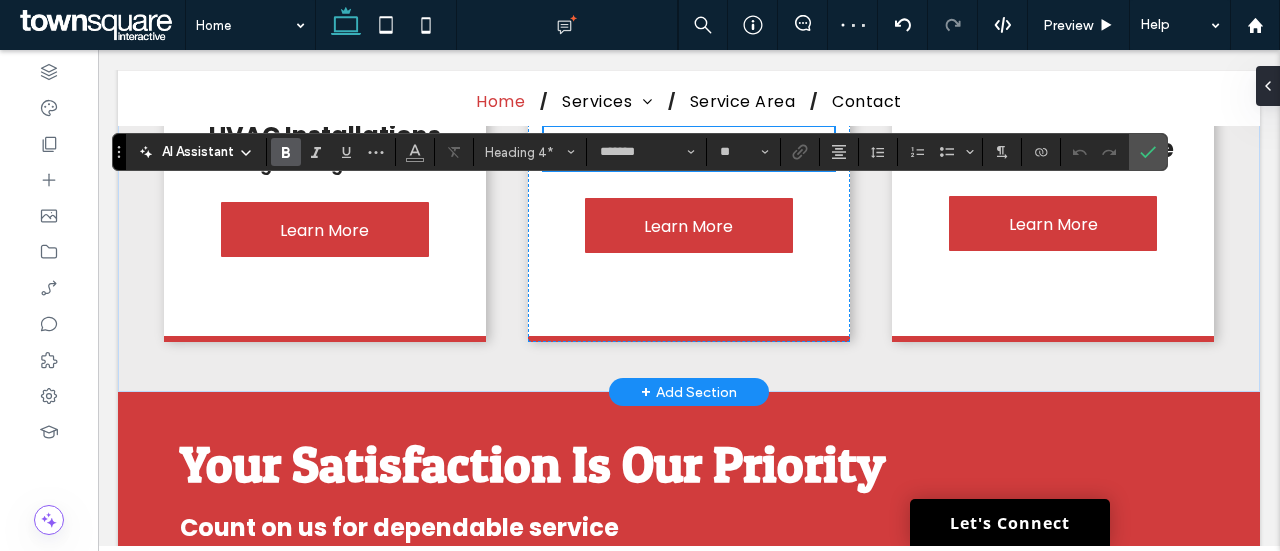 type 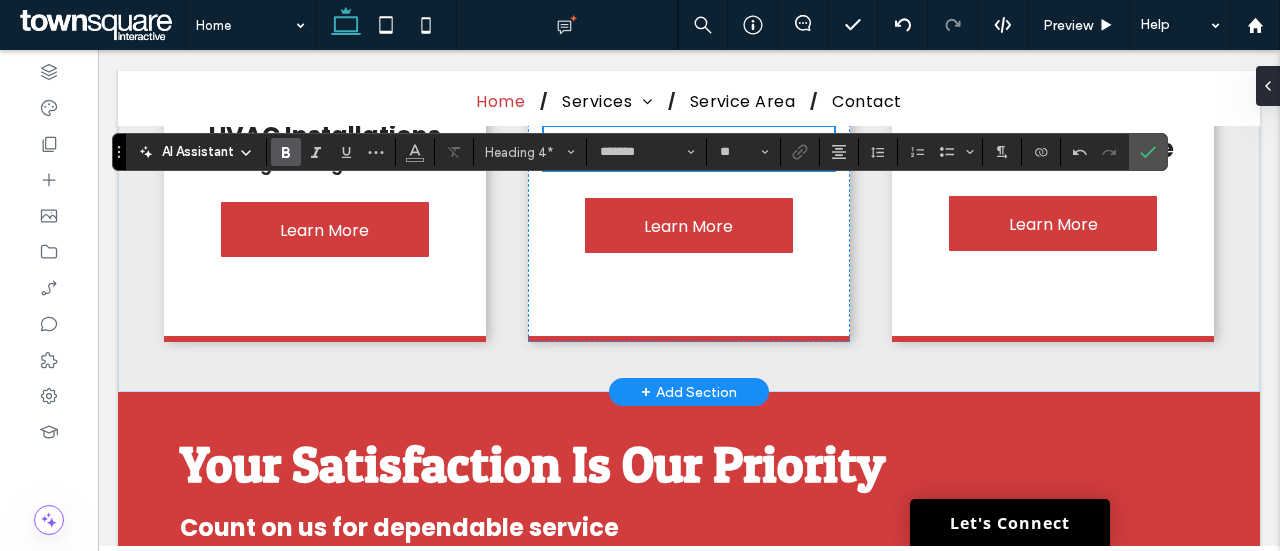 click on "**********" at bounding box center [689, 161] 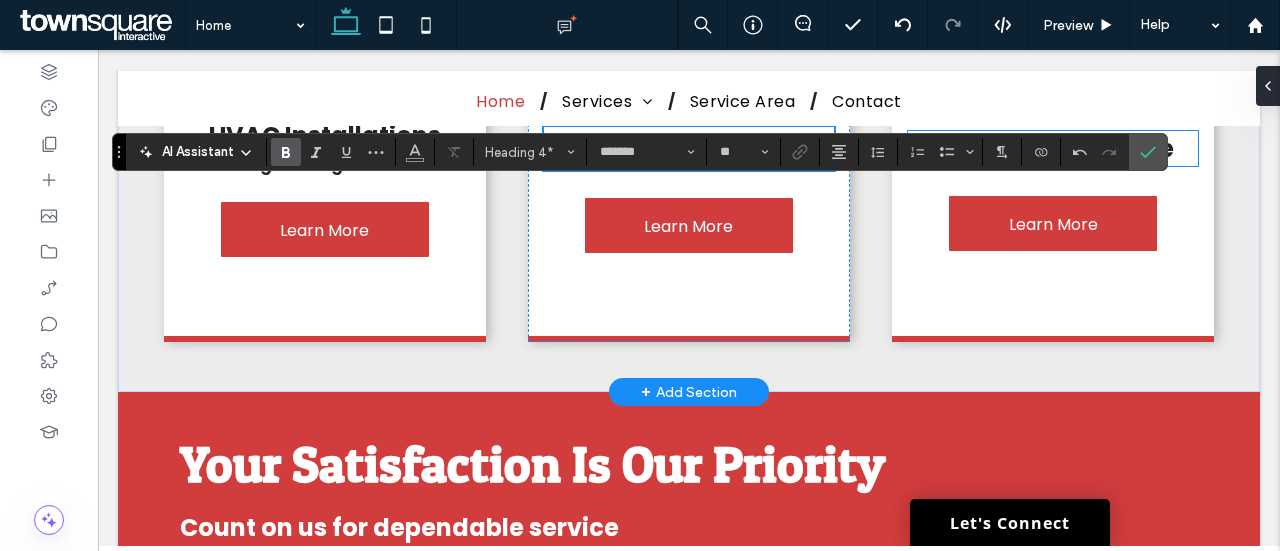 click on "HVAC Maintenance" at bounding box center (1053, 148) 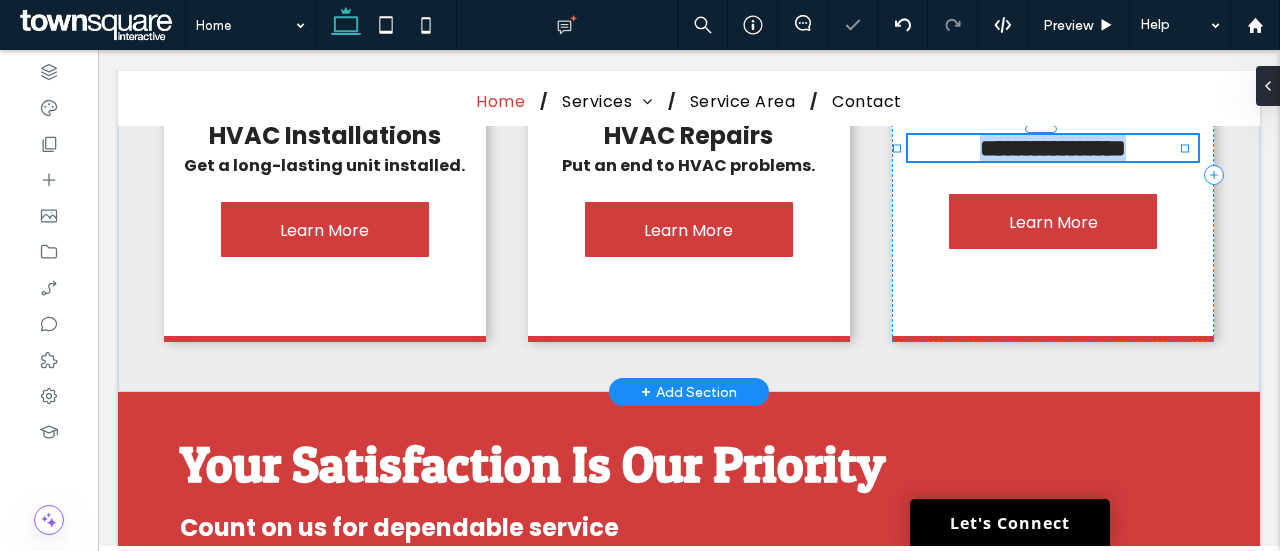 type on "*******" 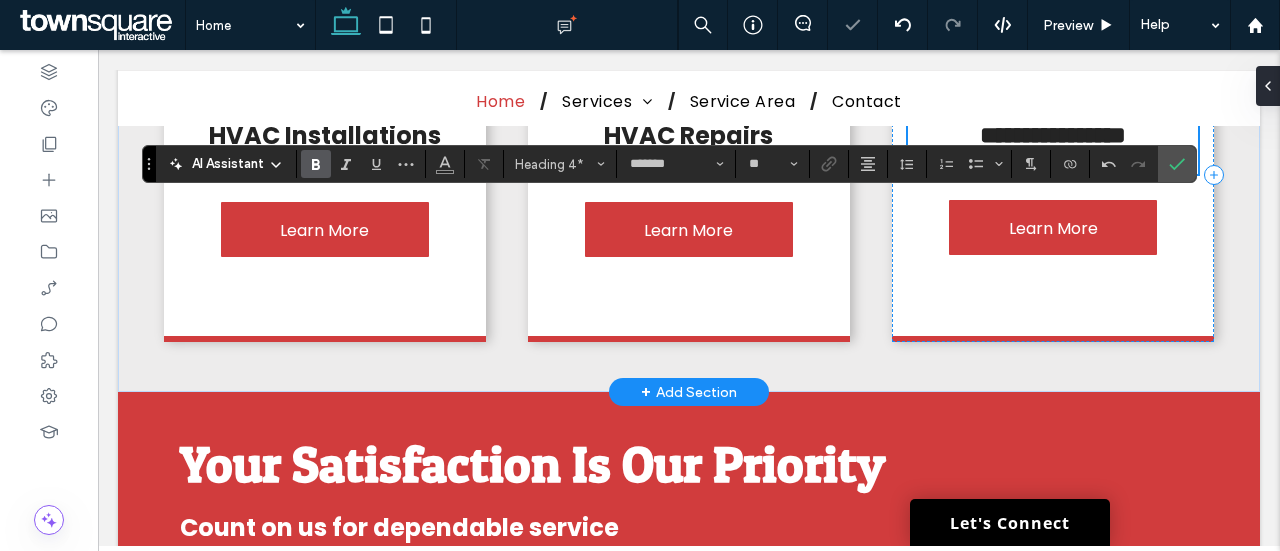 type 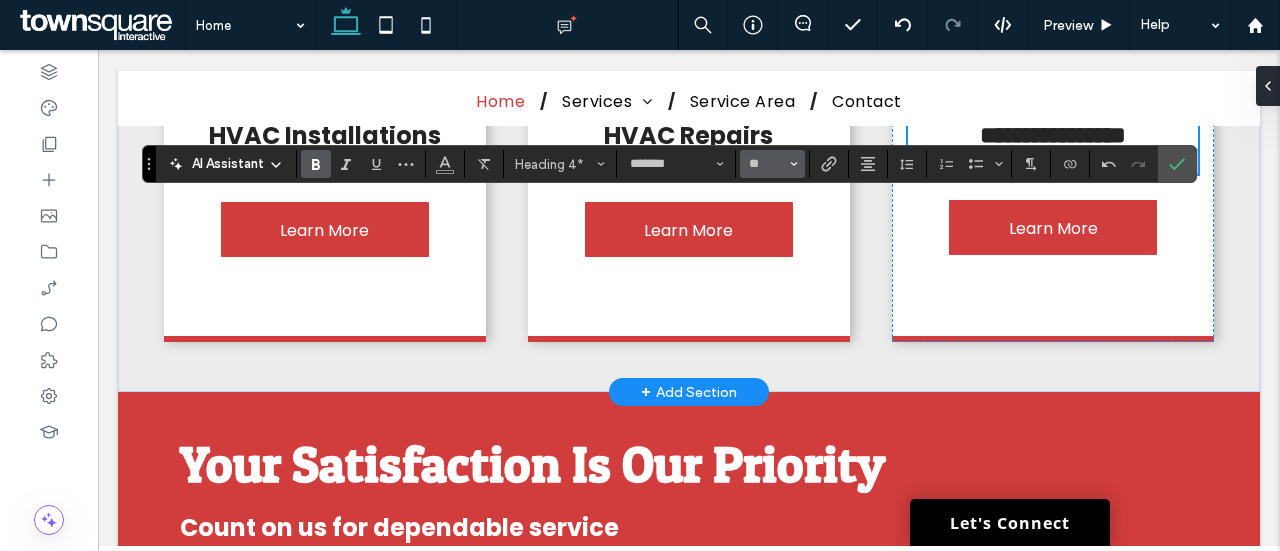 click 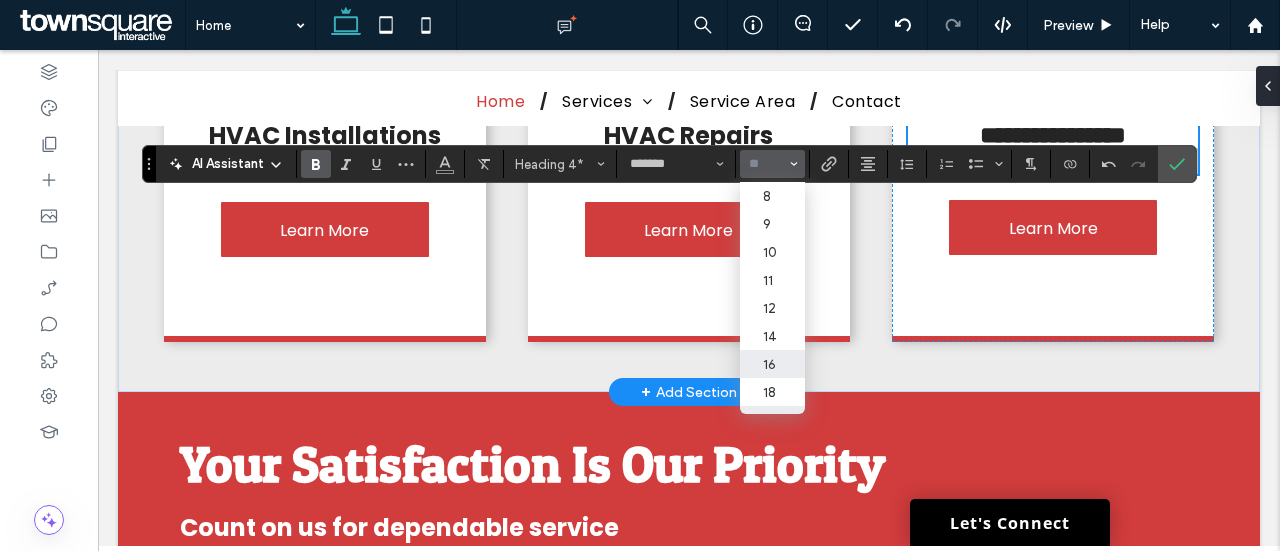 click on "16" at bounding box center (772, 364) 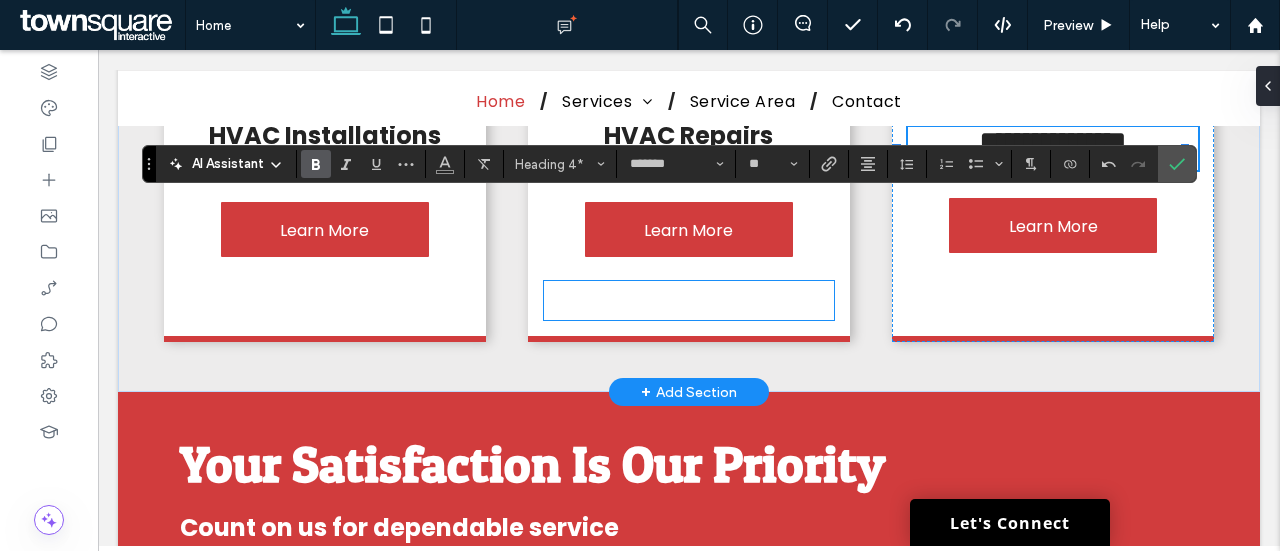 type on "**" 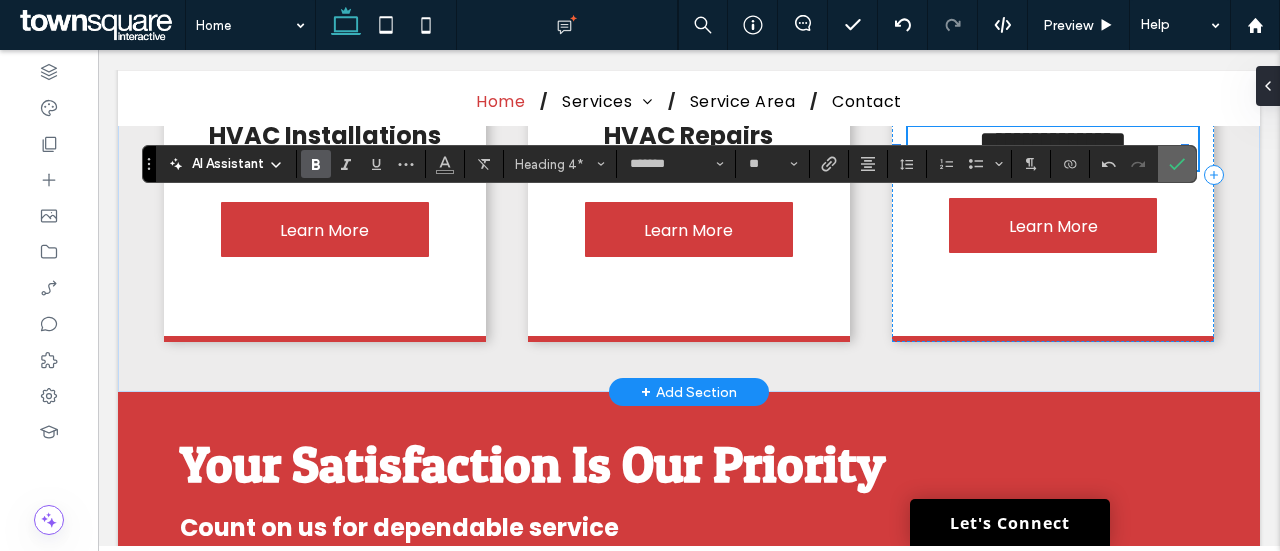 click 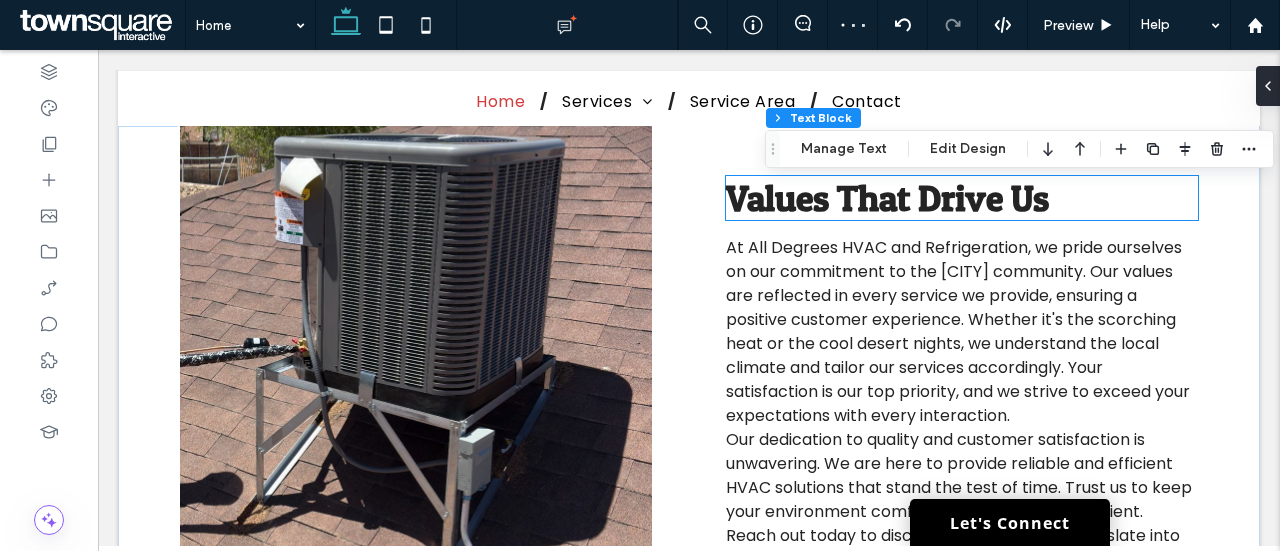 scroll, scrollTop: 2151, scrollLeft: 0, axis: vertical 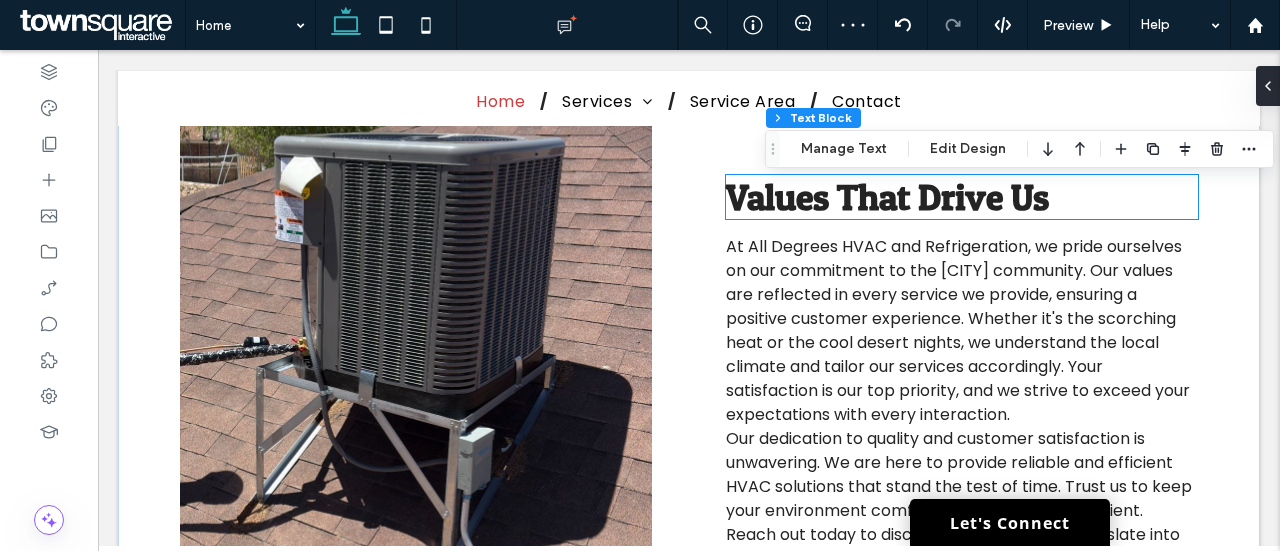 click on "Values That Drive Us" at bounding box center [887, 197] 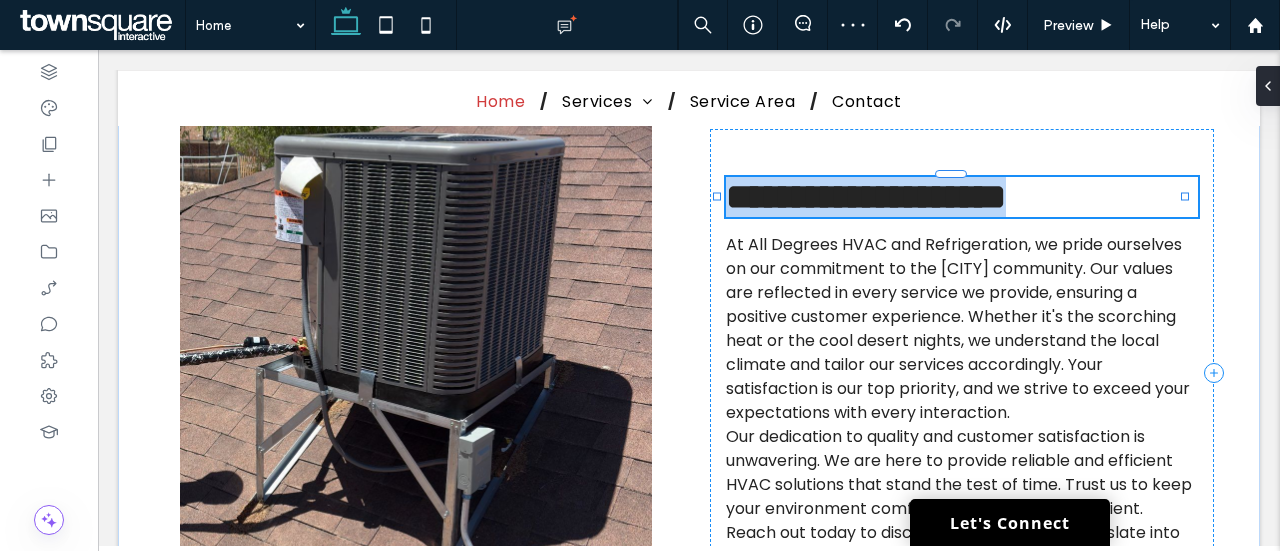 type on "*********" 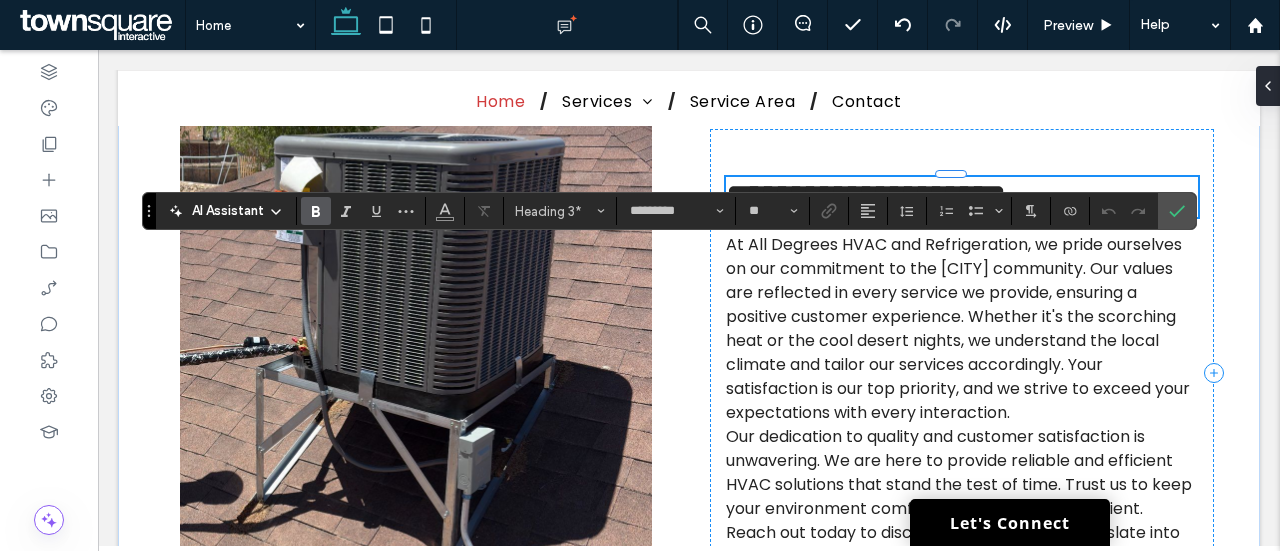 type 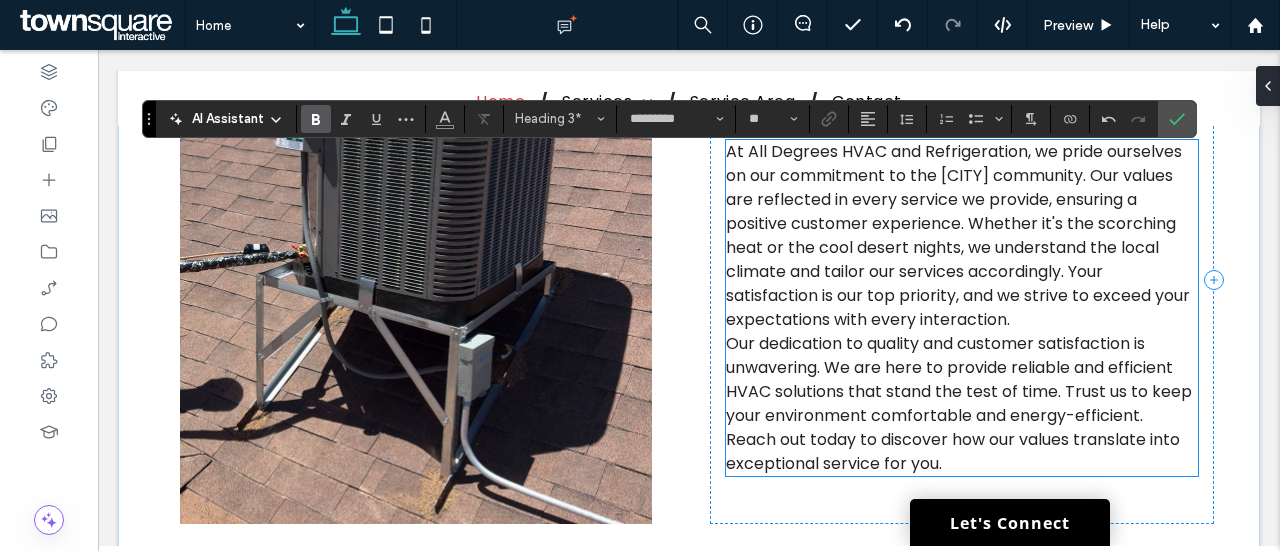 scroll, scrollTop: 2260, scrollLeft: 0, axis: vertical 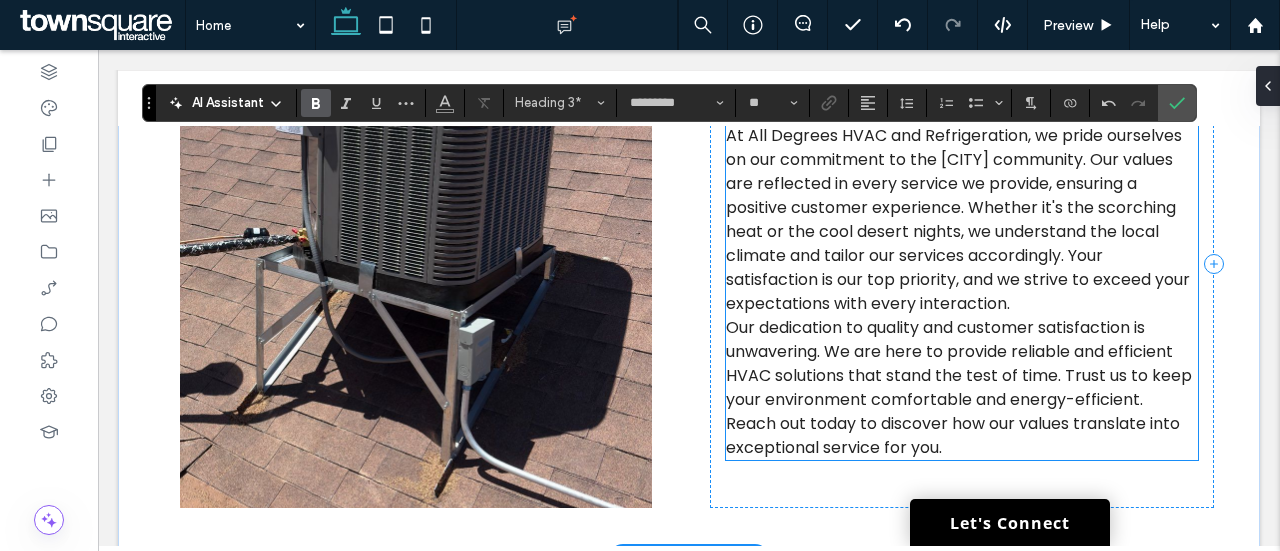 click on "At All Degrees HVAC and Refrigeration, we pride ourselves on our commitment to the El Paso community. Our values are reflected in every service we provide, ensuring a positive customer experience. Whether it's the scorching heat or the cool desert nights, we understand the local climate and tailor our services accordingly. Your satisfaction is our top priority, and we strive to exceed your expectations with every interaction." at bounding box center [958, 219] 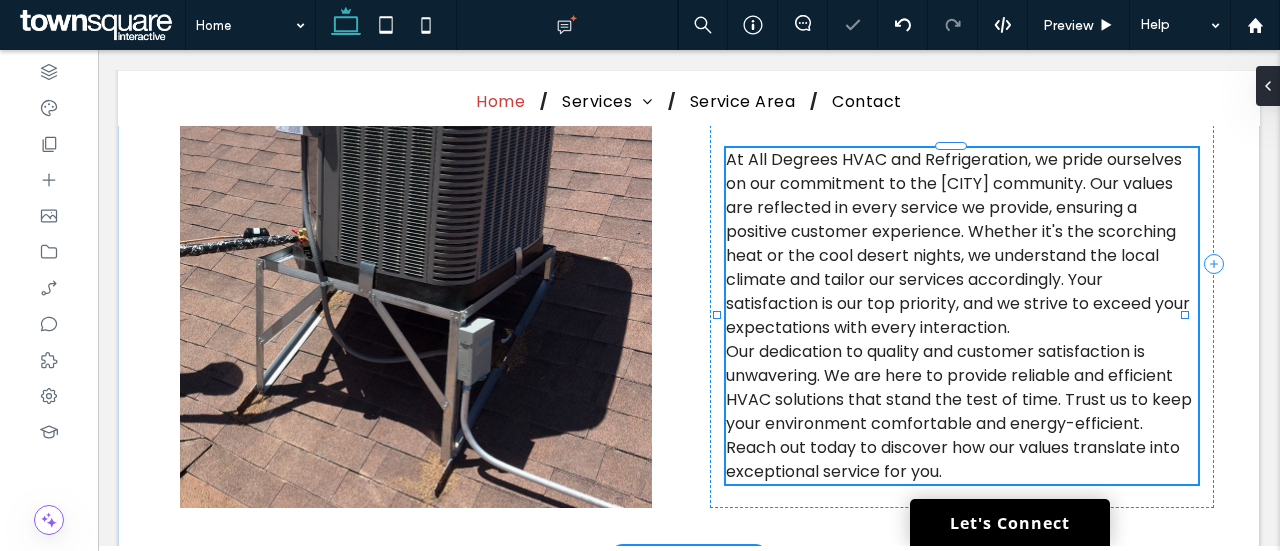 click on "At All Degrees HVAC and Refrigeration, we pride ourselves on our commitment to the El Paso community. Our values are reflected in every service we provide, ensuring a positive customer experience. Whether it's the scorching heat or the cool desert nights, we understand the local climate and tailor our services accordingly. Your satisfaction is our top priority, and we strive to exceed your expectations with every interaction. Our dedication to quality and customer satisfaction is unwavering. We are here to provide reliable and efficient HVAC solutions that stand the test of time. Trust us to keep your environment comfortable and energy-efficient. Reach out today to discover how our values translate into exceptional service for you." at bounding box center [962, 316] 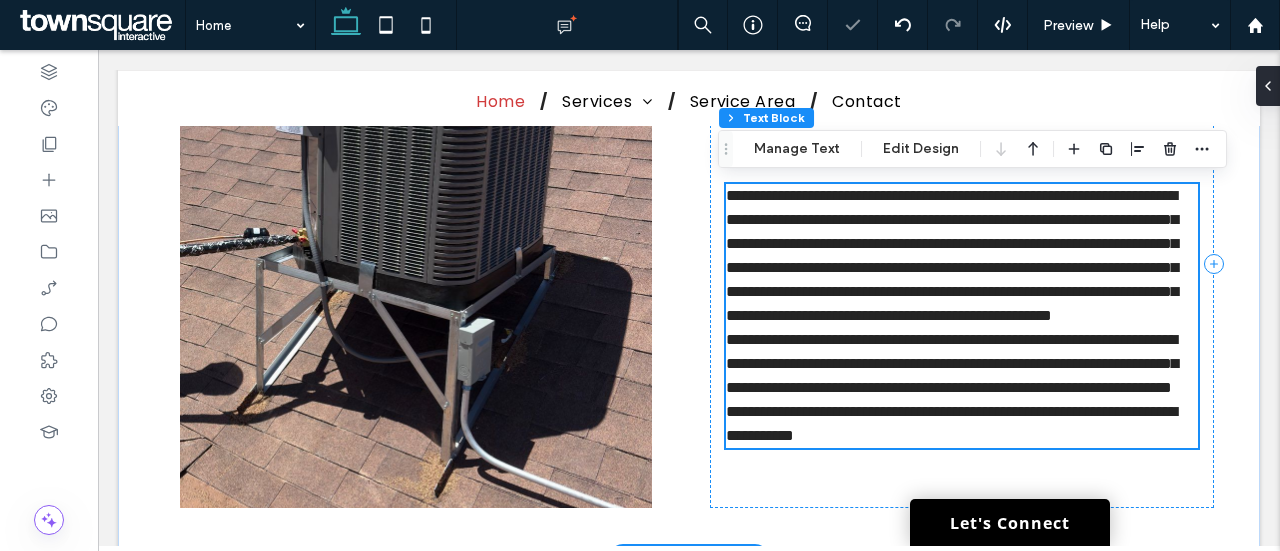 scroll, scrollTop: 2347, scrollLeft: 0, axis: vertical 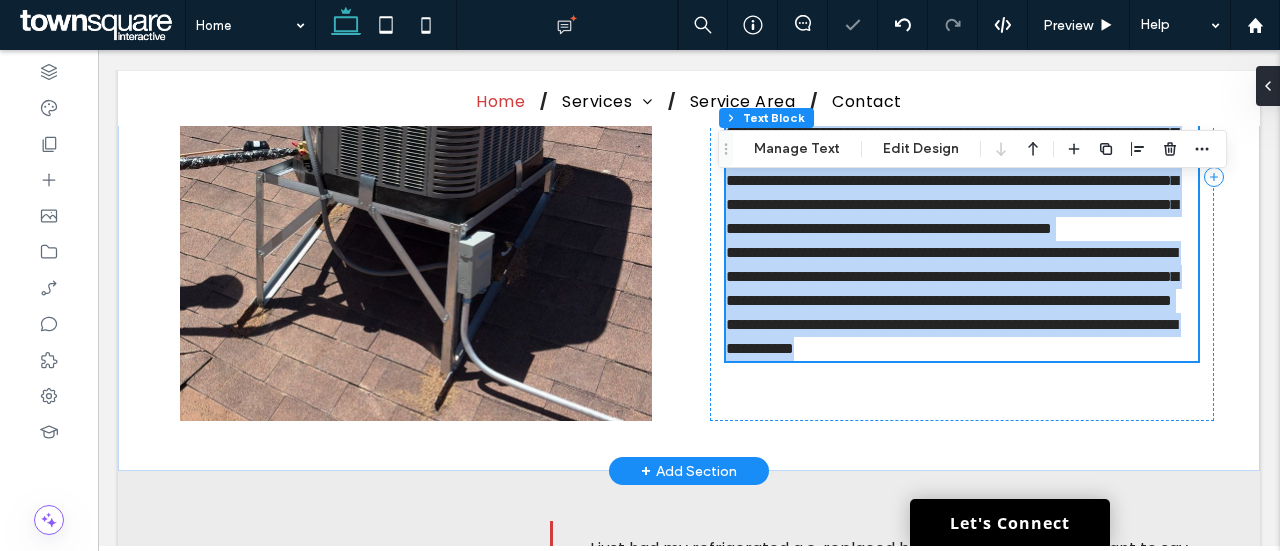 type on "*******" 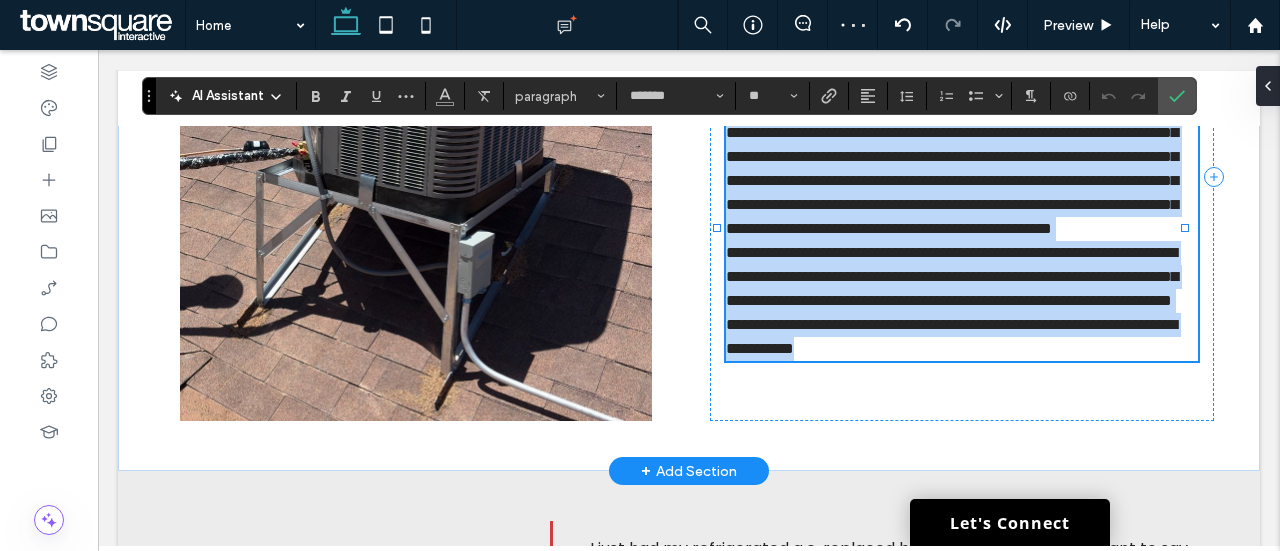 click on "**********" at bounding box center [952, 168] 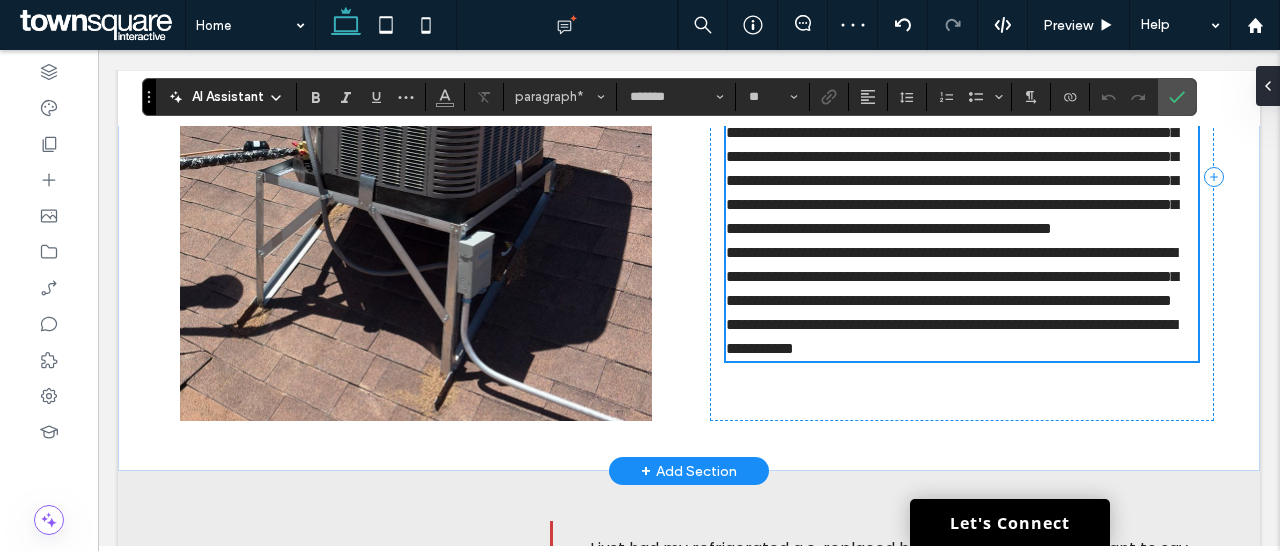 scroll, scrollTop: 2346, scrollLeft: 0, axis: vertical 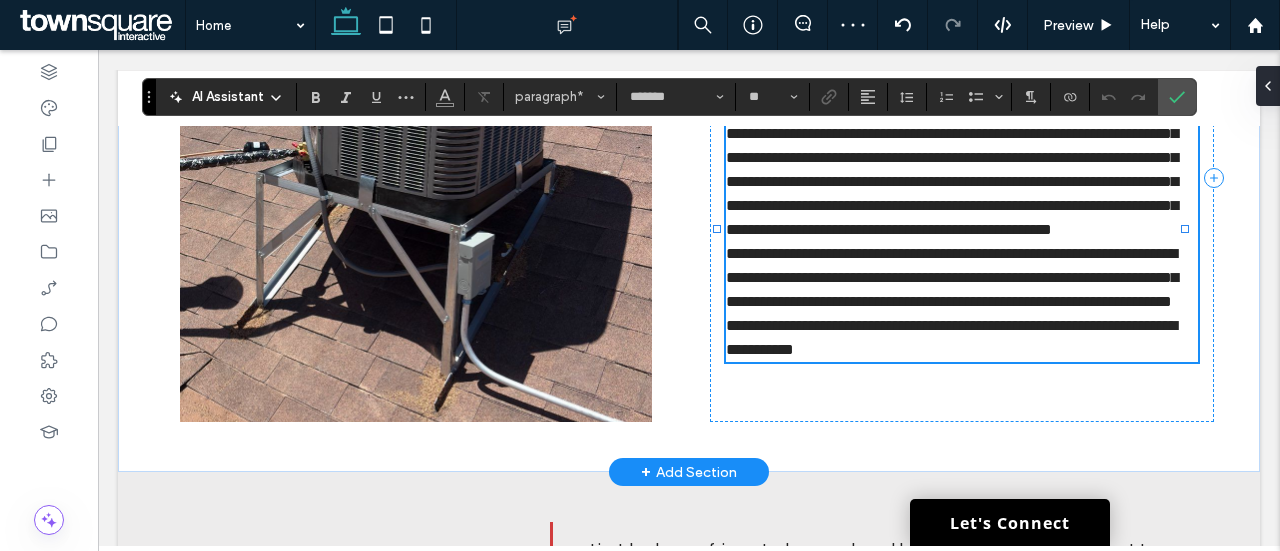 click on "**********" at bounding box center [952, 169] 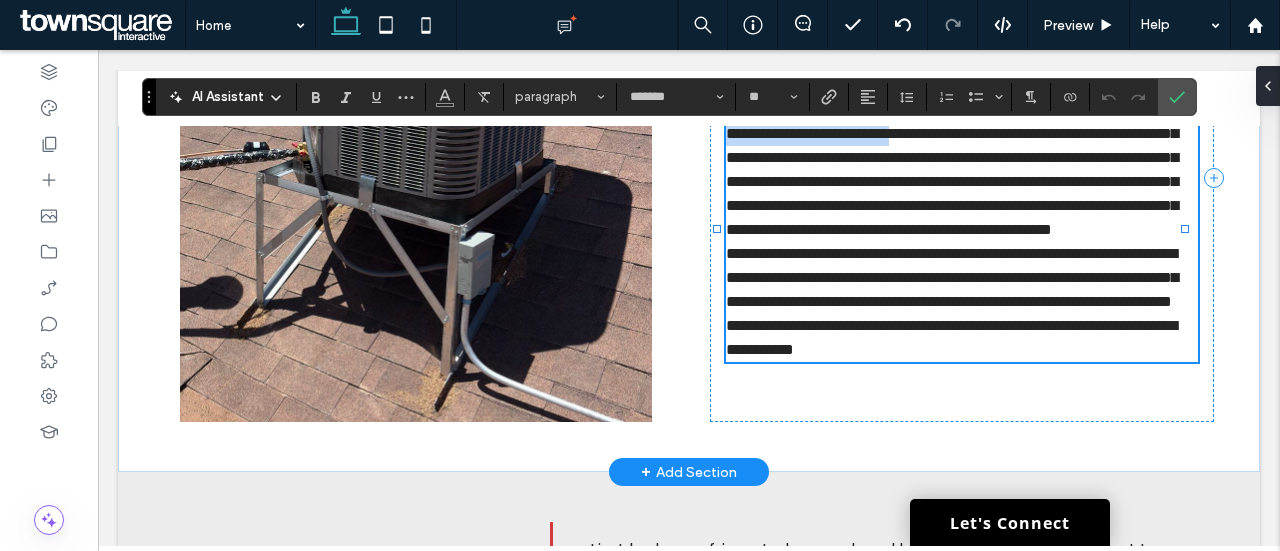 scroll, scrollTop: 2370, scrollLeft: 0, axis: vertical 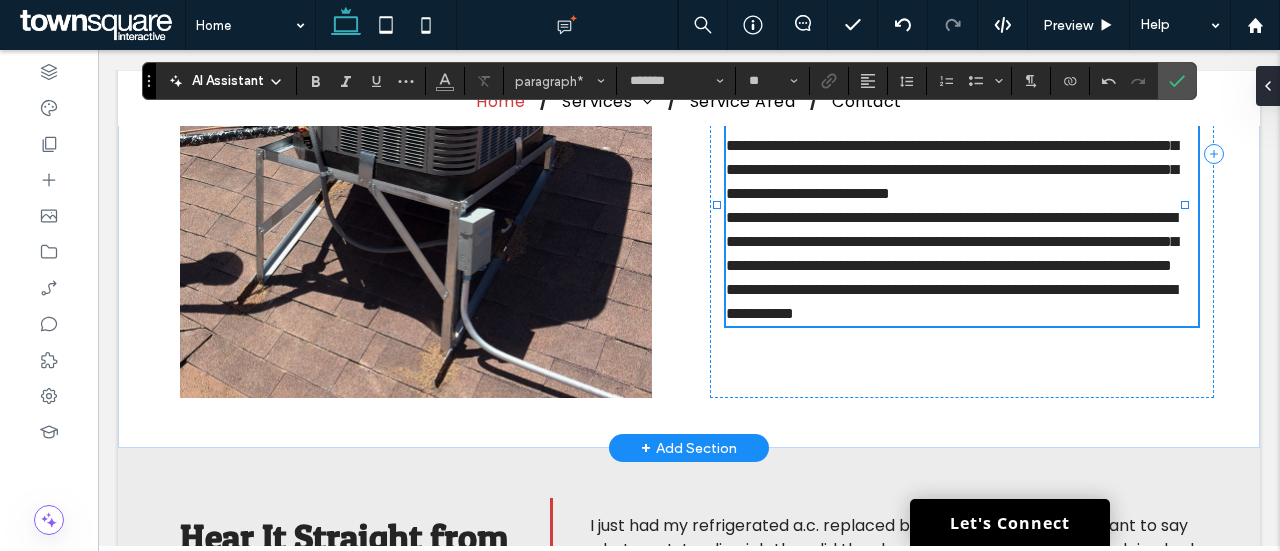 click on "**********" at bounding box center (952, 241) 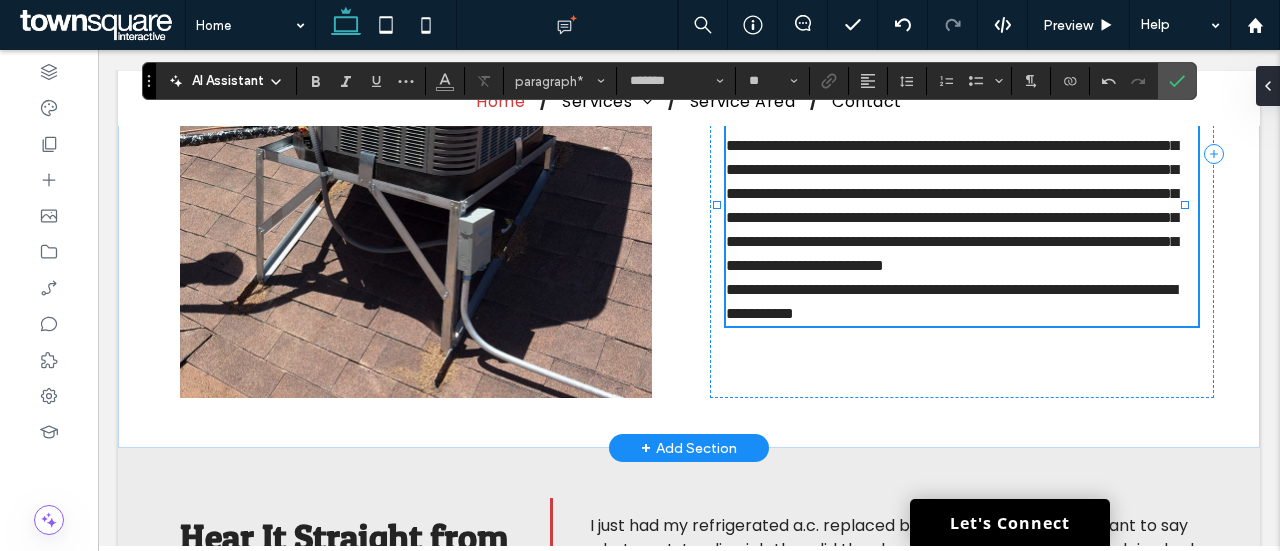 type 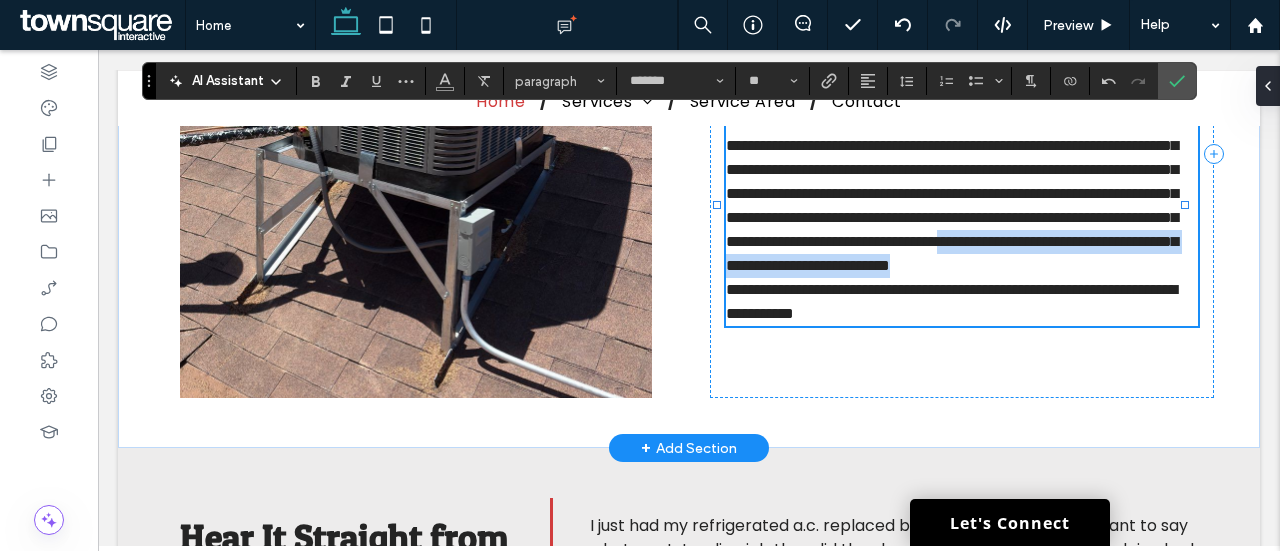 drag, startPoint x: 935, startPoint y: 339, endPoint x: 1112, endPoint y: 349, distance: 177.28226 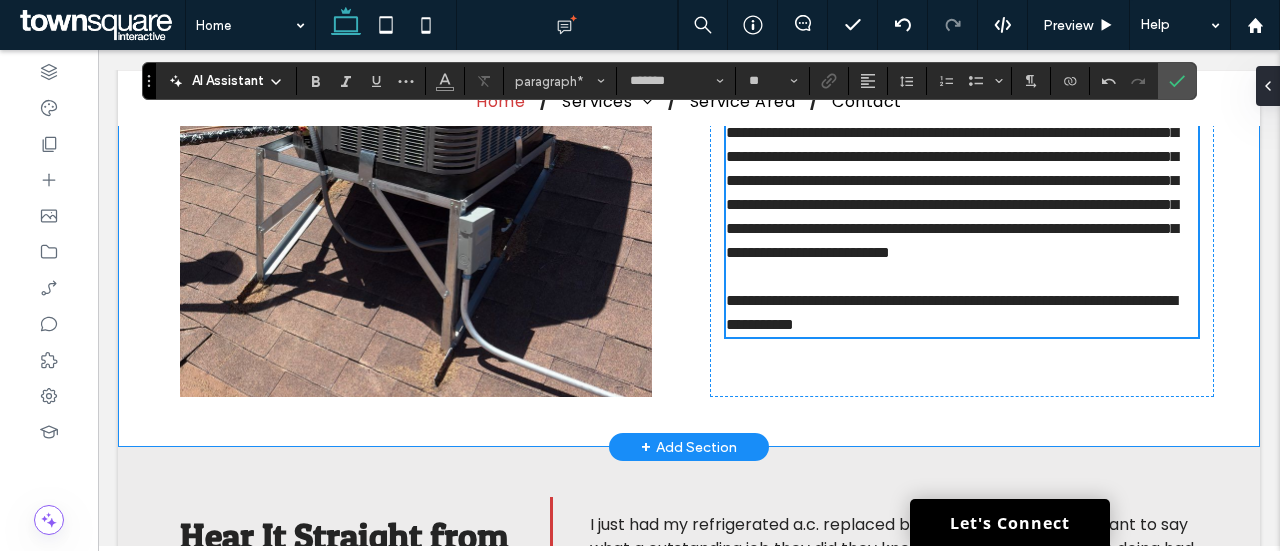 scroll, scrollTop: 2441, scrollLeft: 0, axis: vertical 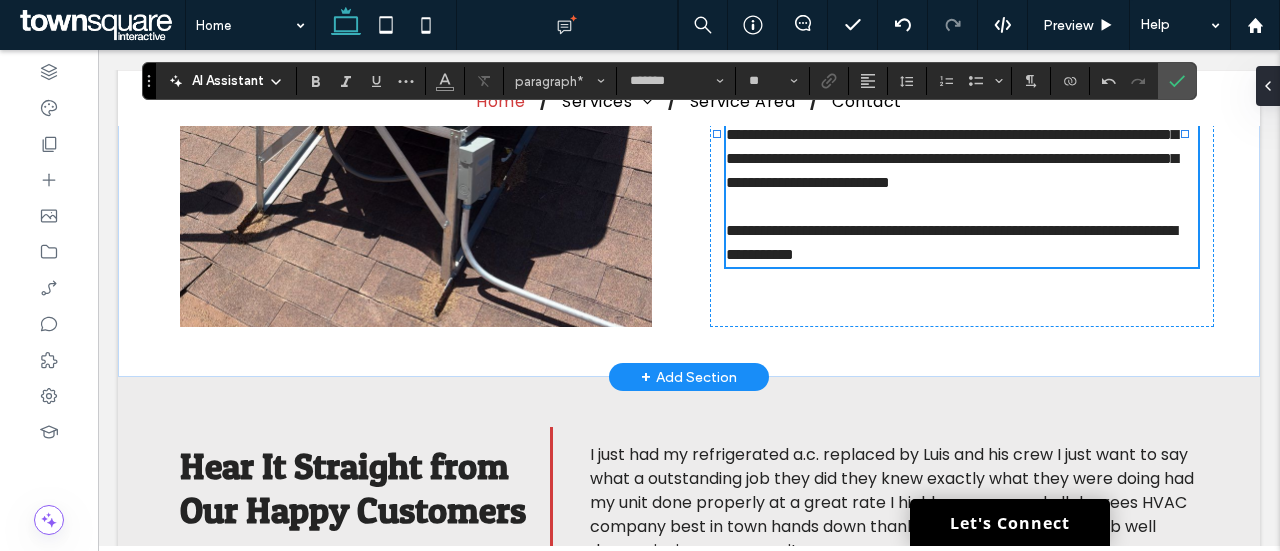 click on "**********" at bounding box center [951, 242] 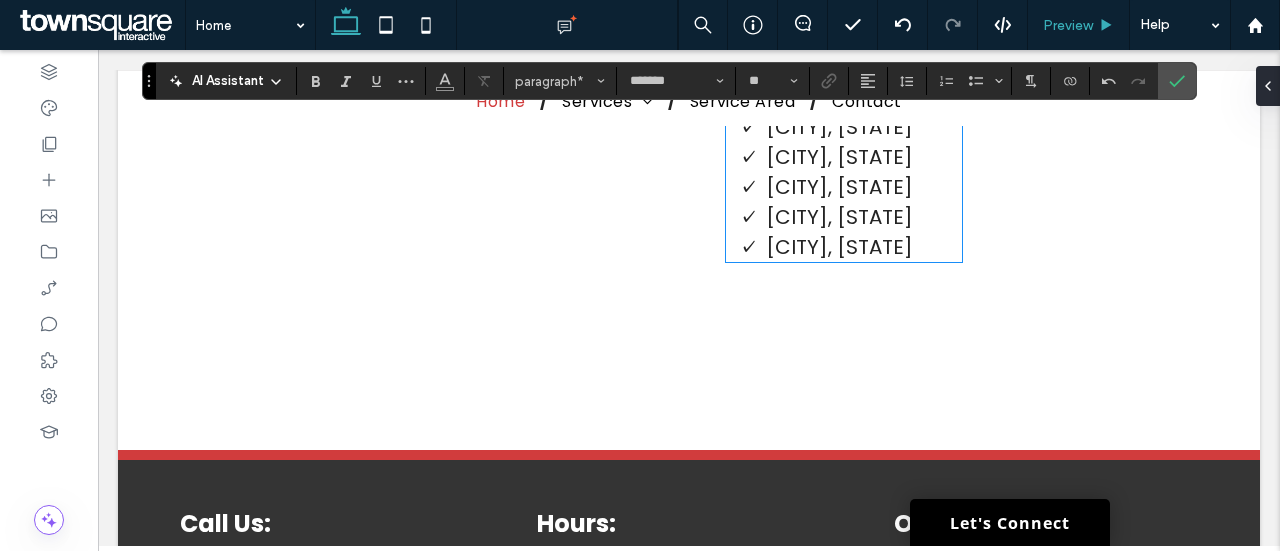 scroll, scrollTop: 3519, scrollLeft: 0, axis: vertical 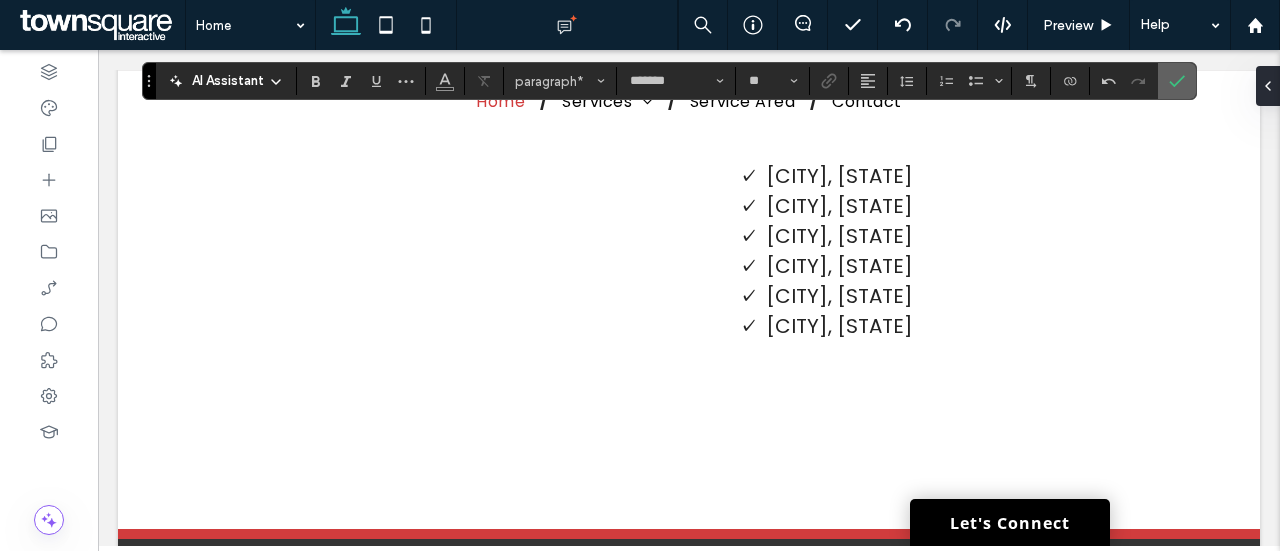 drag, startPoint x: 1184, startPoint y: 90, endPoint x: 1076, endPoint y: 40, distance: 119.0126 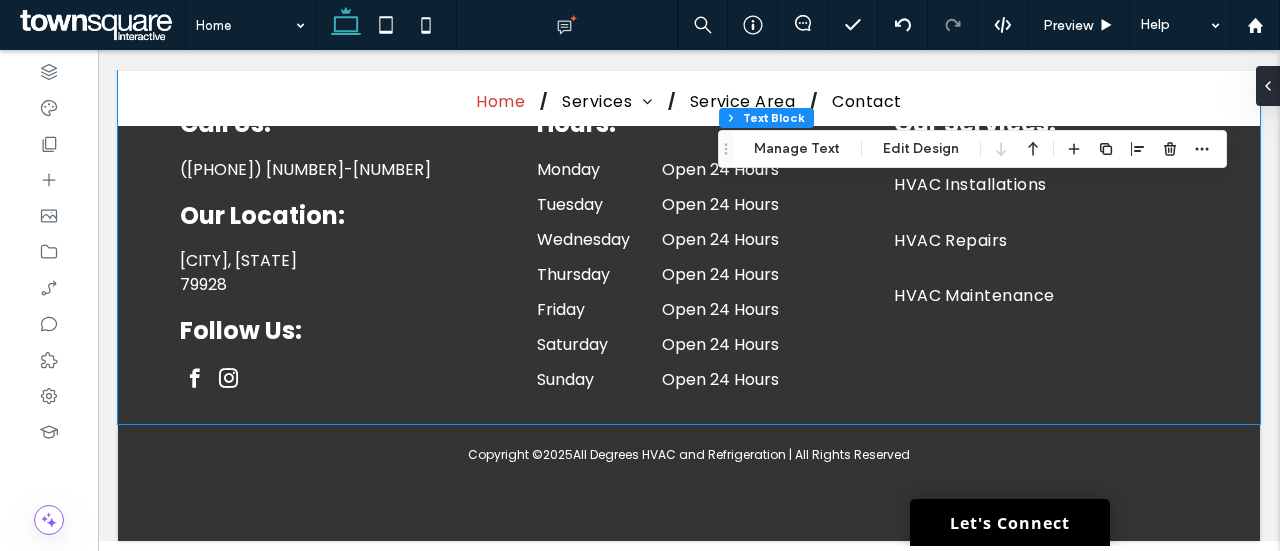 scroll, scrollTop: 4070, scrollLeft: 0, axis: vertical 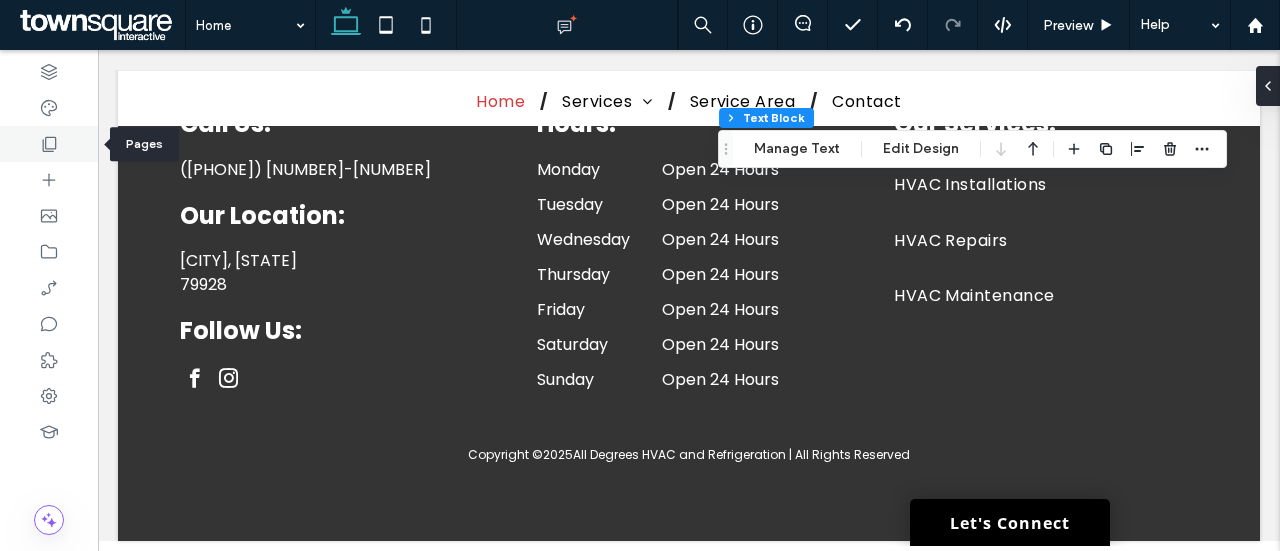 click 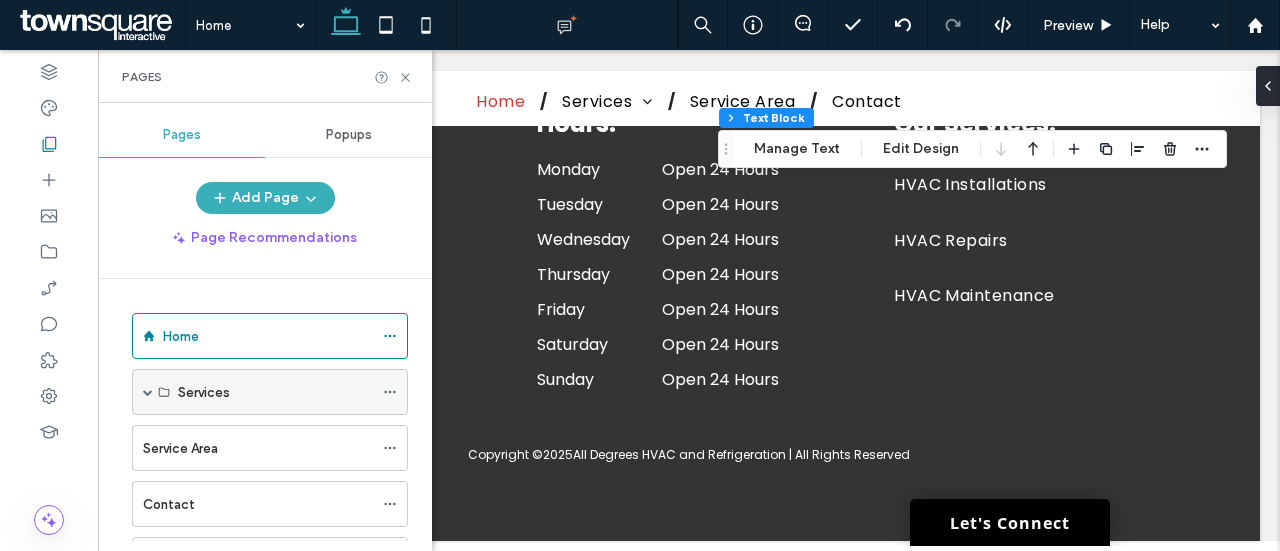 click on "Services" at bounding box center (270, 392) 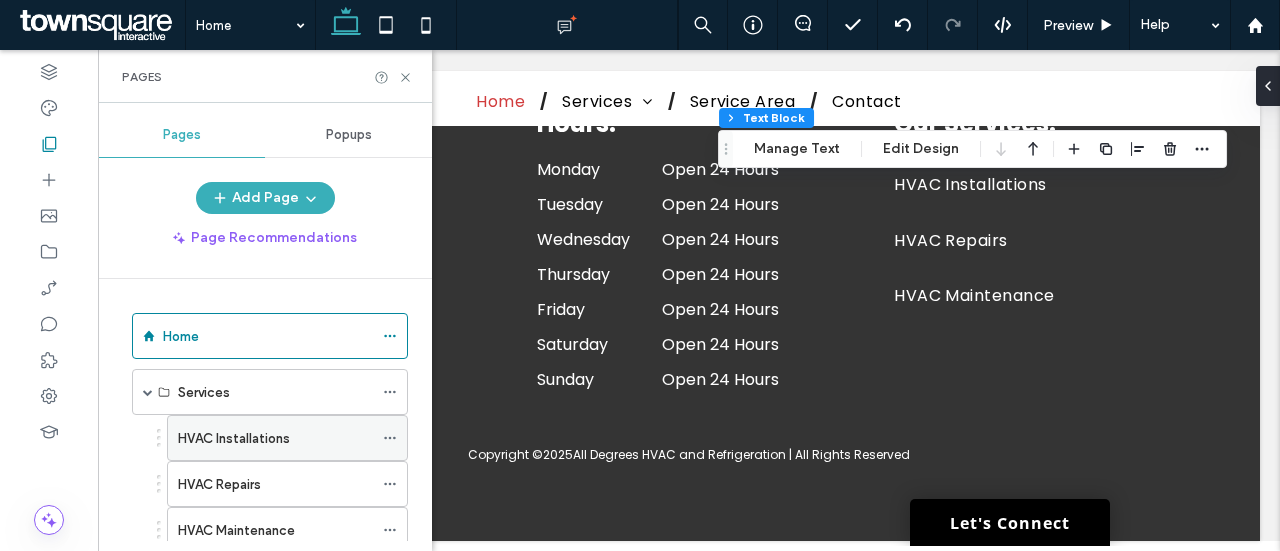 click on "HVAC Installations" at bounding box center (234, 438) 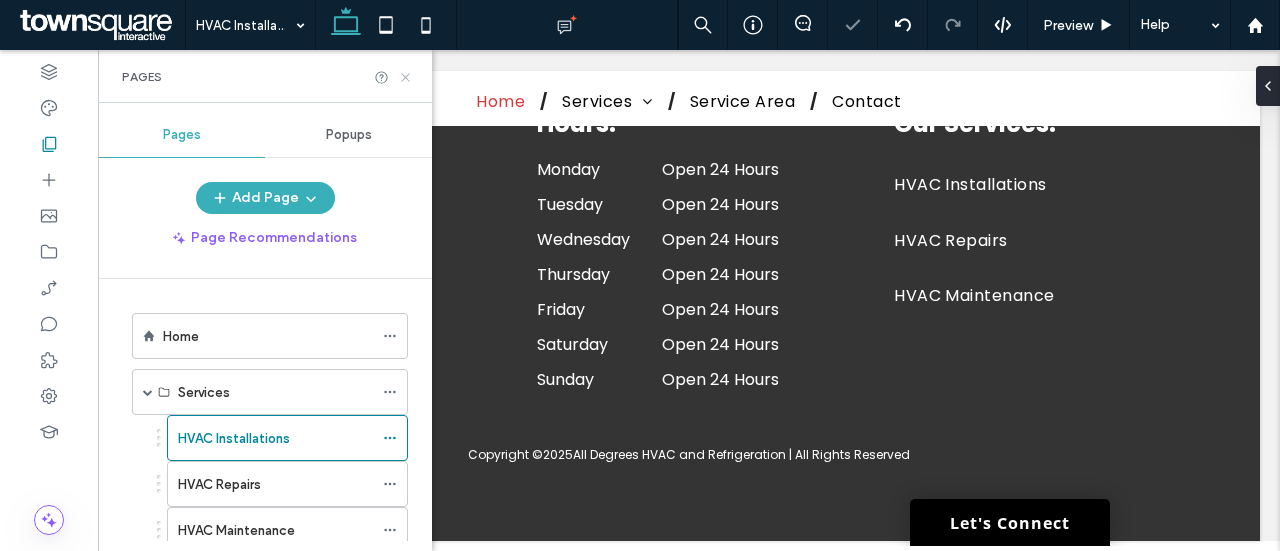 click 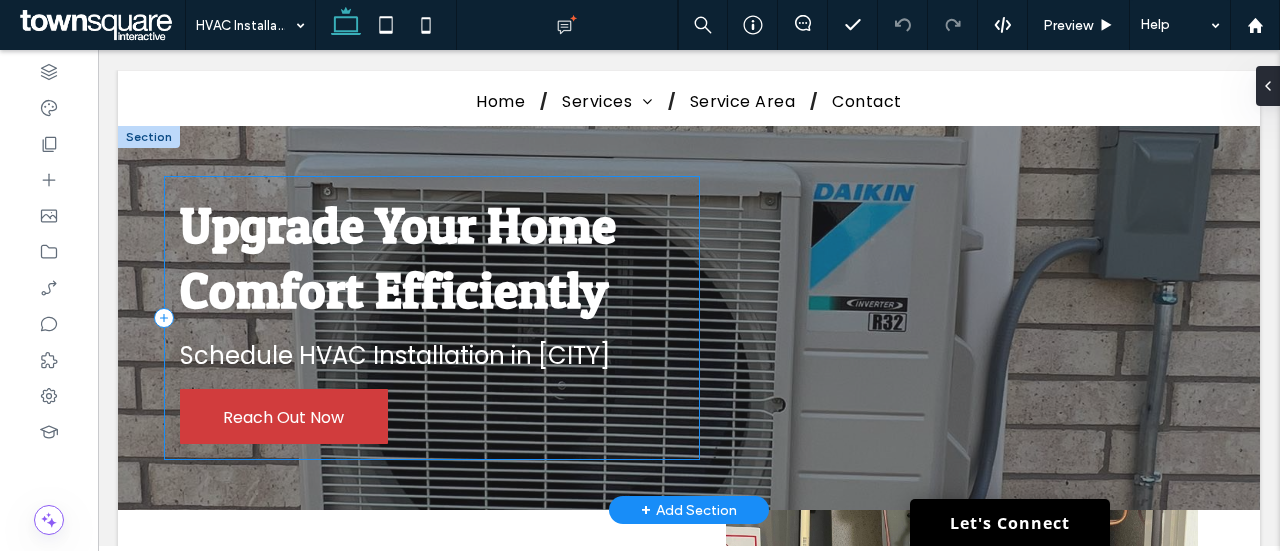 scroll, scrollTop: 64, scrollLeft: 0, axis: vertical 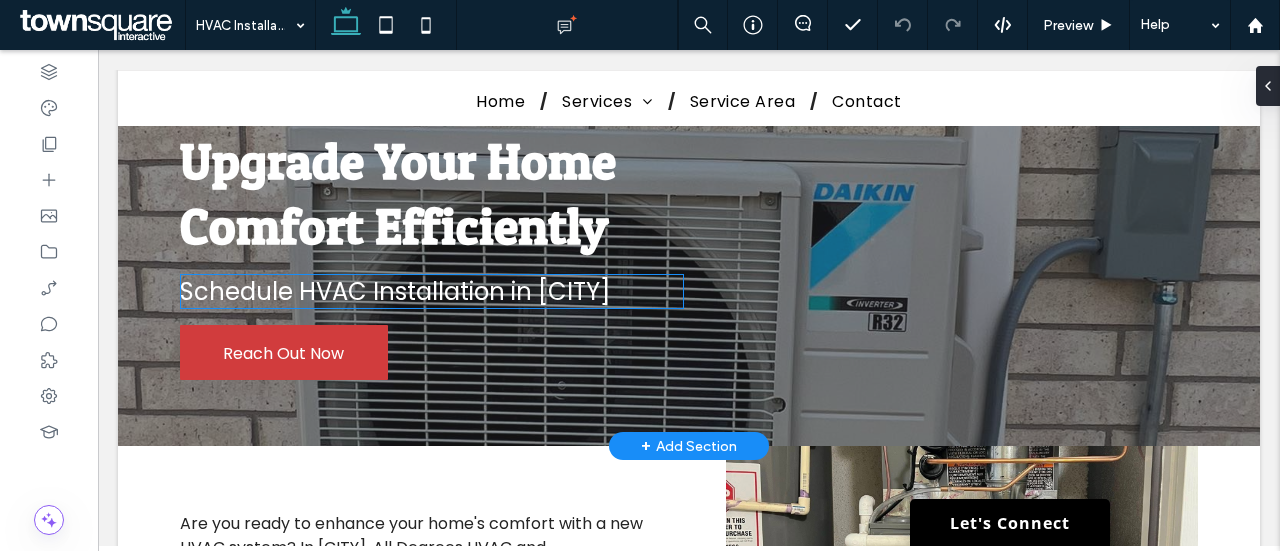 click on "Schedule HVAC Installation in El Paso" at bounding box center (395, 291) 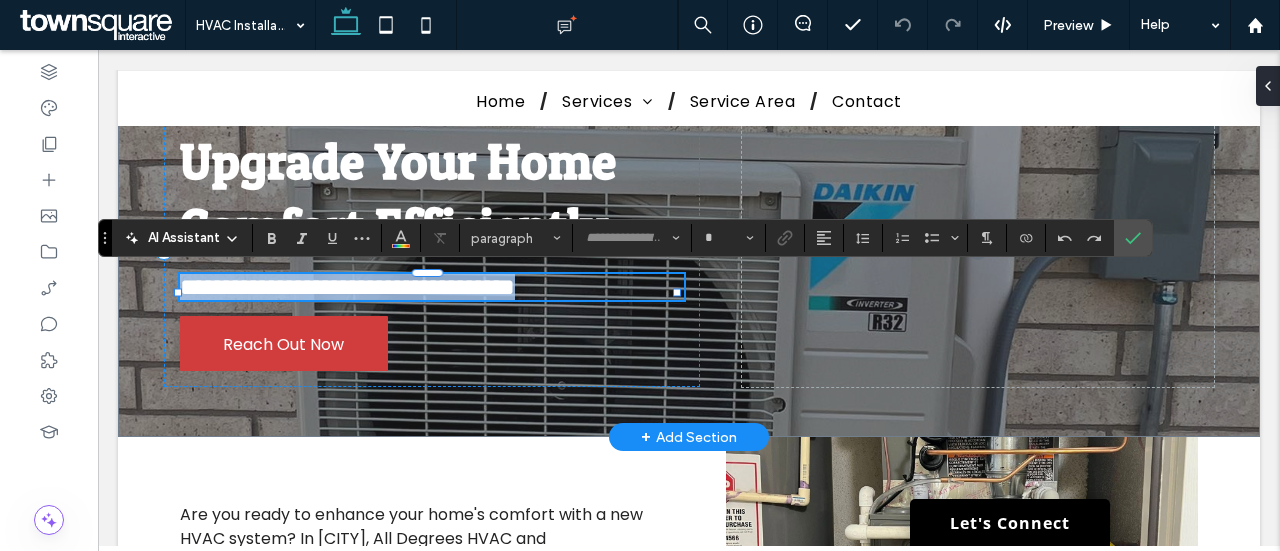 type on "*******" 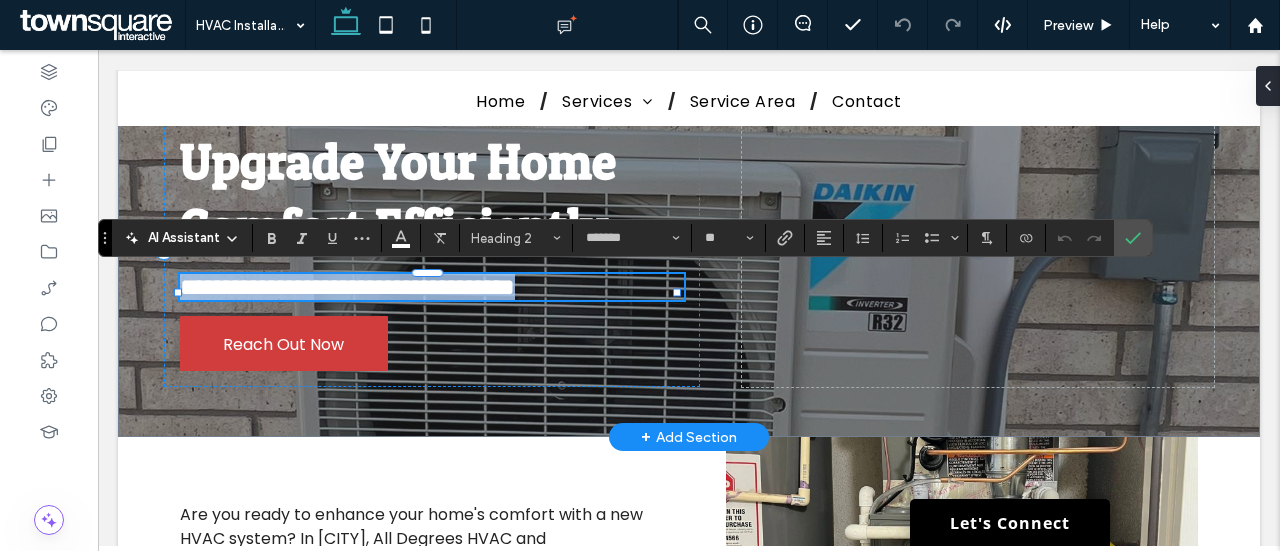 click on "**********" at bounding box center (347, 287) 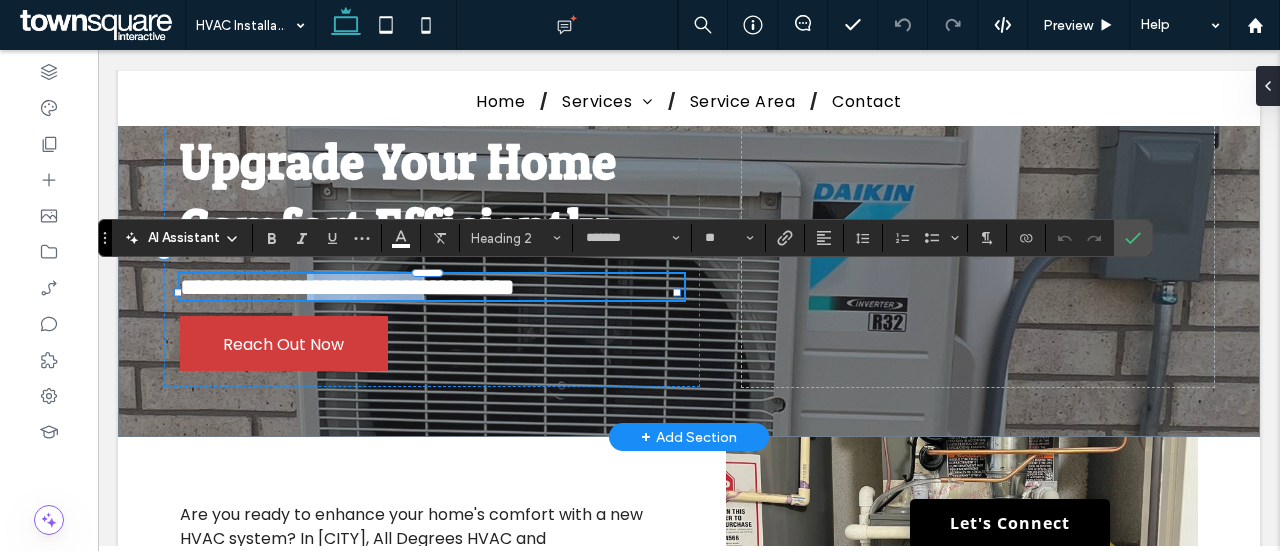 click on "**********" at bounding box center (347, 287) 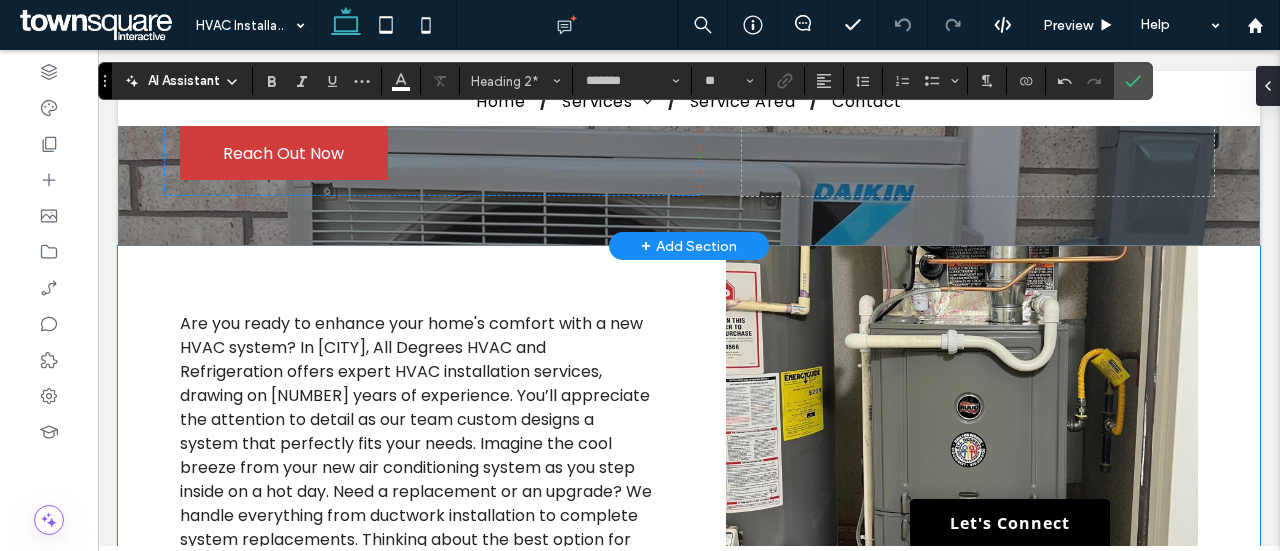 scroll, scrollTop: 348, scrollLeft: 0, axis: vertical 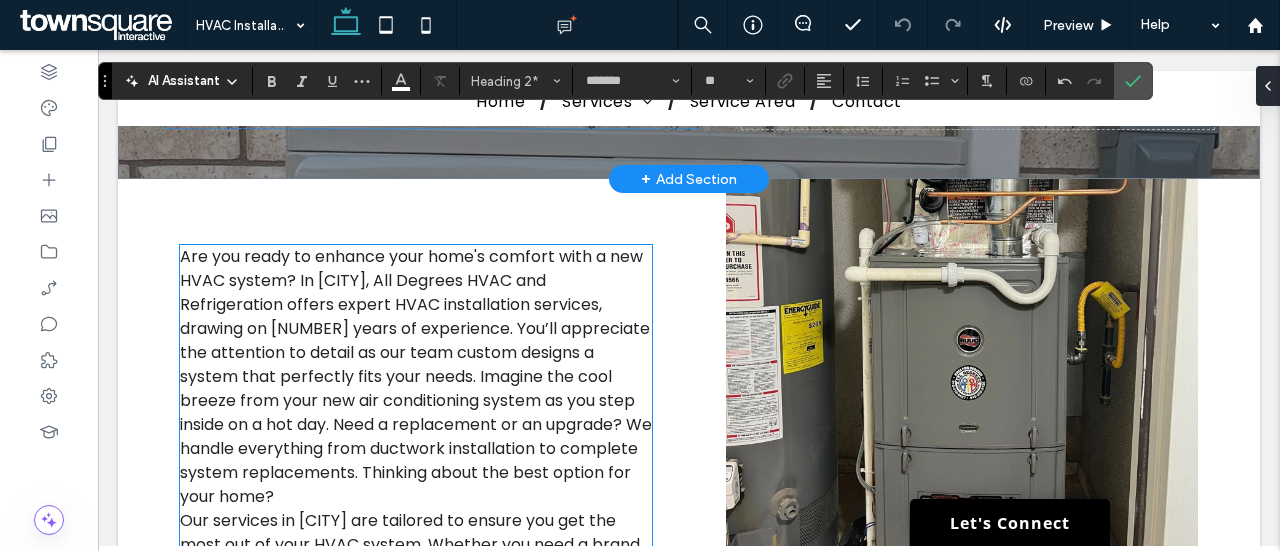 click on "Are you ready to enhance your home's comfort with a new HVAC system? In El Paso, All Degrees HVAC and Refrigeration offers expert HVAC installation services, drawing on 25 years of experience. You’ll appreciate the attention to detail as our team custom designs a system that perfectly fits your needs. Imagine the cool breeze from your new air conditioning system as you step inside on a hot day. Need a replacement or an upgrade? We handle everything from ductwork installation to complete system replacements. Thinking about the best option for your home?" at bounding box center (416, 376) 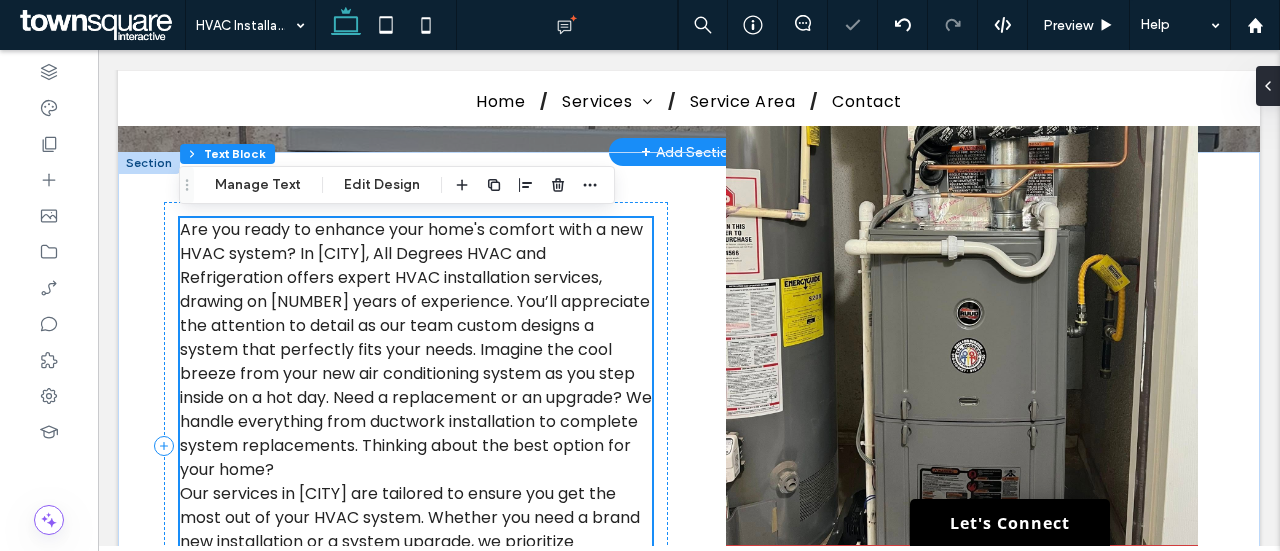 scroll, scrollTop: 385, scrollLeft: 0, axis: vertical 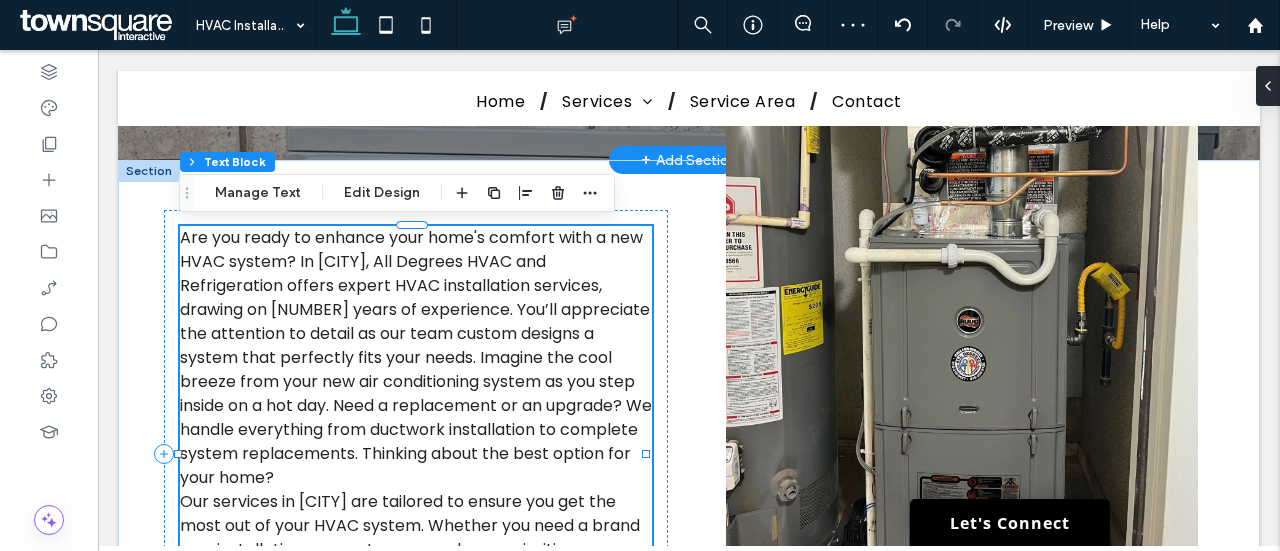 click on "Are you ready to enhance your home's comfort with a new HVAC system? In El Paso, All Degrees HVAC and Refrigeration offers expert HVAC installation services, drawing on 25 years of experience. You’ll appreciate the attention to detail as our team custom designs a system that perfectly fits your needs. Imagine the cool breeze from your new air conditioning system as you step inside on a hot day. Need a replacement or an upgrade? We handle everything from ductwork installation to complete system replacements. Thinking about the best option for your home?" at bounding box center (416, 357) 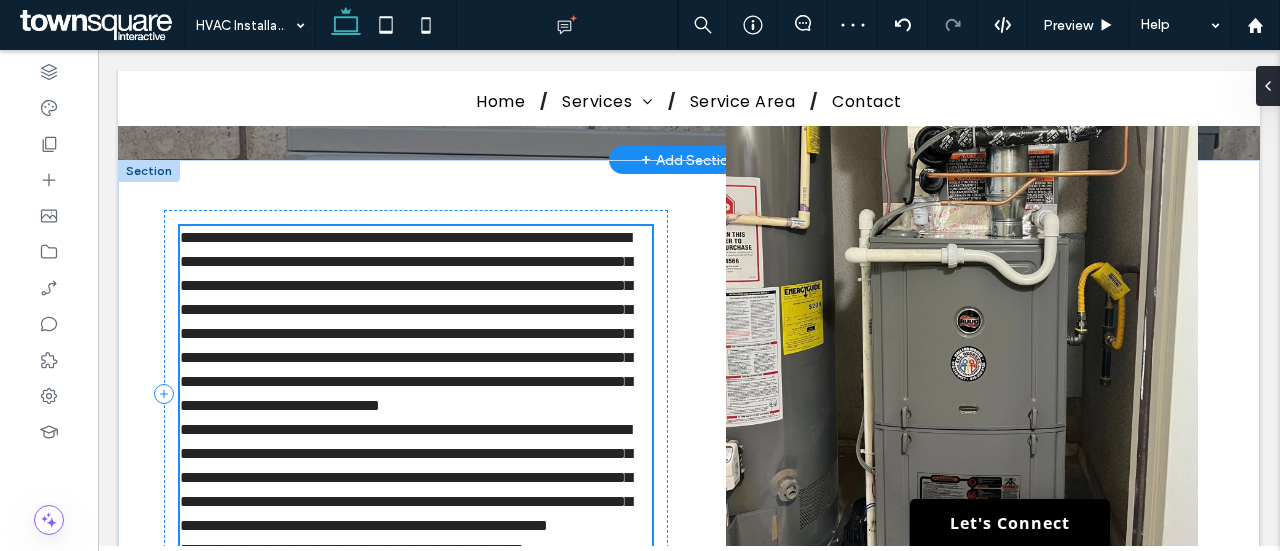 type on "*******" 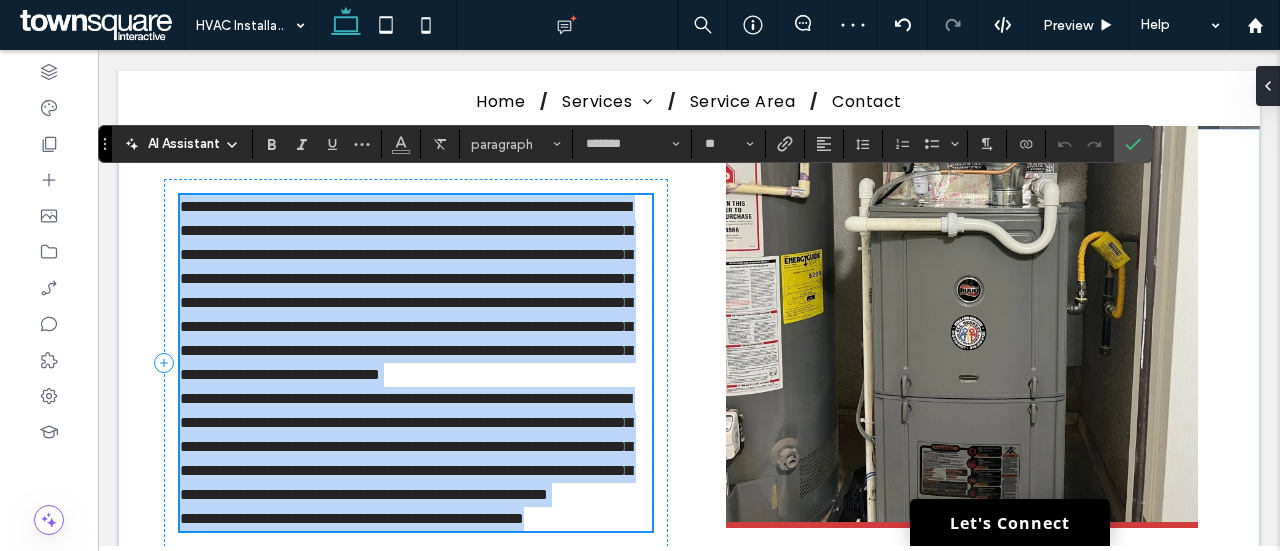 scroll, scrollTop: 414, scrollLeft: 0, axis: vertical 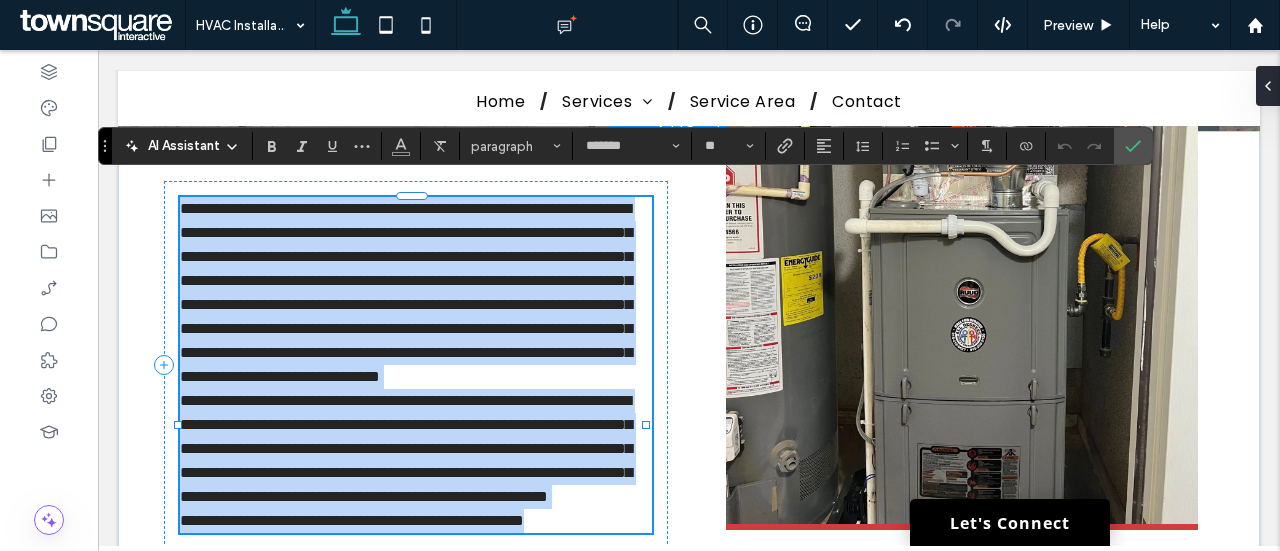 click on "**********" at bounding box center (406, 292) 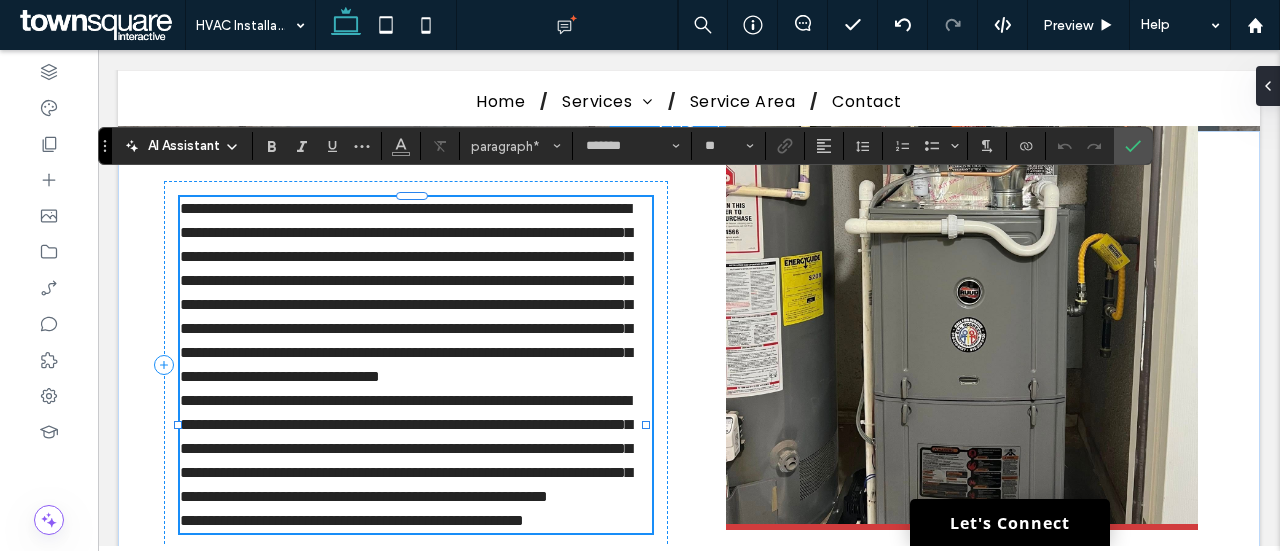 click on "**********" at bounding box center (406, 292) 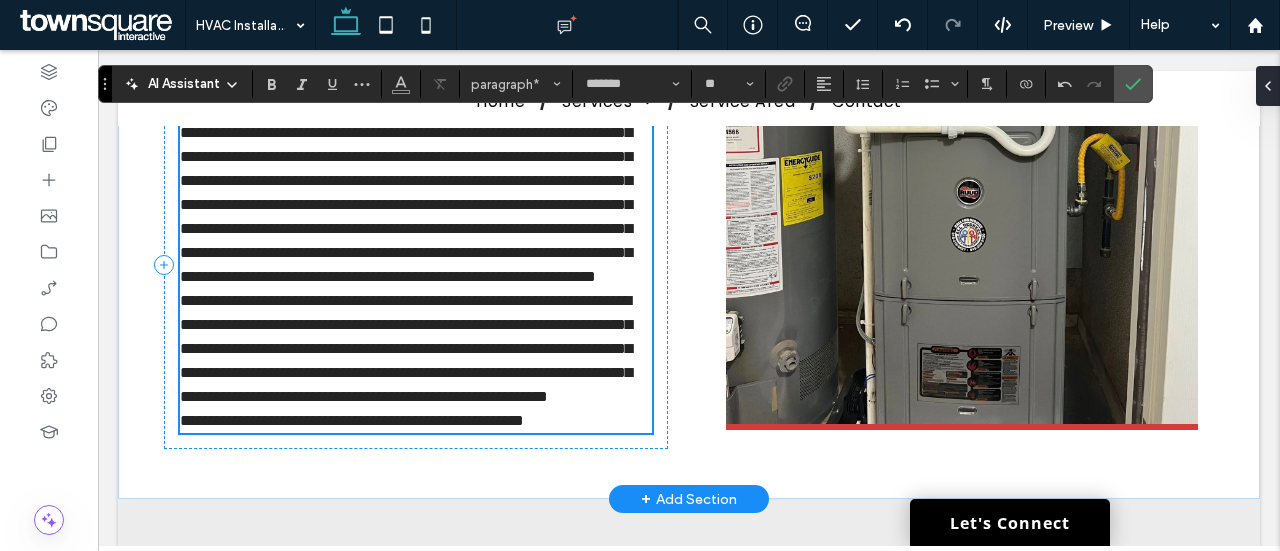 scroll, scrollTop: 516, scrollLeft: 0, axis: vertical 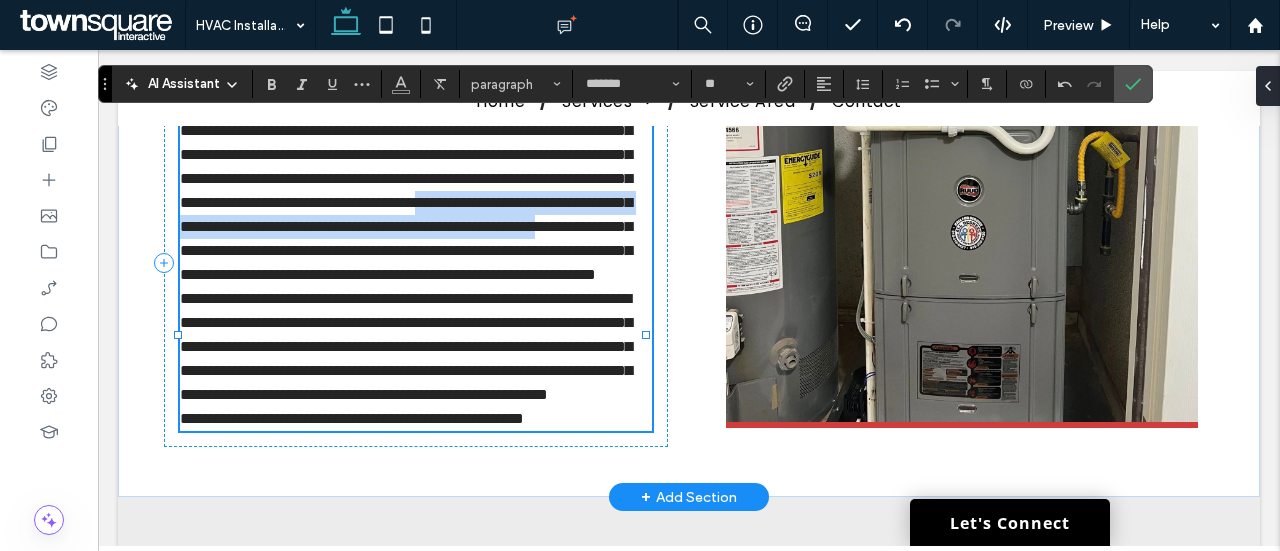 drag, startPoint x: 235, startPoint y: 256, endPoint x: 599, endPoint y: 276, distance: 364.54904 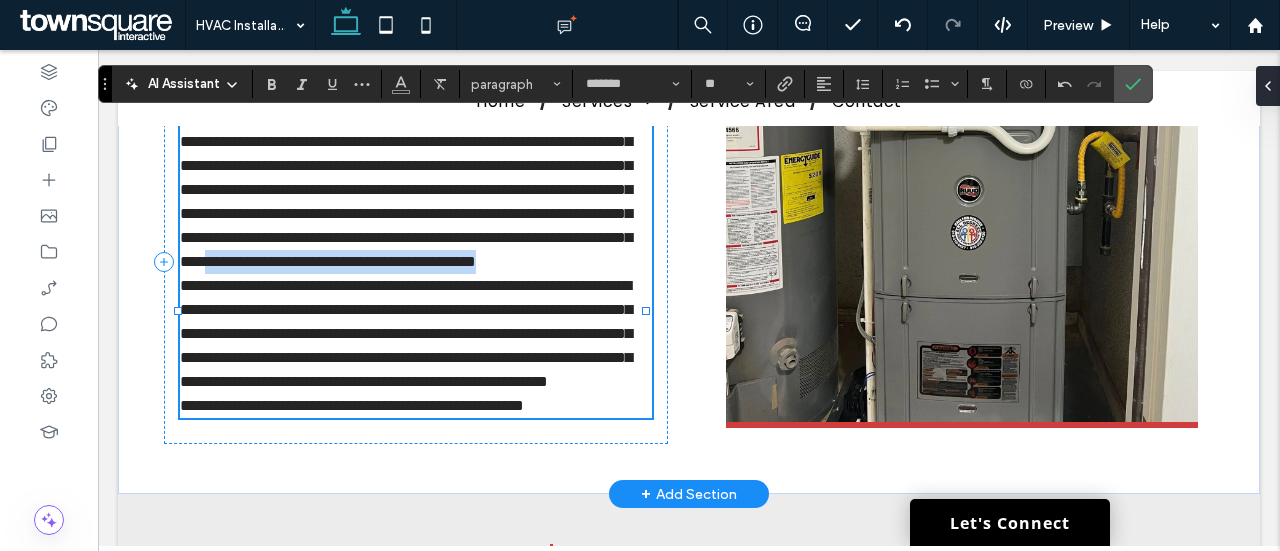 drag, startPoint x: 329, startPoint y: 317, endPoint x: 299, endPoint y: 310, distance: 30.805843 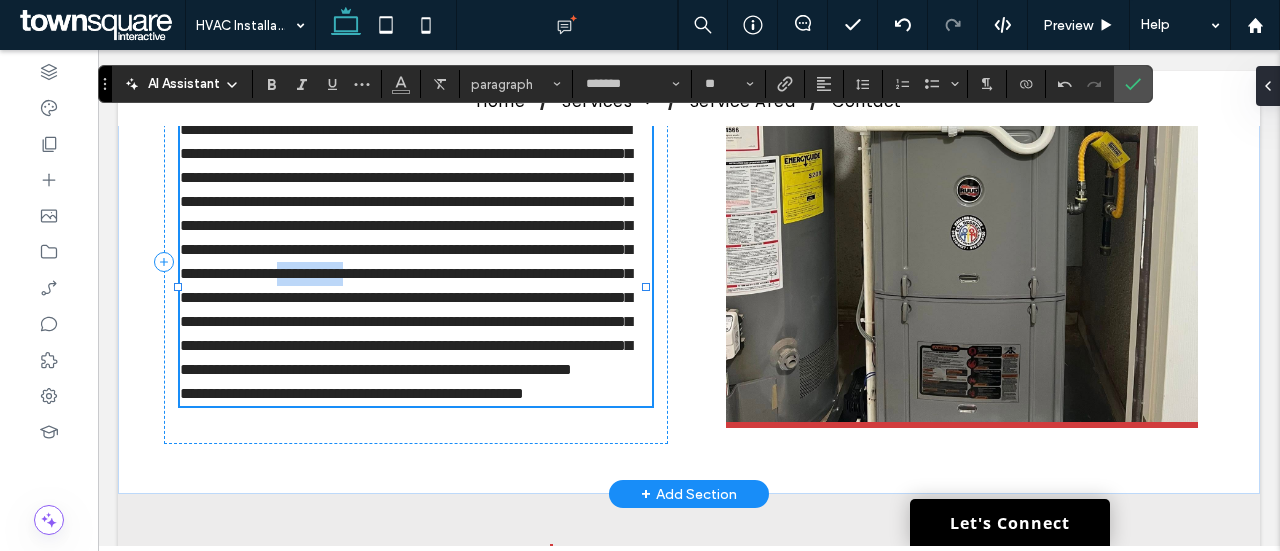 drag, startPoint x: 397, startPoint y: 301, endPoint x: 471, endPoint y: 303, distance: 74.02702 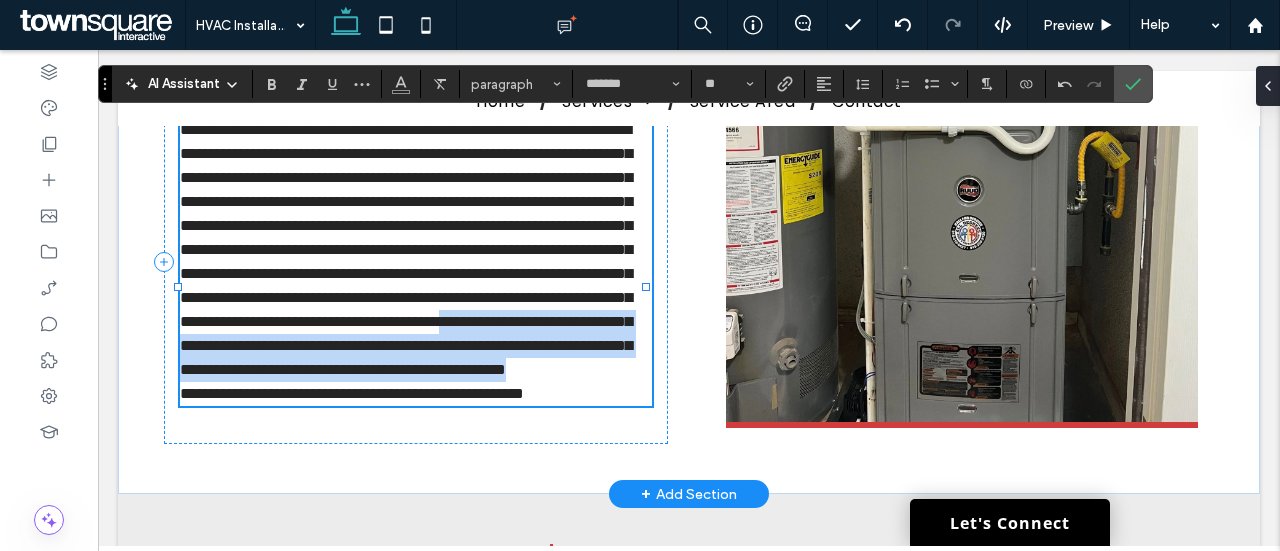 drag, startPoint x: 457, startPoint y: 369, endPoint x: 523, endPoint y: 445, distance: 100.65784 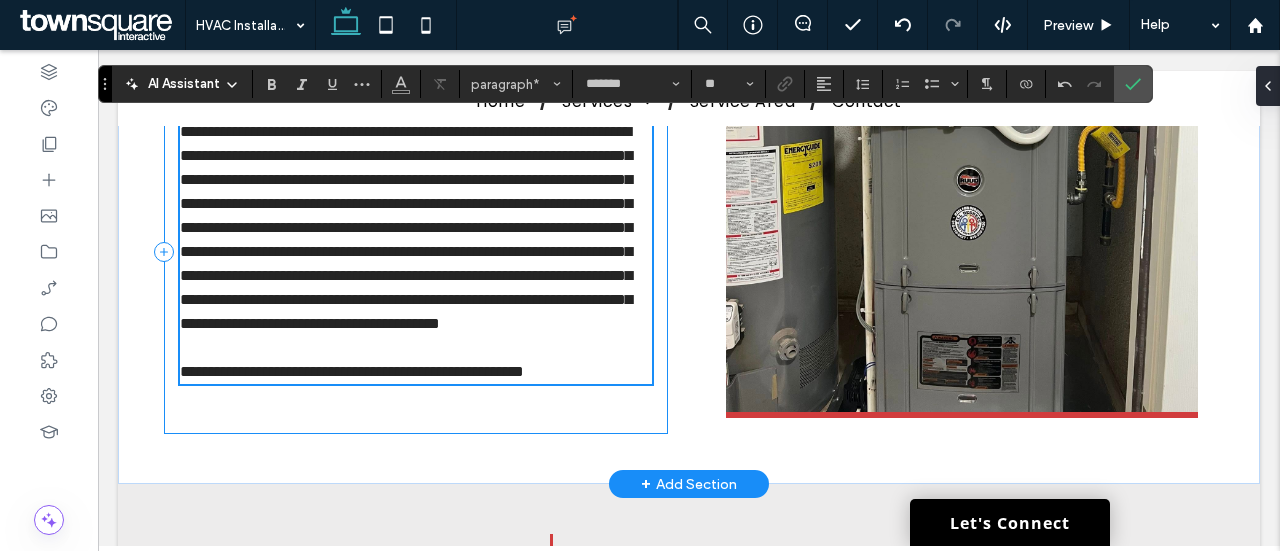 scroll, scrollTop: 516, scrollLeft: 0, axis: vertical 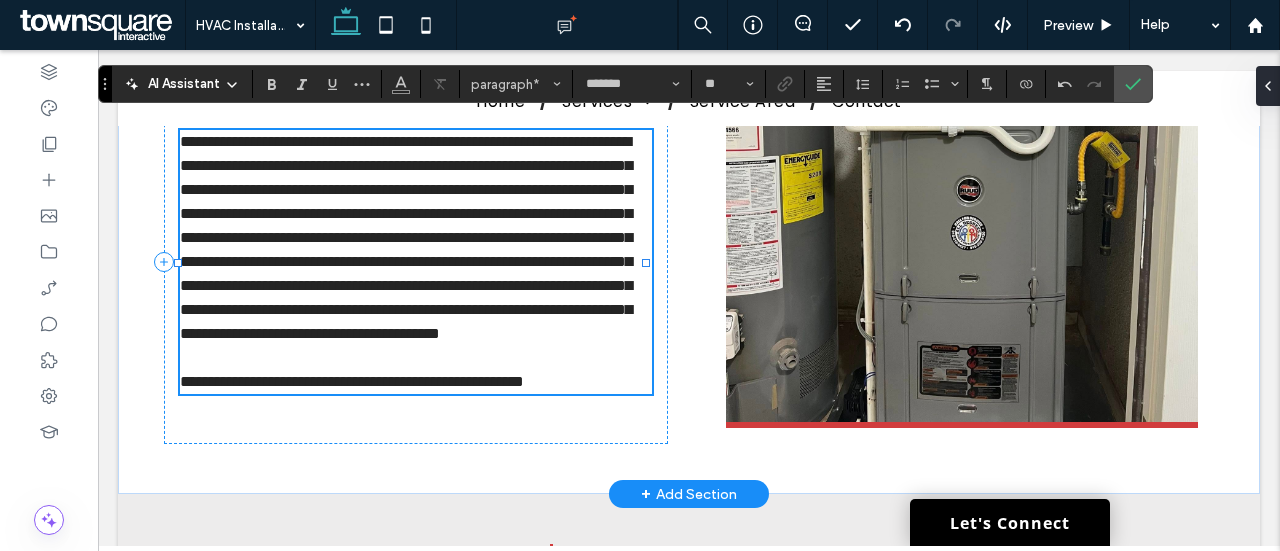 click on "**********" at bounding box center [352, 381] 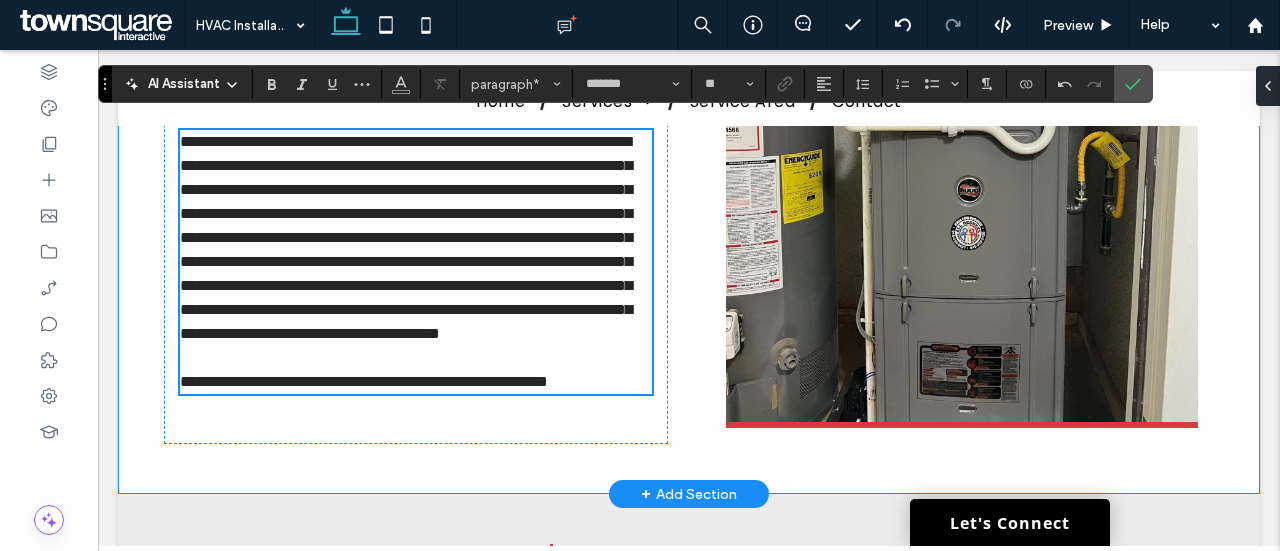 scroll, scrollTop: 640, scrollLeft: 0, axis: vertical 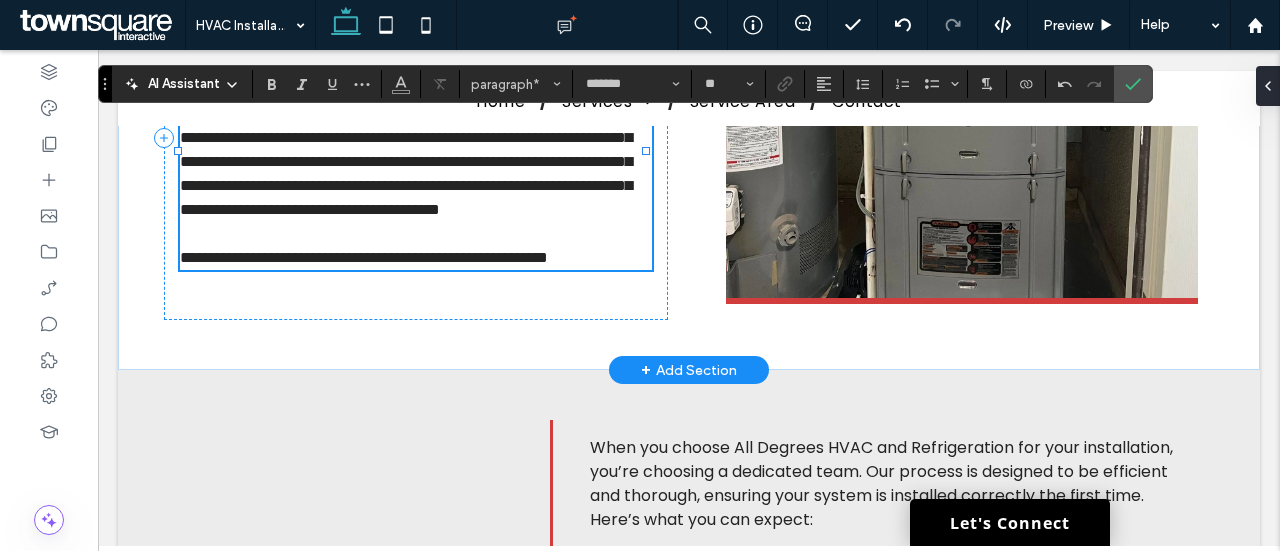 click on "**********" at bounding box center [364, 257] 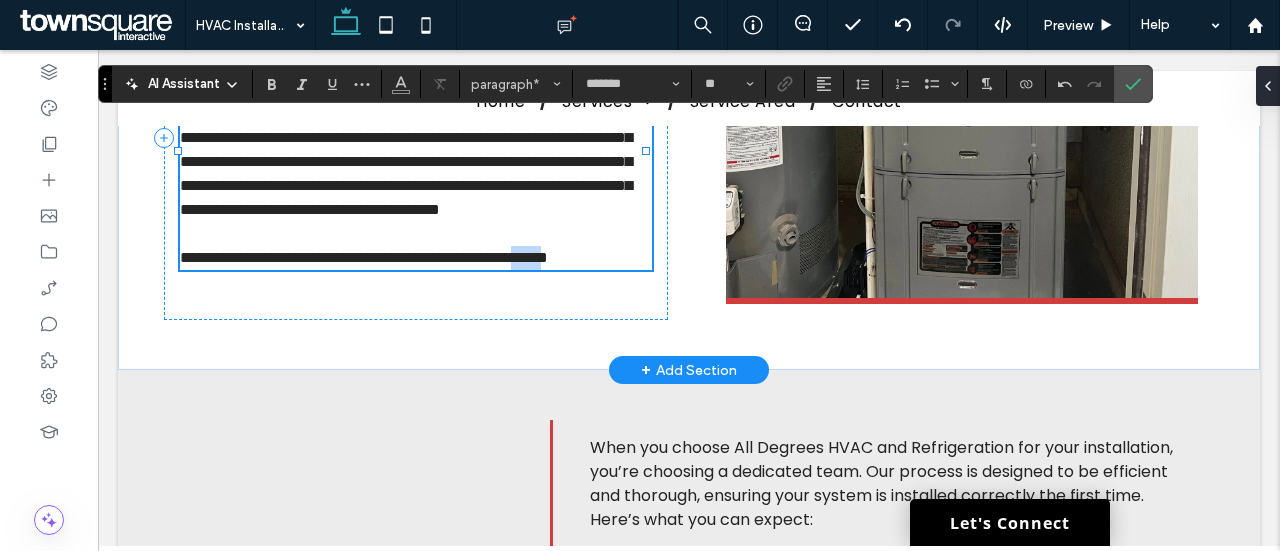 click on "**********" at bounding box center [364, 257] 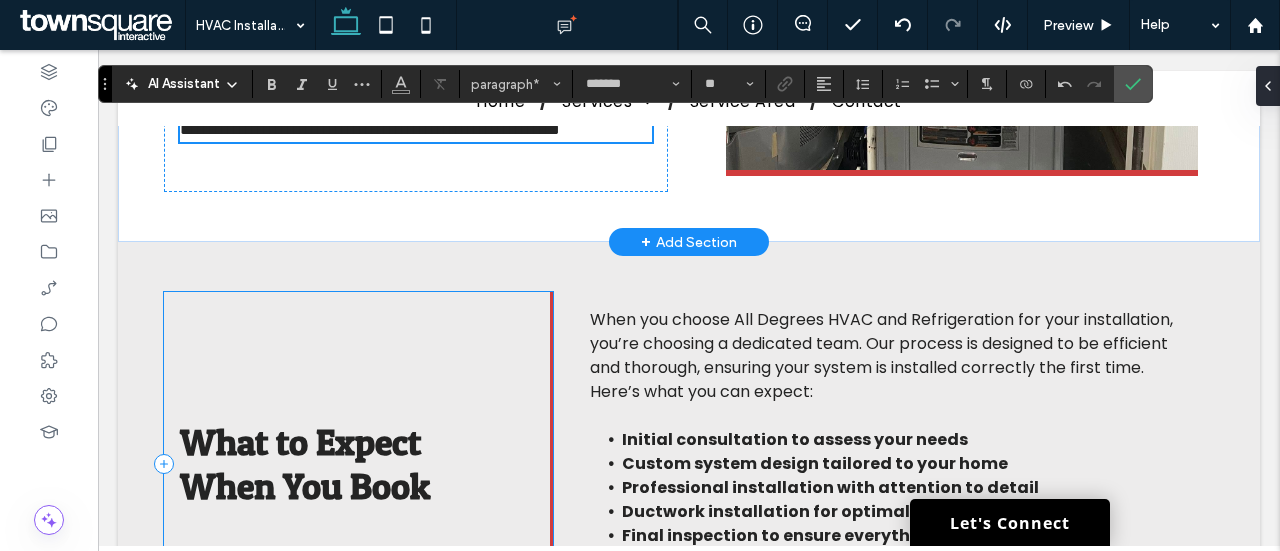 scroll, scrollTop: 910, scrollLeft: 0, axis: vertical 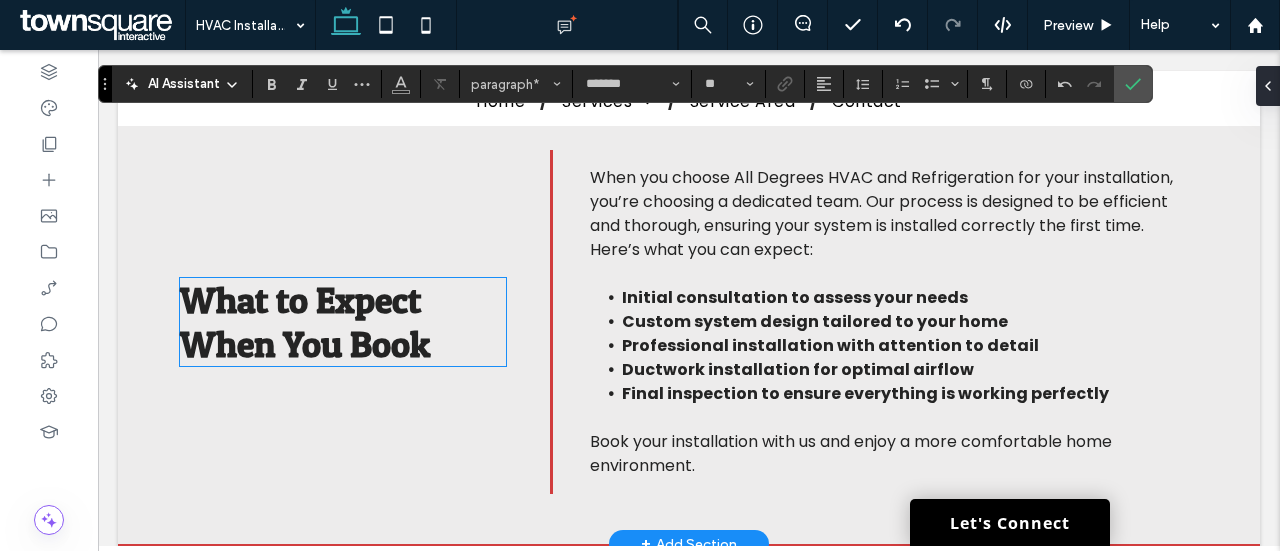 click on "What to Expect When You Book" at bounding box center [305, 322] 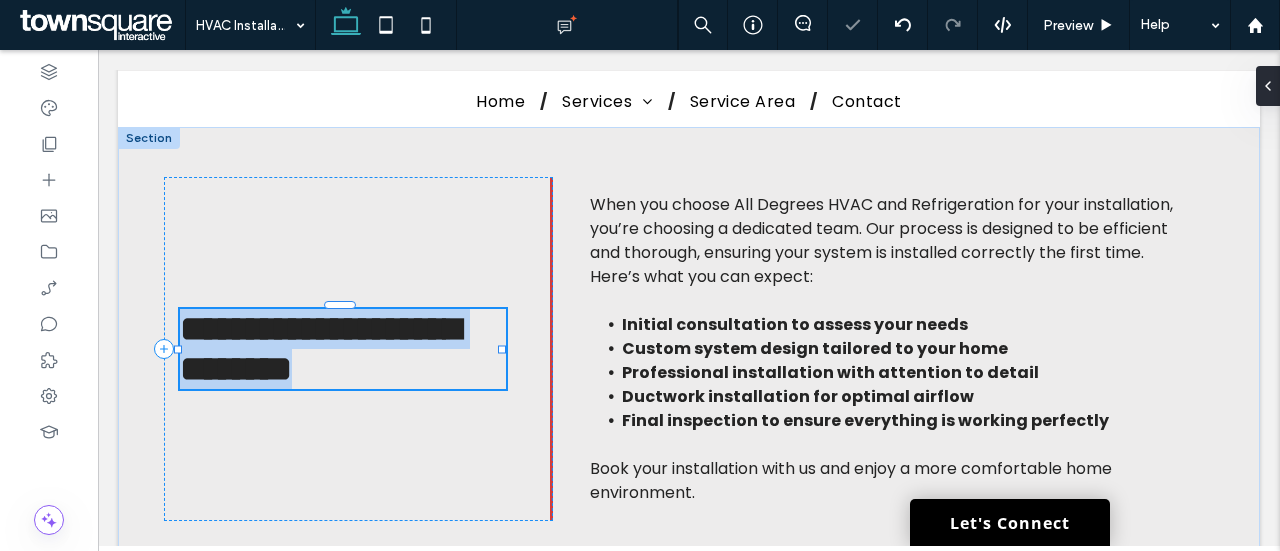 type on "*********" 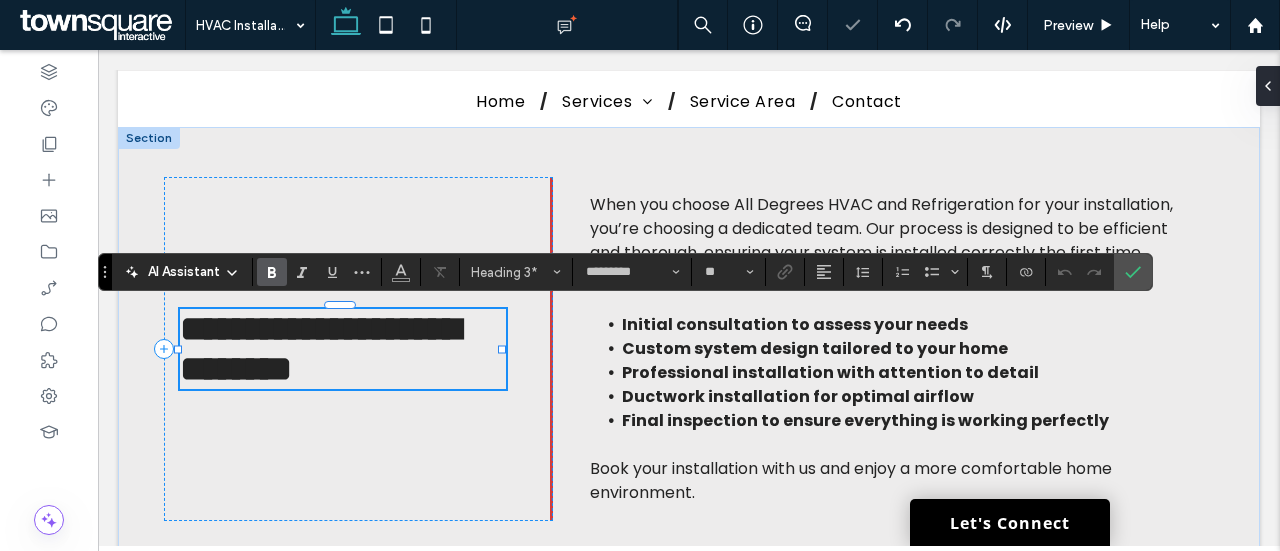 type 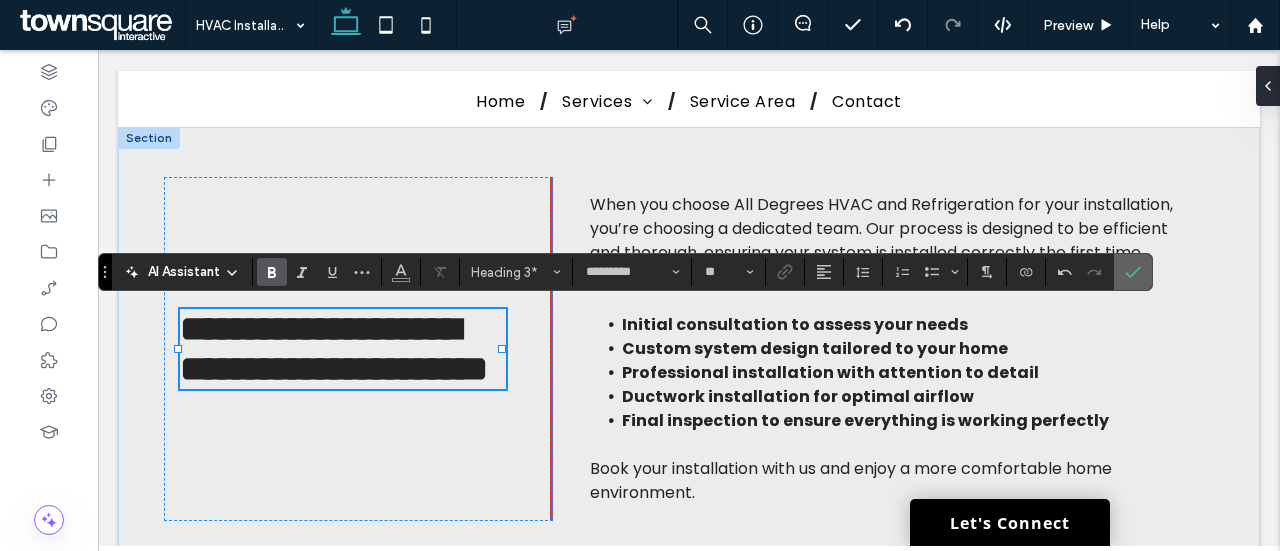 click at bounding box center (1133, 272) 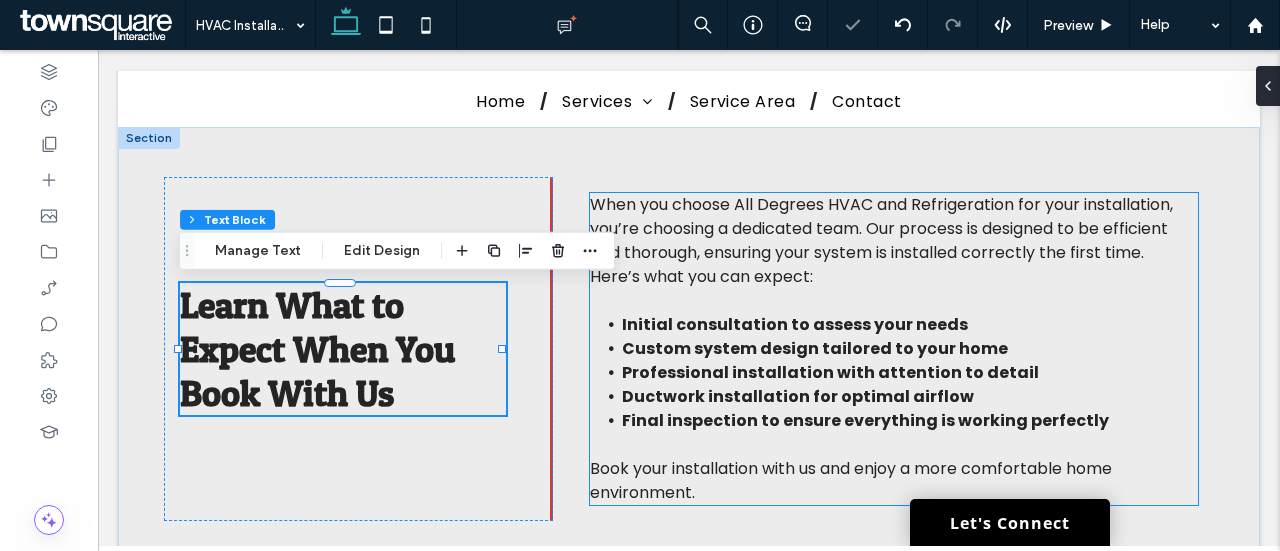 click on "When you choose All Degrees HVAC and Refrigeration for your installation, you’re choosing a dedicated team. Our process is designed to be efficient and thorough, ensuring your system is installed correctly the first time. Here’s what you can expect:" at bounding box center (881, 240) 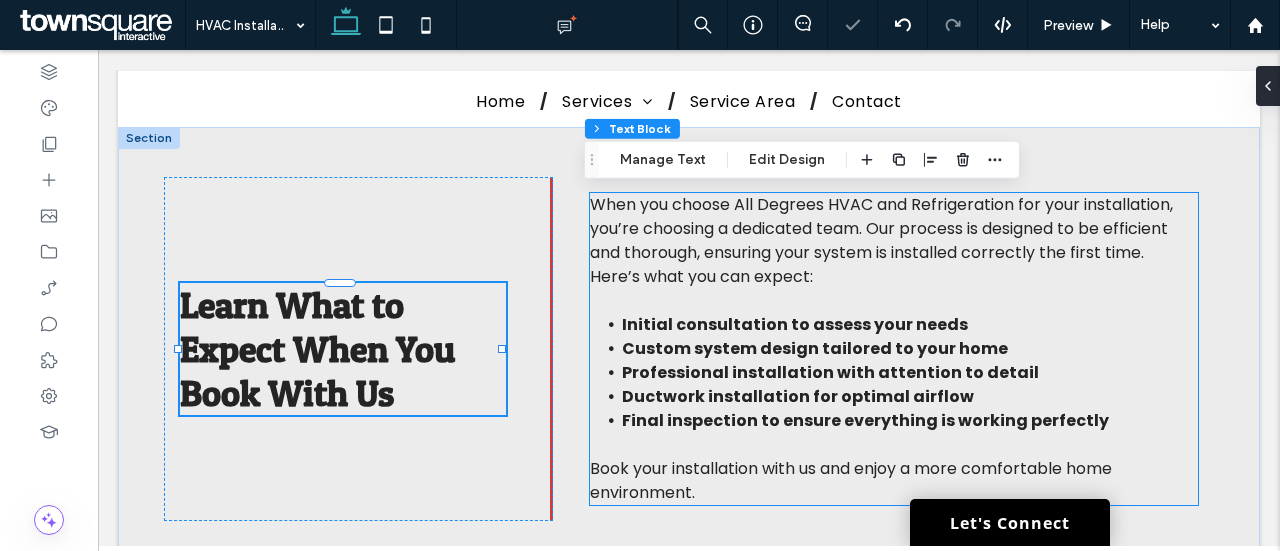 click on "When you choose All Degrees HVAC and Refrigeration for your installation, you’re choosing a dedicated team. Our process is designed to be efficient and thorough, ensuring your system is installed correctly the first time. Here’s what you can expect:" at bounding box center [881, 240] 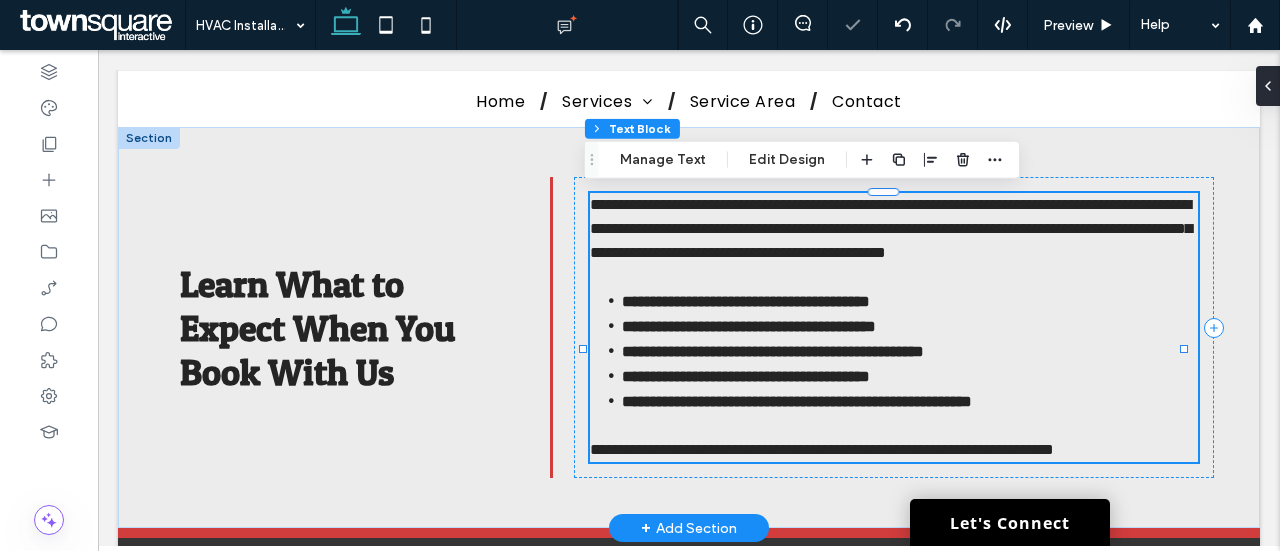 click on "**********" at bounding box center (891, 228) 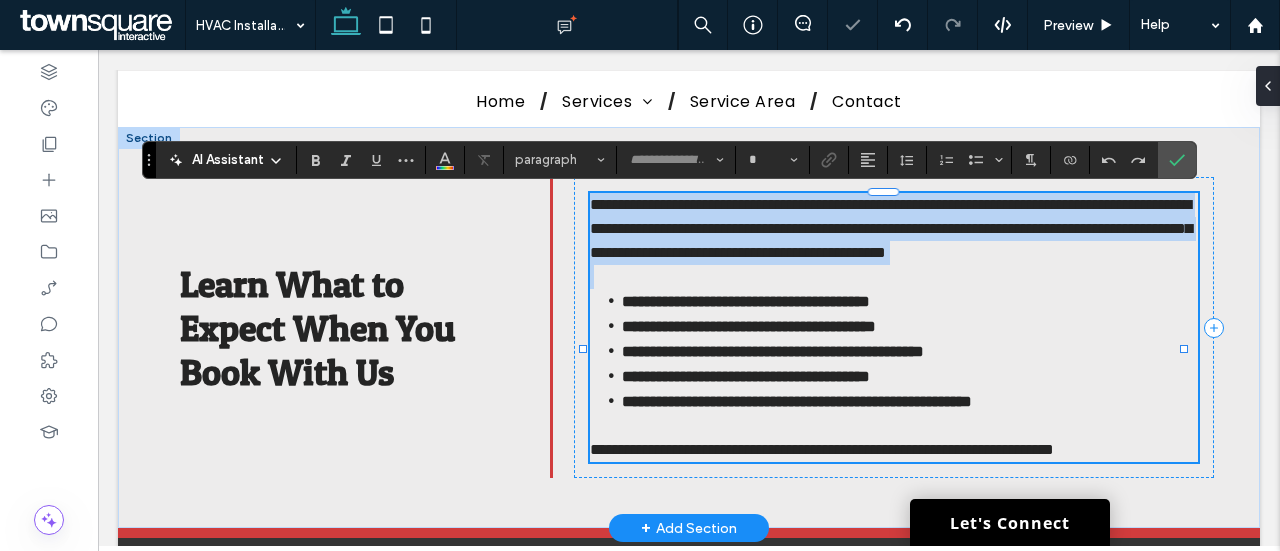 type on "*******" 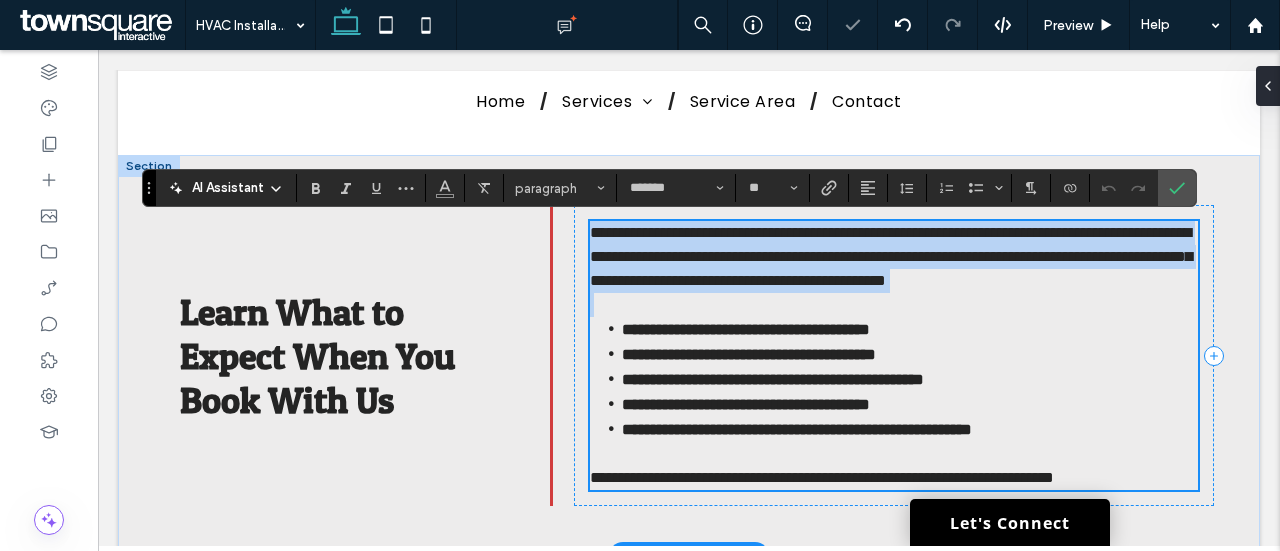 scroll, scrollTop: 880, scrollLeft: 0, axis: vertical 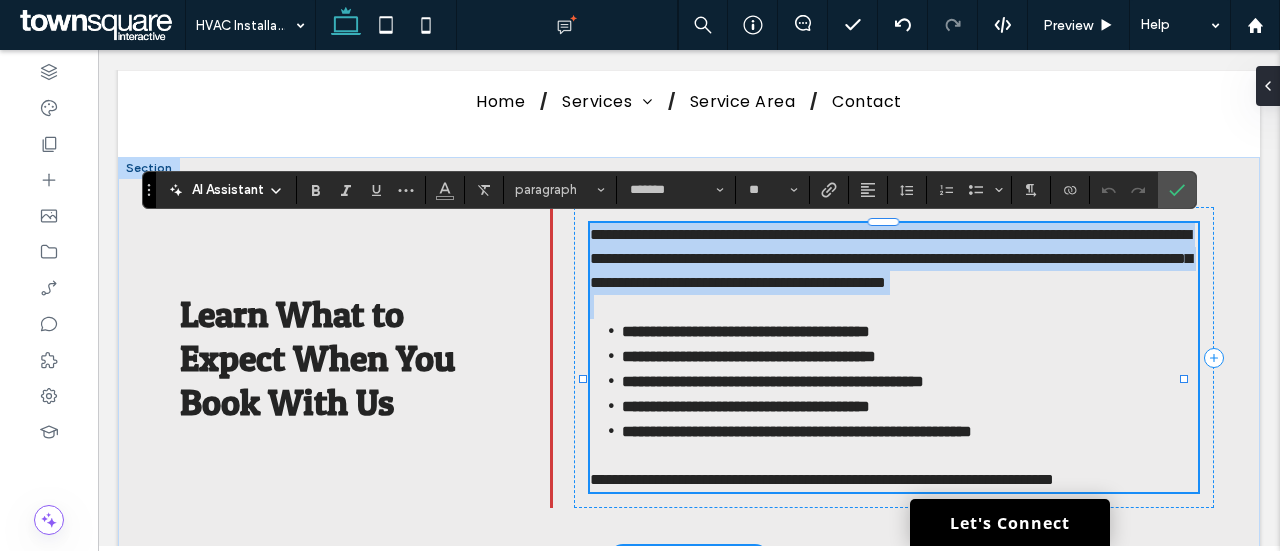 click on "**********" at bounding box center (891, 258) 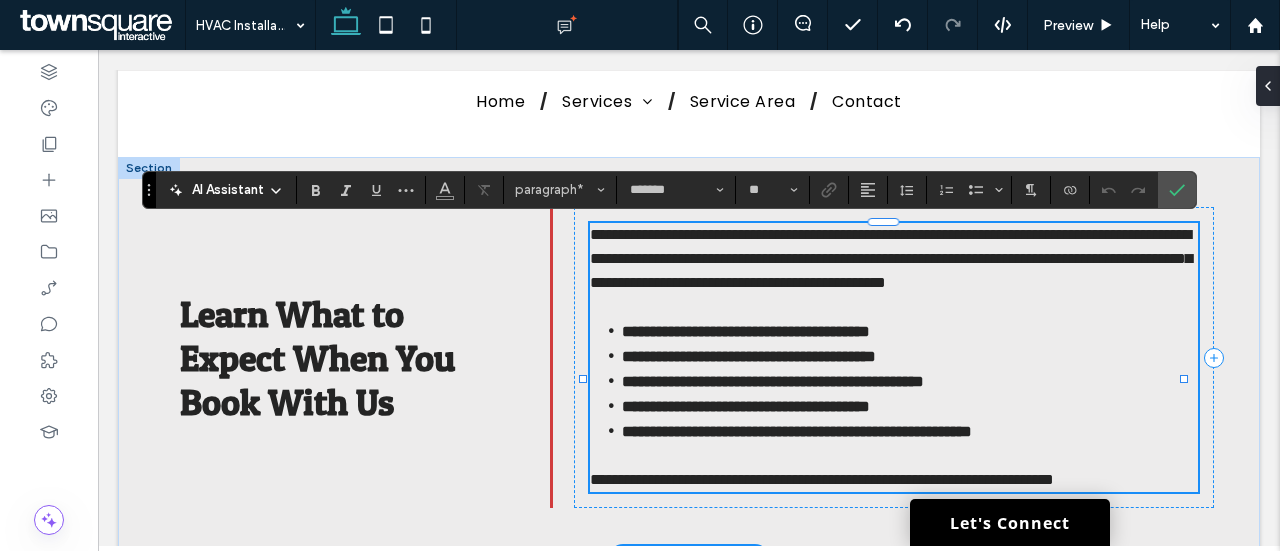 type 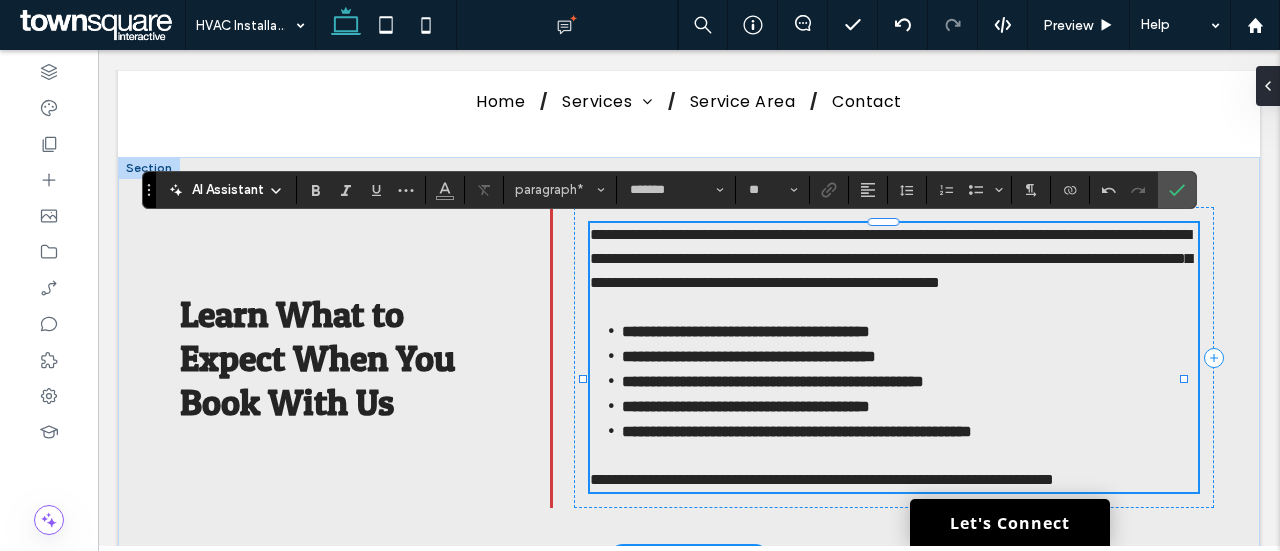 click on "**********" at bounding box center [746, 331] 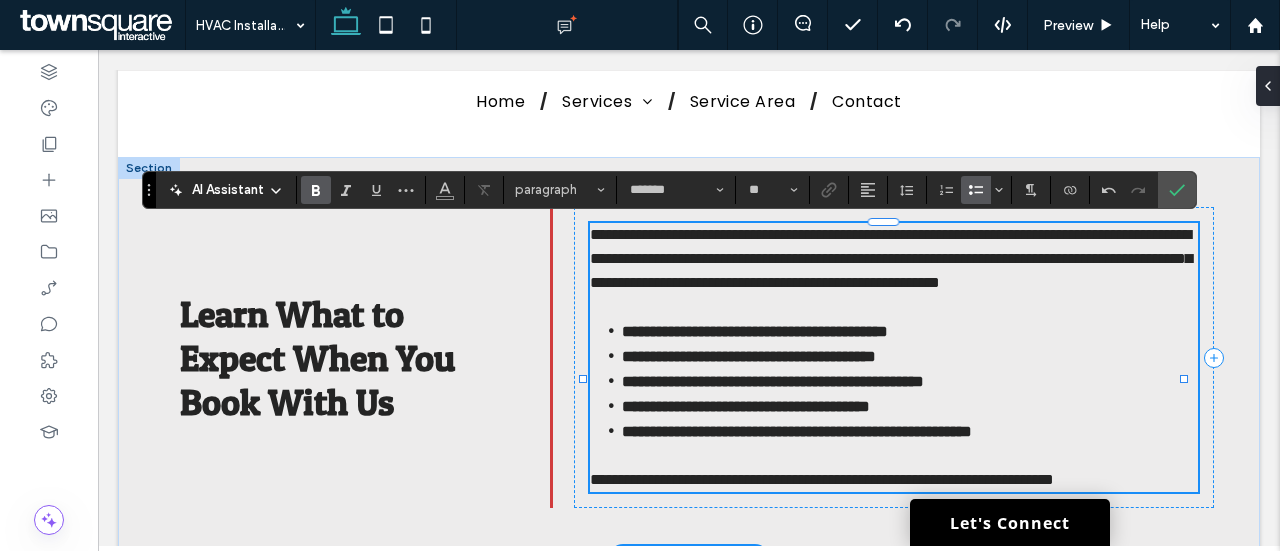 click on "**********" at bounding box center (773, 381) 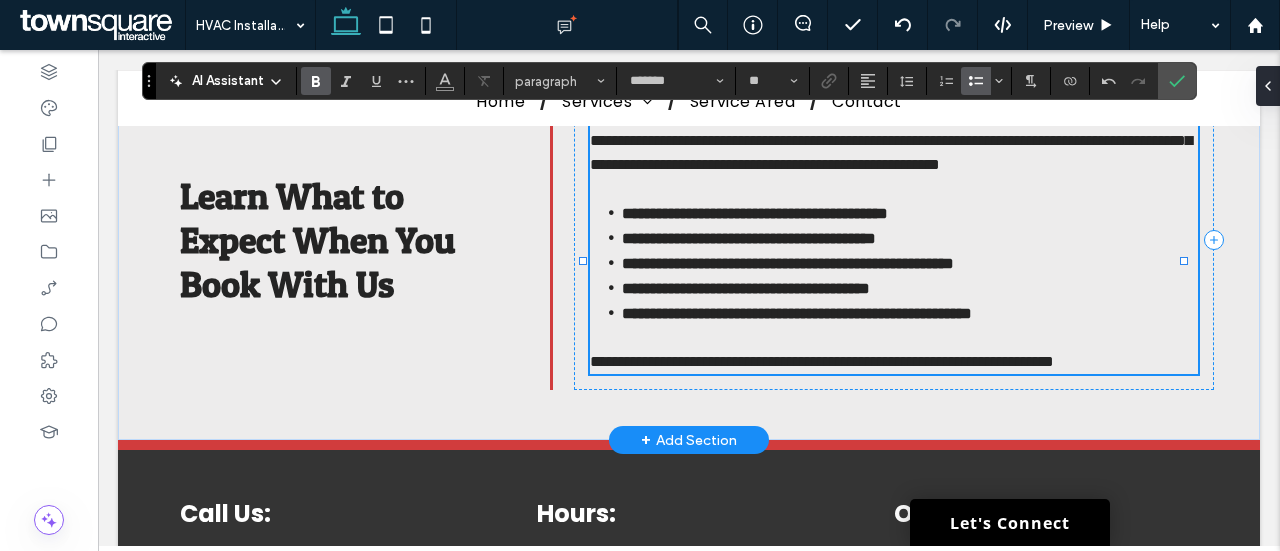 scroll, scrollTop: 998, scrollLeft: 0, axis: vertical 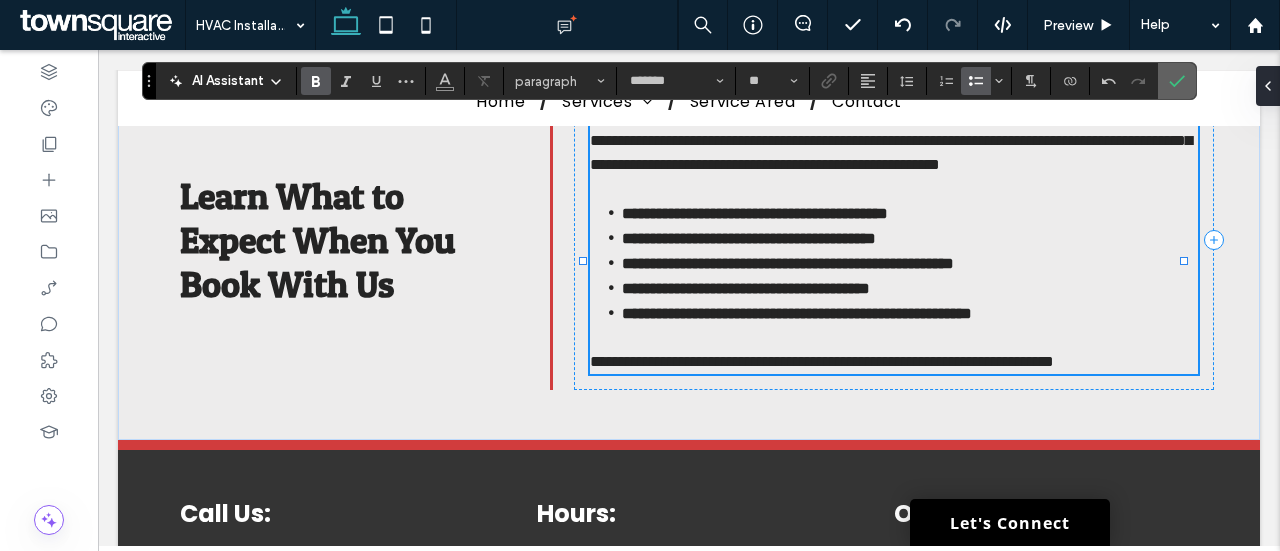 click at bounding box center [1177, 81] 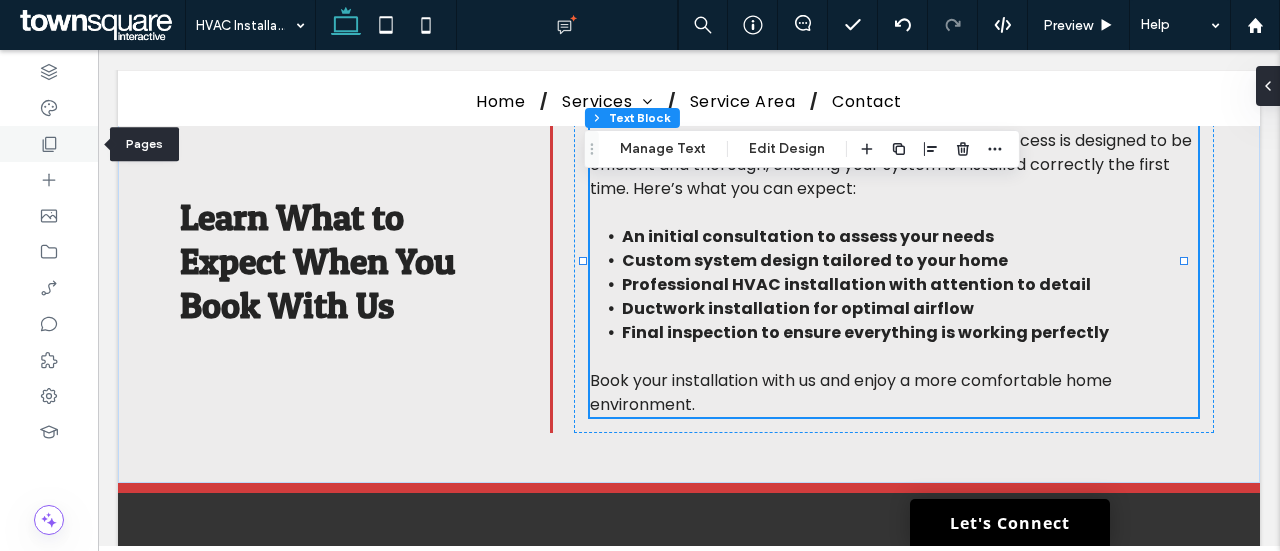 click at bounding box center [49, 144] 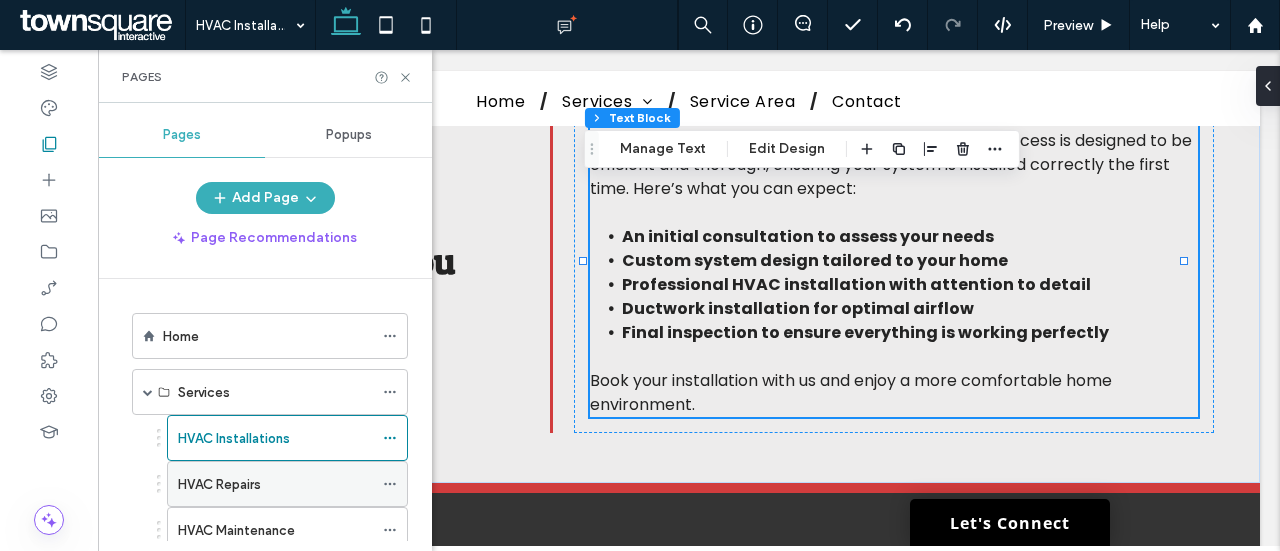 click on "HVAC Repairs" at bounding box center (275, 484) 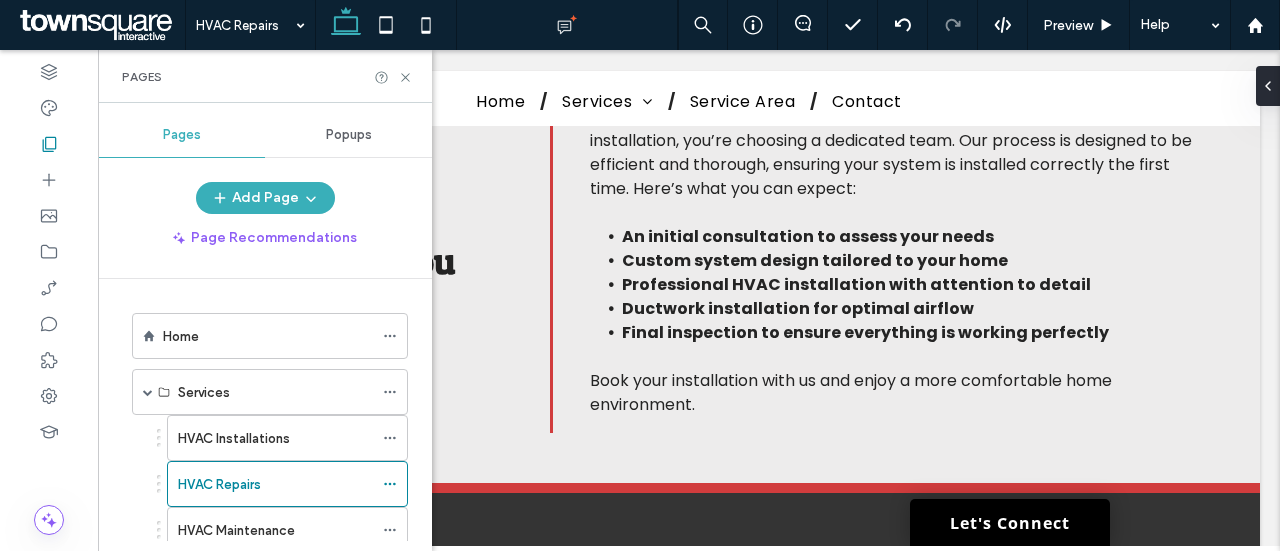 click on "HVAC Repairs Preview Help
Design Panel Site Comments Team & Clients Automate new comments Instantly notify your team when someone adds or updates a comment on a site. See Zap Examples
Pages Pages Popups Add Page Page Recommendations Home Services HVAC Installations HVAC Repairs HVAC Maintenance Service Area Contact Geo Pages
Select an element to start It’ll show the design panel with all the design options for that element right here.
HTML CSS" at bounding box center (640, 275) 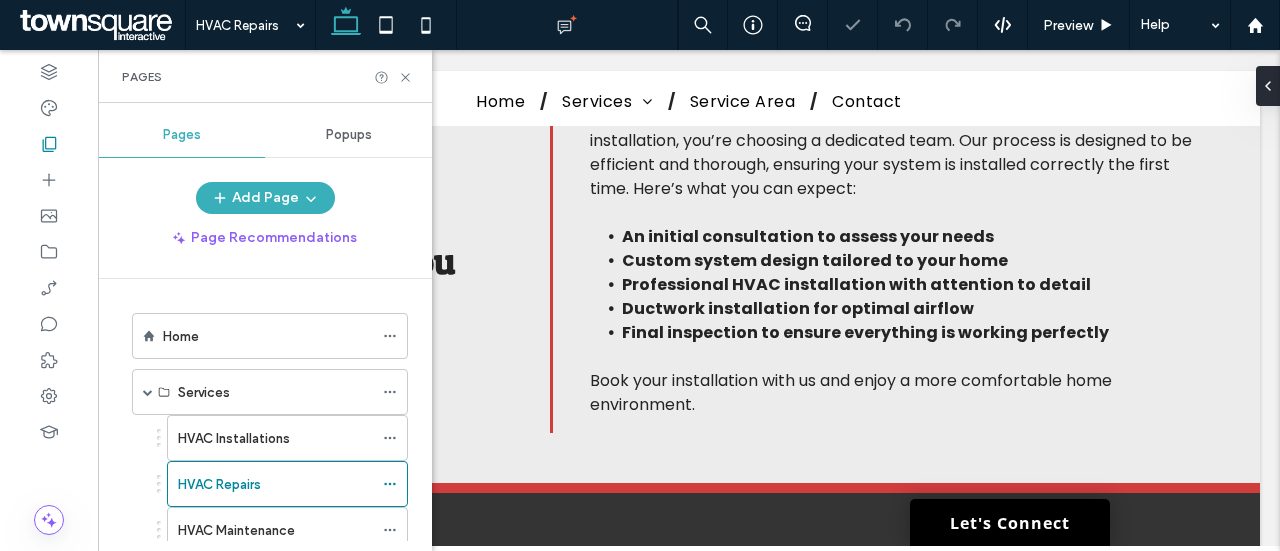 click 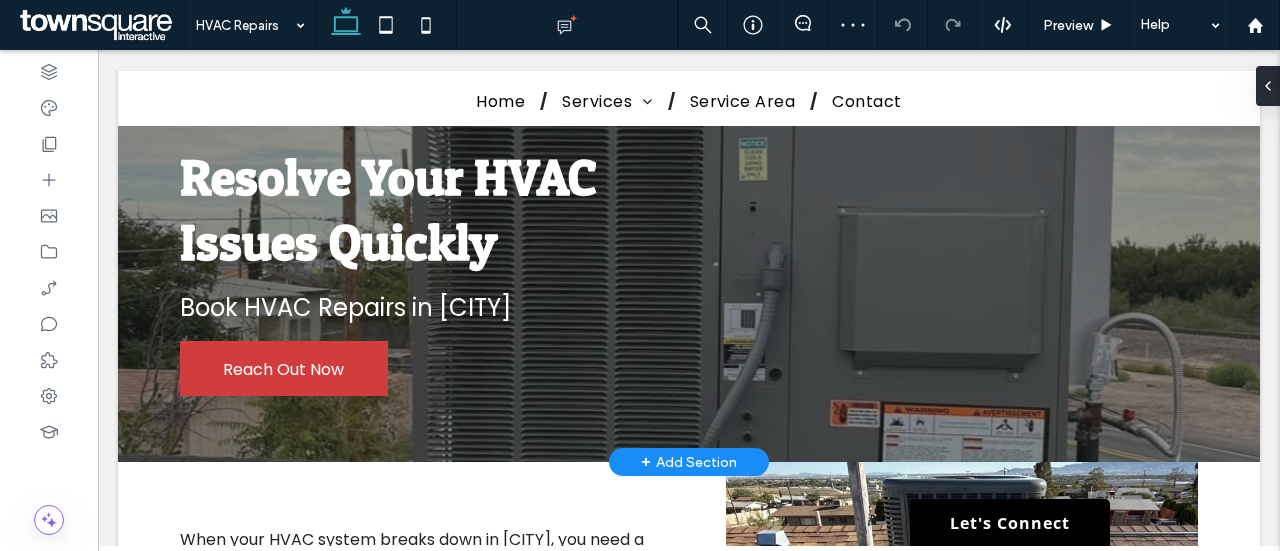 scroll, scrollTop: 46, scrollLeft: 0, axis: vertical 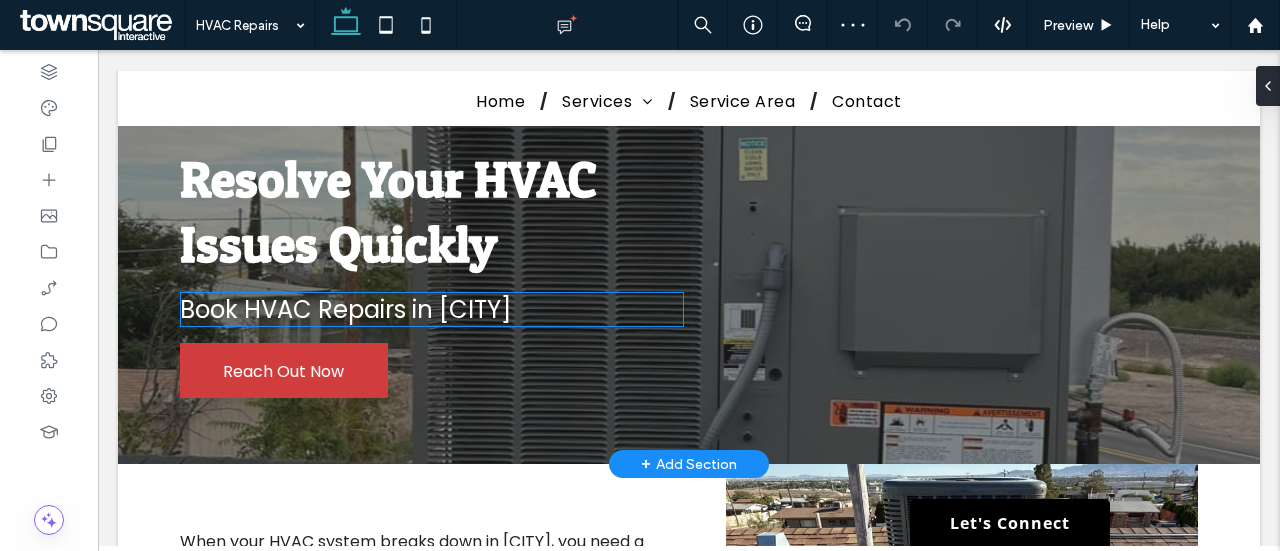 click on "Book HVAC Repairs in El Paso" at bounding box center [345, 309] 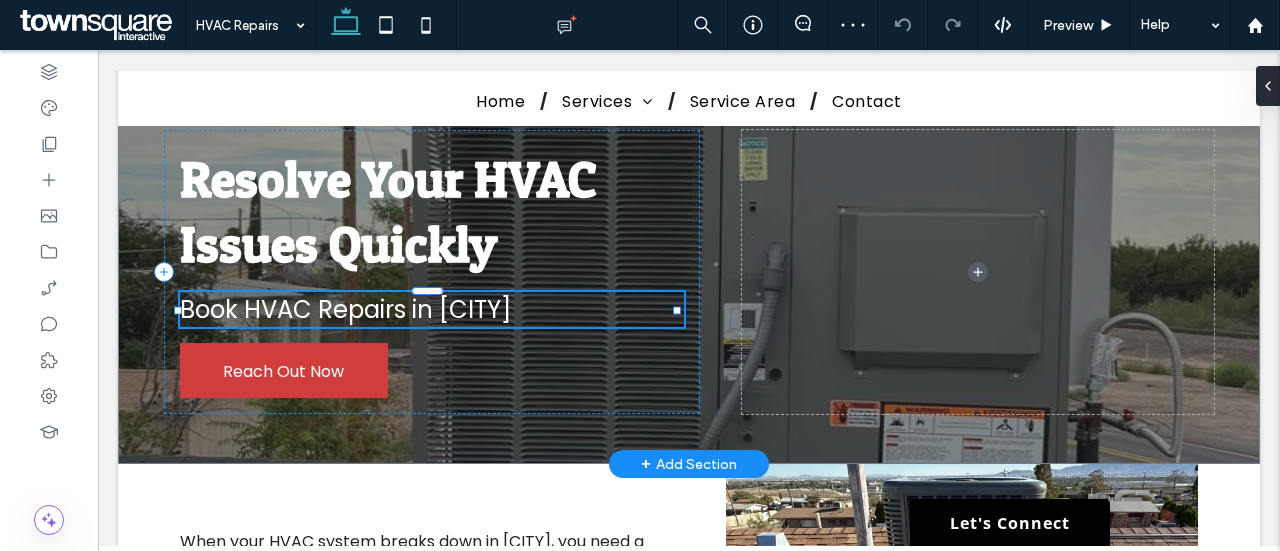 click on "Book HVAC Repairs in El Paso" at bounding box center [432, 309] 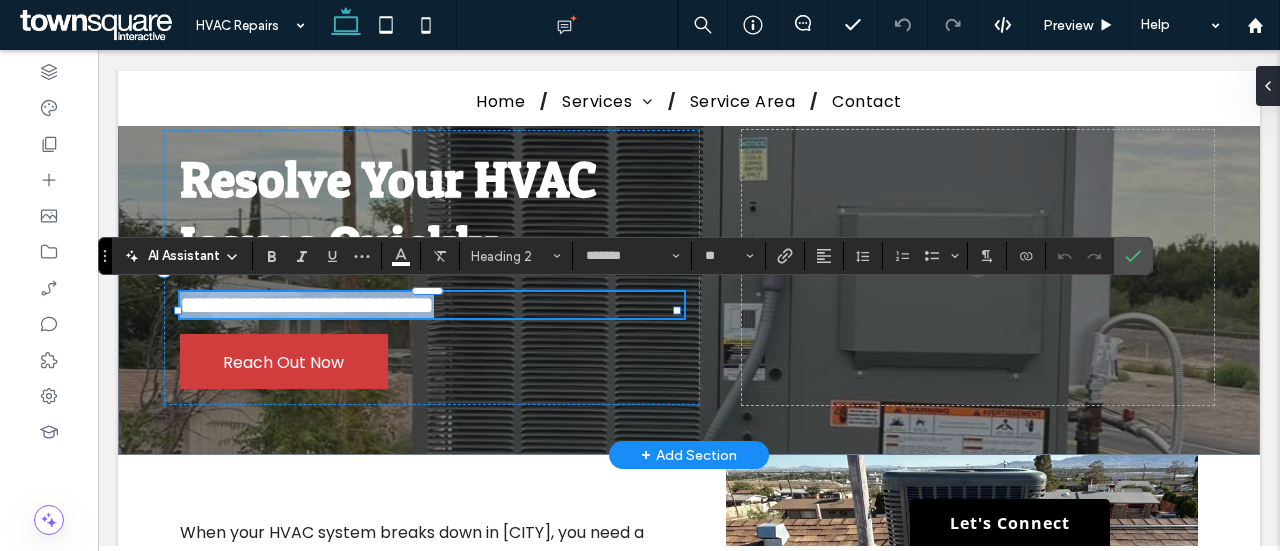 click on "**********" at bounding box center [307, 305] 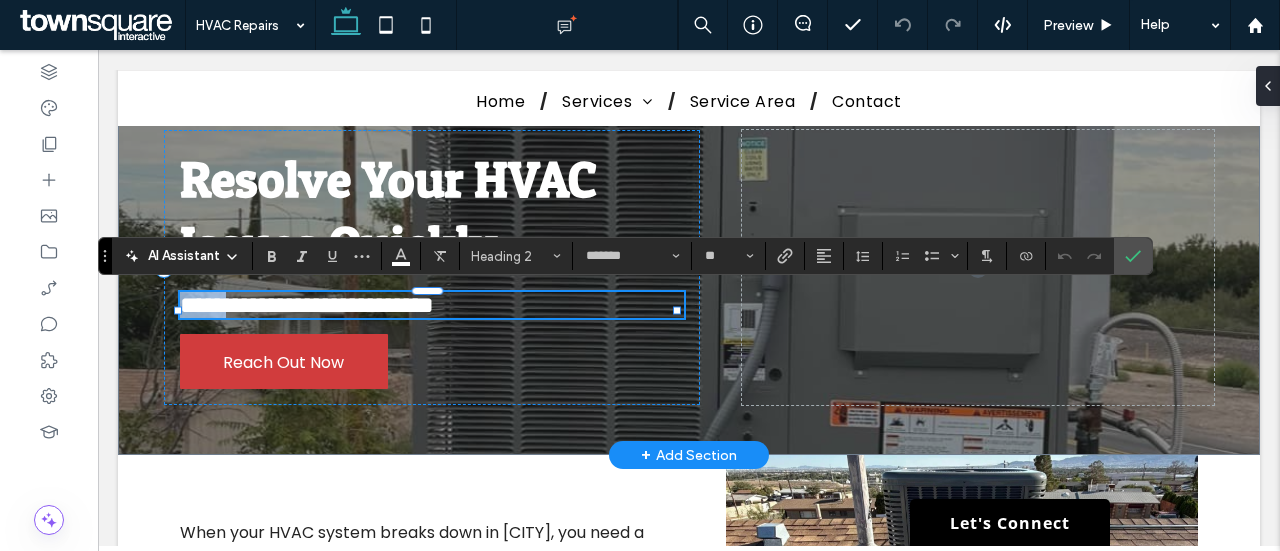 click on "**********" at bounding box center [307, 305] 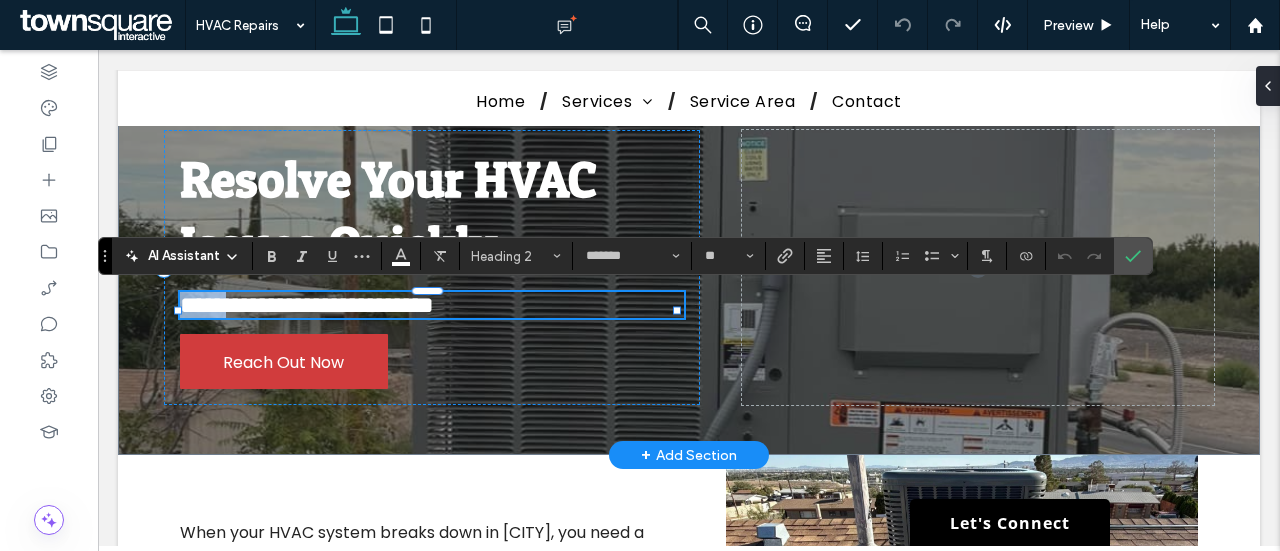 type 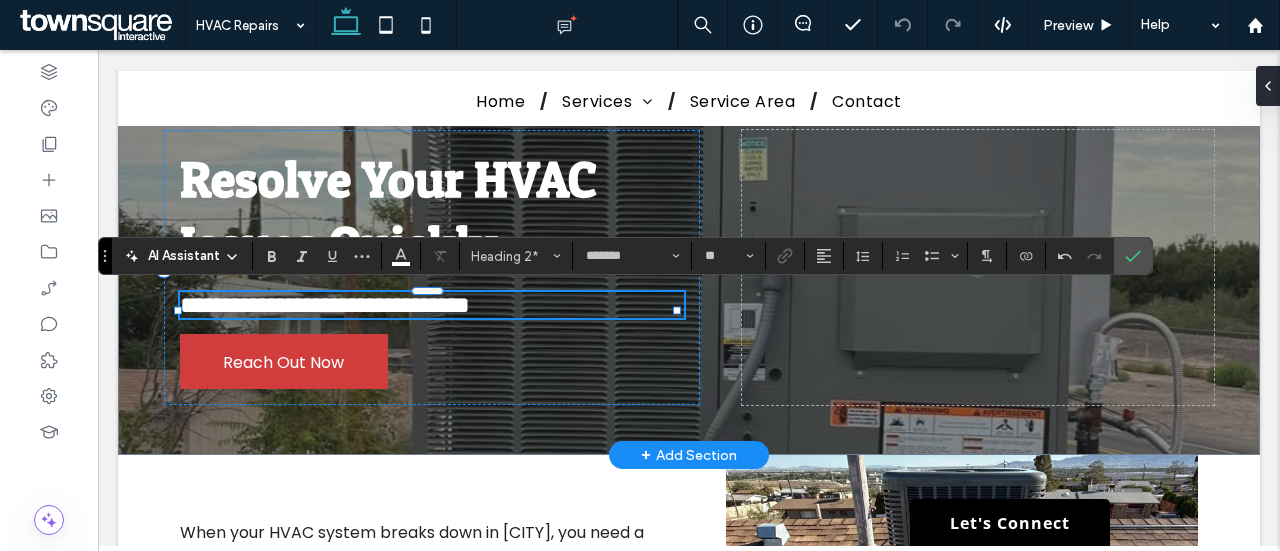 click on "**********" at bounding box center [325, 305] 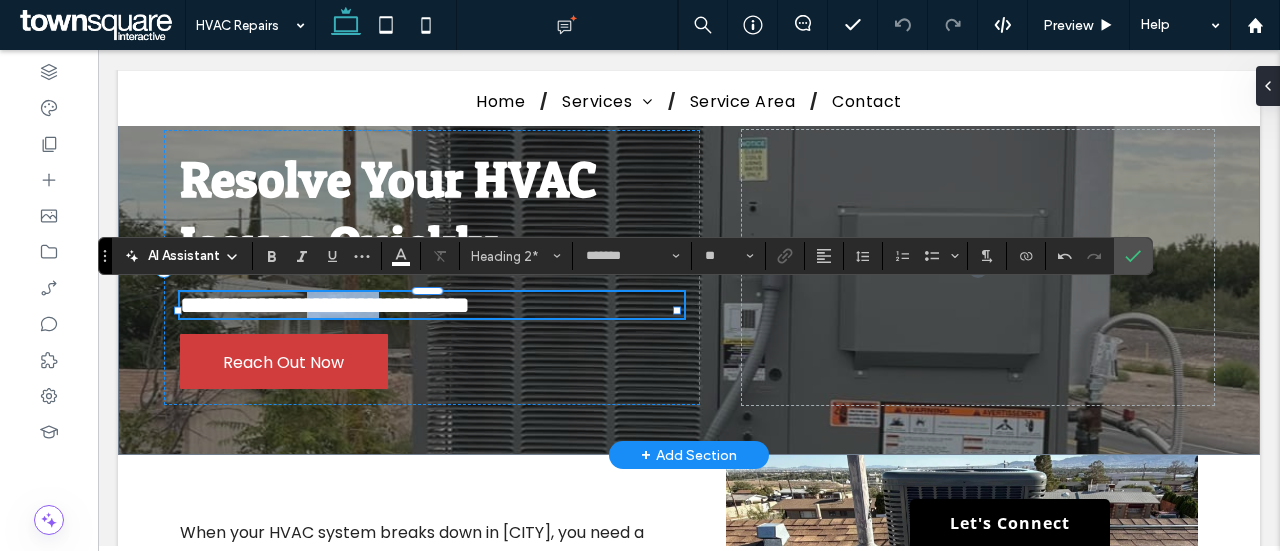 click on "**********" at bounding box center (325, 305) 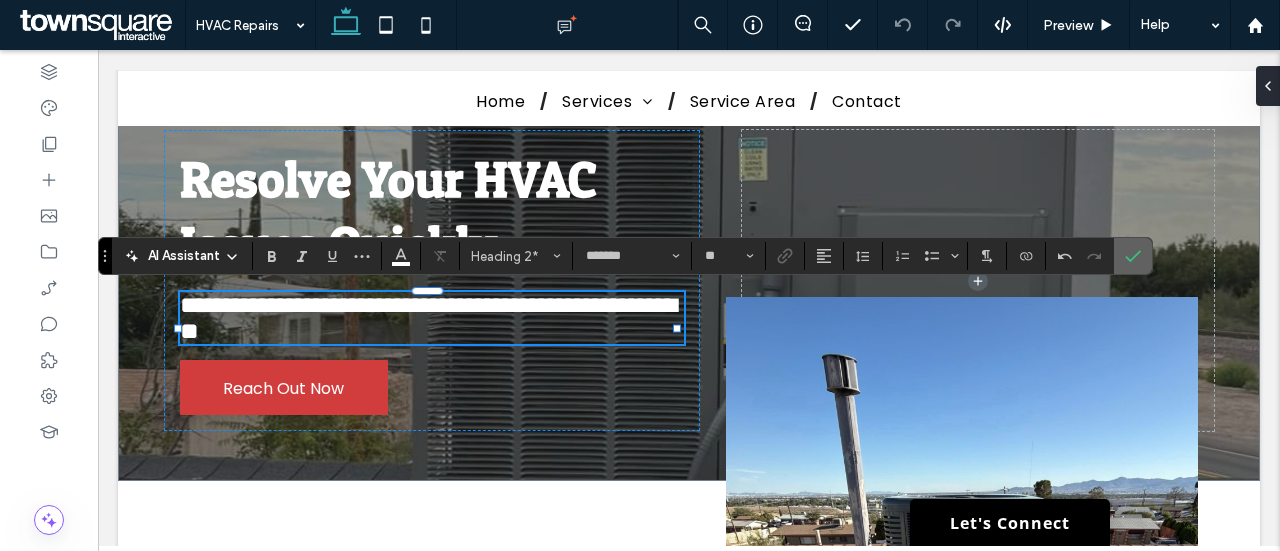 click 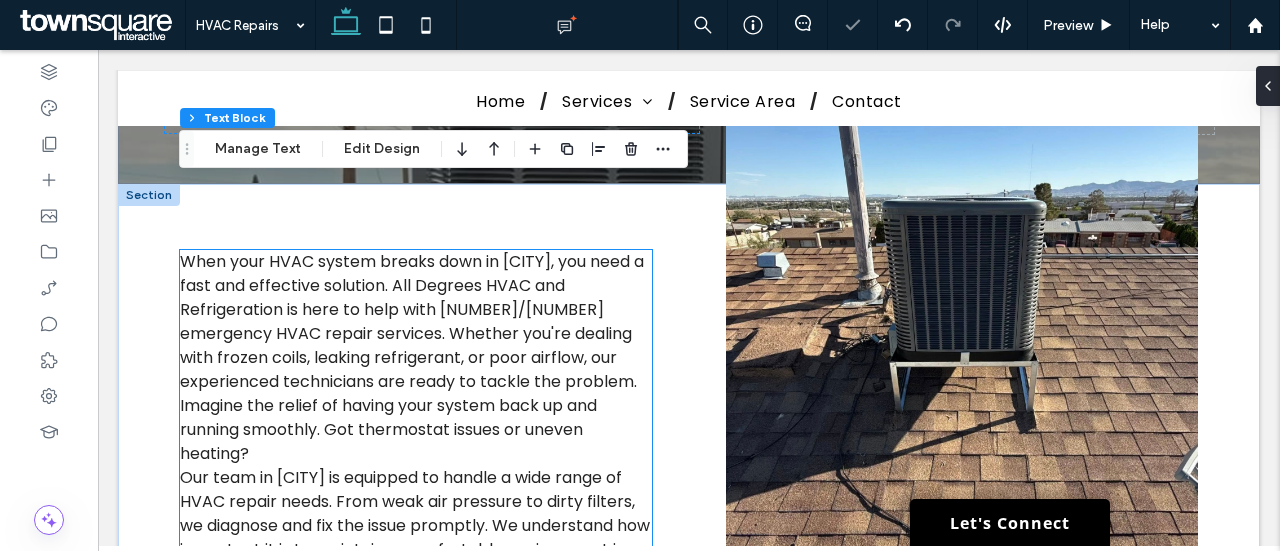 click on "When your HVAC system breaks down in El Paso, you need a fast and effective solution. All Degrees HVAC and Refrigeration is here to help with 24/7 emergency HVAC repair services. Whether you're dealing with frozen coils, leaking refrigerant, or poor airflow, our experienced technicians are ready to tackle the problem. Imagine the relief of having your system back up and running smoothly. Got thermostat issues or uneven heating?" at bounding box center (412, 357) 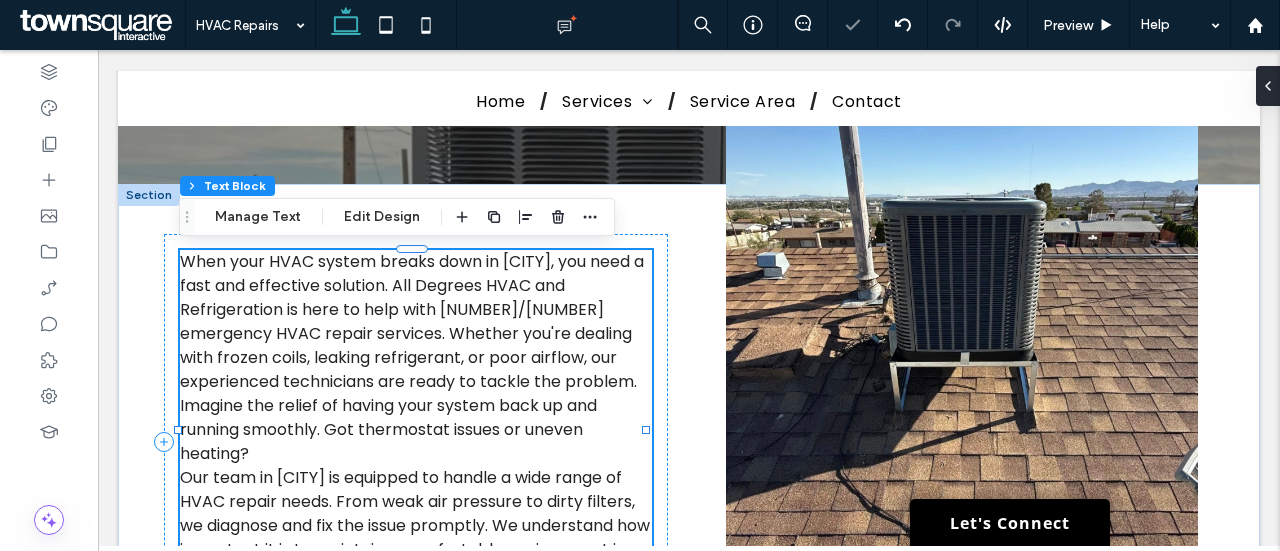 click on "When your HVAC system breaks down in El Paso, you need a fast and effective solution. All Degrees HVAC and Refrigeration is here to help with 24/7 emergency HVAC repair services. Whether you're dealing with frozen coils, leaking refrigerant, or poor airflow, our experienced technicians are ready to tackle the problem. Imagine the relief of having your system back up and running smoothly. Got thermostat issues or uneven heating? Our team in El Paso is equipped to handle a wide range of HVAC repair needs. From weak air pressure to dirty filters, we diagnose and fix the issue promptly. We understand how important it is to maintain a comfortable environment in your home, and we strive to restore your system's functionality as quickly as possible. Call us now to schedule your HVAC repair service." at bounding box center [416, 442] 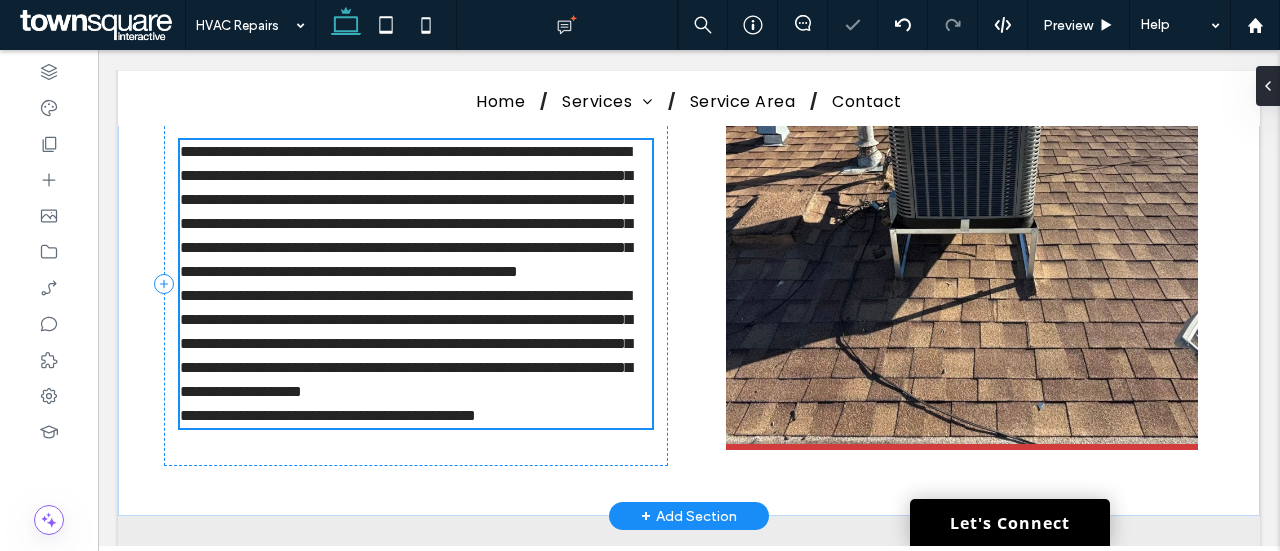 type on "*******" 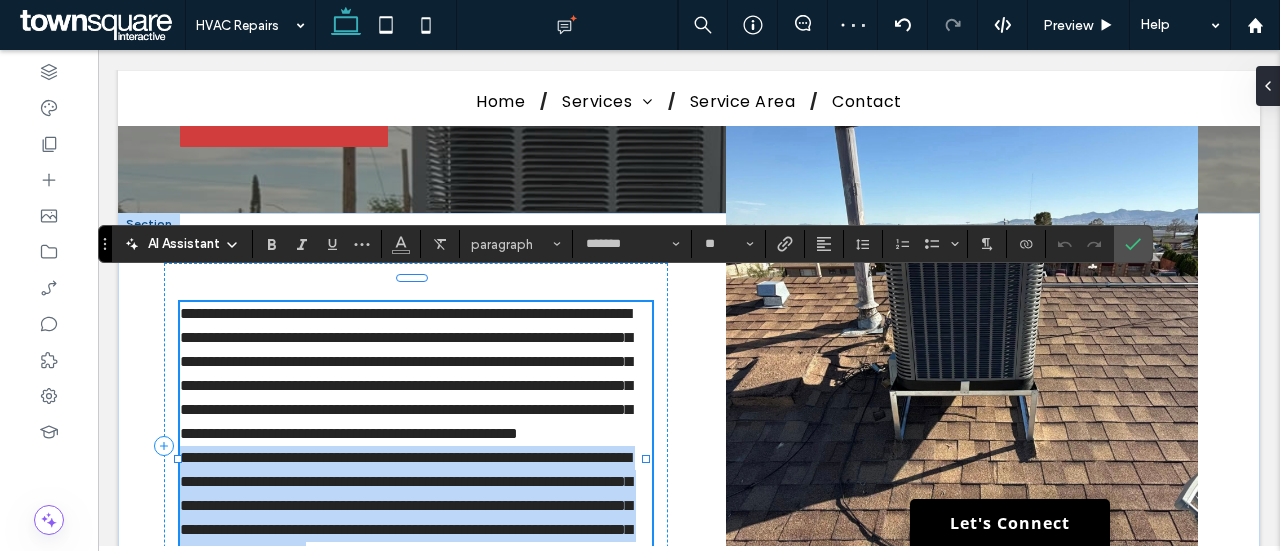 scroll, scrollTop: 334, scrollLeft: 0, axis: vertical 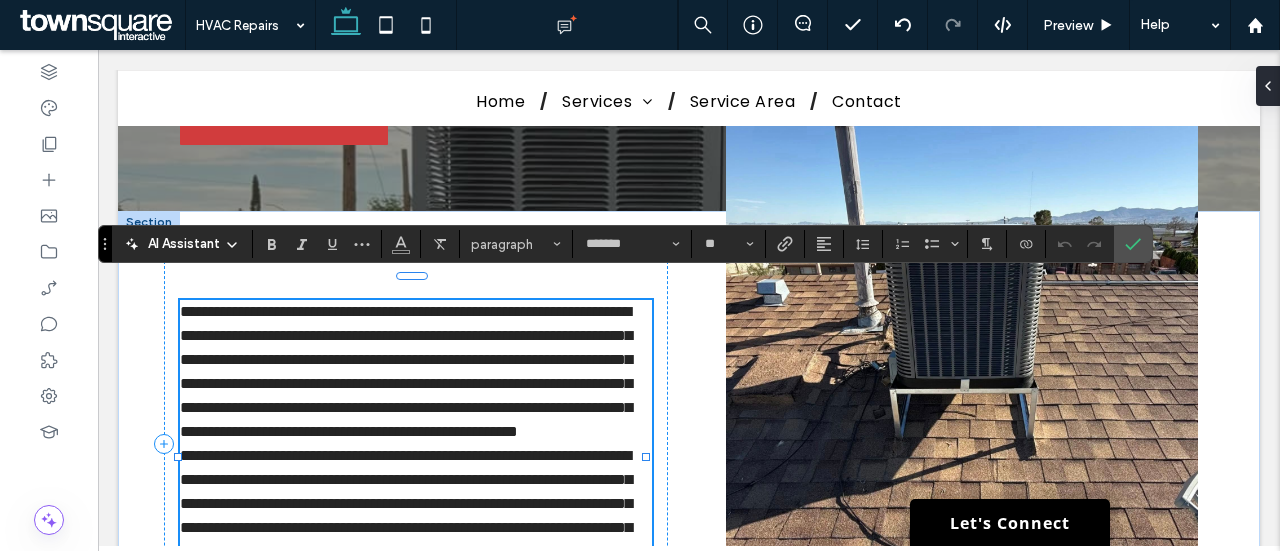 click on "**********" at bounding box center [406, 371] 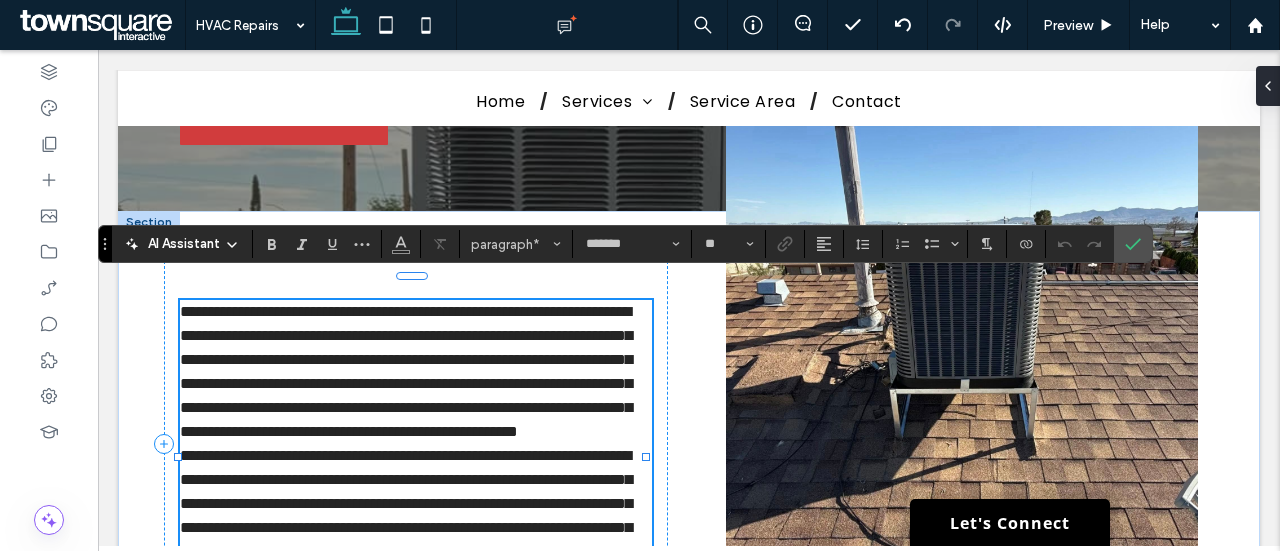 type 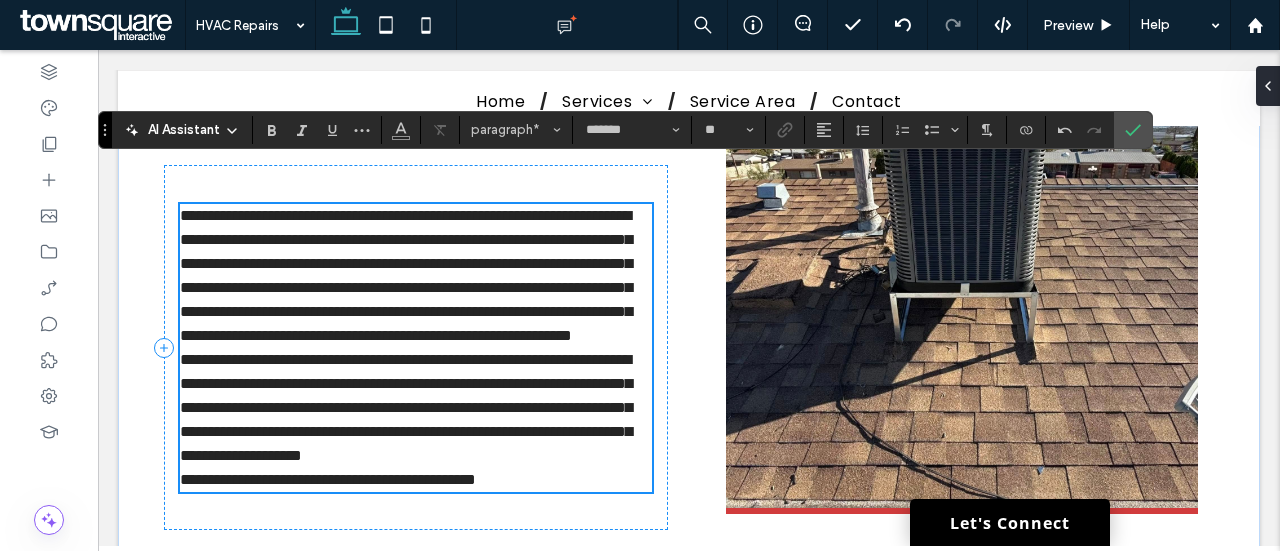 scroll, scrollTop: 470, scrollLeft: 0, axis: vertical 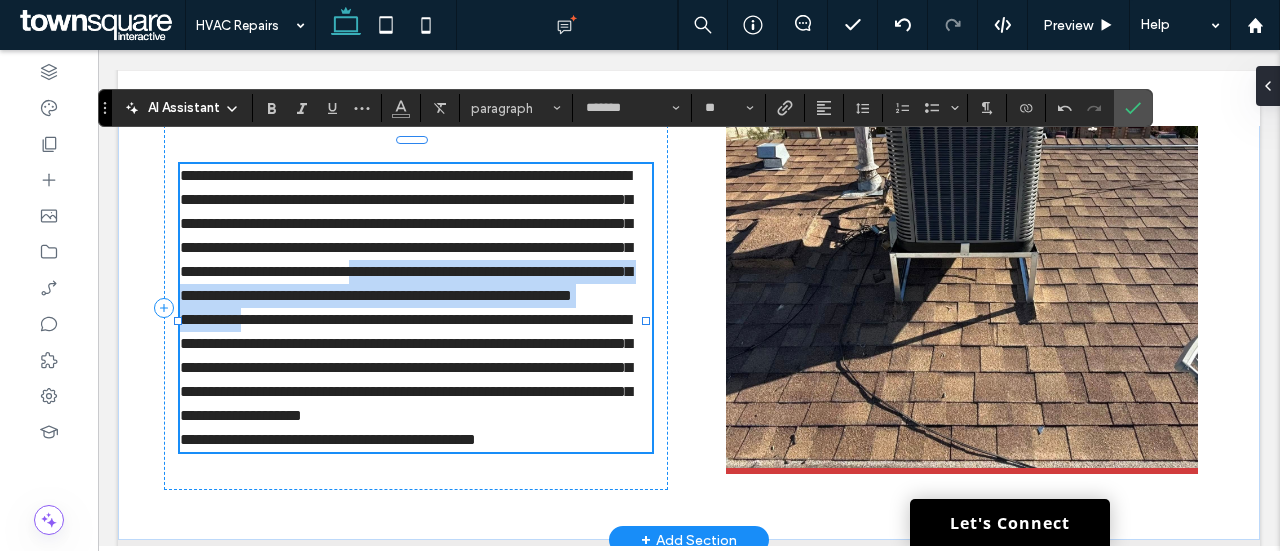 drag, startPoint x: 532, startPoint y: 271, endPoint x: 264, endPoint y: 334, distance: 275.3053 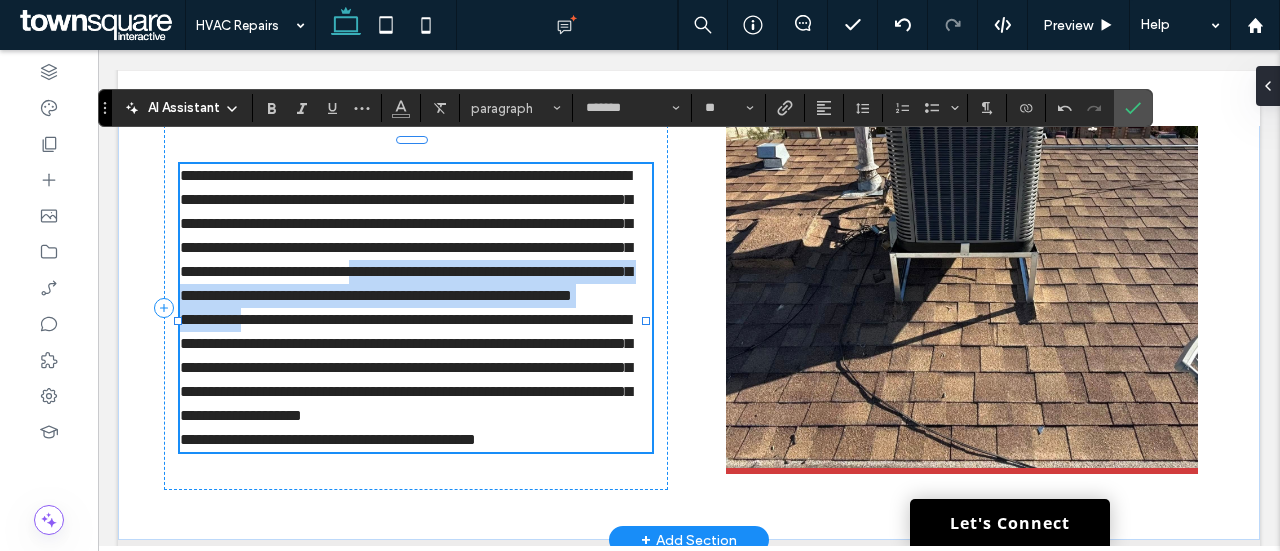 click on "**********" at bounding box center [416, 368] 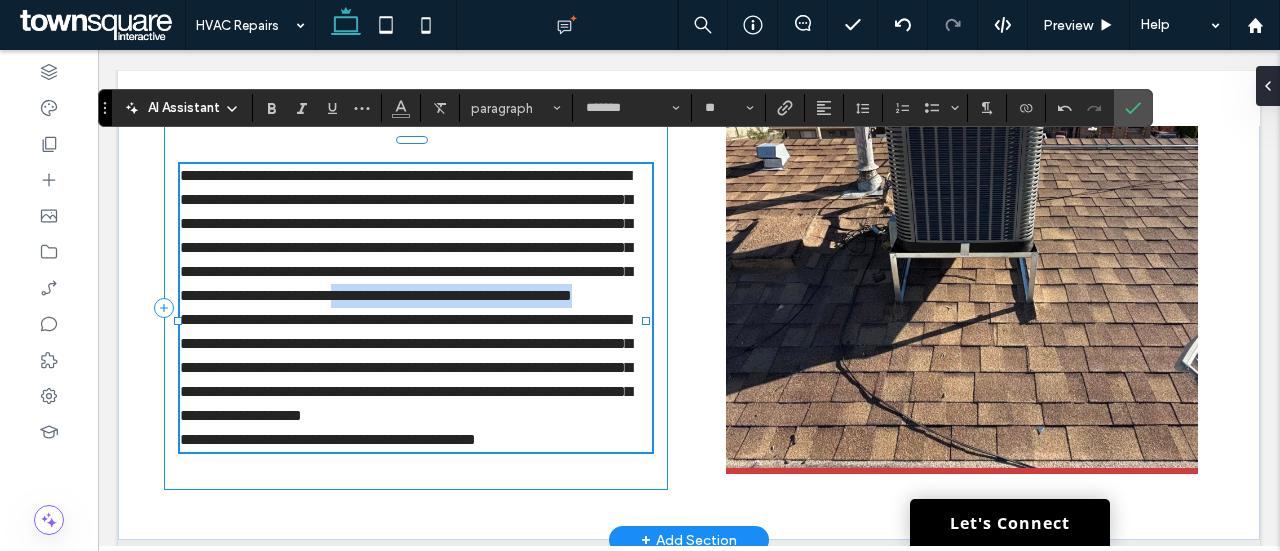 drag, startPoint x: 262, startPoint y: 318, endPoint x: 650, endPoint y: 332, distance: 388.2525 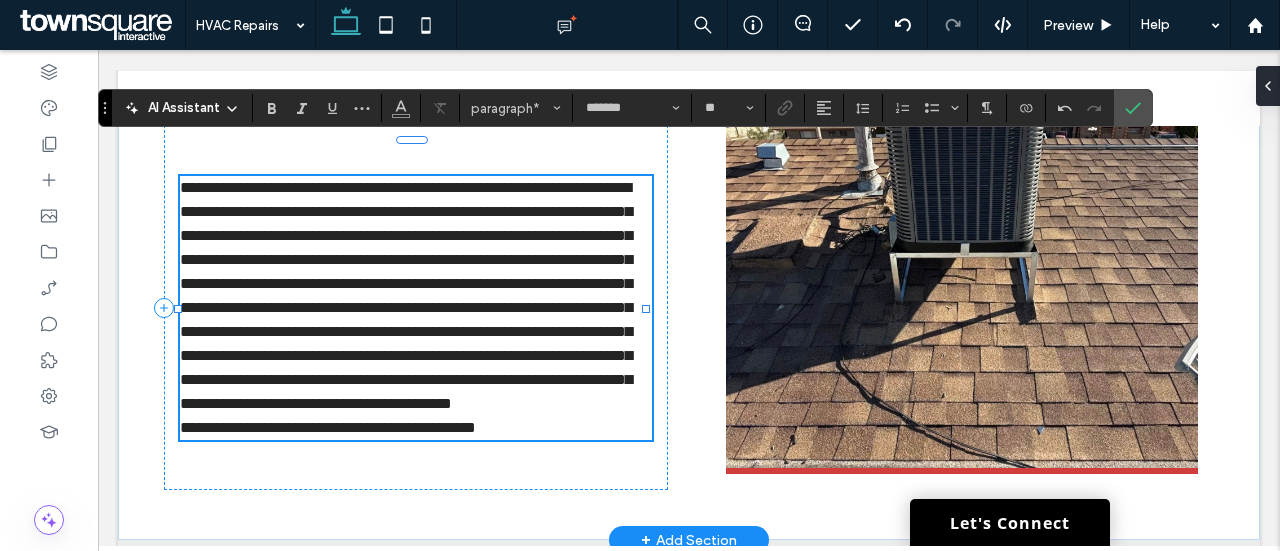 click on "**********" at bounding box center (406, 295) 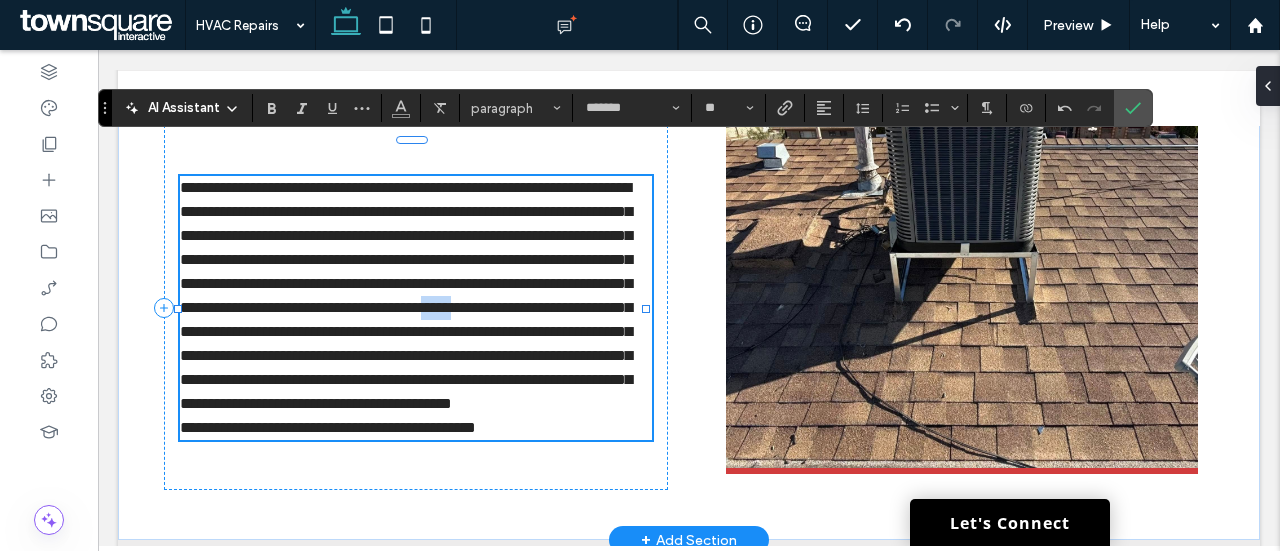 click on "**********" at bounding box center (406, 295) 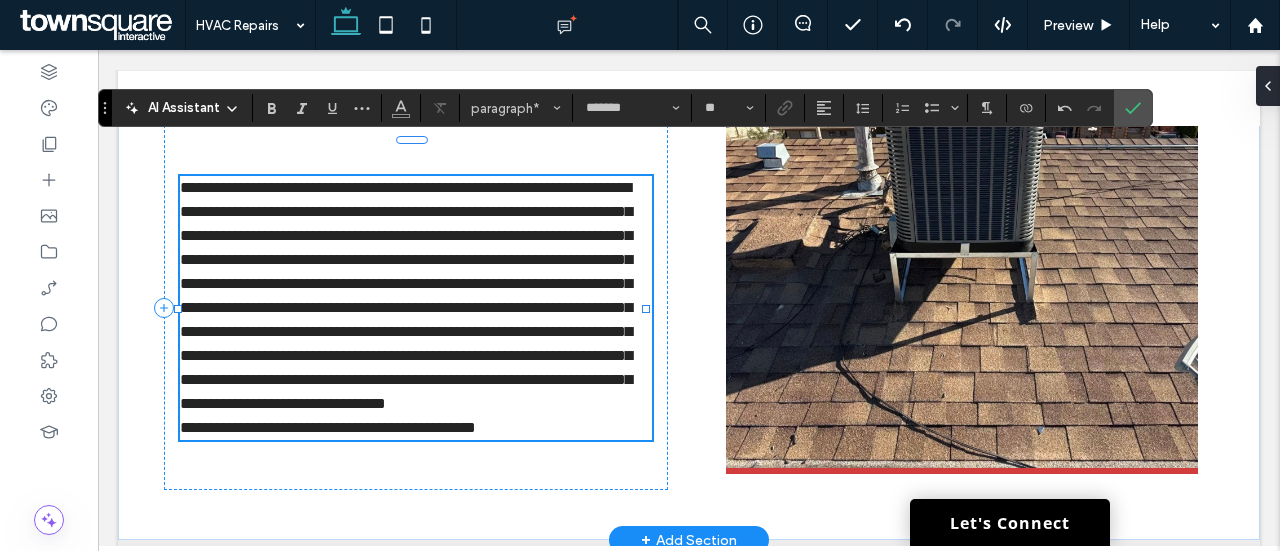 click on "**********" at bounding box center (406, 295) 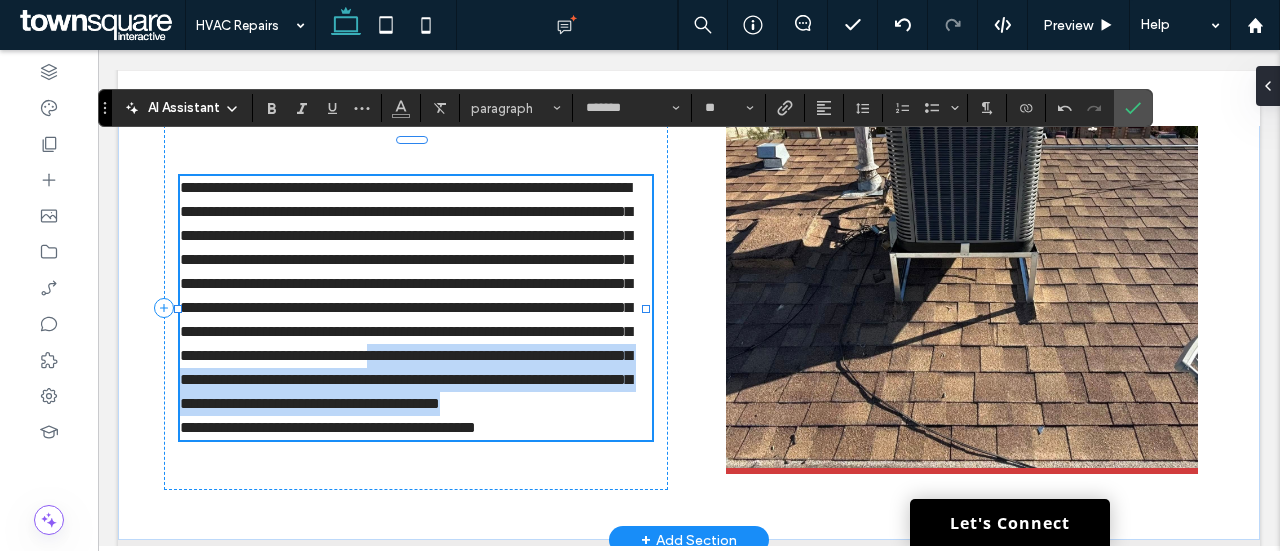 drag, startPoint x: 588, startPoint y: 375, endPoint x: 624, endPoint y: 443, distance: 76.941536 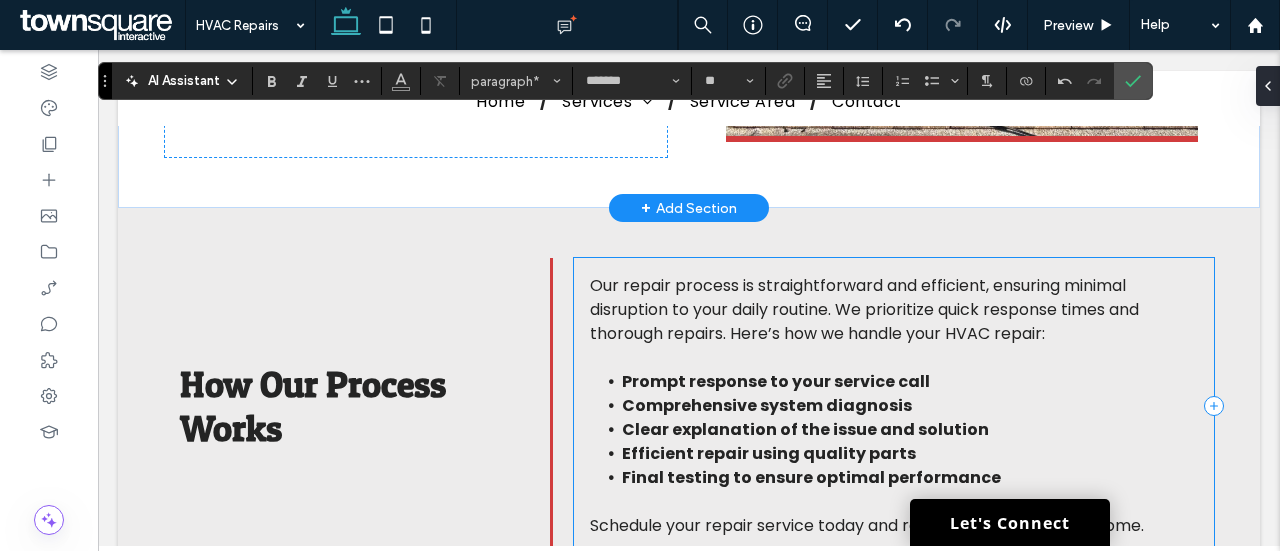 scroll, scrollTop: 802, scrollLeft: 0, axis: vertical 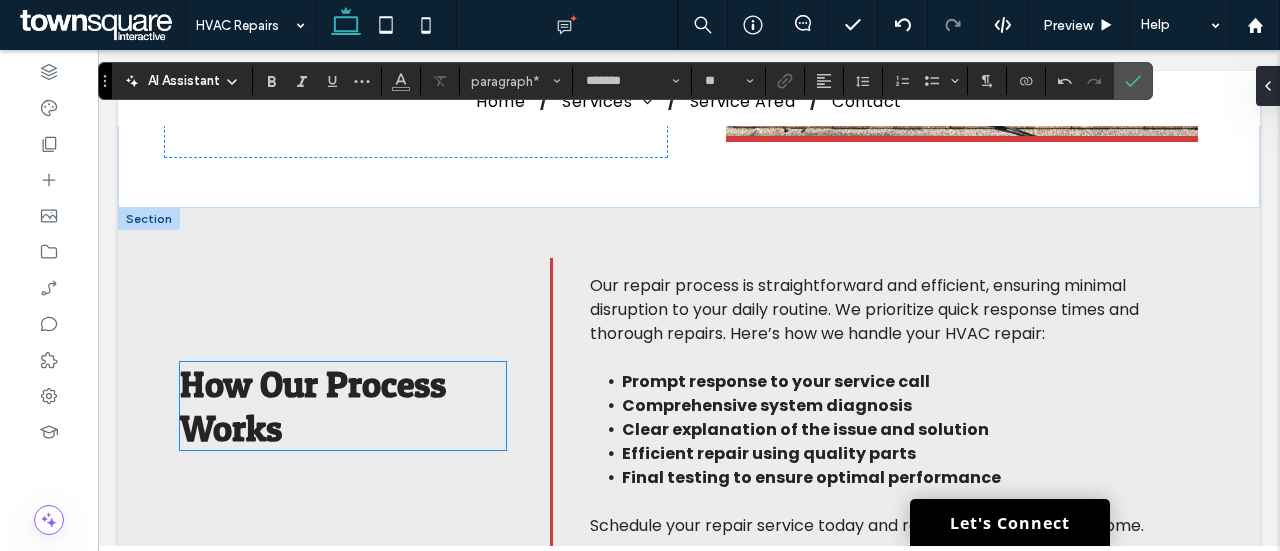 click on "How Our Process Works" at bounding box center (343, 406) 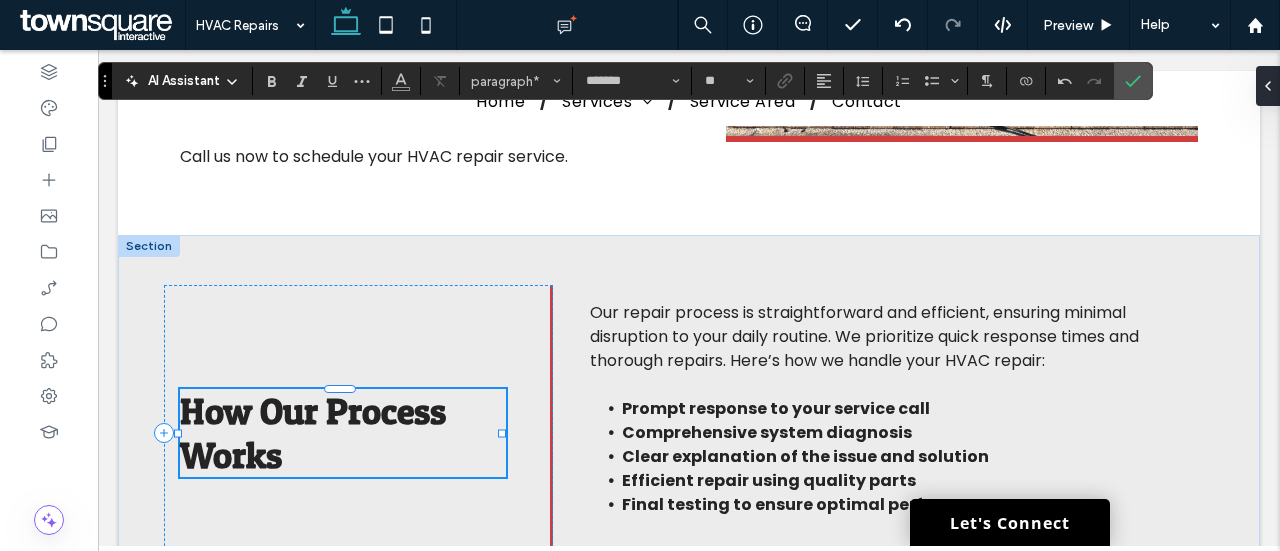 click on "How Our Process Works" at bounding box center [343, 433] 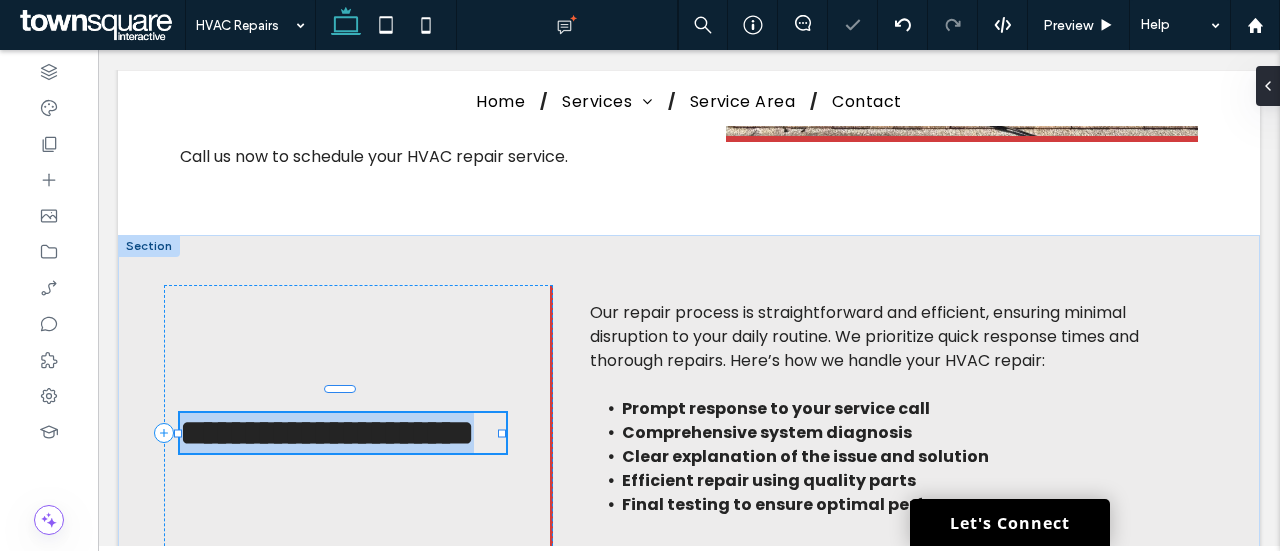 type on "*********" 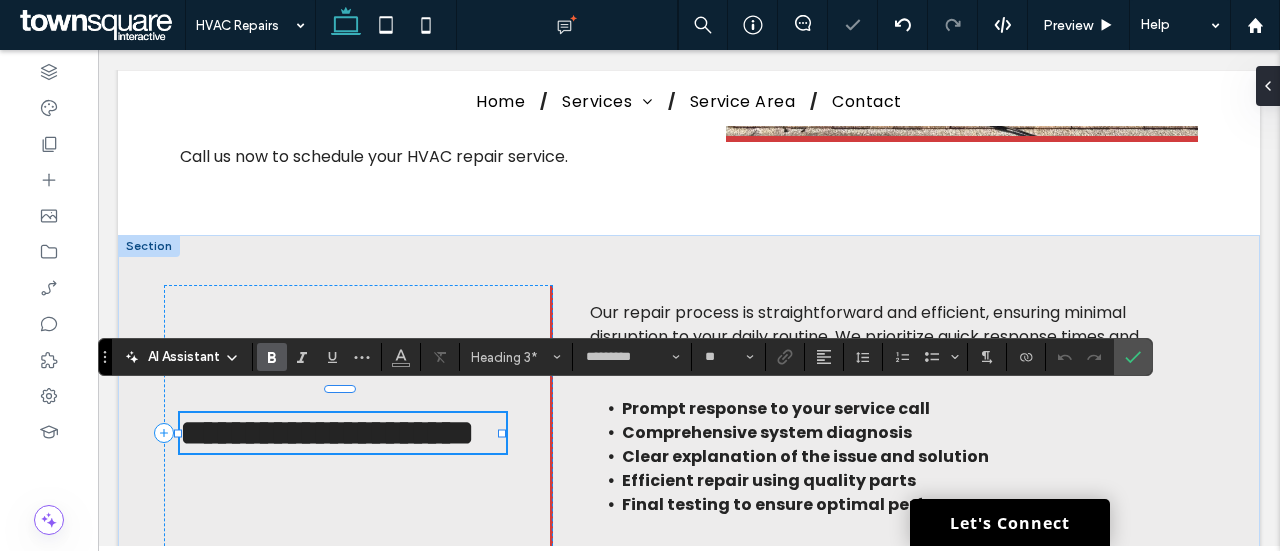 type 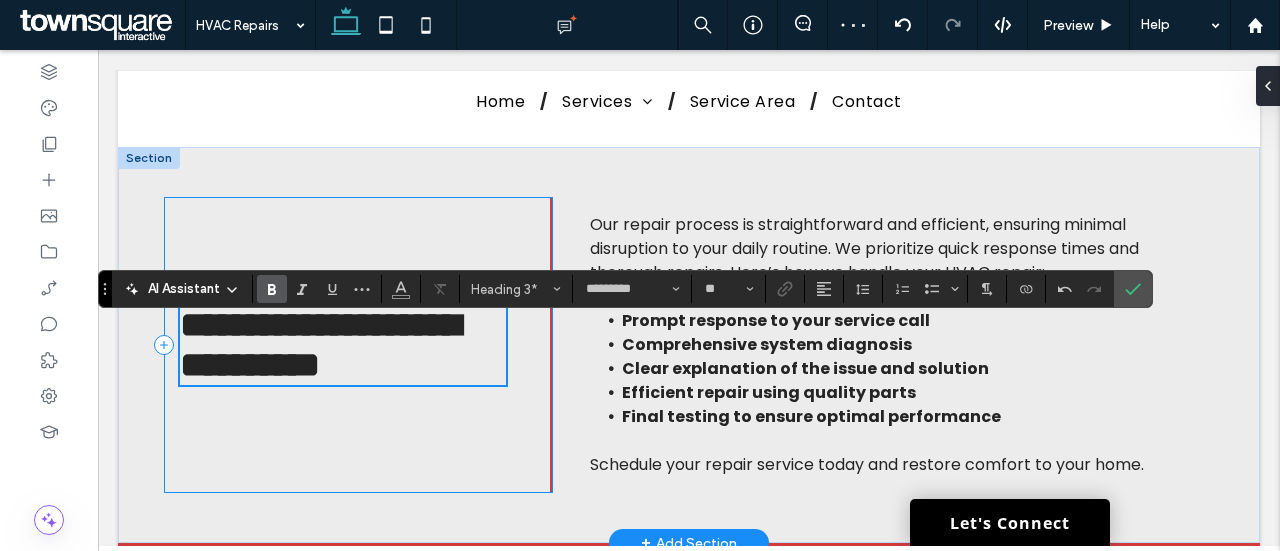 scroll, scrollTop: 864, scrollLeft: 0, axis: vertical 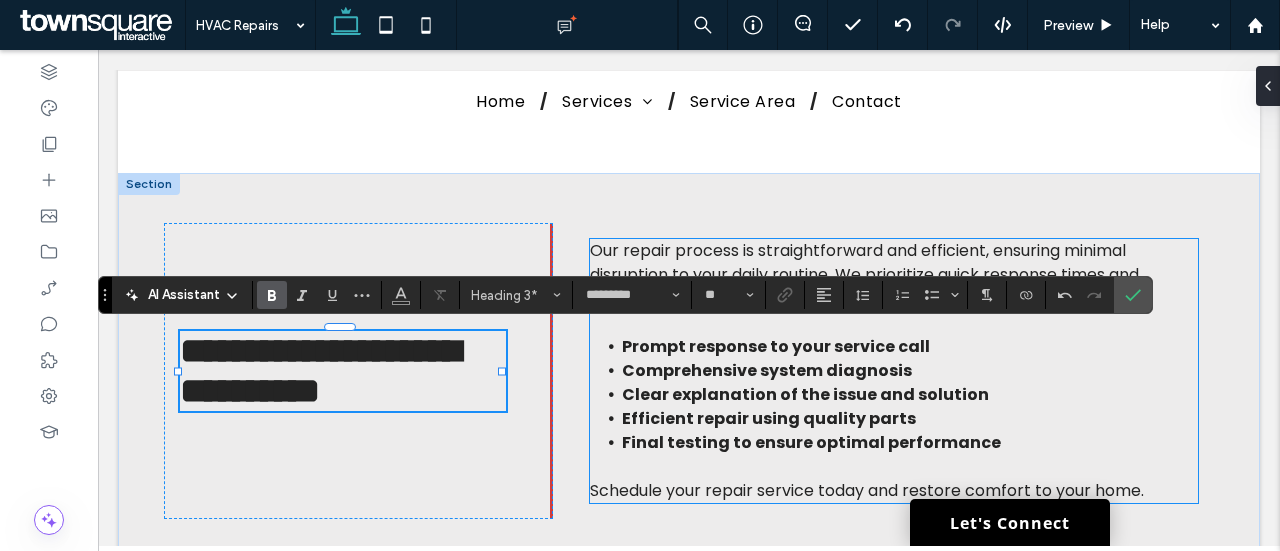 click on "Our repair process is straightforward and efficient, ensuring minimal disruption to your daily routine. We prioritize quick response times and thorough repairs. Here’s how we handle your HVAC repair:" at bounding box center (864, 274) 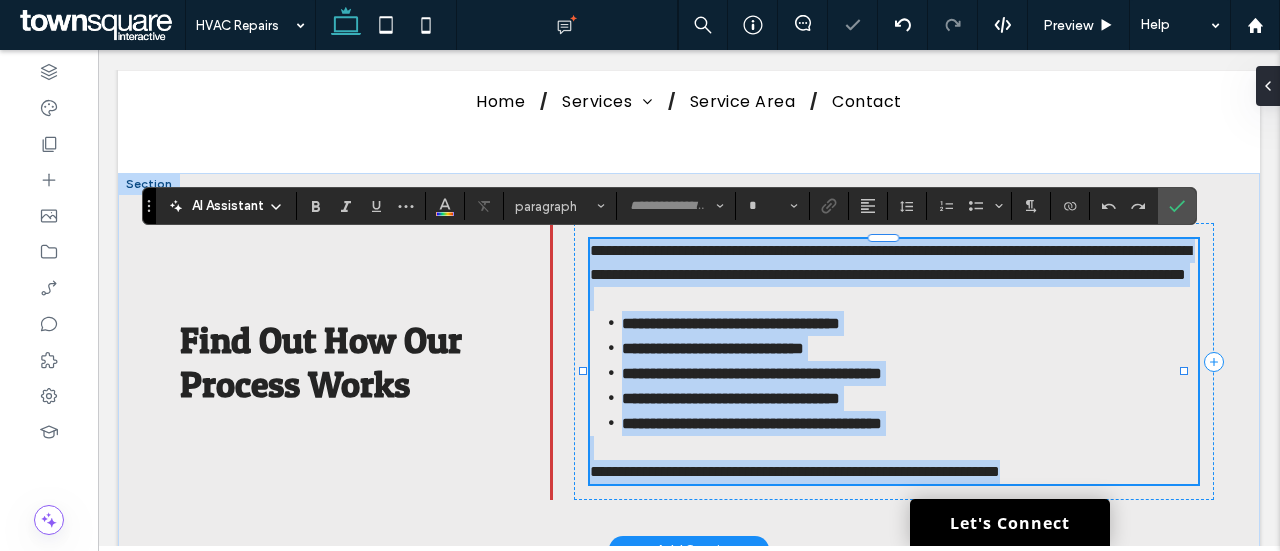 type on "*******" 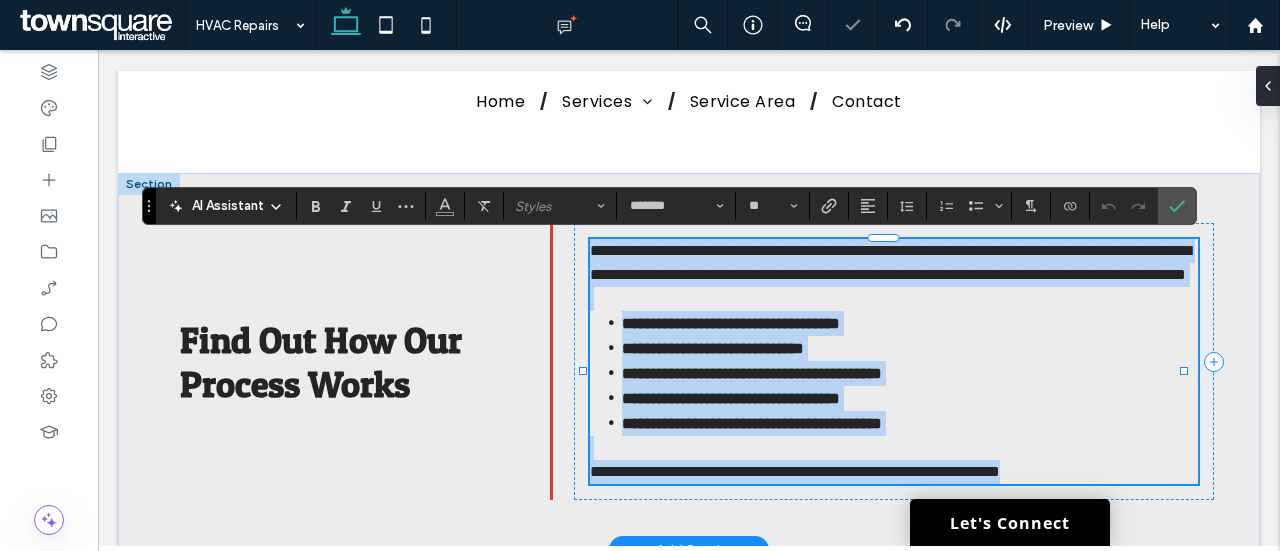 click on "**********" at bounding box center [890, 262] 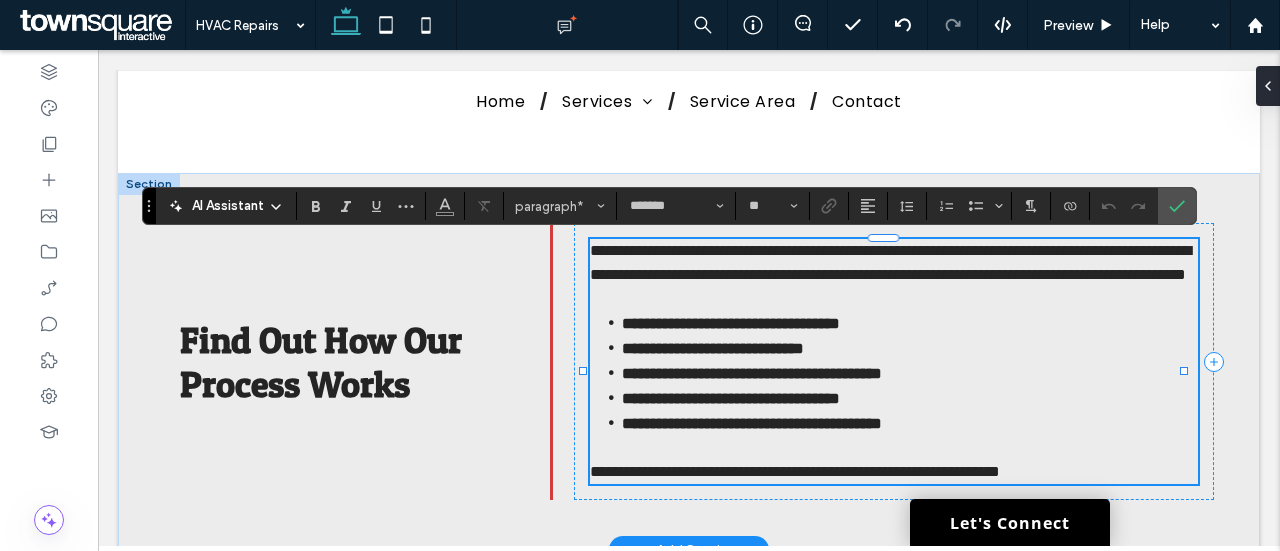 click on "**********" at bounding box center (731, 323) 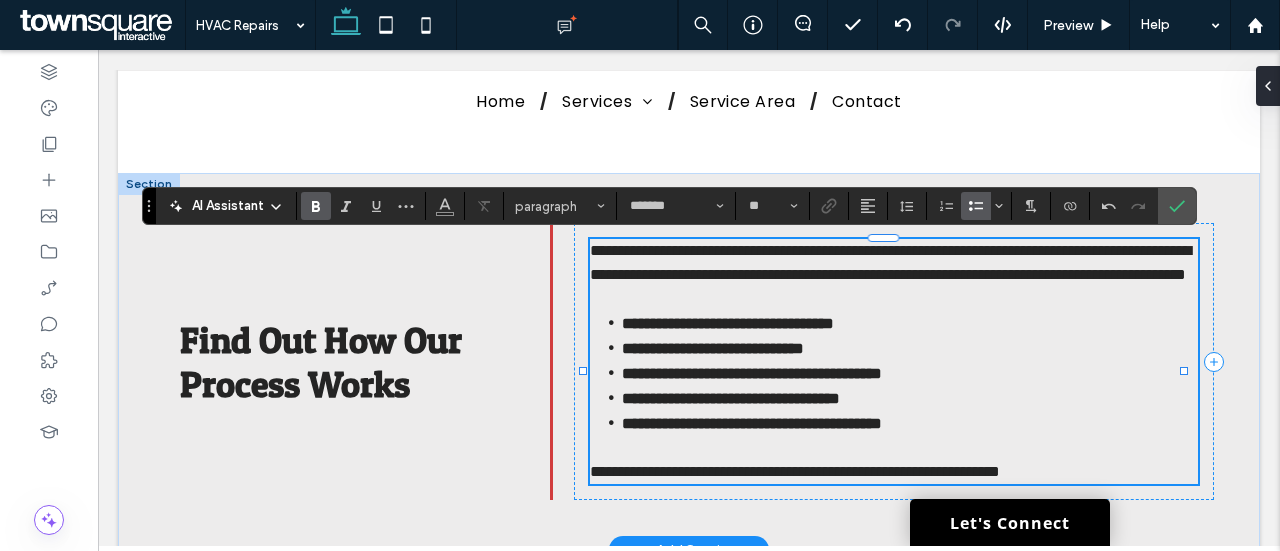 type 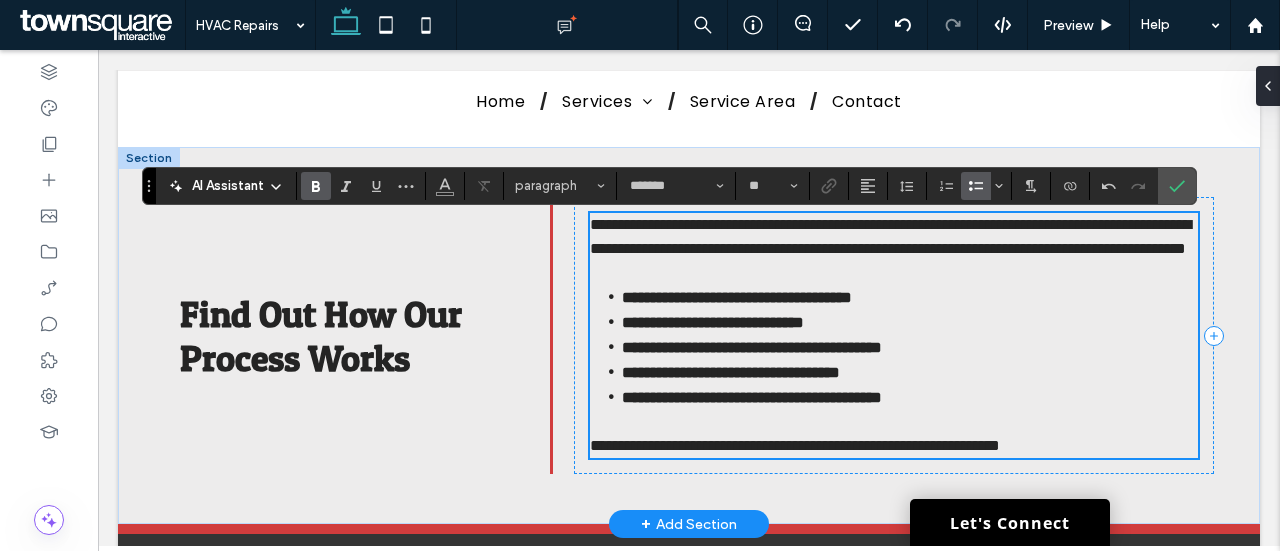 scroll, scrollTop: 892, scrollLeft: 0, axis: vertical 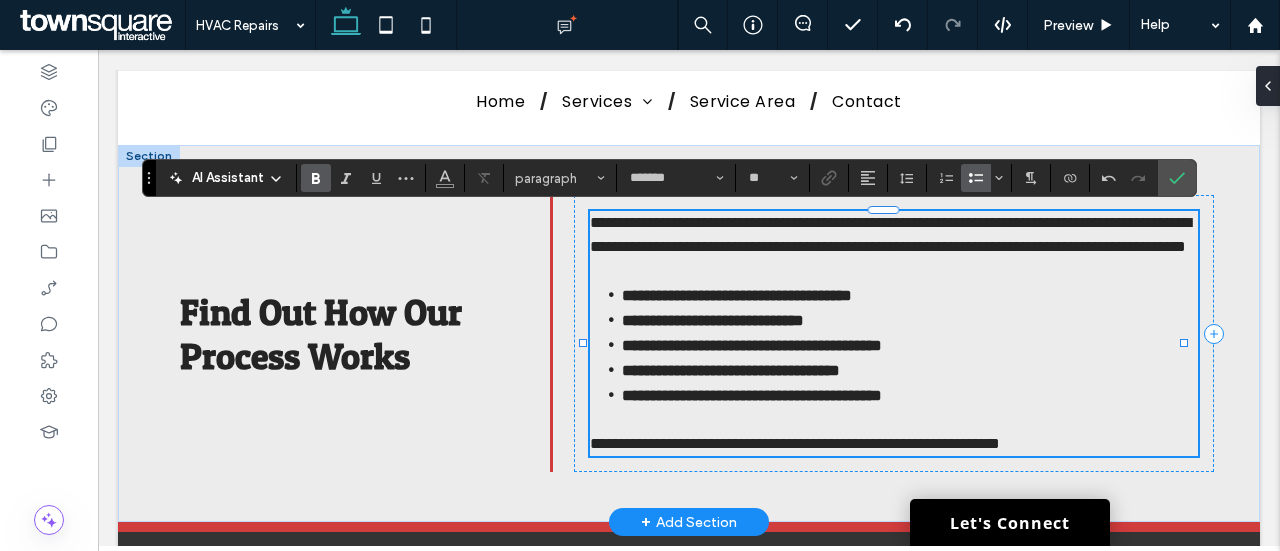 click on "**********" at bounding box center (713, 320) 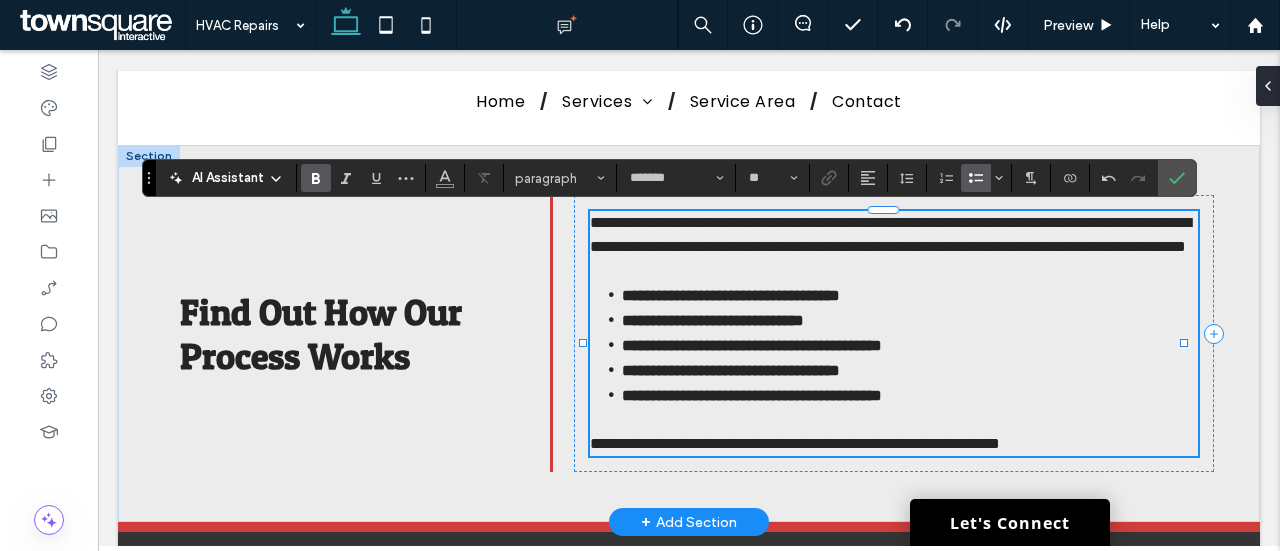 click on "**********" at bounding box center [795, 443] 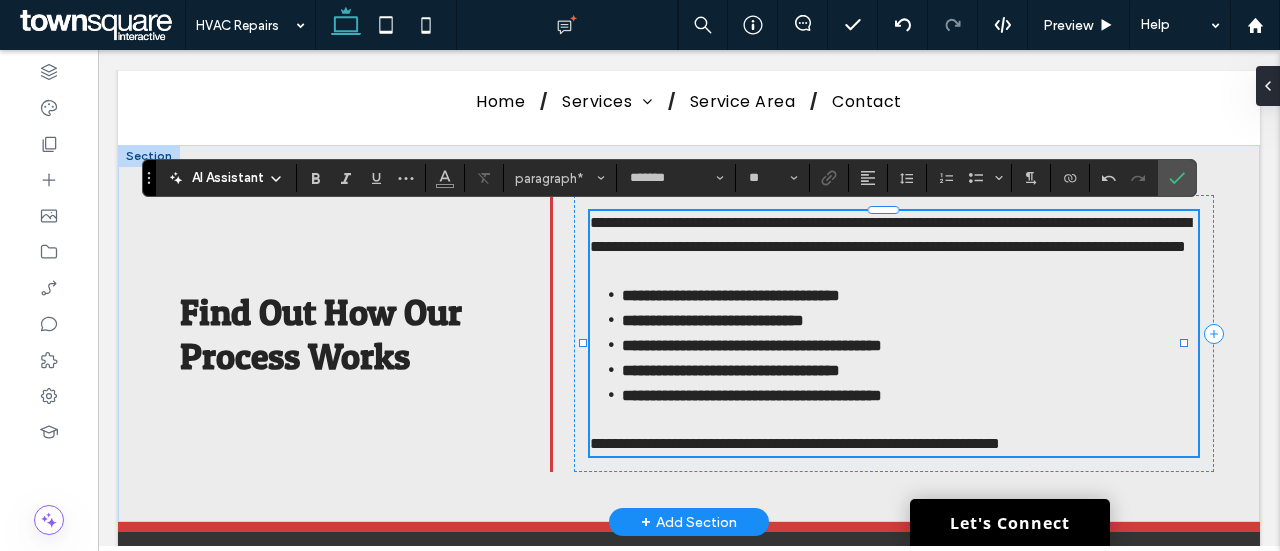 click on "**********" at bounding box center (890, 234) 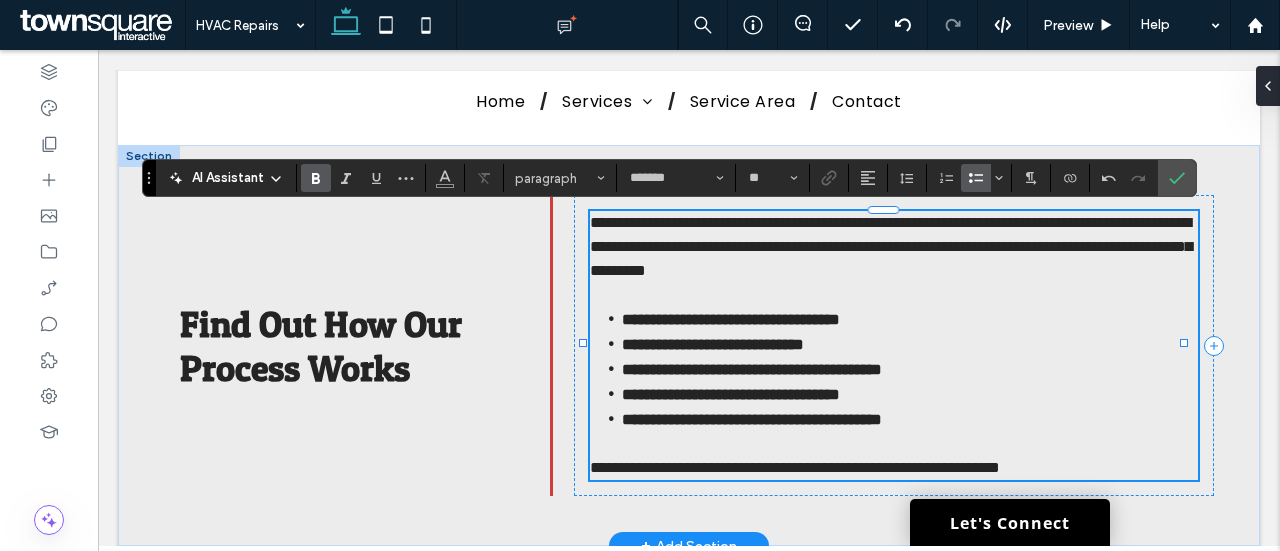 click on "**********" at bounding box center (731, 394) 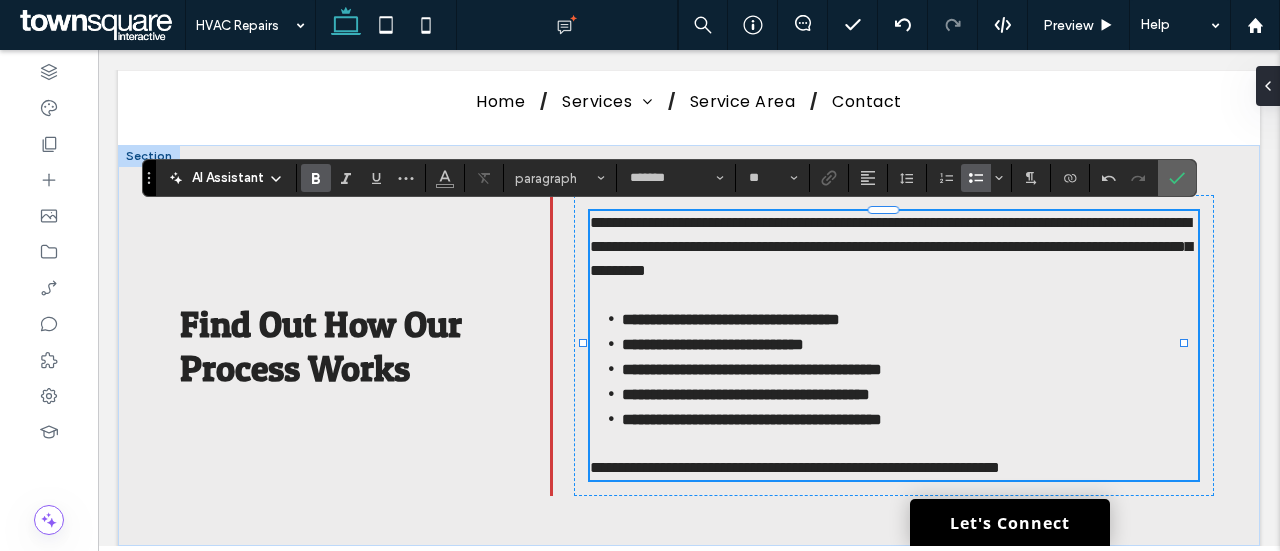 drag, startPoint x: 1169, startPoint y: 174, endPoint x: 923, endPoint y: 149, distance: 247.26706 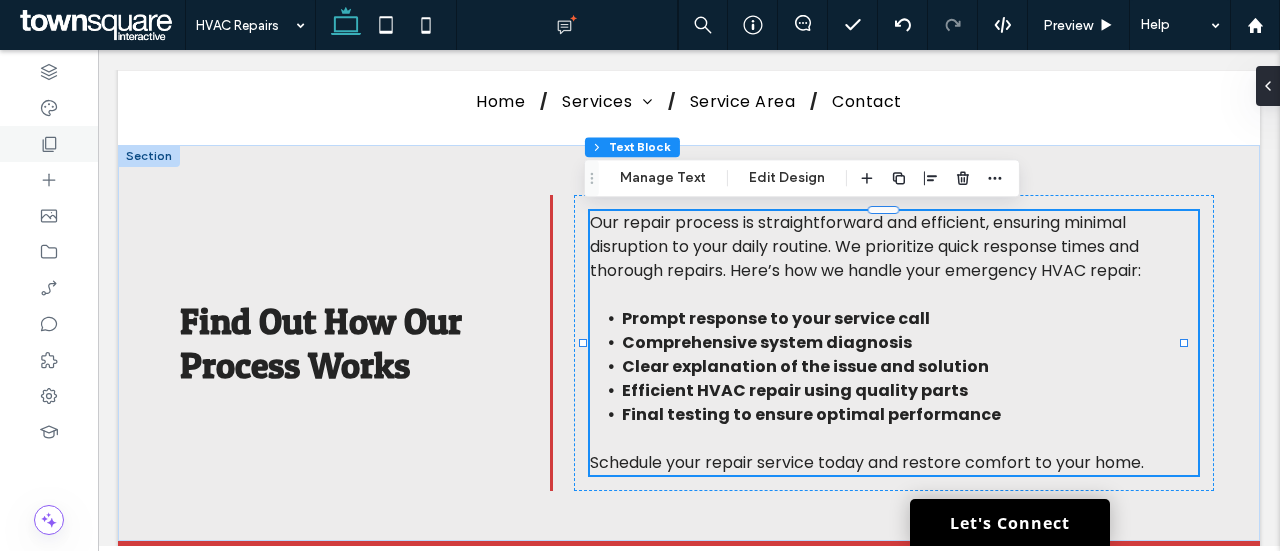 click 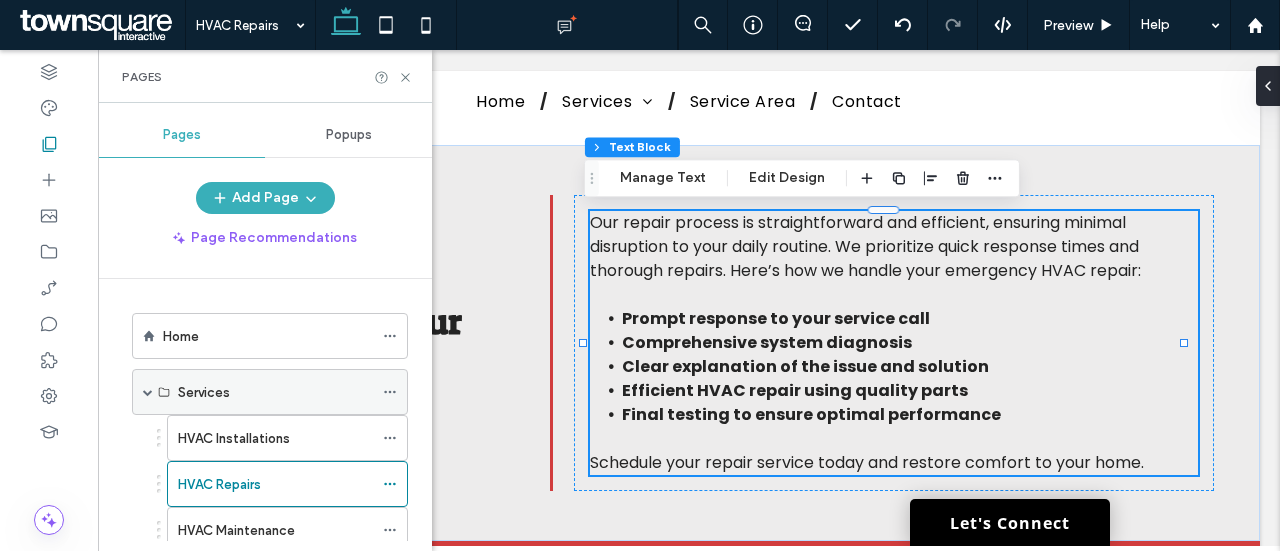 scroll, scrollTop: 148, scrollLeft: 0, axis: vertical 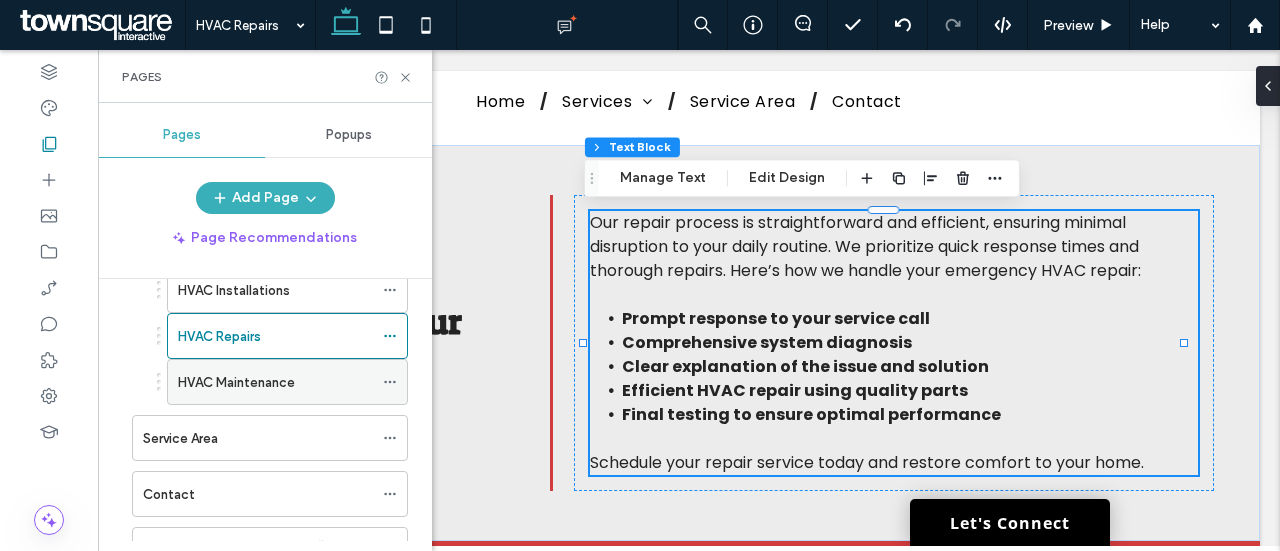 click on "HVAC Maintenance" at bounding box center [275, 382] 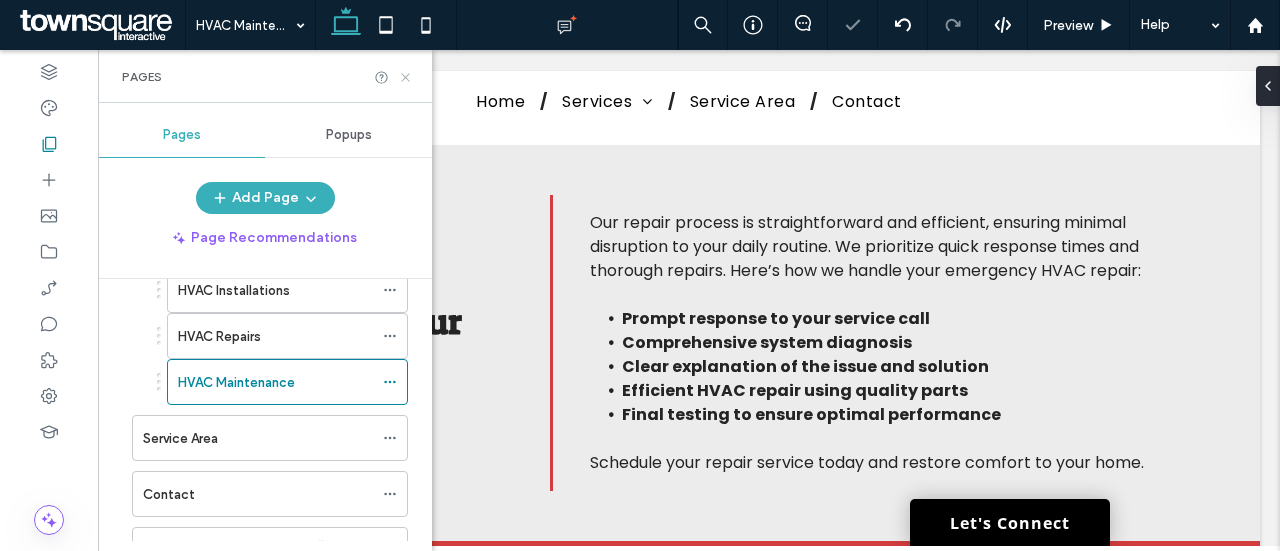 click 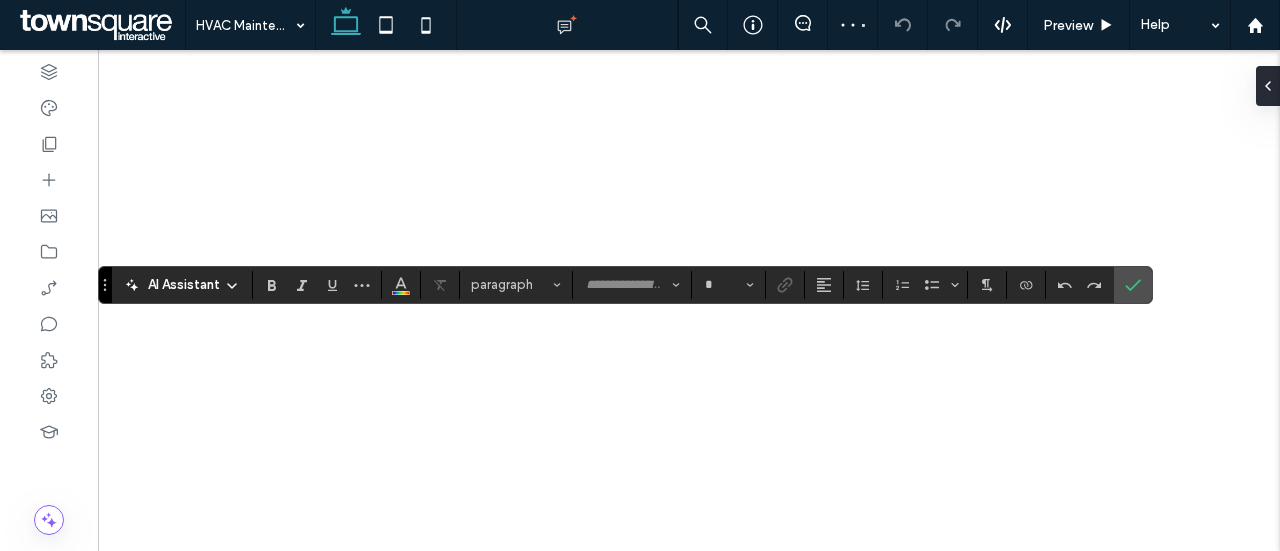 type on "*********" 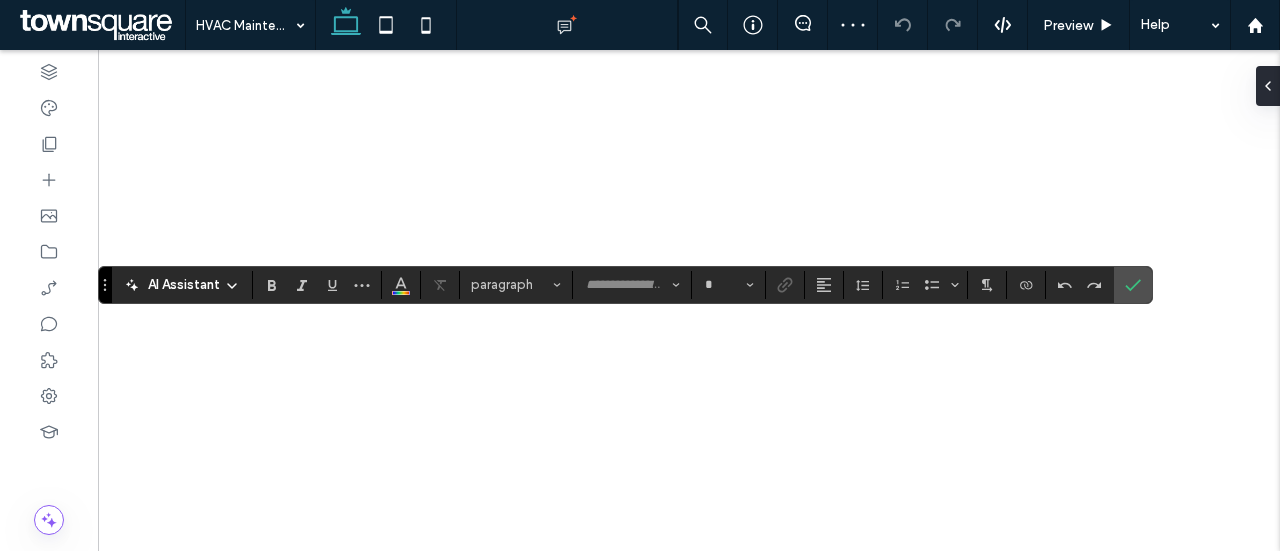 type on "**" 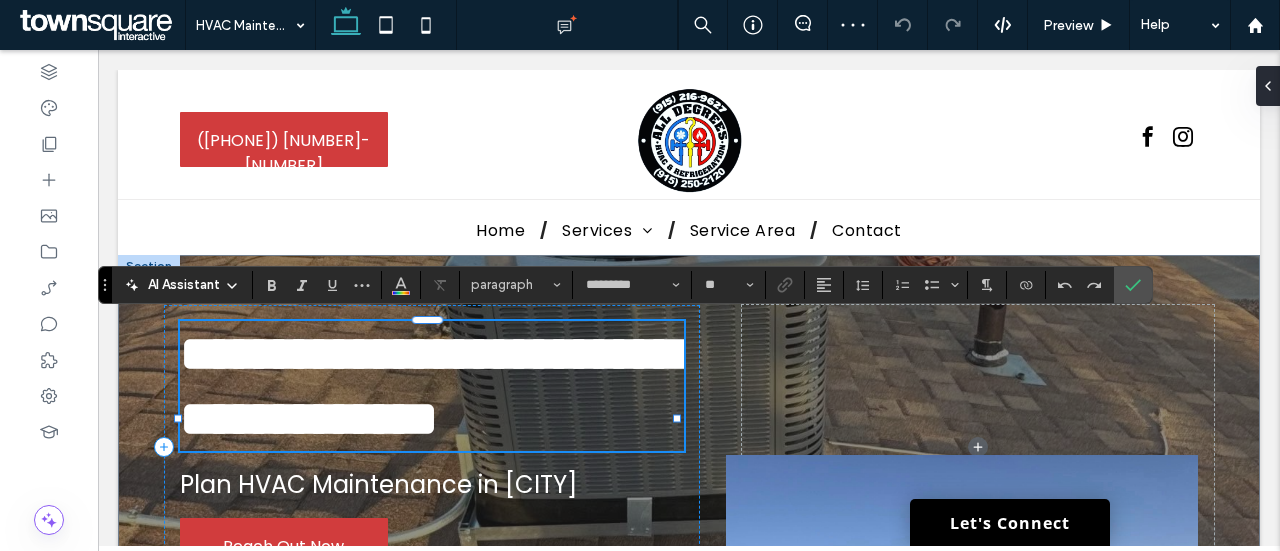 scroll, scrollTop: 0, scrollLeft: 0, axis: both 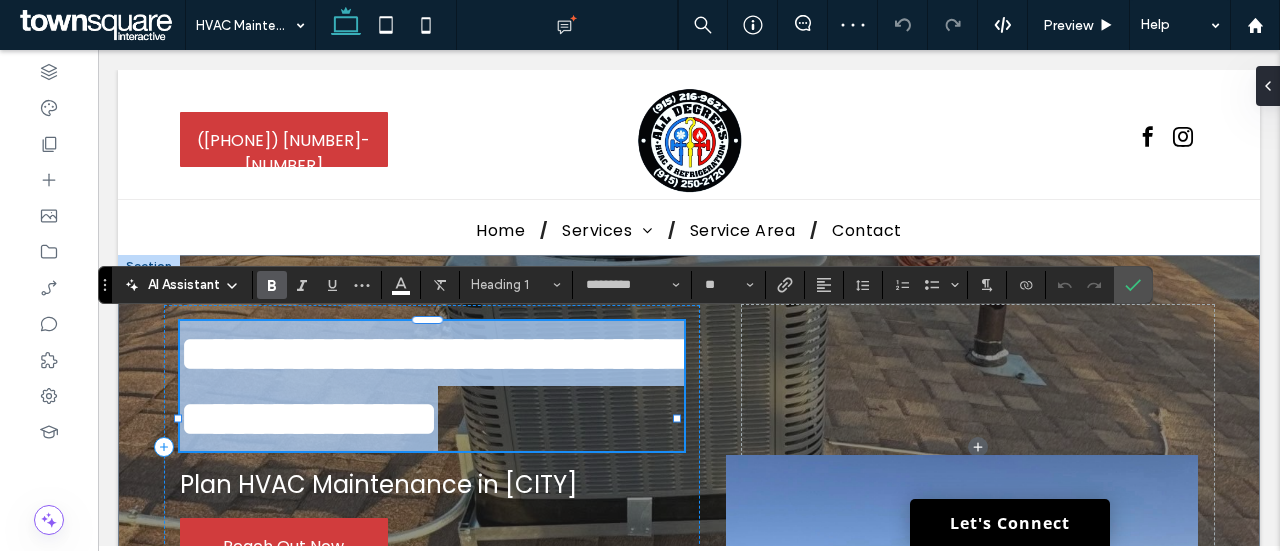type 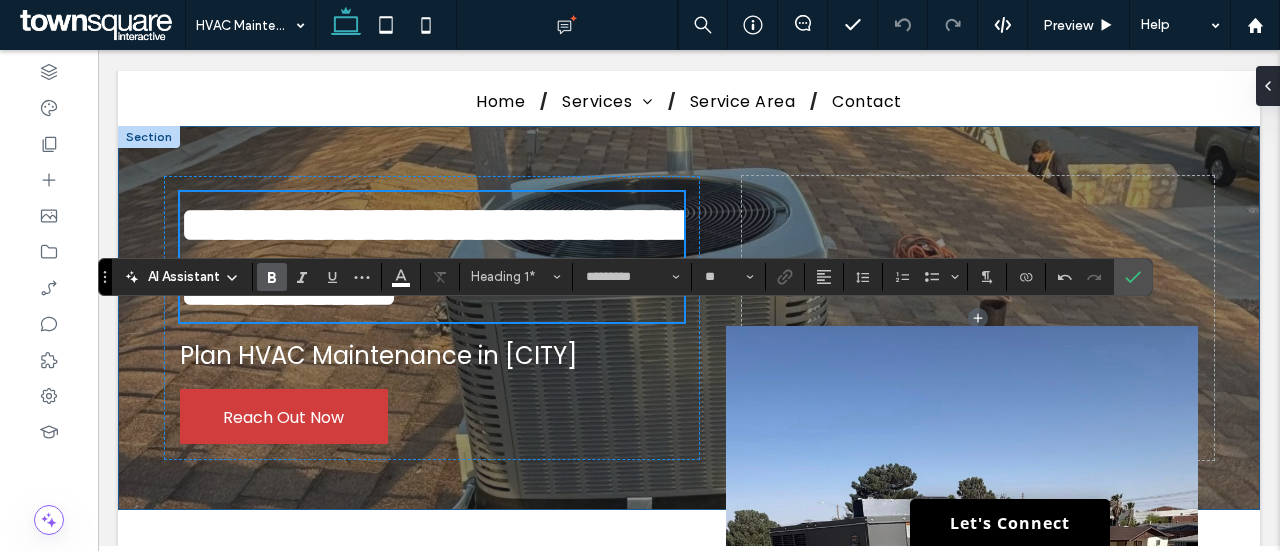 scroll, scrollTop: 122, scrollLeft: 0, axis: vertical 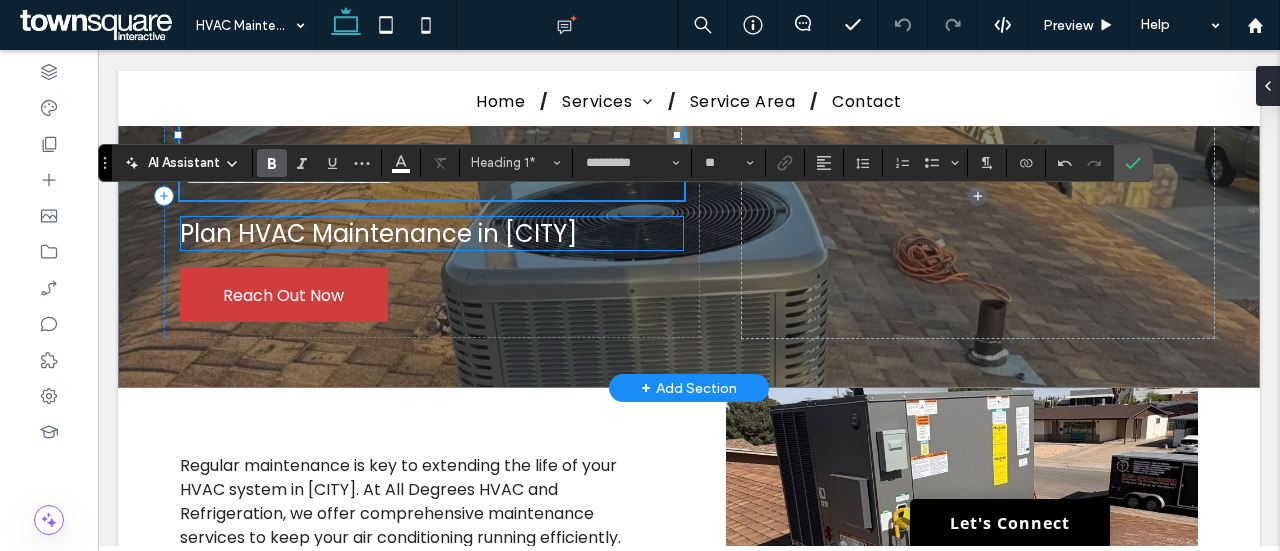 click on "Plan HVAC Maintenance in El Paso" at bounding box center [378, 233] 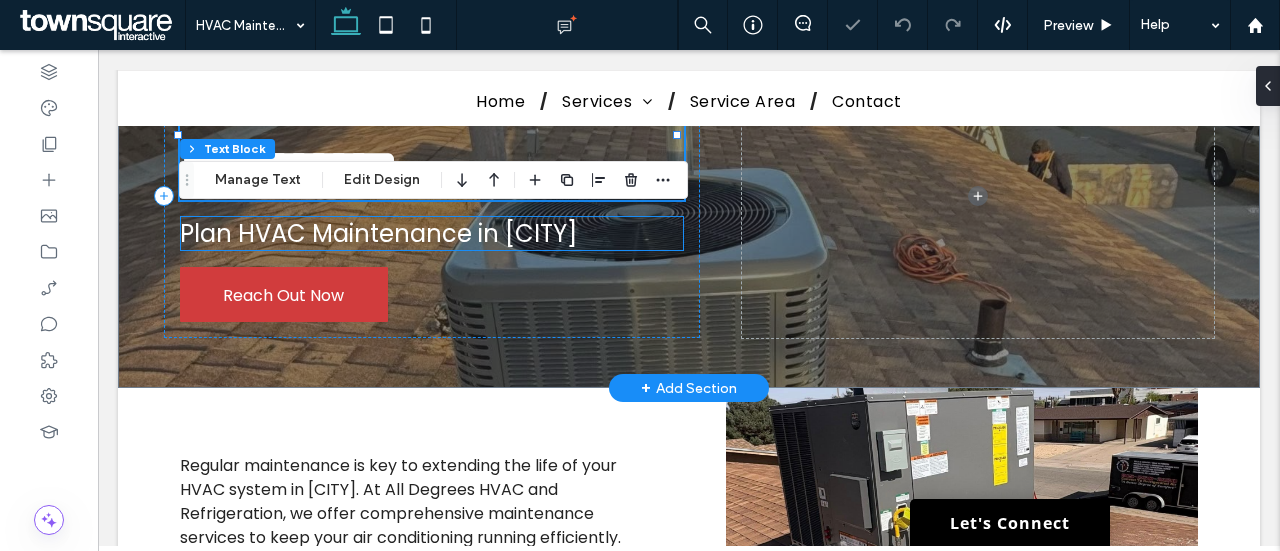 click on "Plan HVAC Maintenance in El Paso" at bounding box center (378, 233) 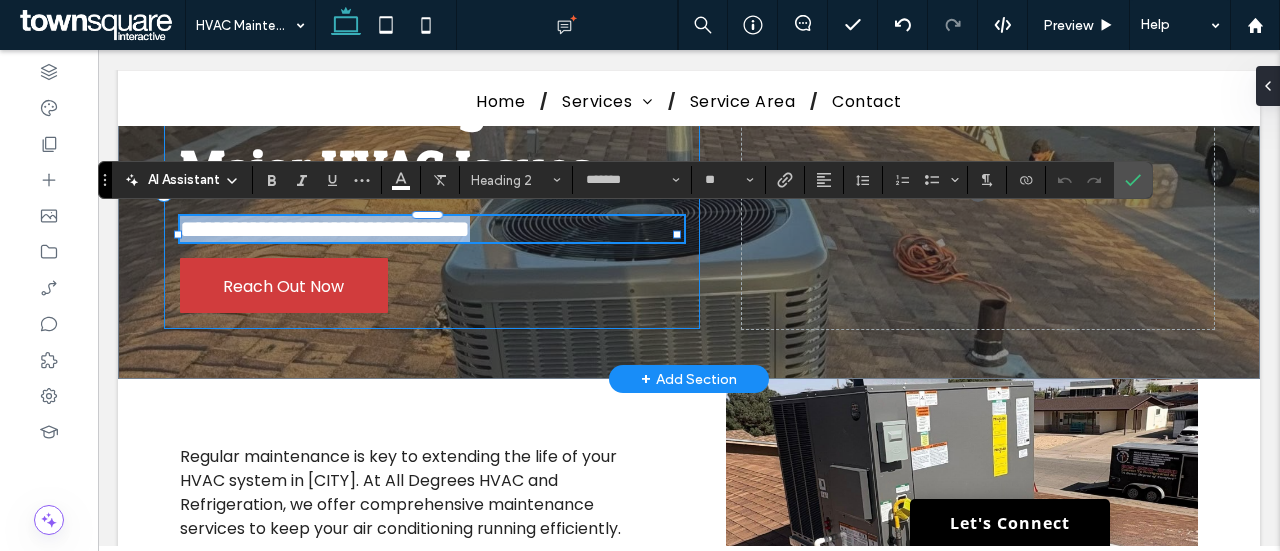 type 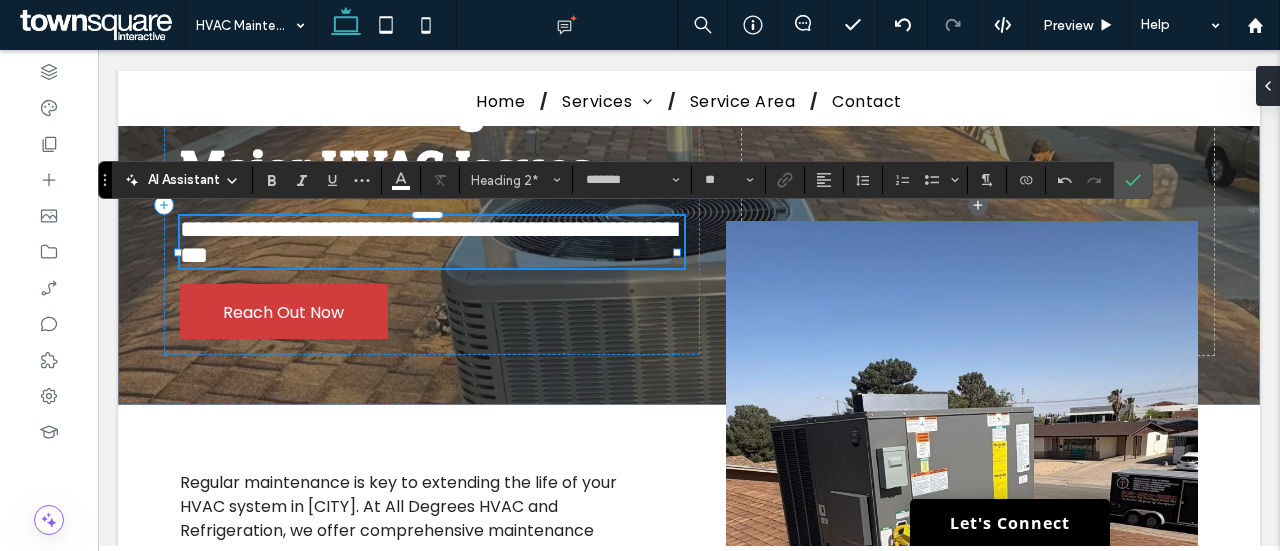click on "**********" at bounding box center (428, 242) 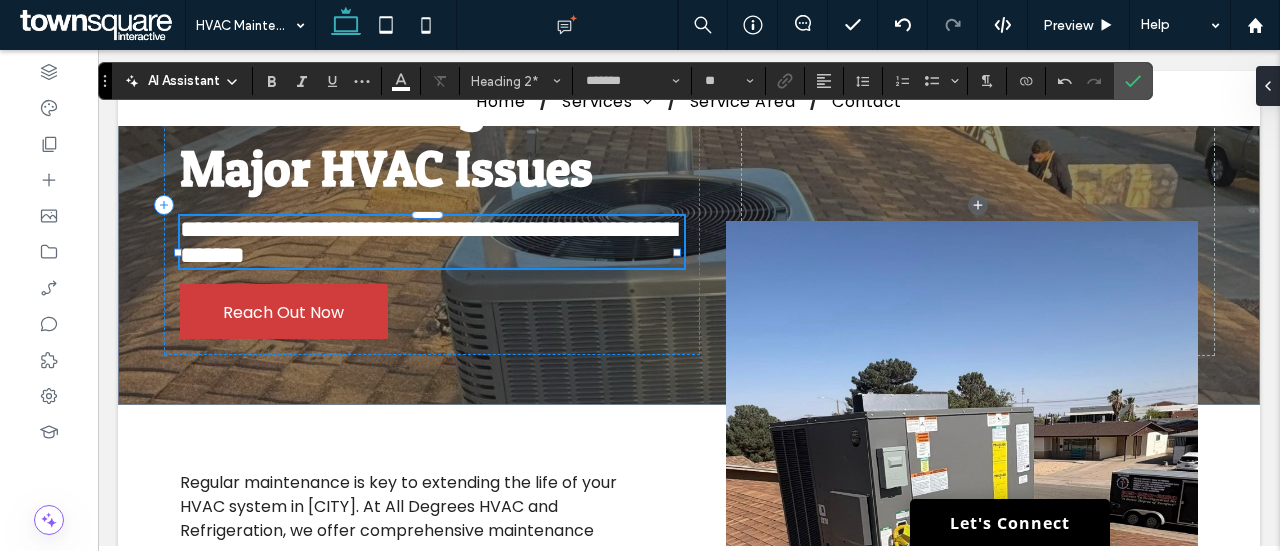scroll, scrollTop: 440, scrollLeft: 0, axis: vertical 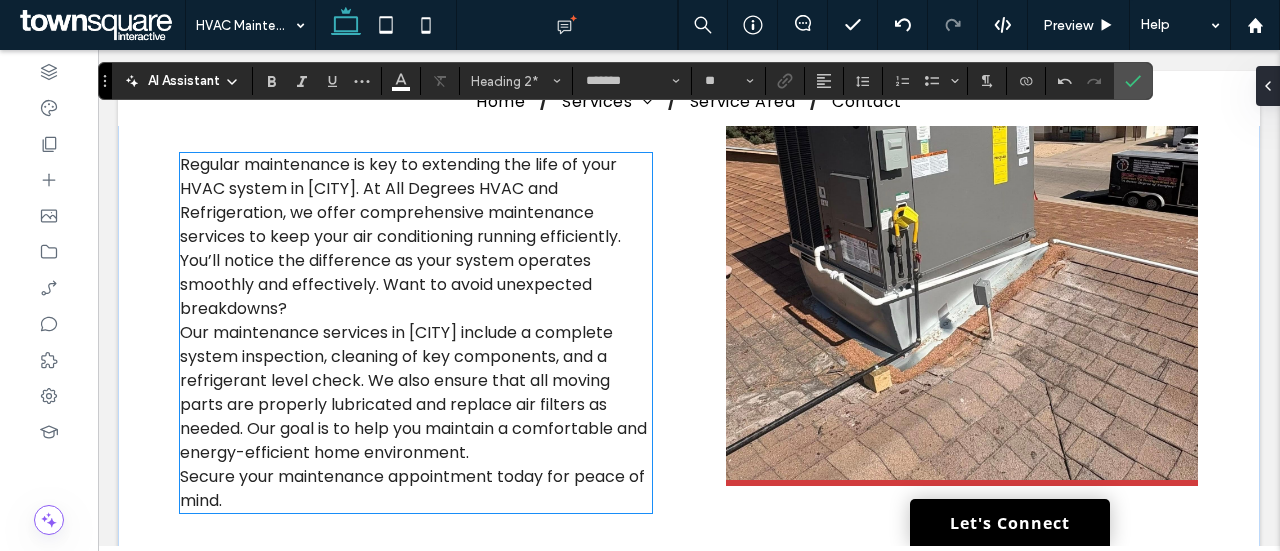 click on "Regular maintenance is key to extending the life of your HVAC system in El Paso. At All Degrees HVAC and Refrigeration, we offer comprehensive maintenance services to keep your air conditioning running efficiently. You’ll notice the difference as your system operates smoothly and effectively. Want to avoid unexpected breakdowns?" at bounding box center [400, 236] 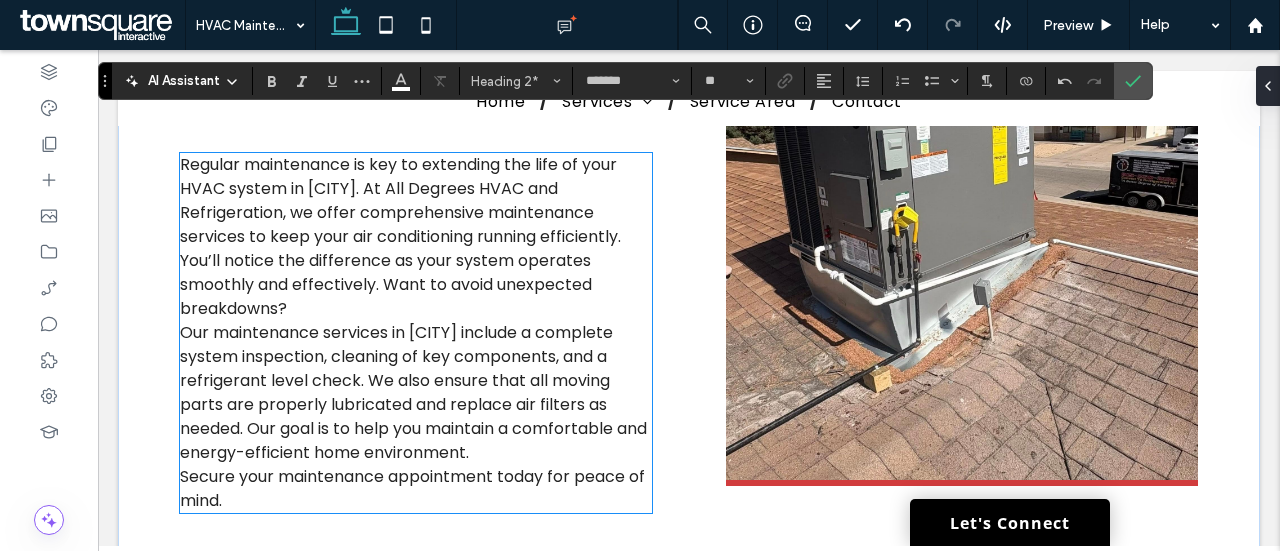 click on "Regular maintenance is key to extending the life of your HVAC system in El Paso. At All Degrees HVAC and Refrigeration, we offer comprehensive maintenance services to keep your air conditioning running efficiently. You’ll notice the difference as your system operates smoothly and effectively. Want to avoid unexpected breakdowns? Our maintenance services in El Paso include a complete system inspection, cleaning of key components, and a refrigerant level check. We also ensure that all moving parts are properly lubricated and replace air filters as needed. Our goal is to help you maintain a comfortable and energy-efficient home environment. Secure your maintenance appointment today for peace of mind." at bounding box center (416, 333) 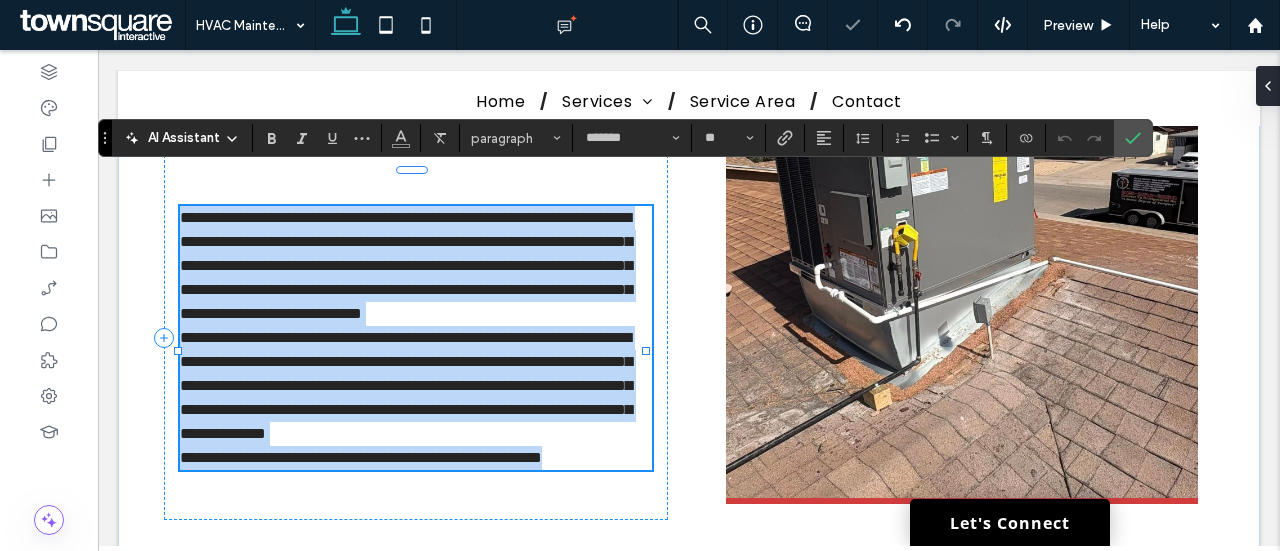 type on "*******" 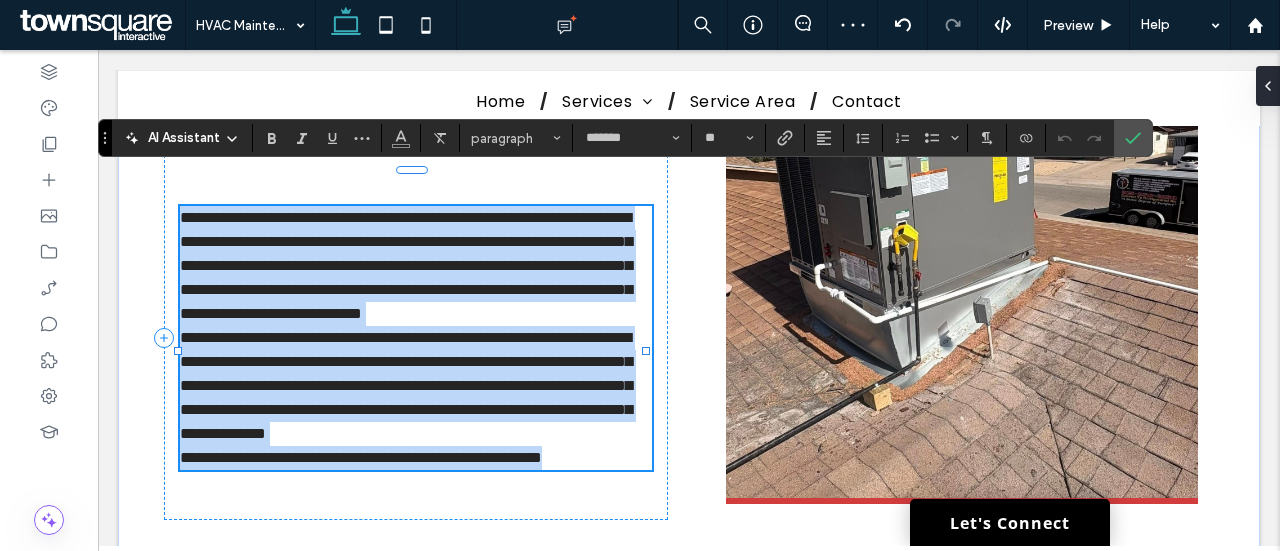 click on "**********" at bounding box center (406, 265) 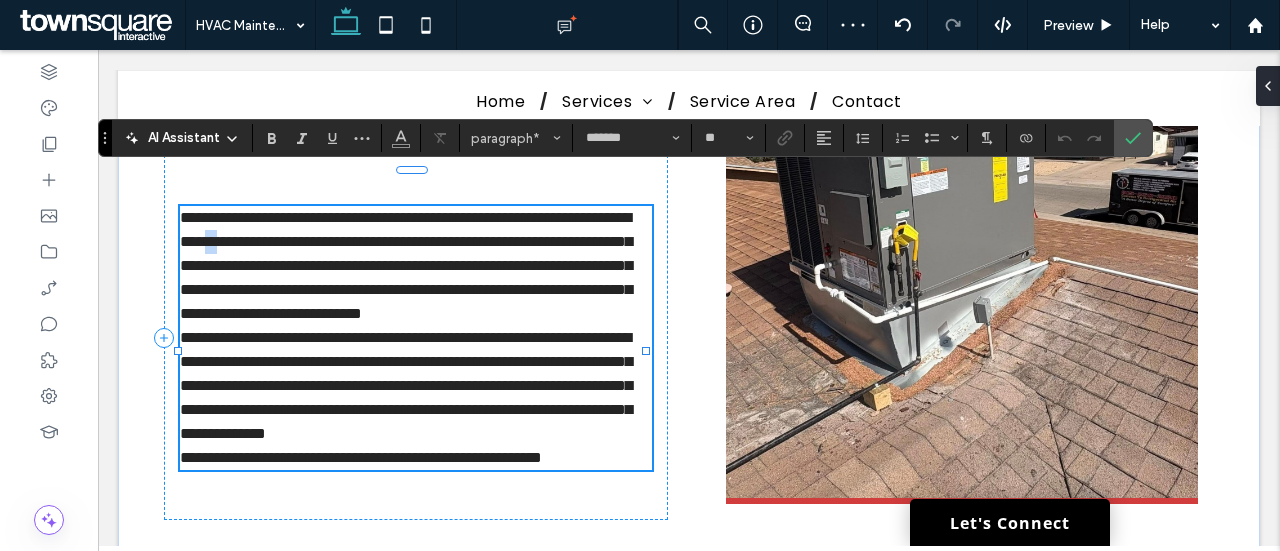 click on "**********" at bounding box center (406, 265) 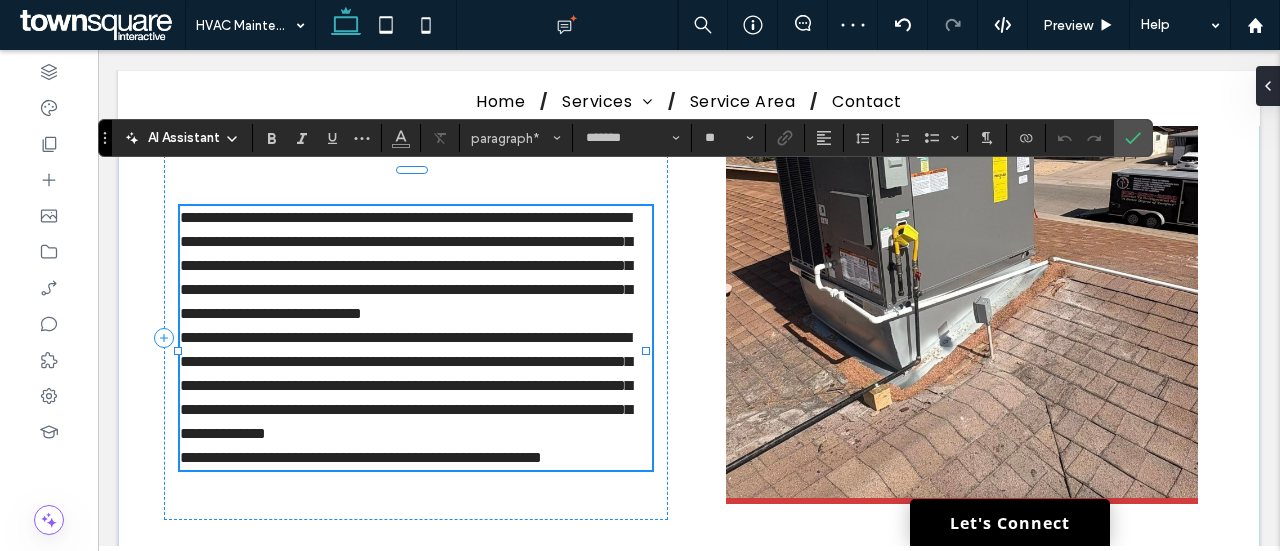 type 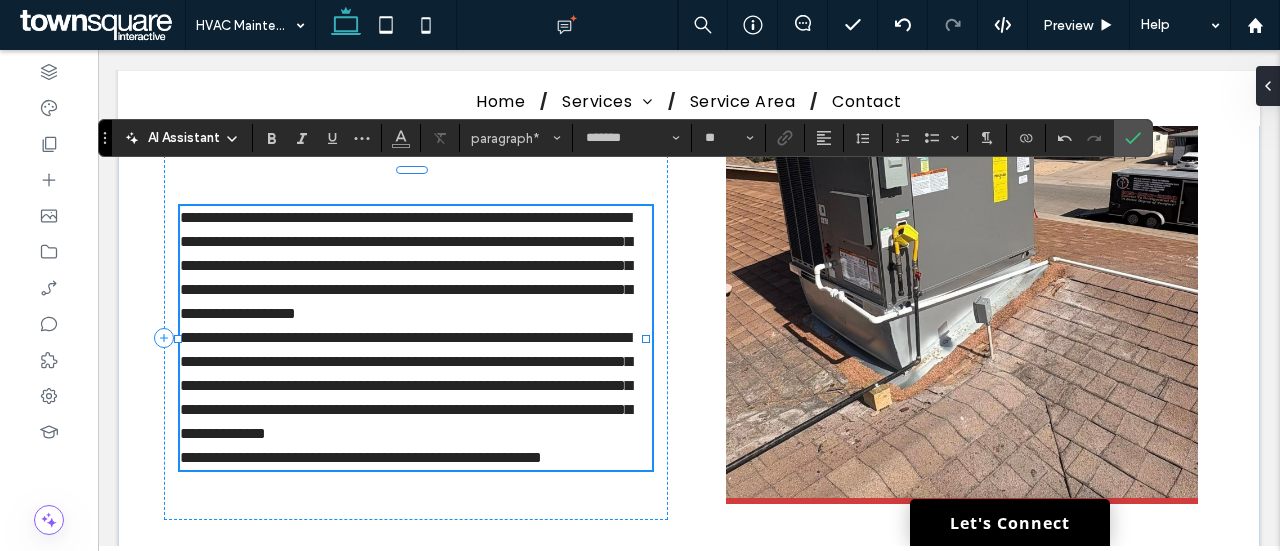 click on "**********" at bounding box center [406, 265] 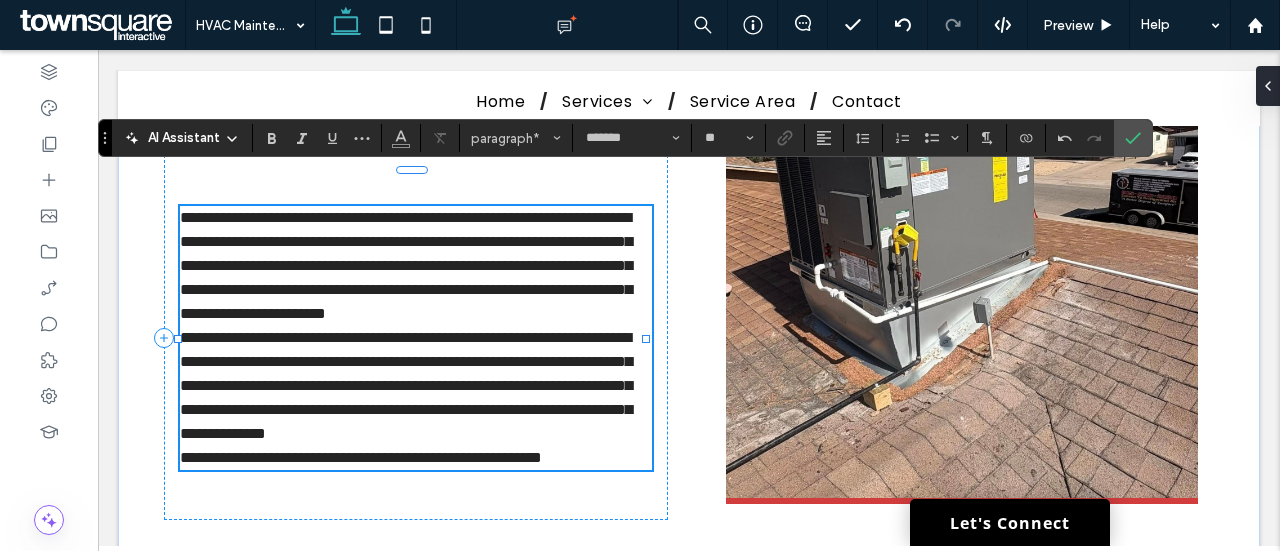 click on "**********" at bounding box center (406, 265) 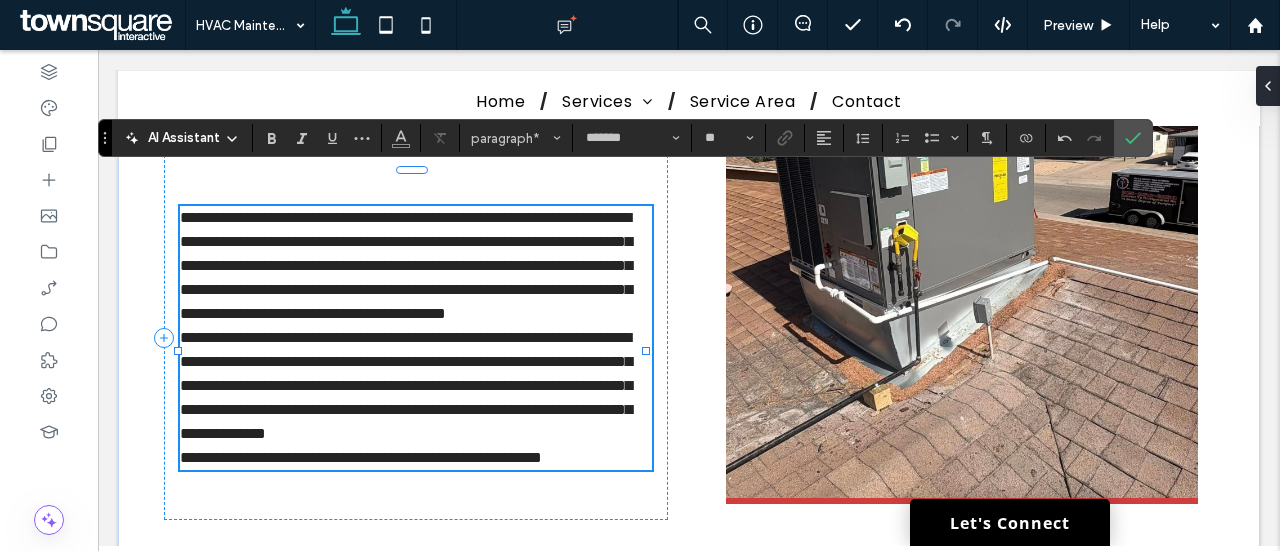 click on "**********" at bounding box center [416, 266] 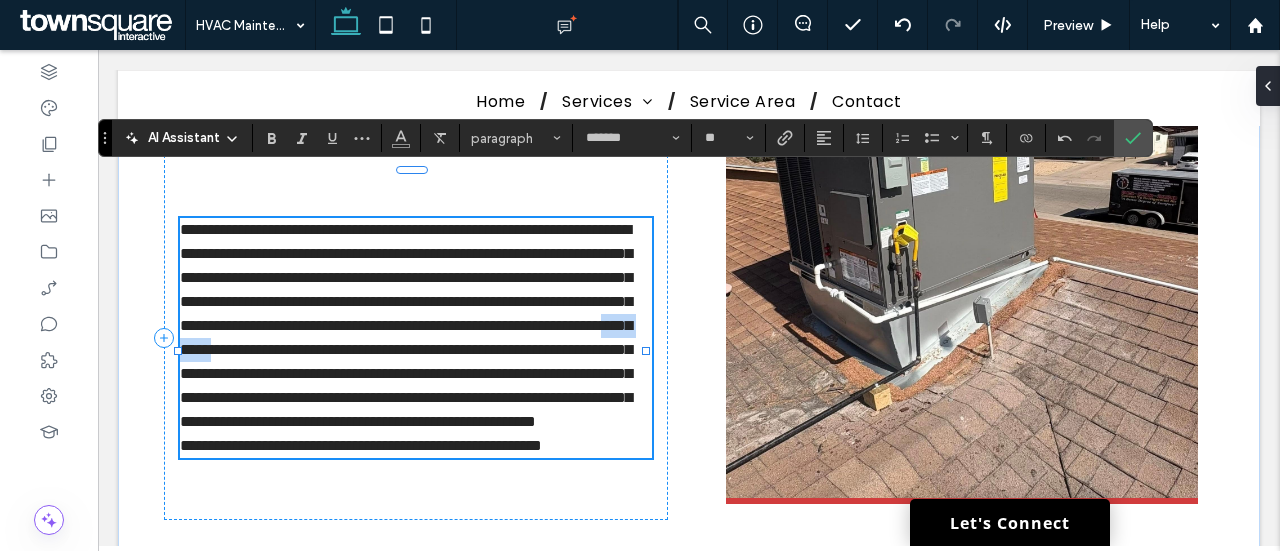 drag, startPoint x: 505, startPoint y: 327, endPoint x: 581, endPoint y: 330, distance: 76.05919 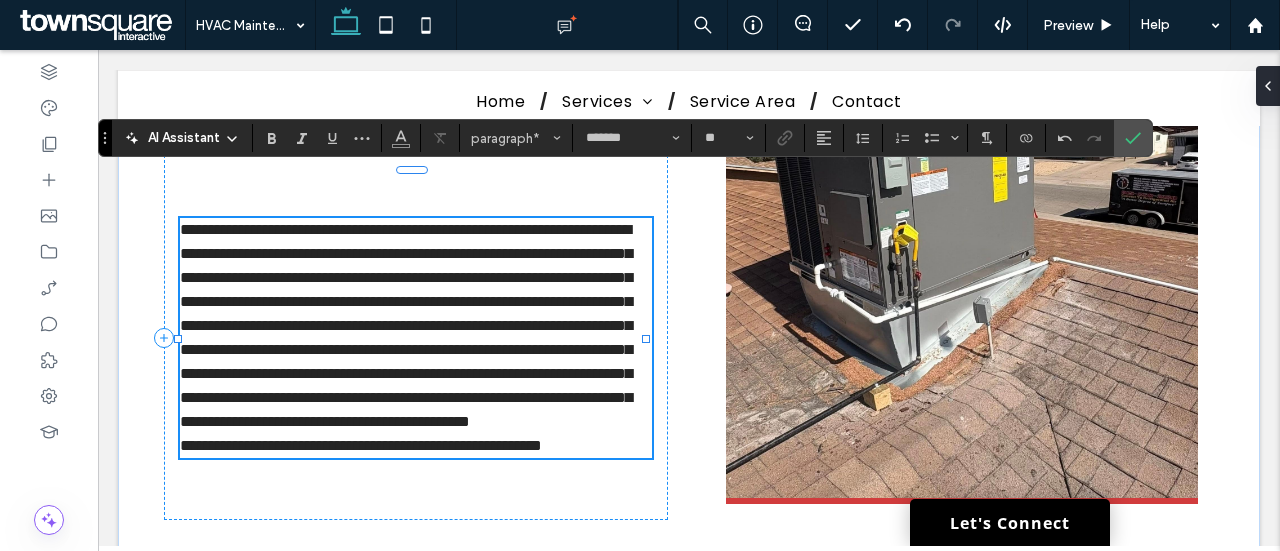 click on "**********" at bounding box center (416, 326) 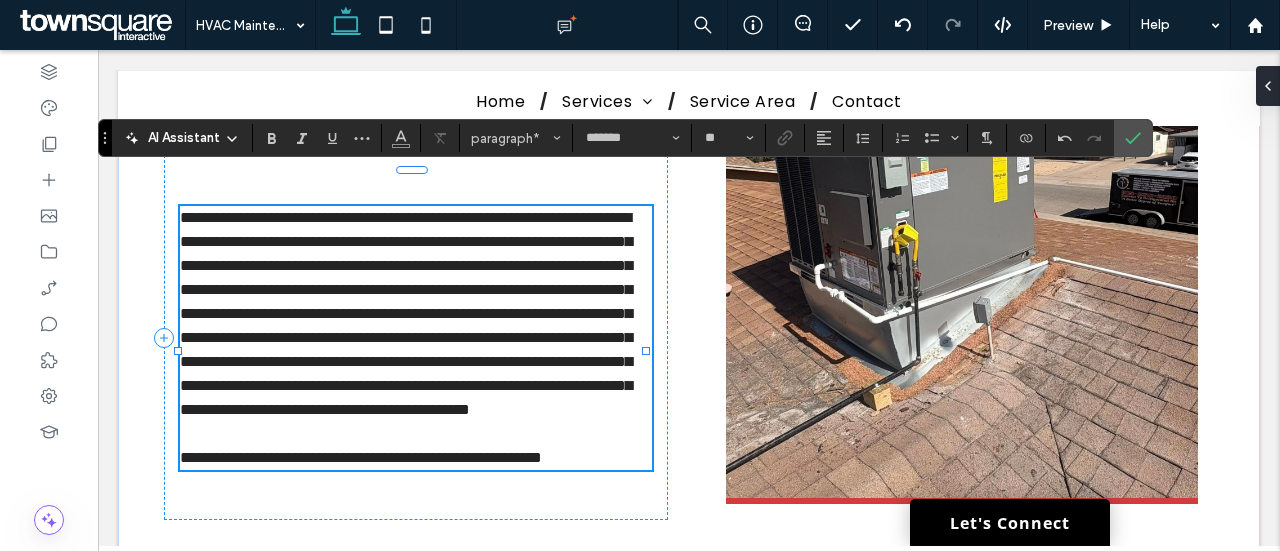 click on "**********" at bounding box center (361, 457) 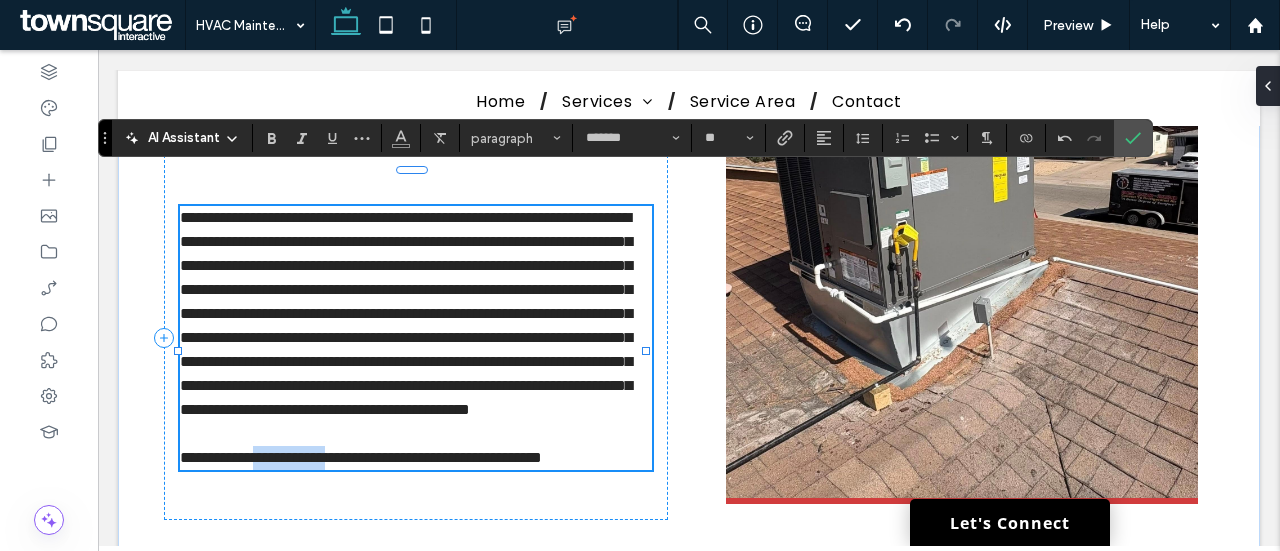 click on "**********" at bounding box center [361, 457] 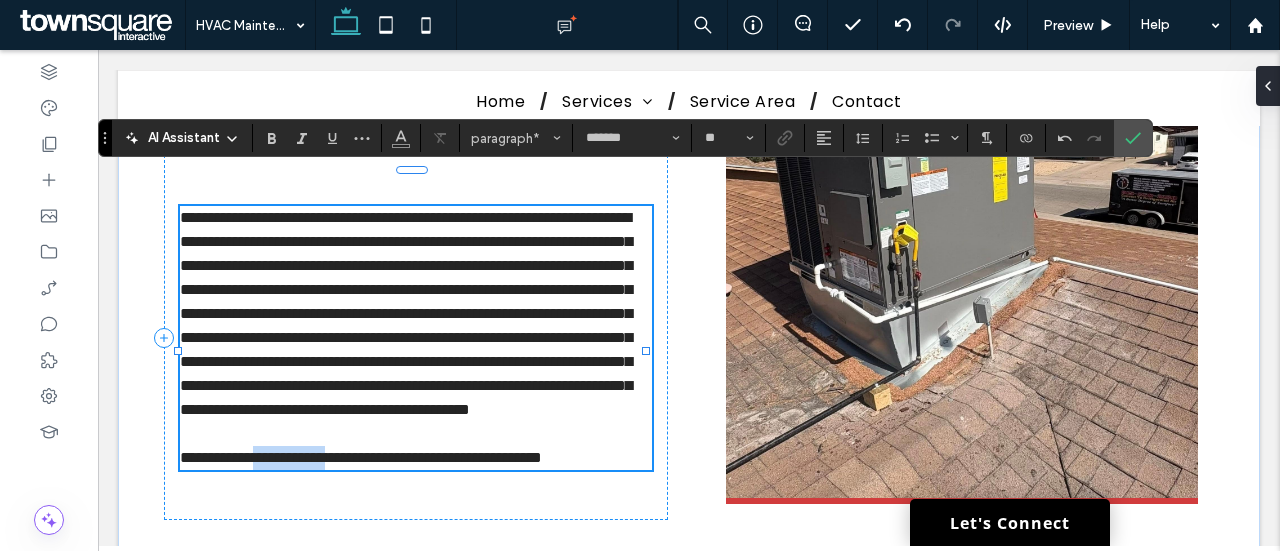 click on "**********" at bounding box center [361, 457] 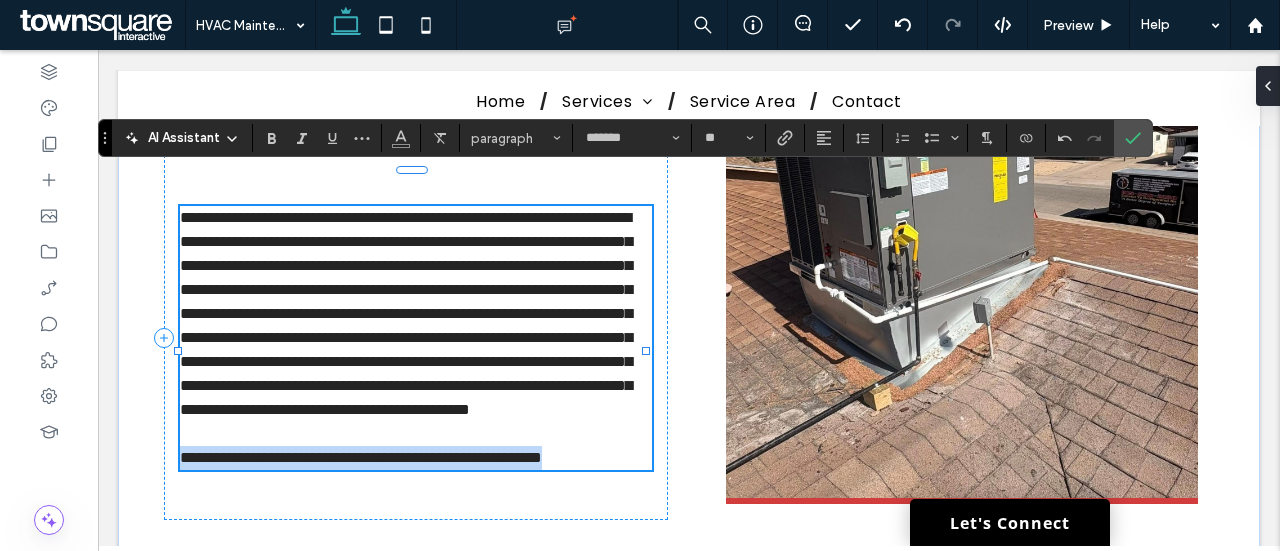 click on "**********" at bounding box center [361, 457] 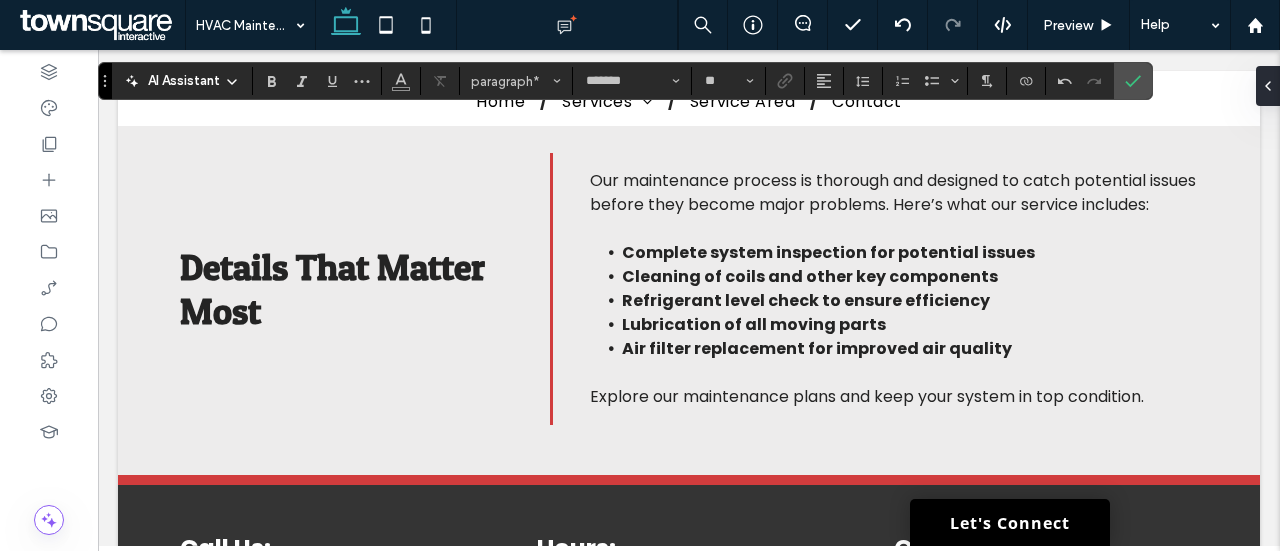 scroll, scrollTop: 957, scrollLeft: 0, axis: vertical 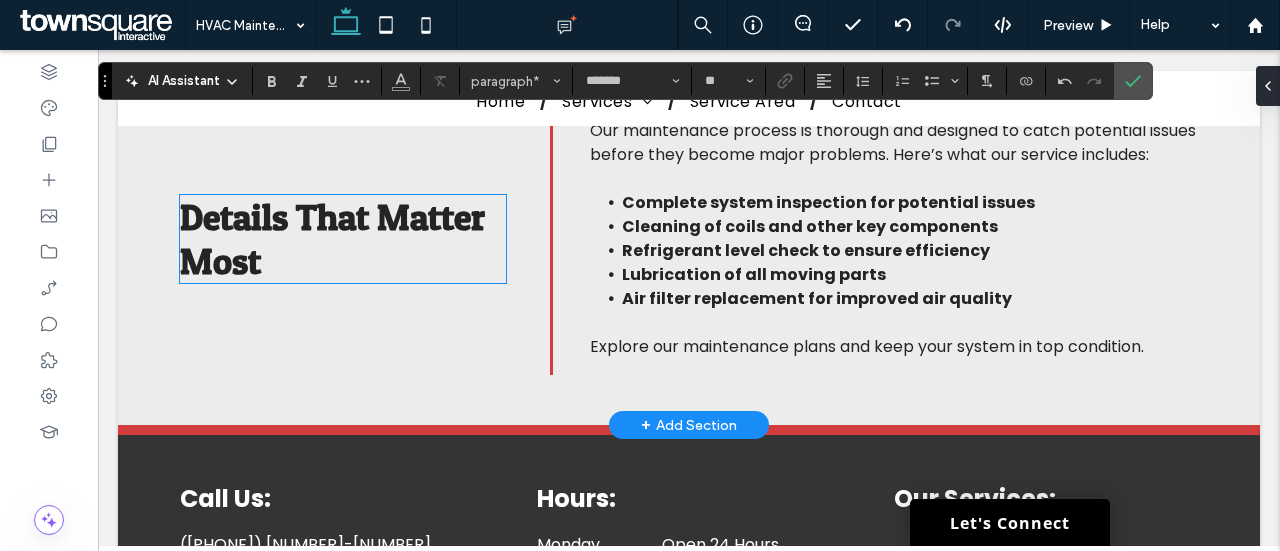 click on "Details That Matter Most" at bounding box center [343, 239] 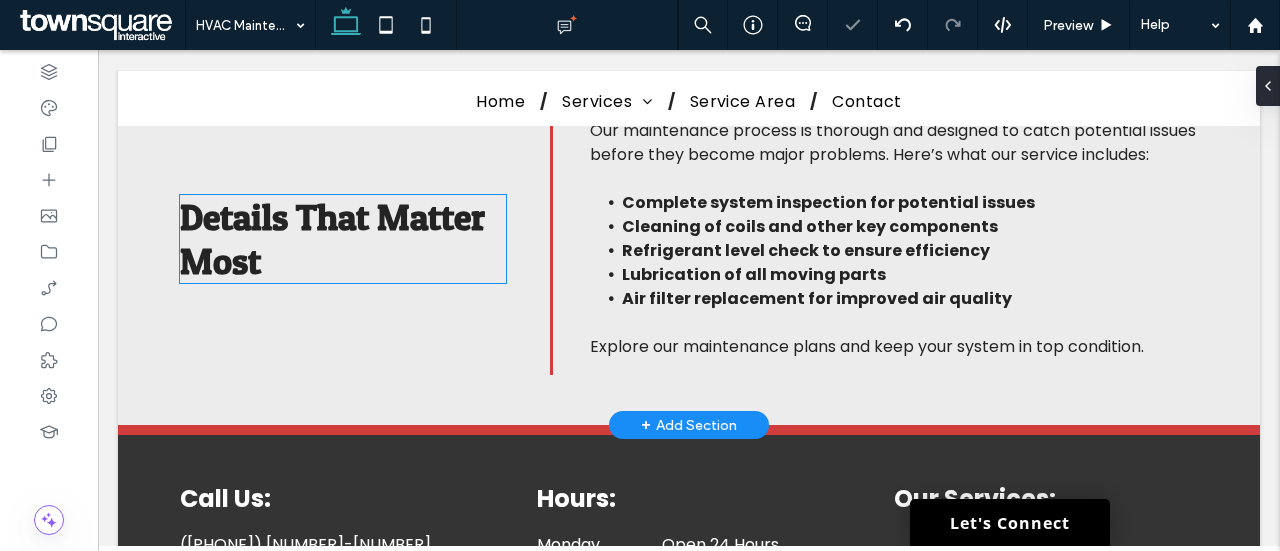 click on "Details That Matter Most" at bounding box center [343, 239] 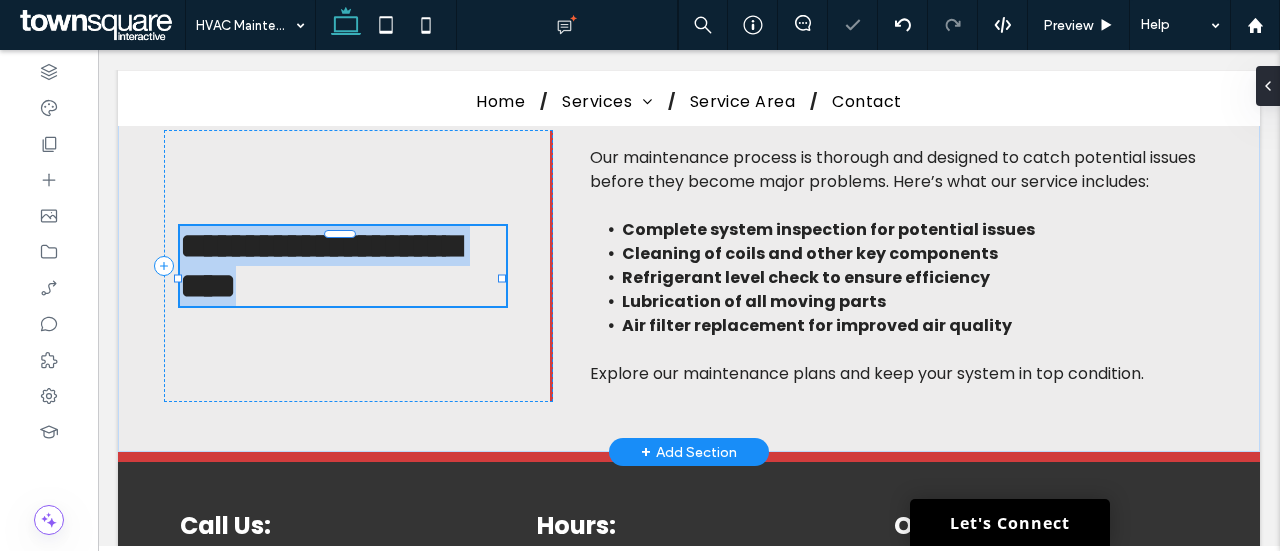 type on "*********" 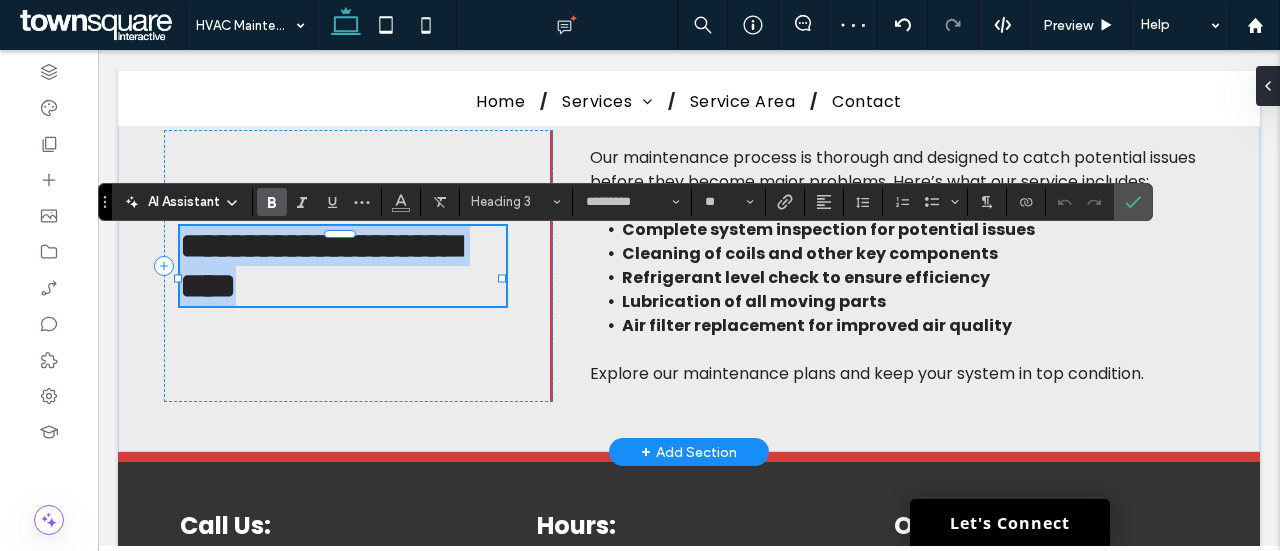 type 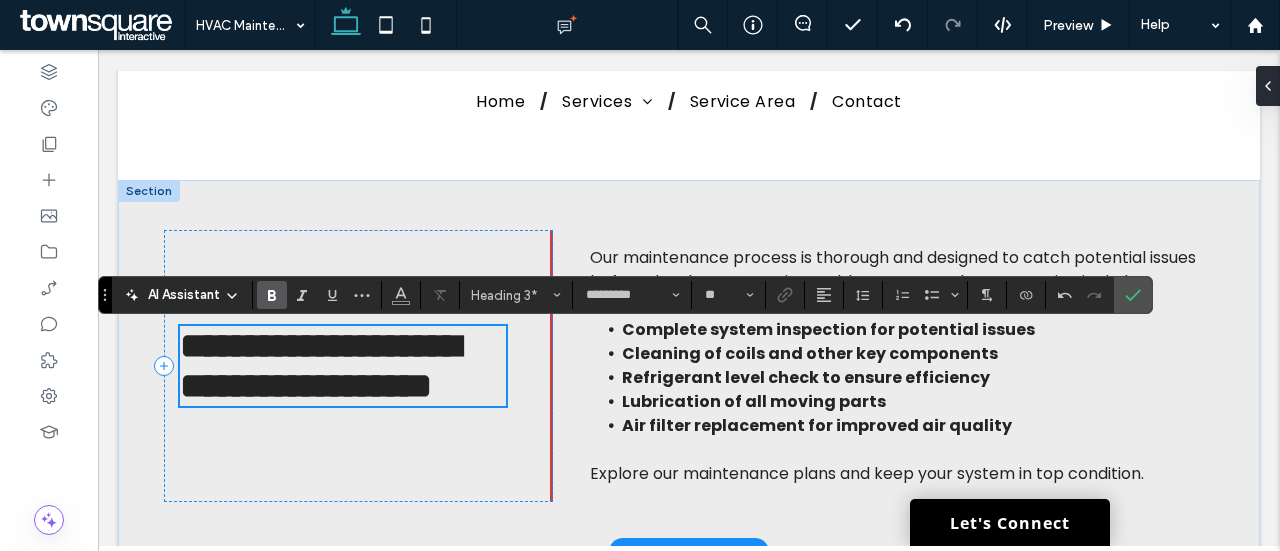 scroll, scrollTop: 852, scrollLeft: 0, axis: vertical 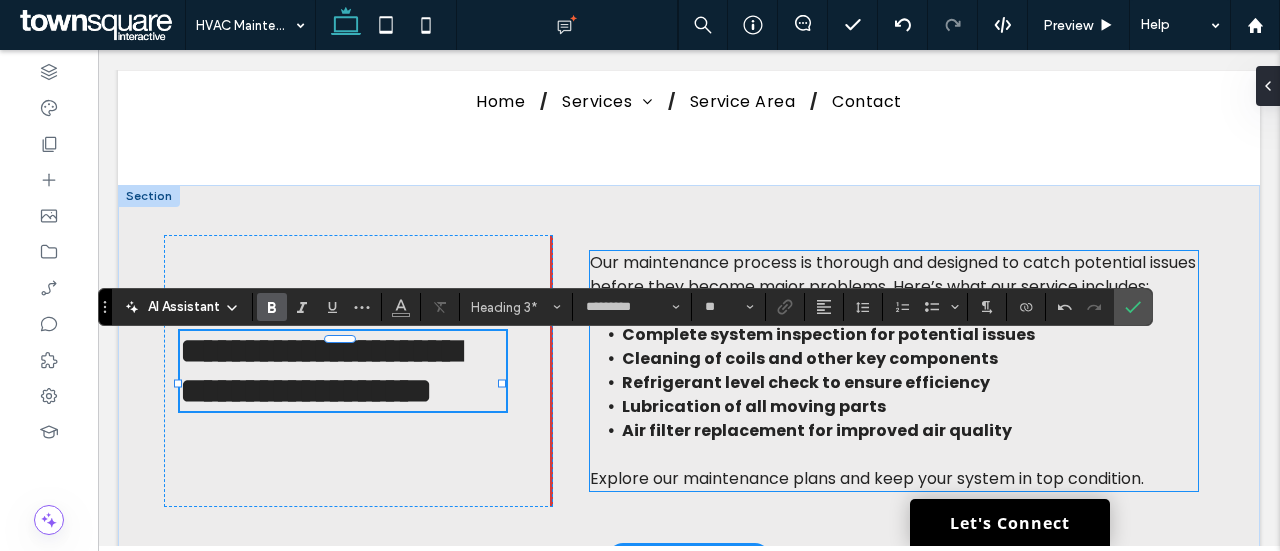 click on "Our maintenance process is thorough and designed to catch potential issues before they become major problems. Here’s what our service includes:" at bounding box center [893, 274] 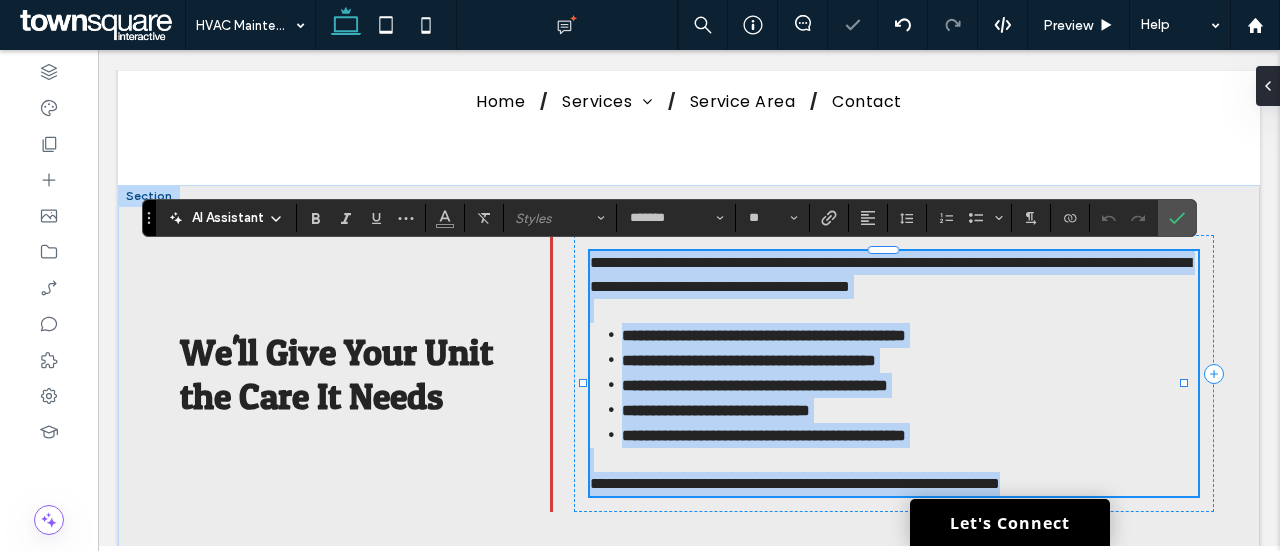 click on "**********" at bounding box center (890, 274) 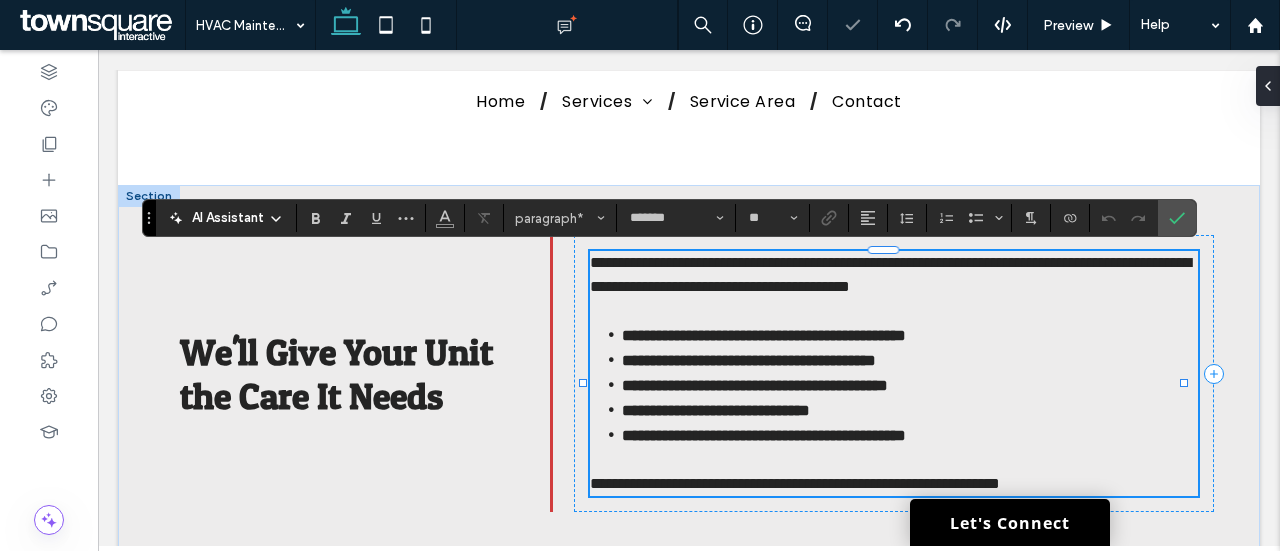 type 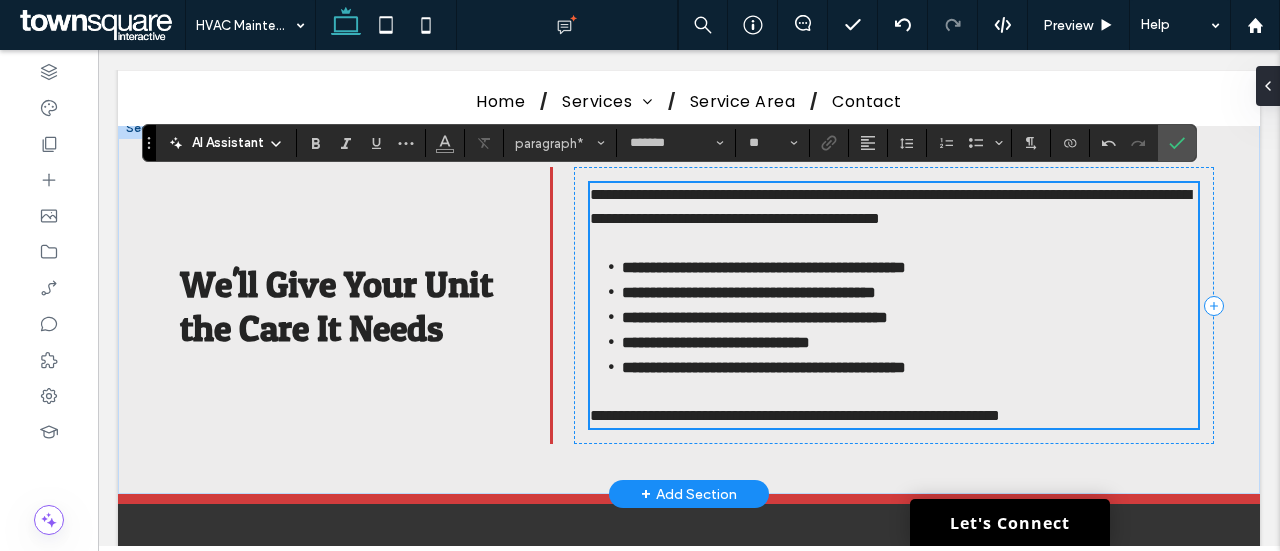 scroll, scrollTop: 930, scrollLeft: 0, axis: vertical 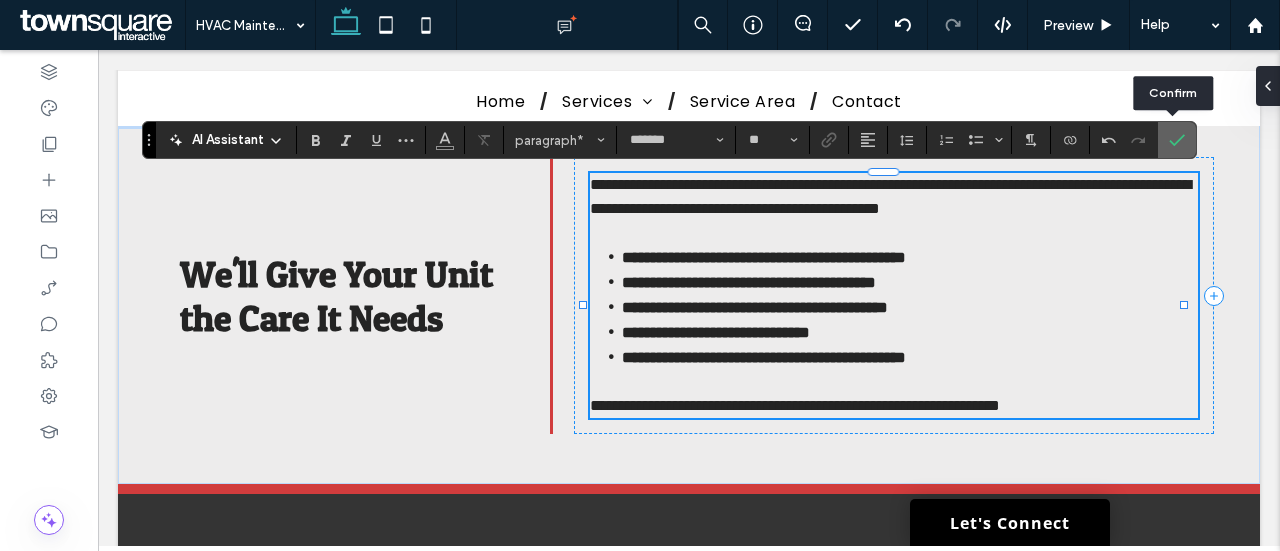 click 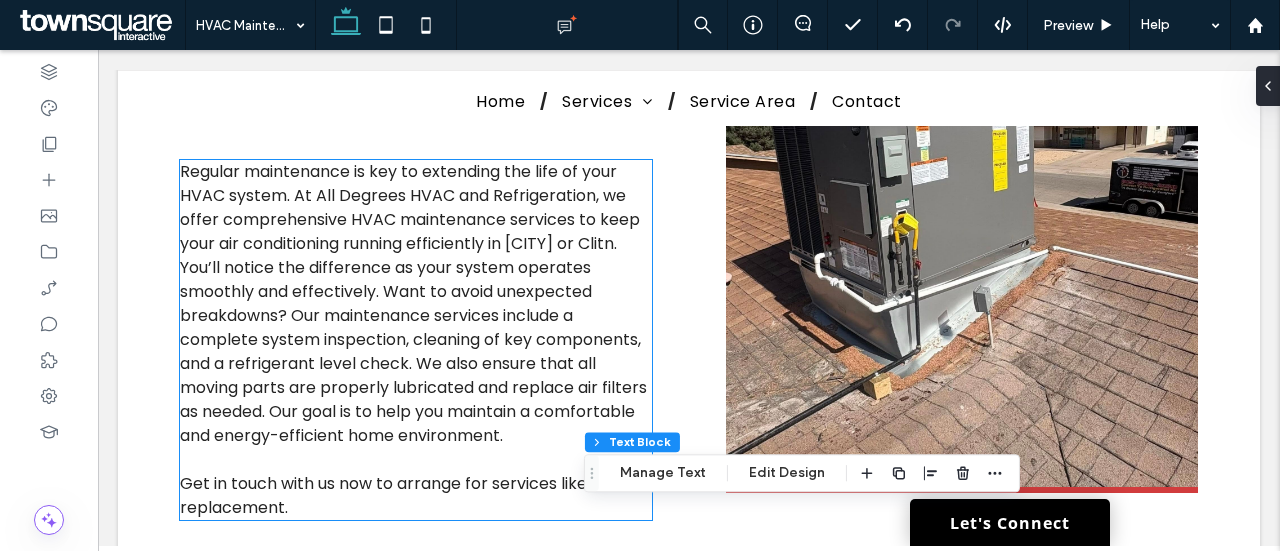 scroll, scrollTop: 437, scrollLeft: 0, axis: vertical 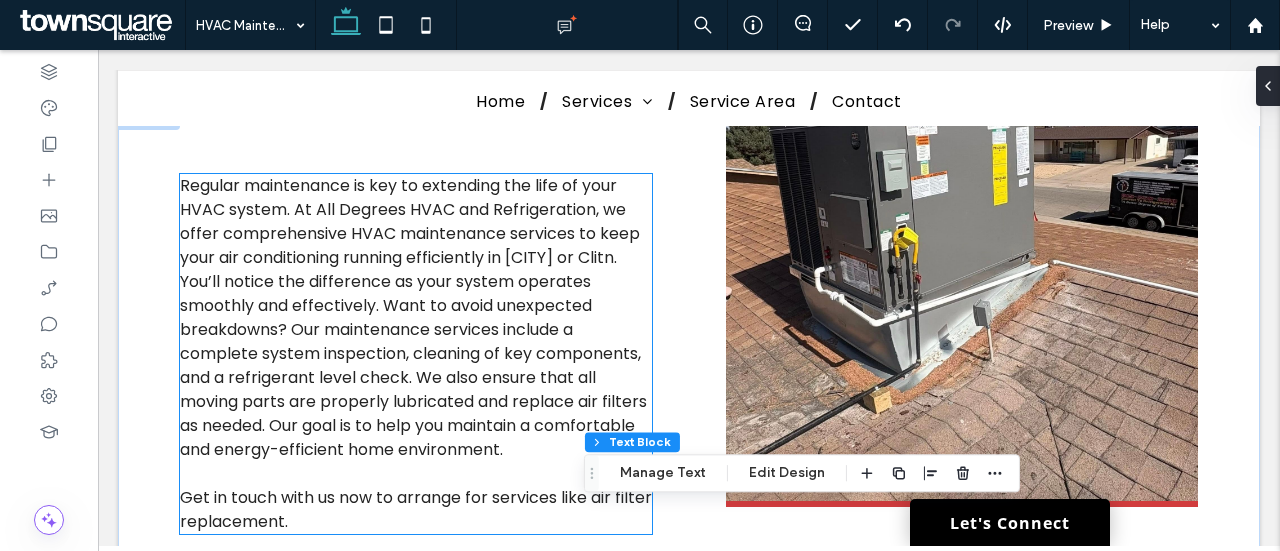 click on "Regular maintenance is key to extending the life of your HVAC system. At All Degrees HVAC and Refrigeration, we offer comprehensive HVAC maintenance services to keep your air conditioning running efficiently in El Paso or Clitn. You’ll notice the difference as your system operates smoothly and effectively. Want to avoid unexpected breakdowns? Our maintenance services include a complete system inspection, cleaning of key components, and a refrigerant level check. We also ensure that all moving parts are properly lubricated and replace air filters as needed. Our goal is to help you maintain a comfortable and energy-efficient home environment." at bounding box center (413, 317) 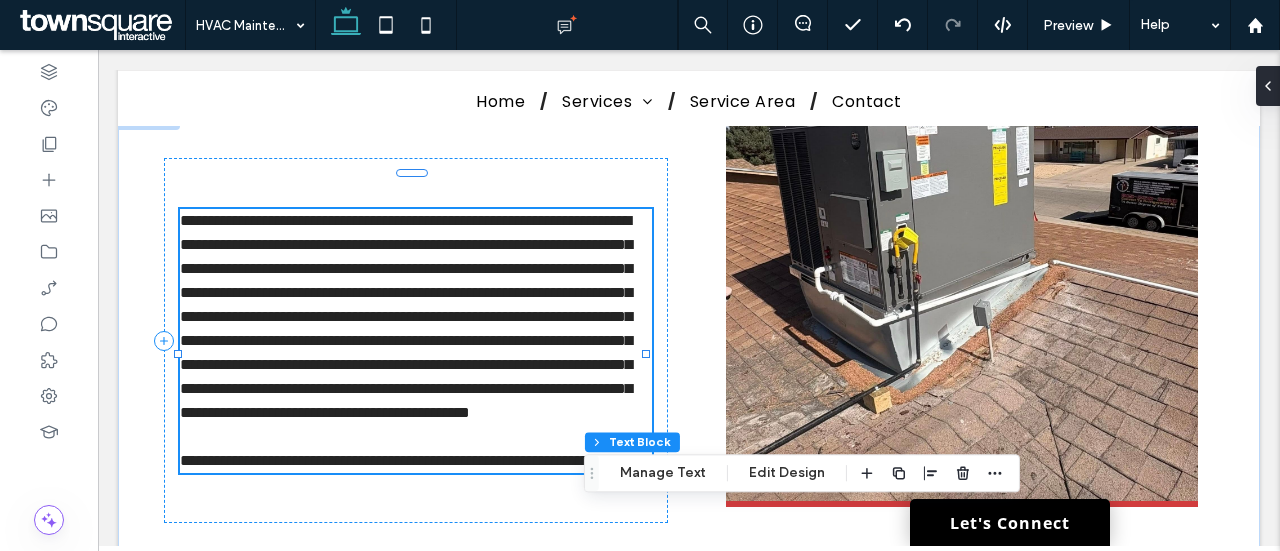 click on "**********" at bounding box center [416, 341] 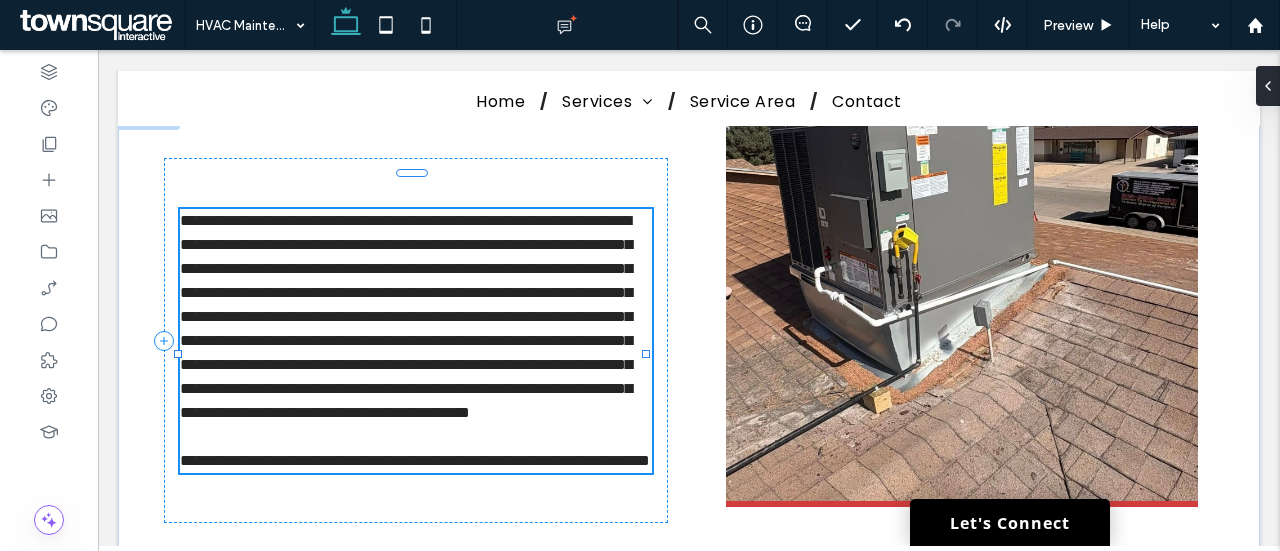 type on "*******" 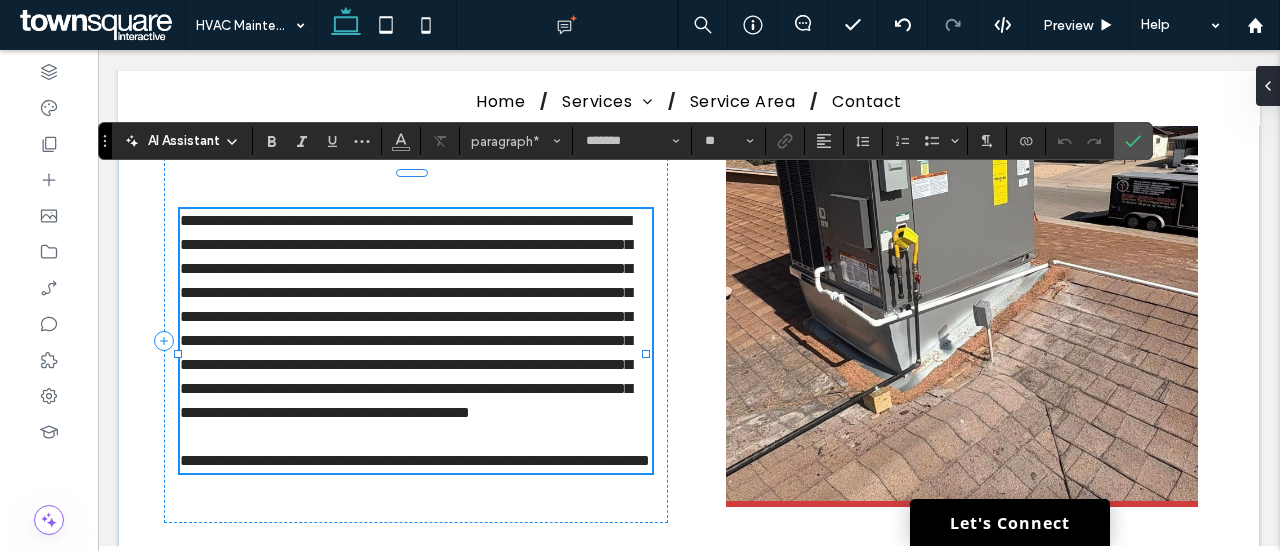 click on "**********" at bounding box center [406, 316] 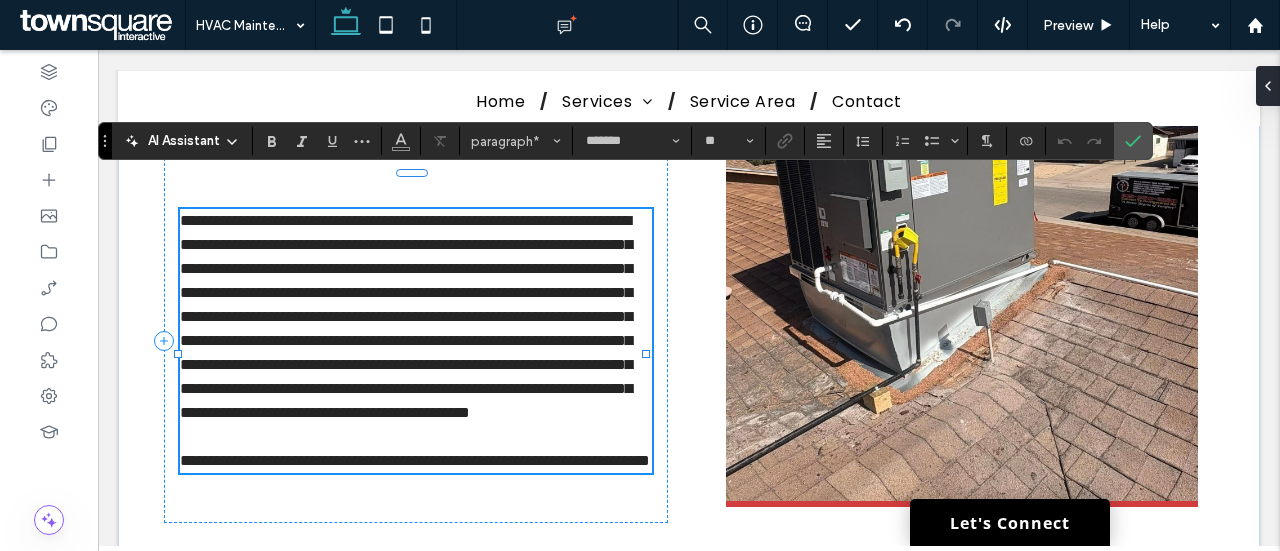 click on "**********" at bounding box center [406, 316] 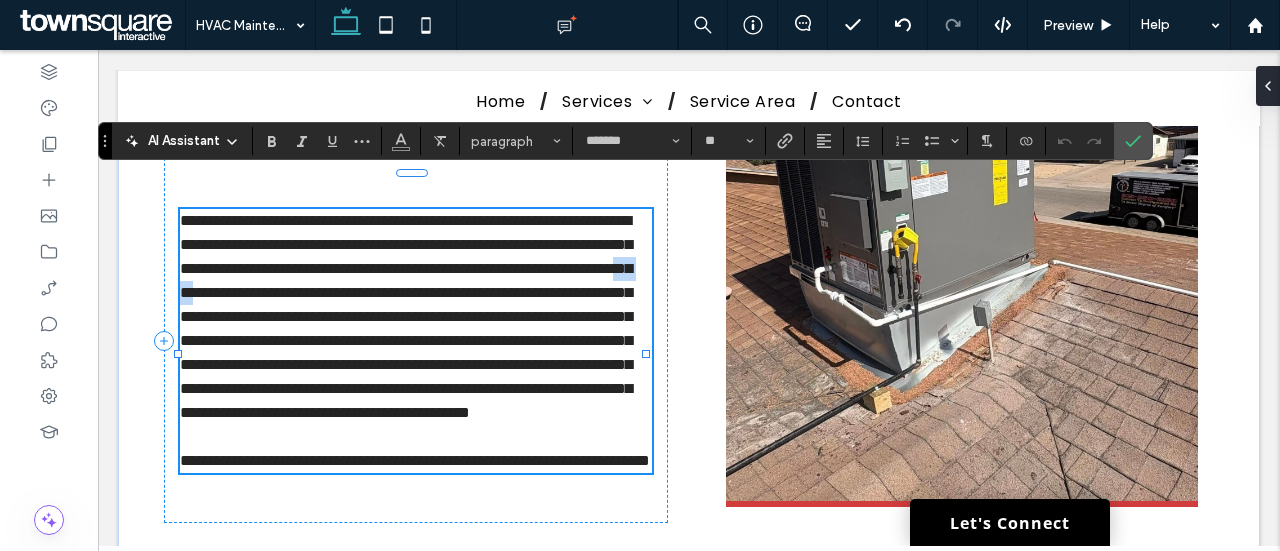 type 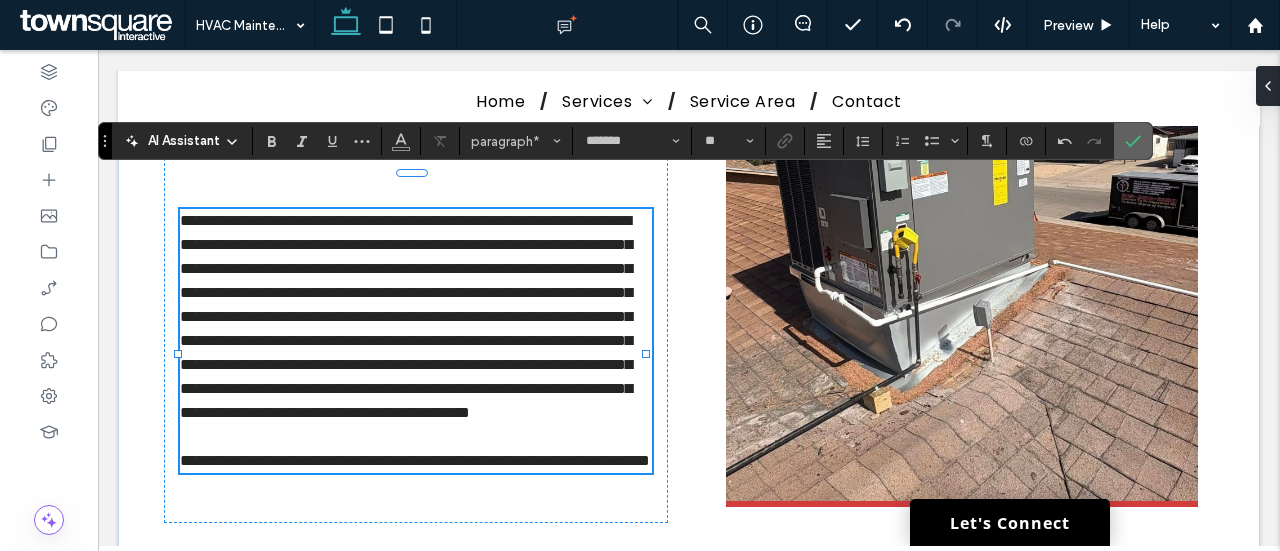 click 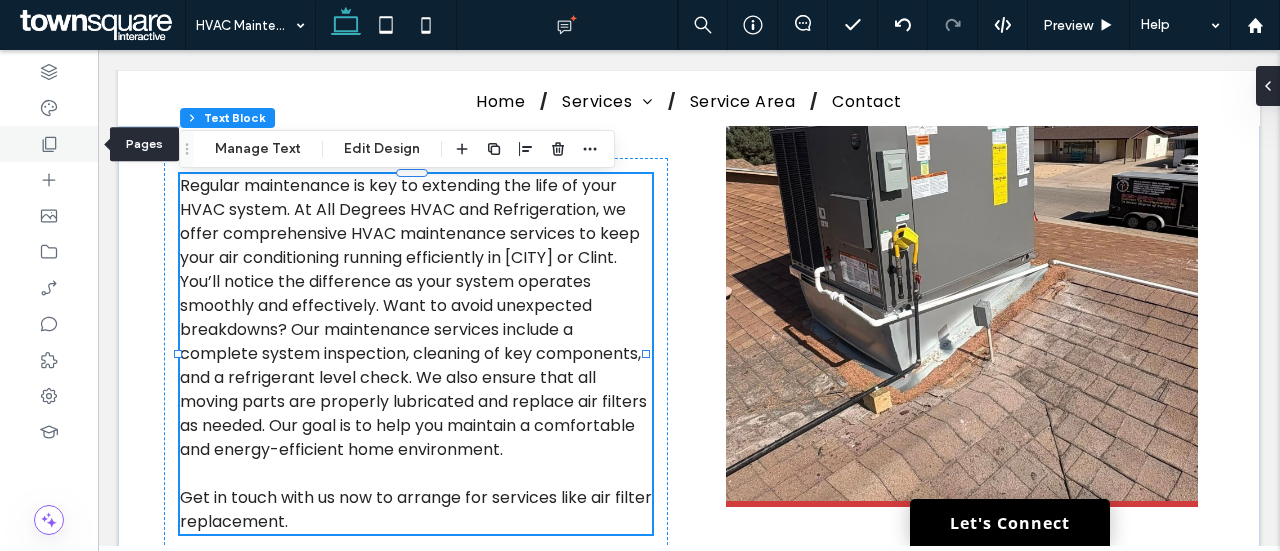 click 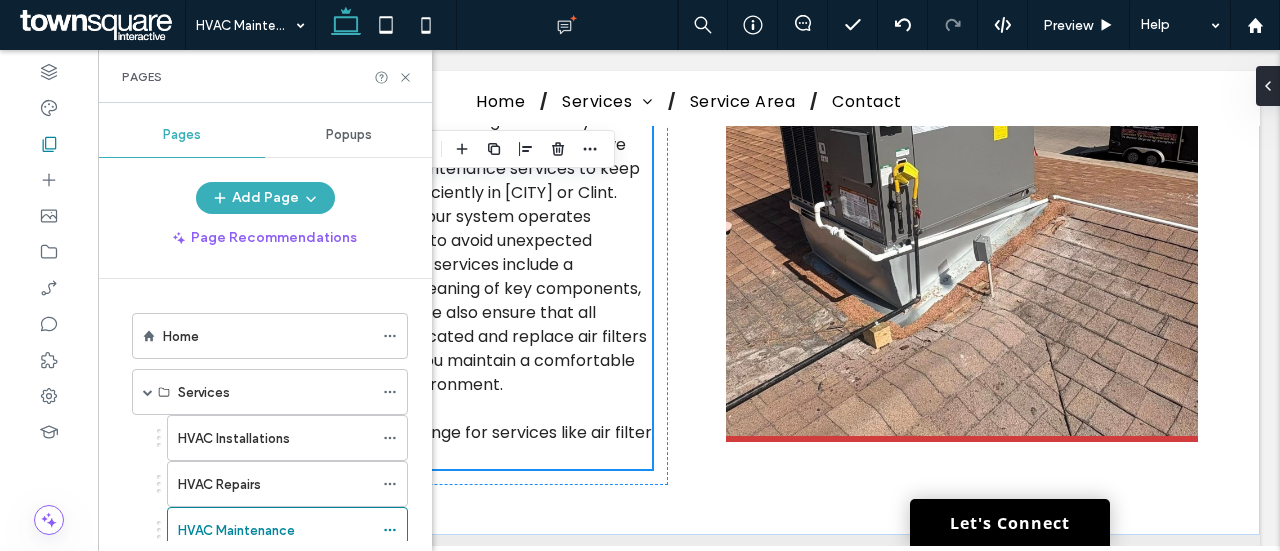 scroll, scrollTop: 507, scrollLeft: 0, axis: vertical 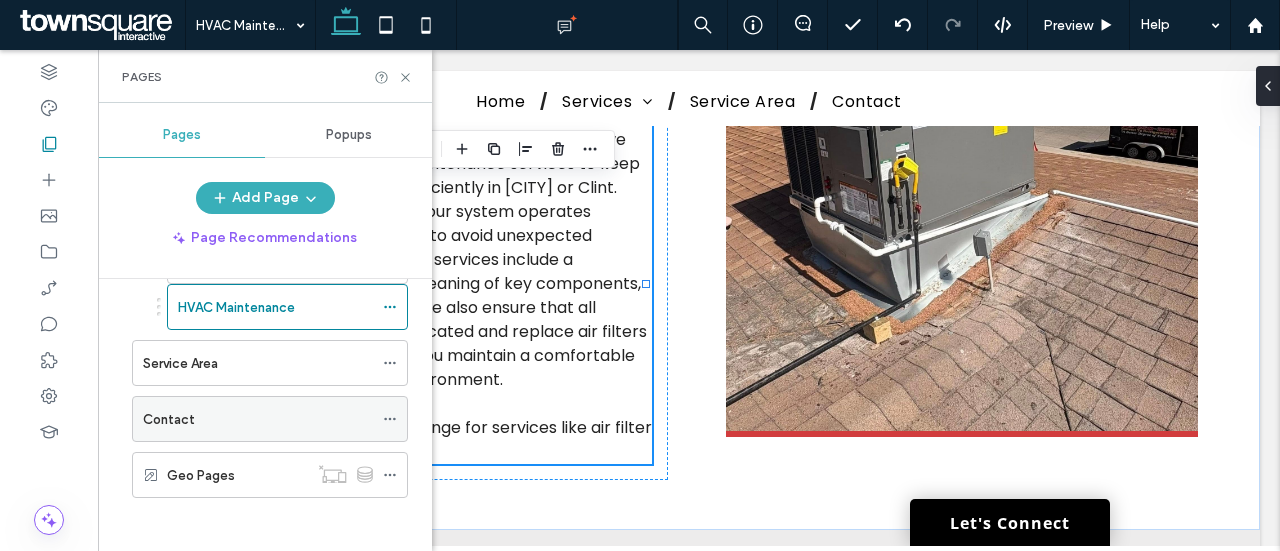 click on "Contact" at bounding box center (258, 419) 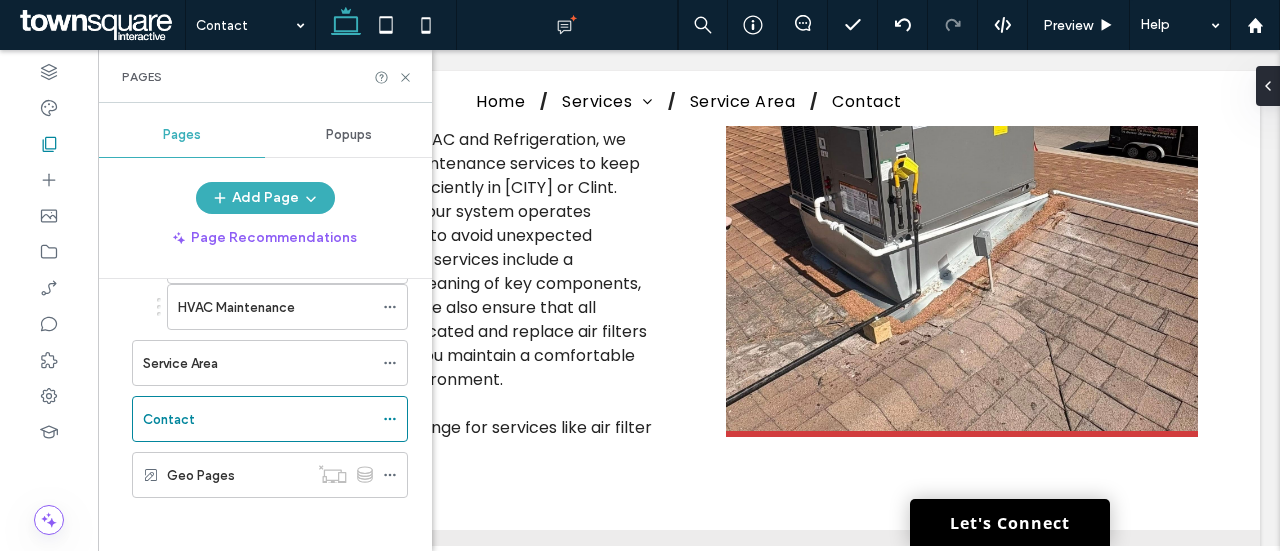 click on "Contact Preview Help
Design Panel Site Comments Team & Clients Automate new comments Instantly notify your team when someone adds or updates a comment on a site. See Zap Examples
Pages Pages Popups Add Page Page Recommendations Home Services HVAC Installations HVAC Repairs HVAC Maintenance Service Area Contact Geo Pages
Select an element to start It’ll show the design panel with all the design options for that element right here.
HTML CSS" at bounding box center (640, 275) 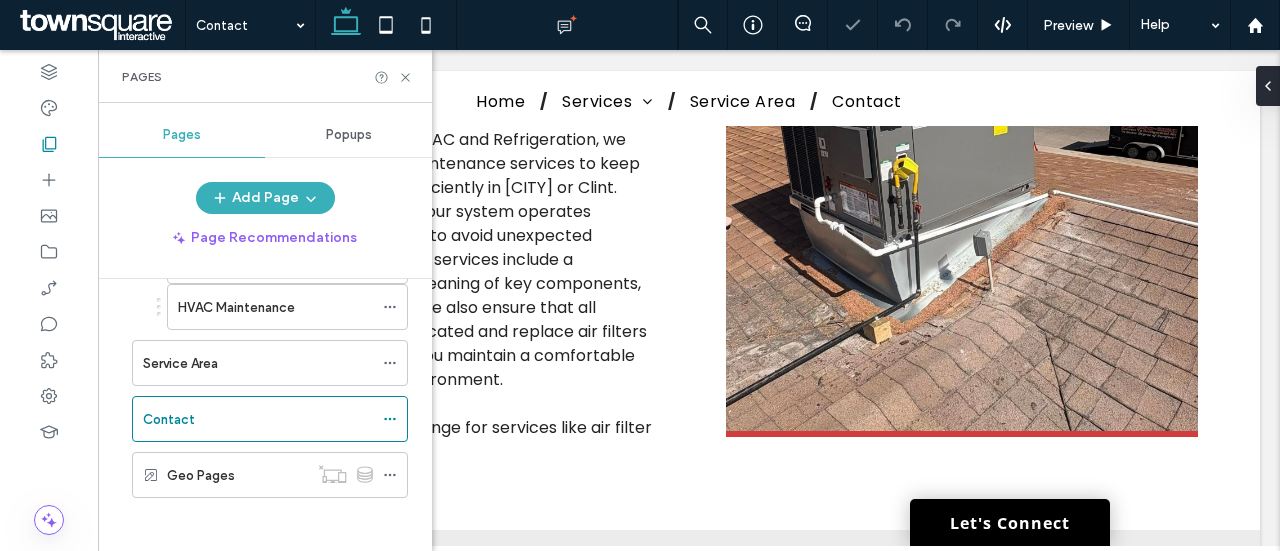 click 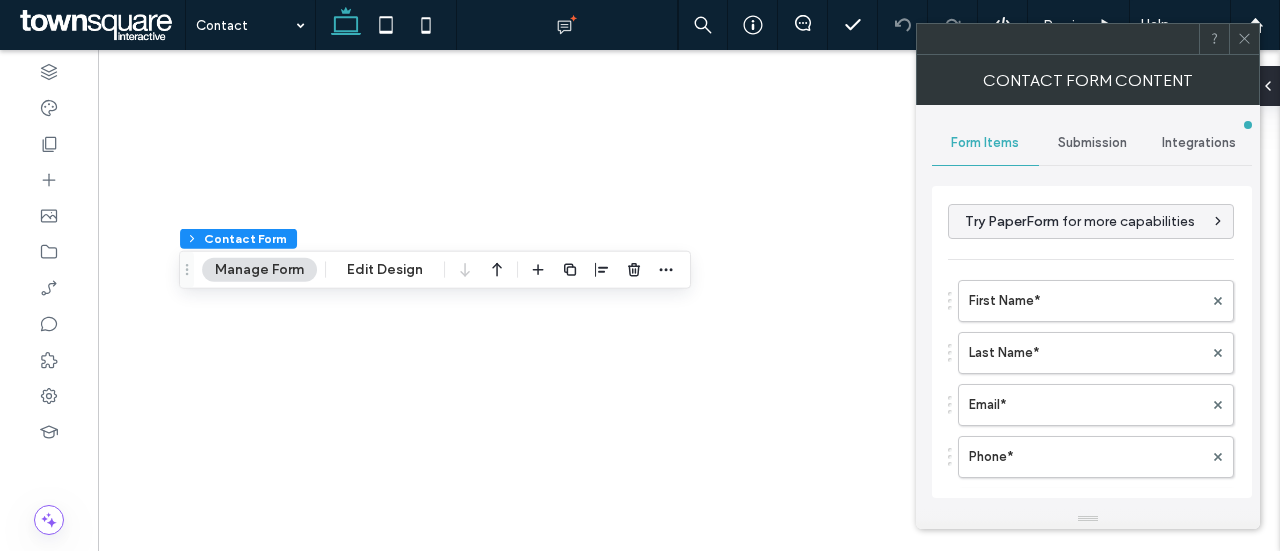 type on "**********" 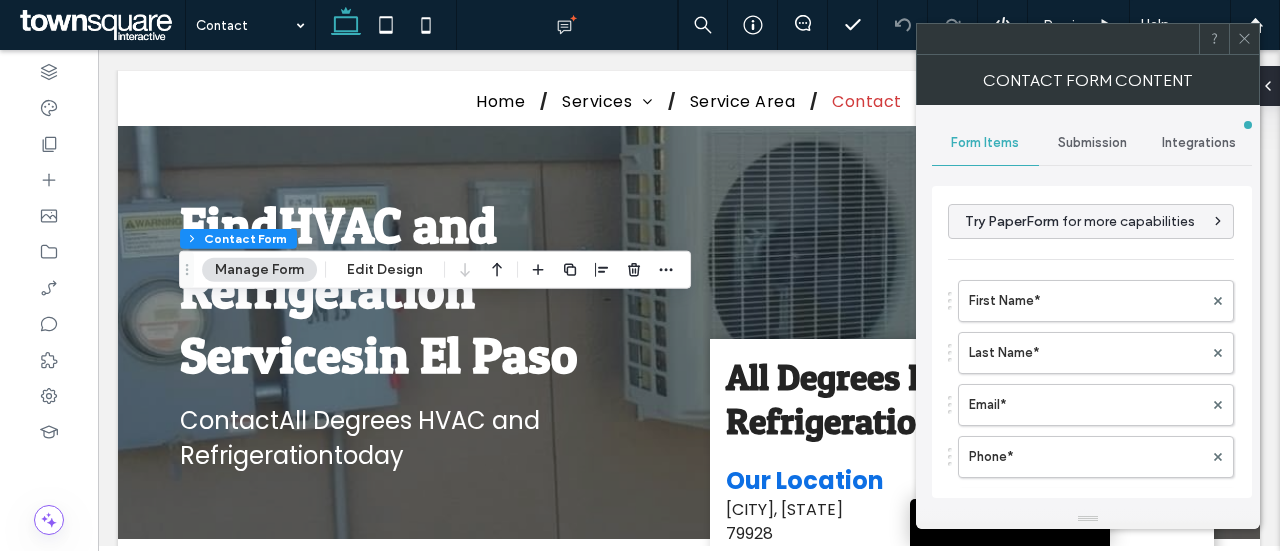 scroll, scrollTop: 566, scrollLeft: 0, axis: vertical 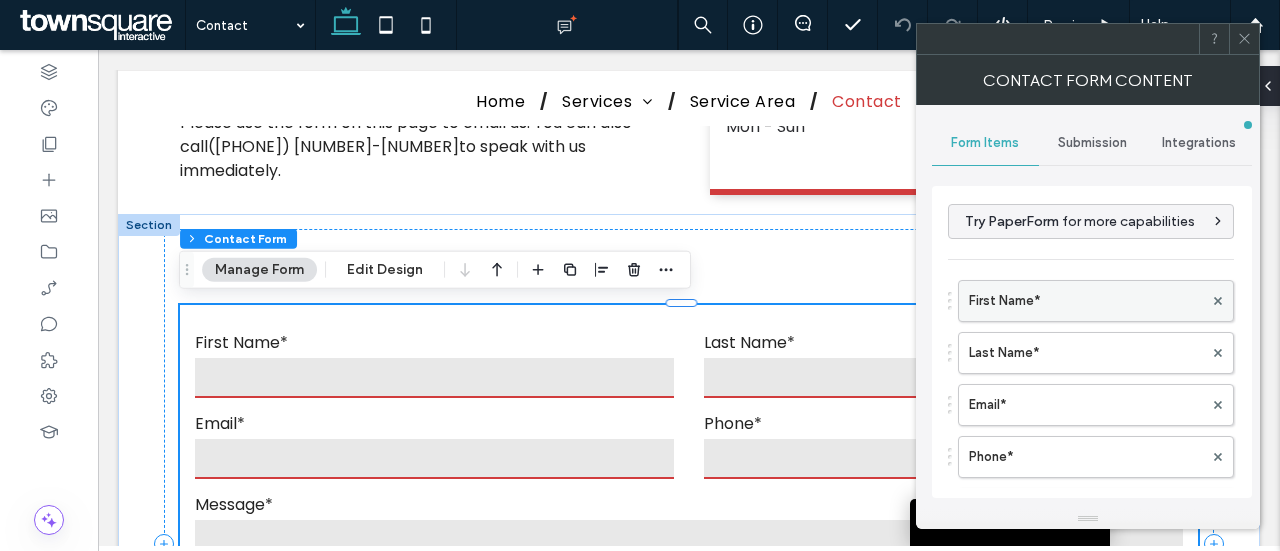 click on "First Name*" at bounding box center (1086, 301) 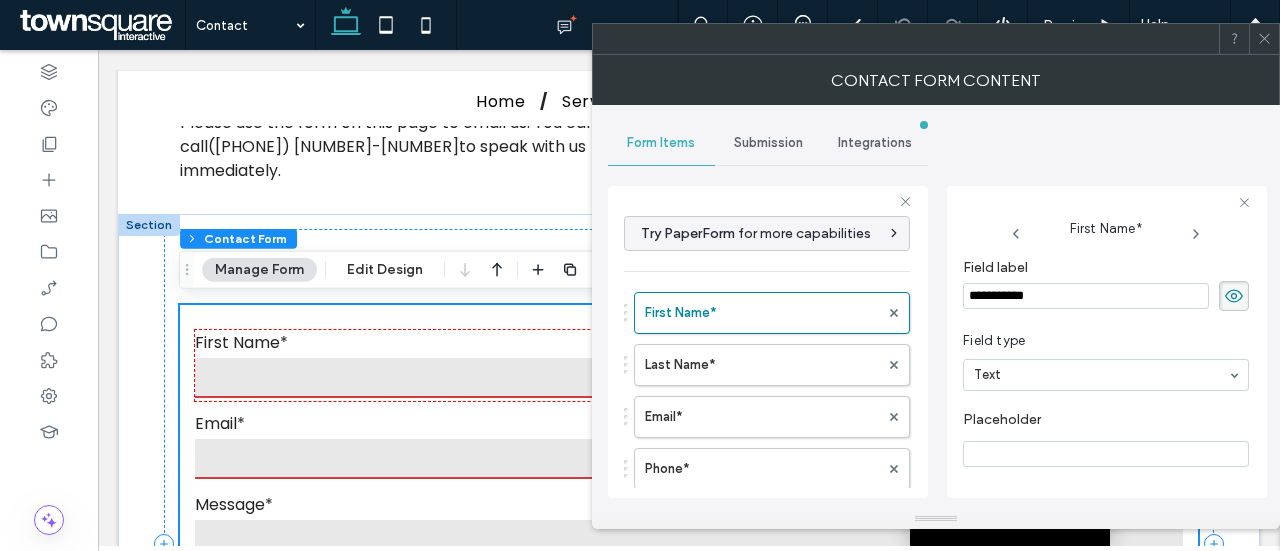 scroll, scrollTop: 171, scrollLeft: 0, axis: vertical 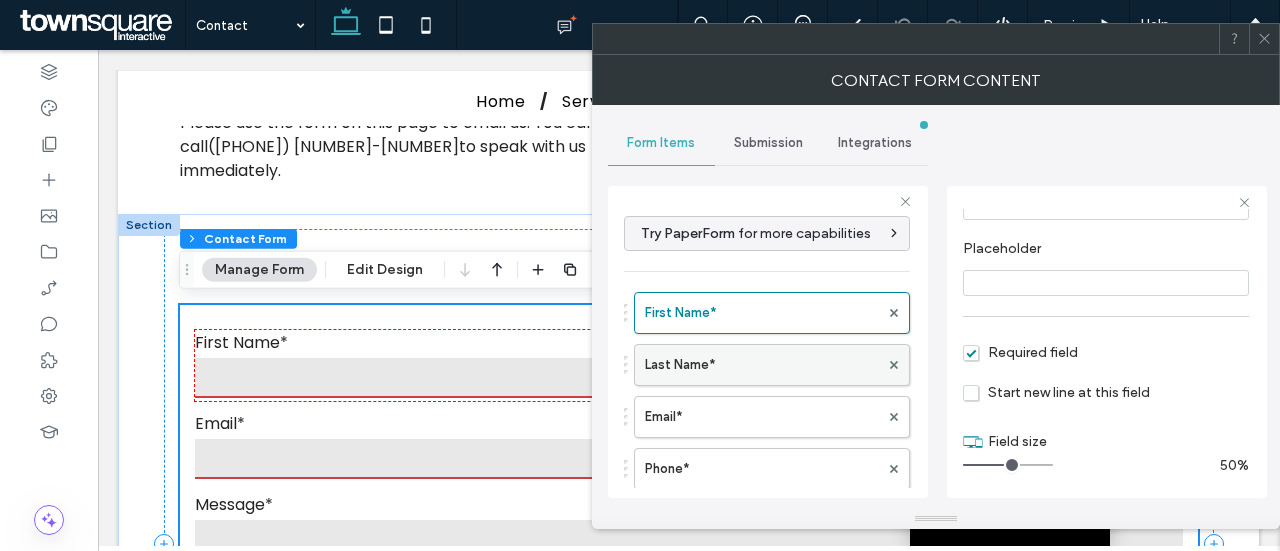 click on "Last Name*" at bounding box center (762, 365) 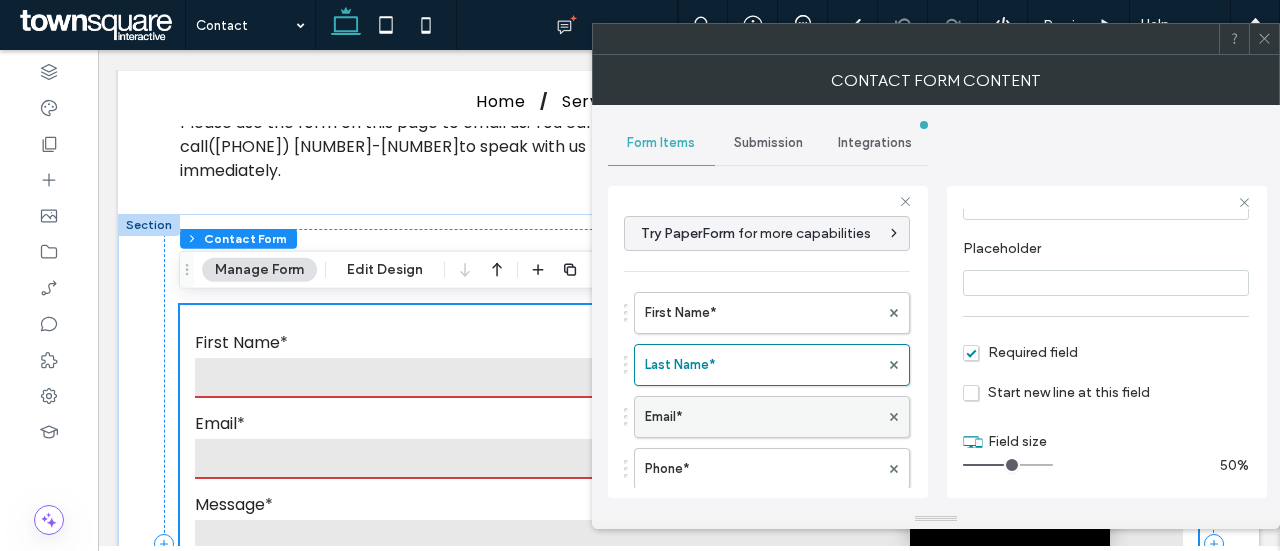 click on "Email*" at bounding box center [762, 417] 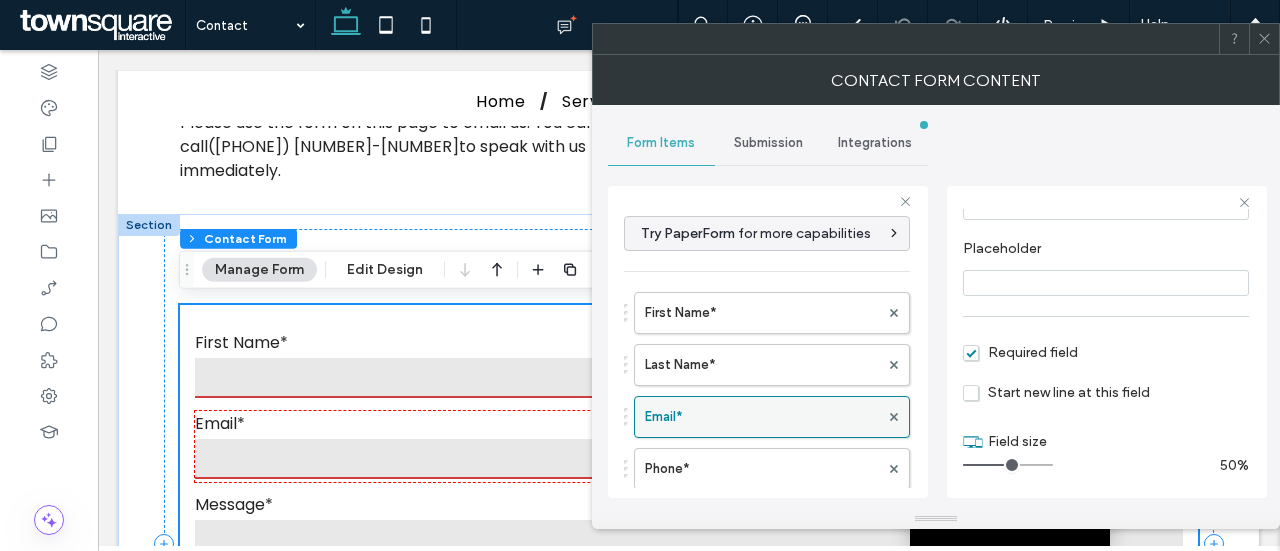scroll, scrollTop: 116, scrollLeft: 0, axis: vertical 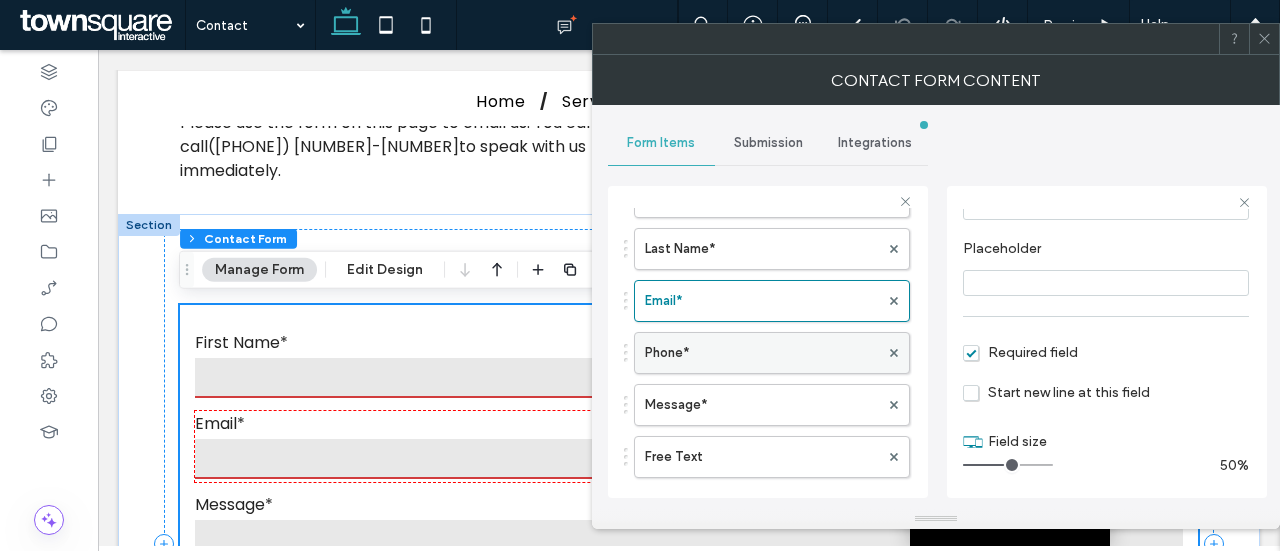 click on "Phone*" at bounding box center (762, 353) 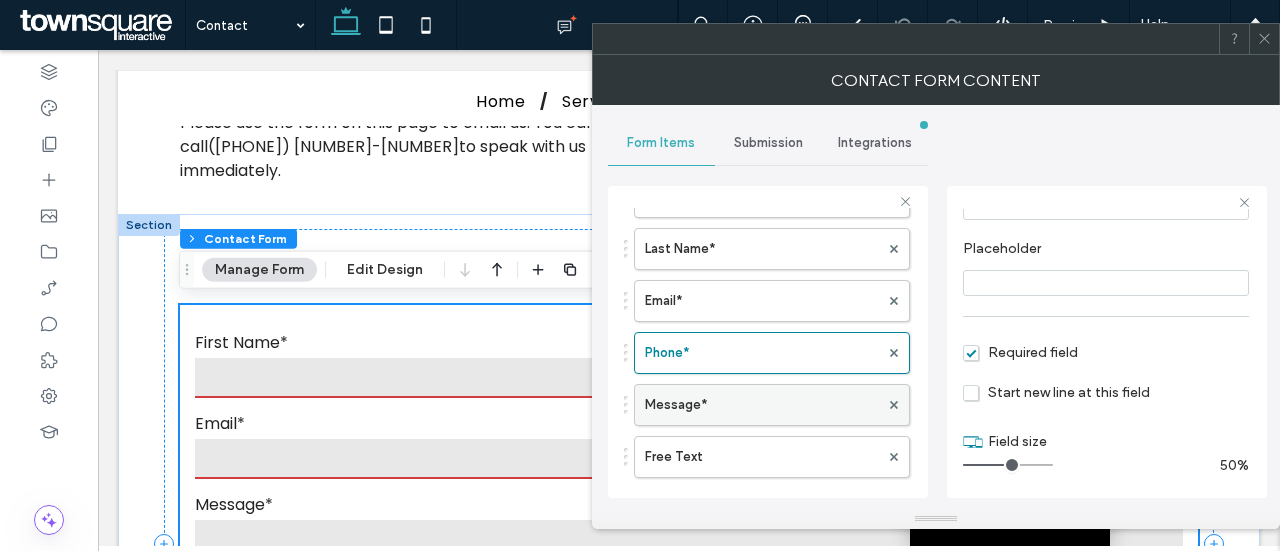 click on "Message*" at bounding box center (762, 405) 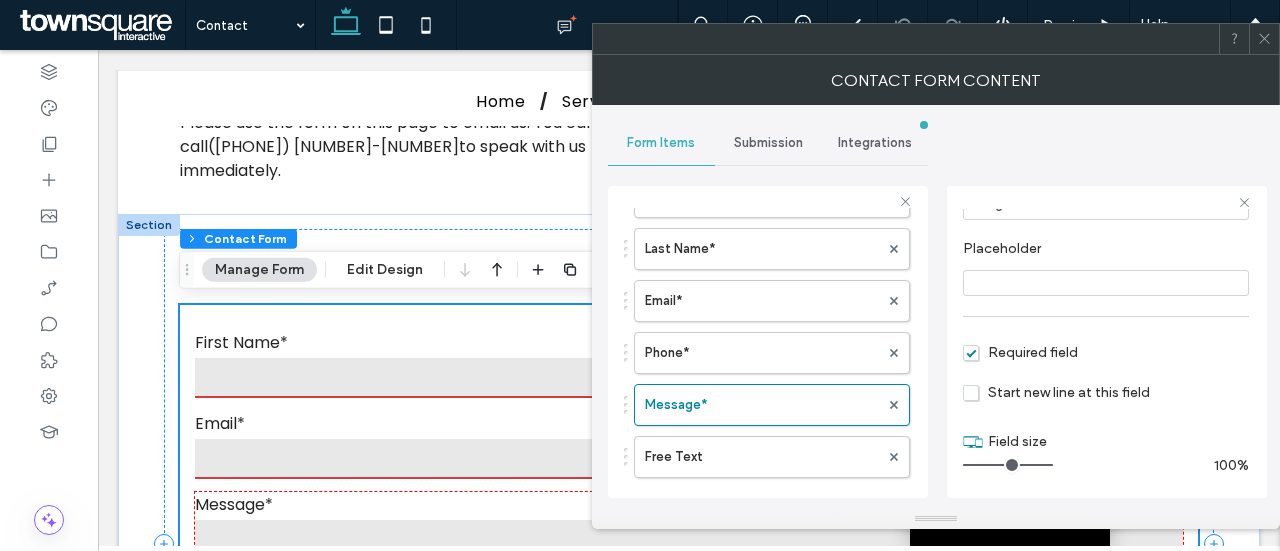 click on "Submission" at bounding box center [768, 143] 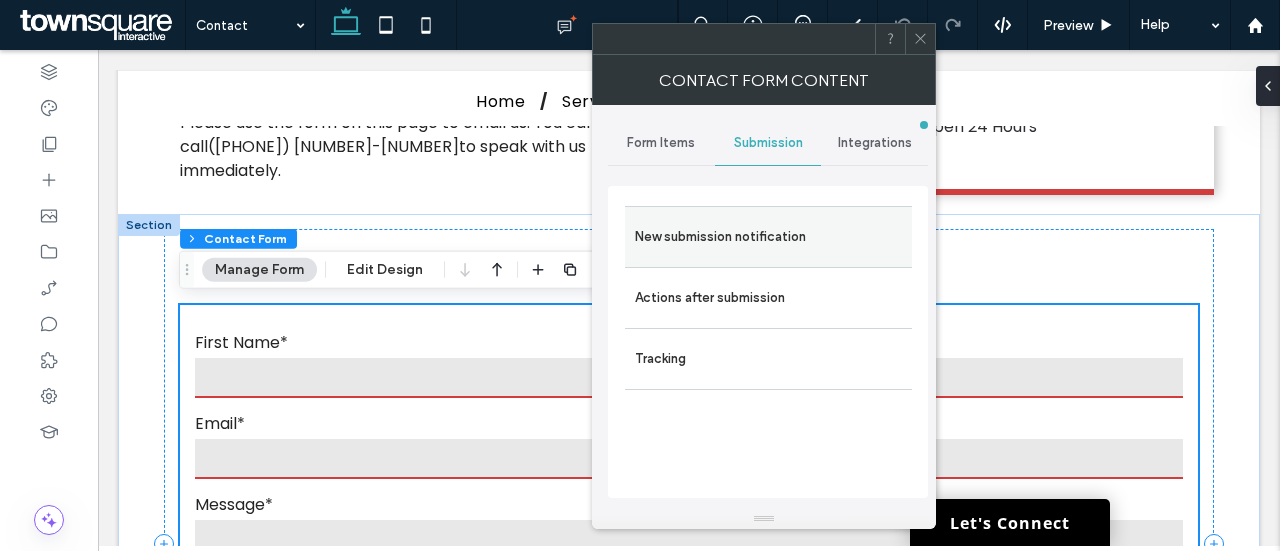 click on "New submission notification" at bounding box center (768, 237) 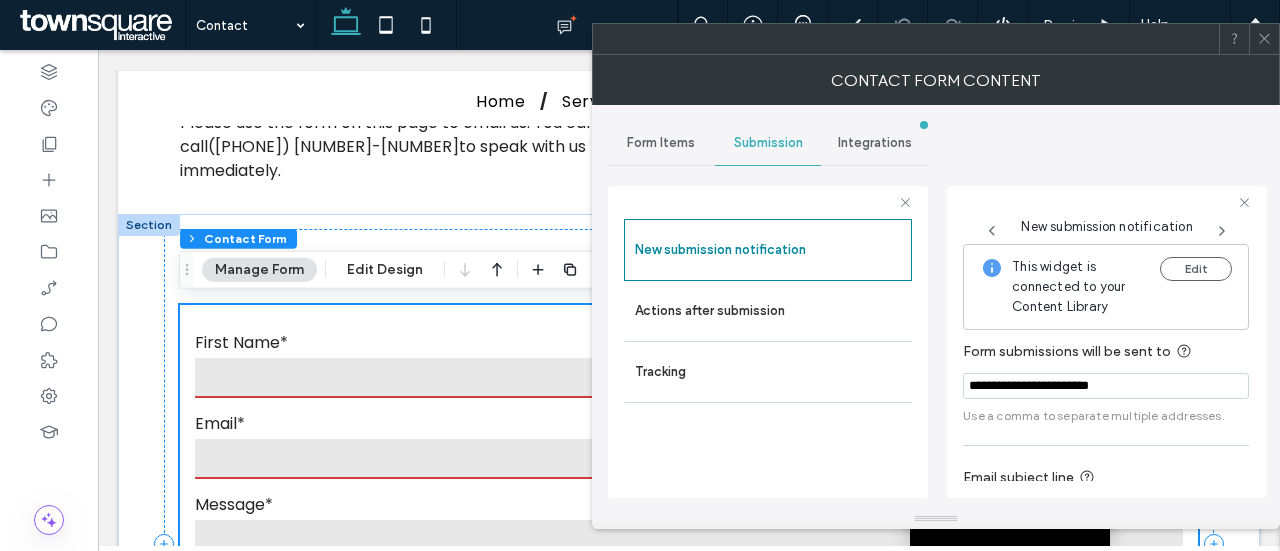 scroll, scrollTop: 136, scrollLeft: 0, axis: vertical 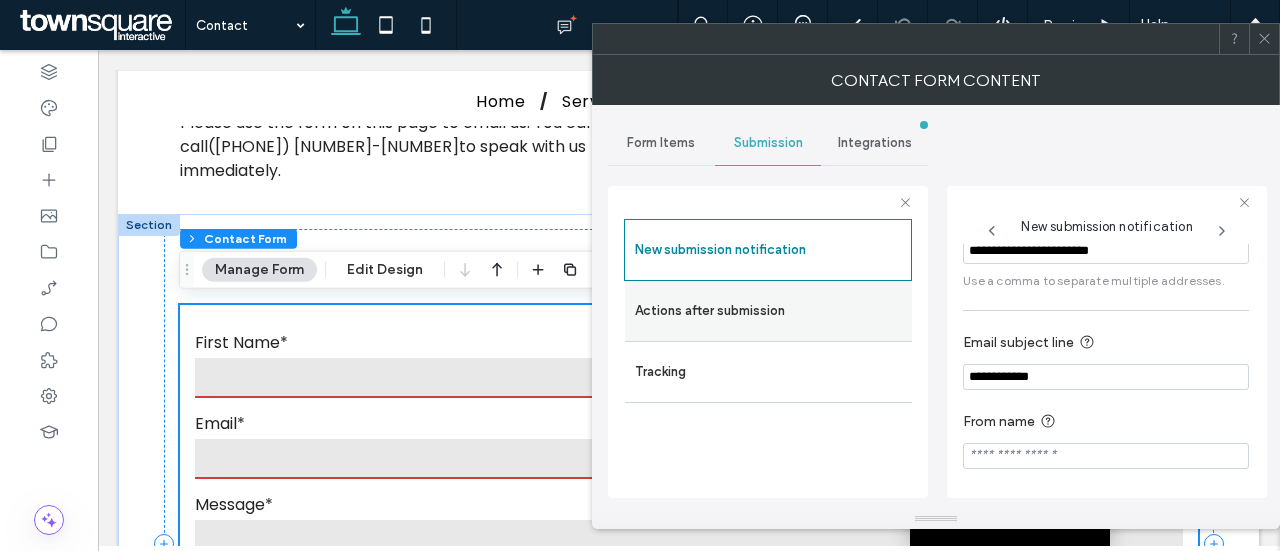 click on "Actions after submission" at bounding box center [768, 311] 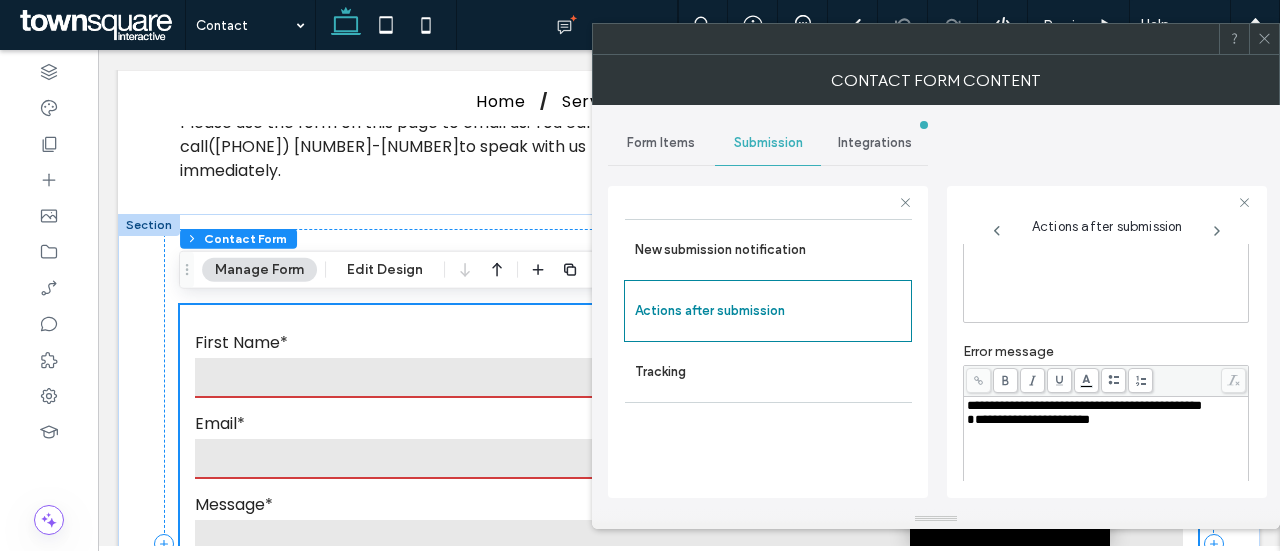 scroll, scrollTop: 375, scrollLeft: 0, axis: vertical 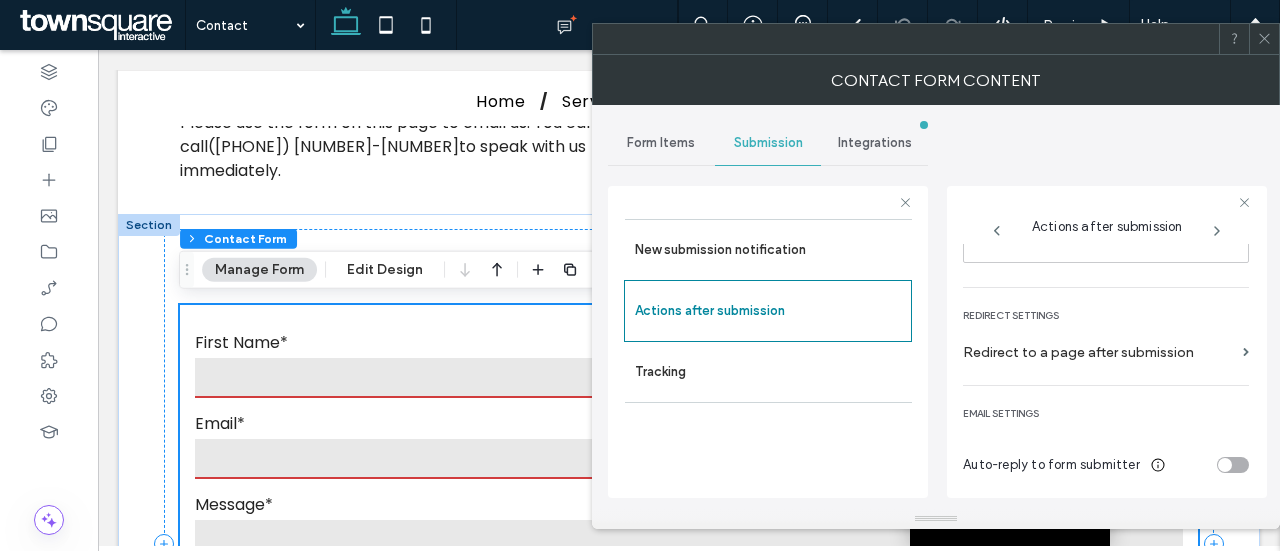 click 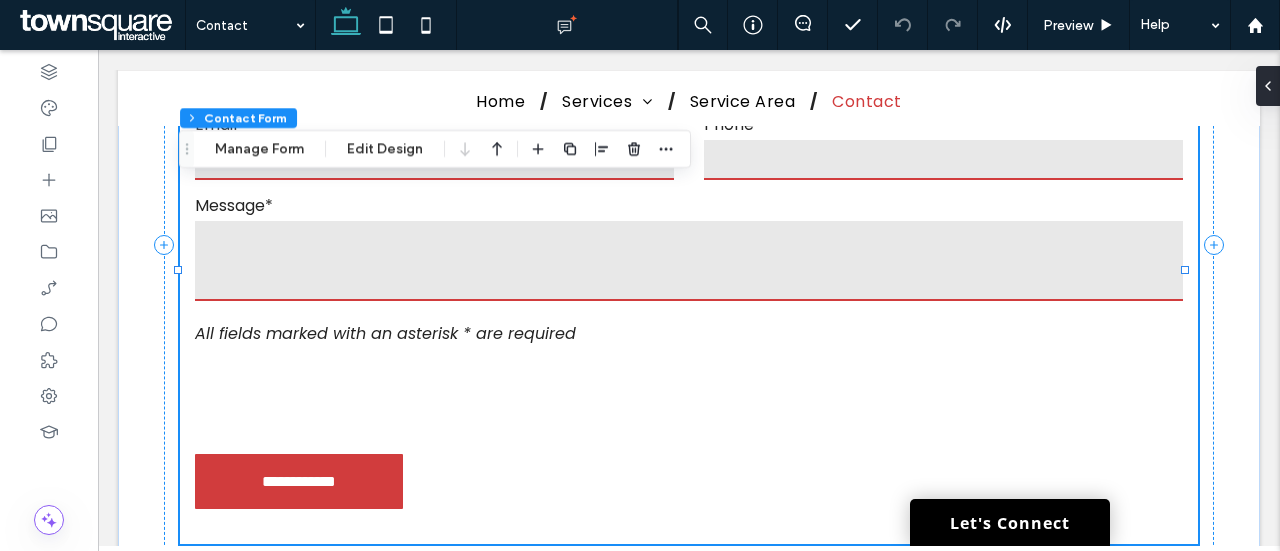 scroll, scrollTop: 863, scrollLeft: 0, axis: vertical 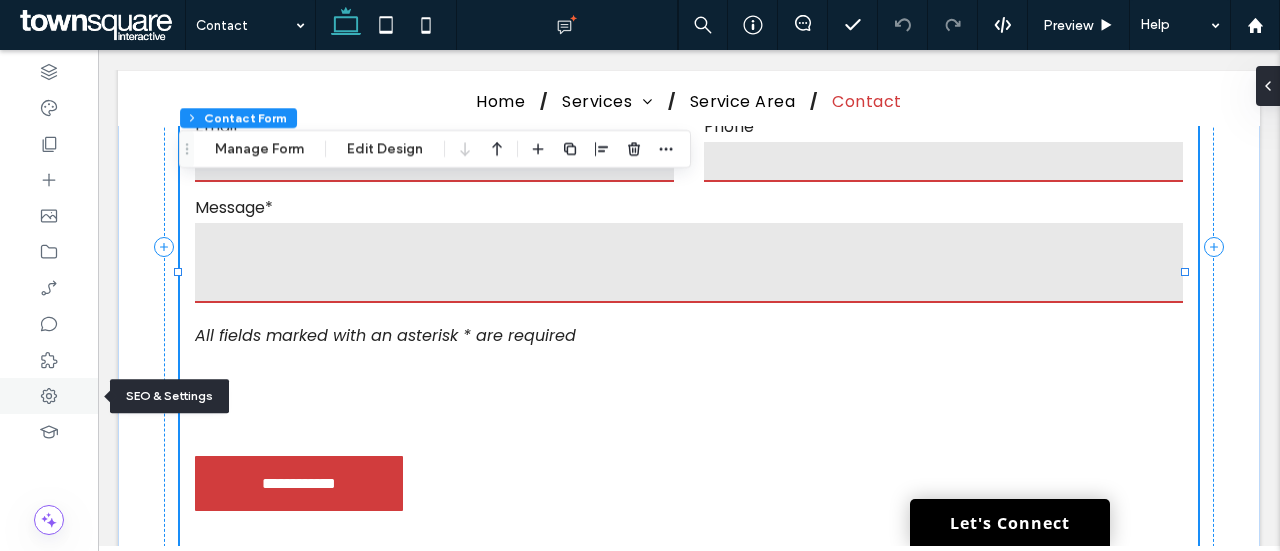 click 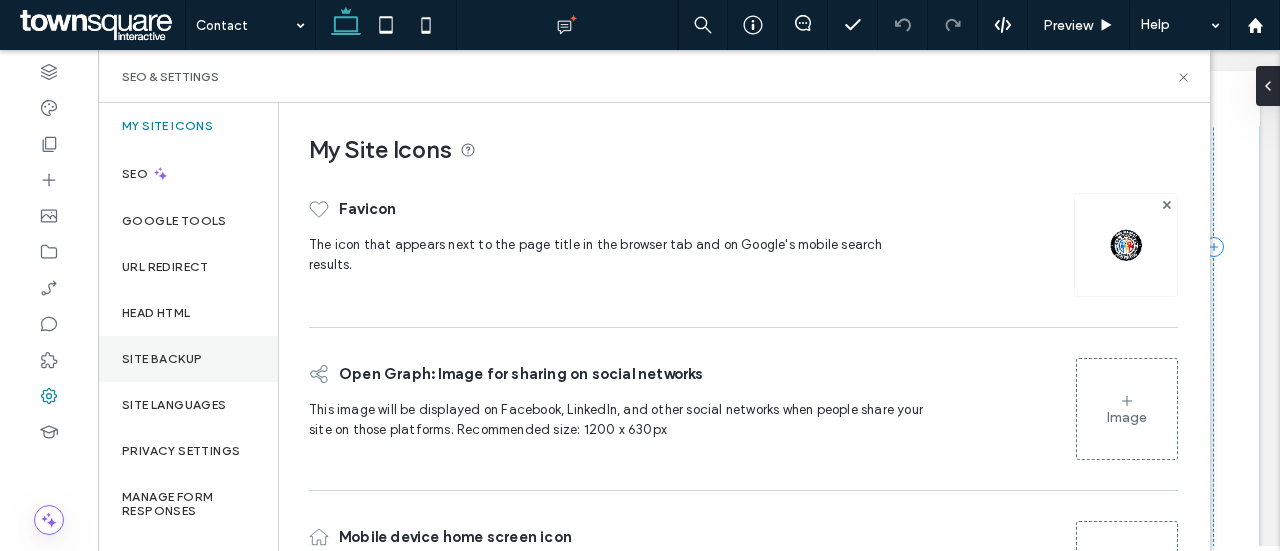 click on "Site Backup" at bounding box center [188, 359] 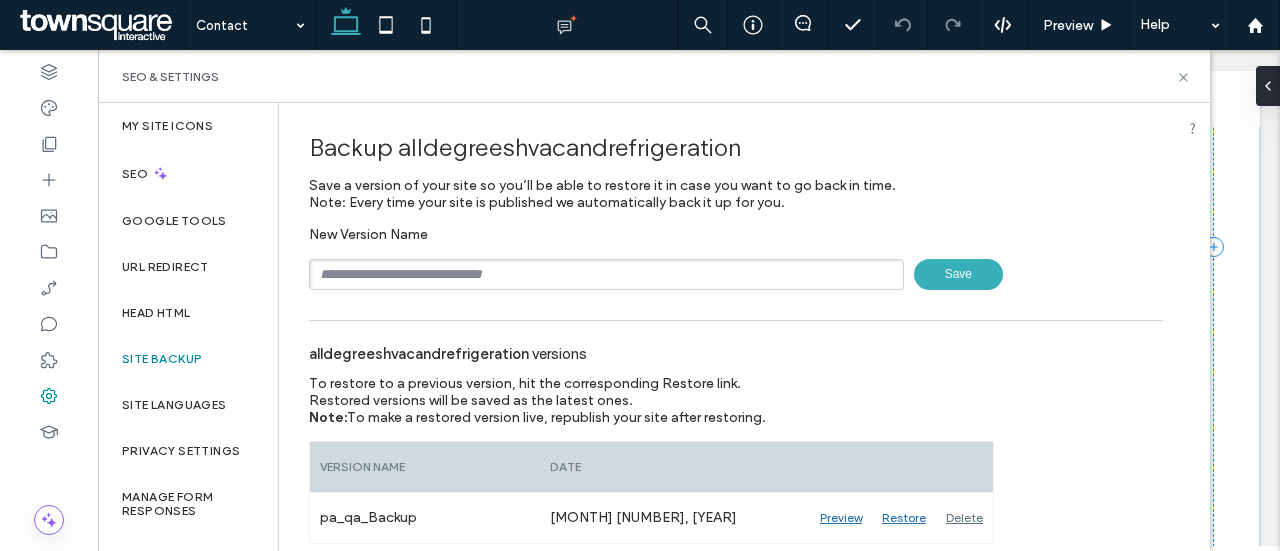 click at bounding box center (606, 274) 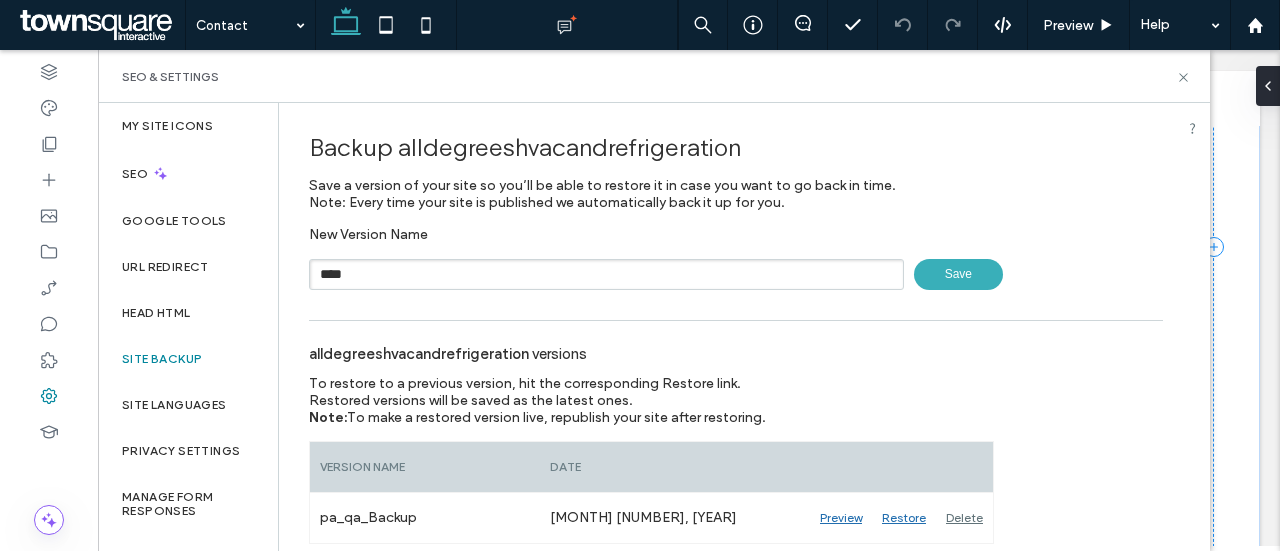 type on "****" 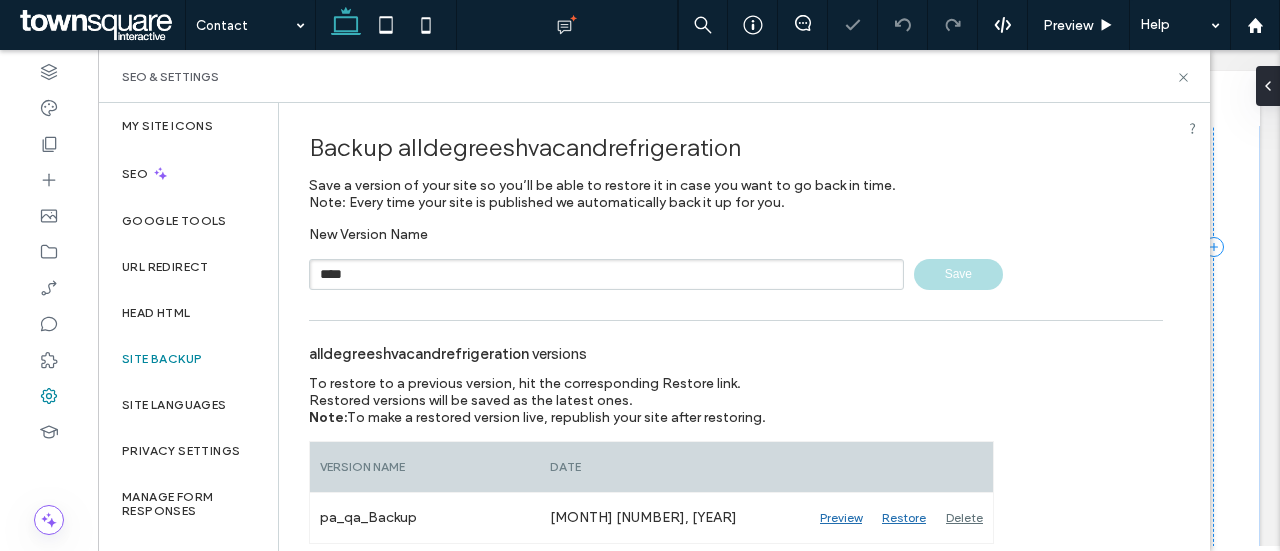 type 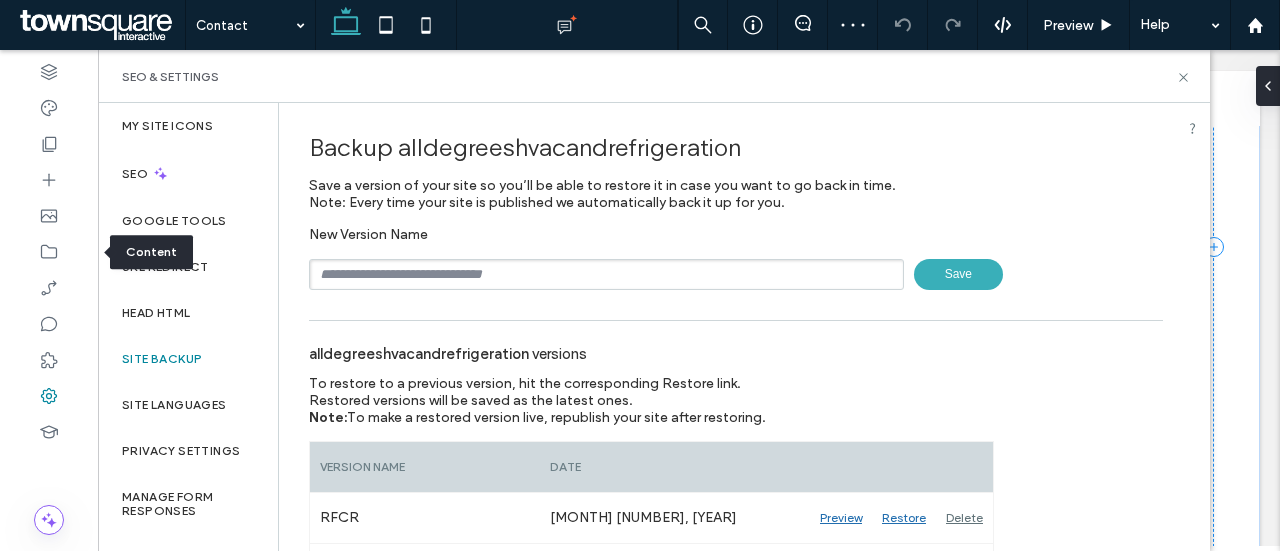 click 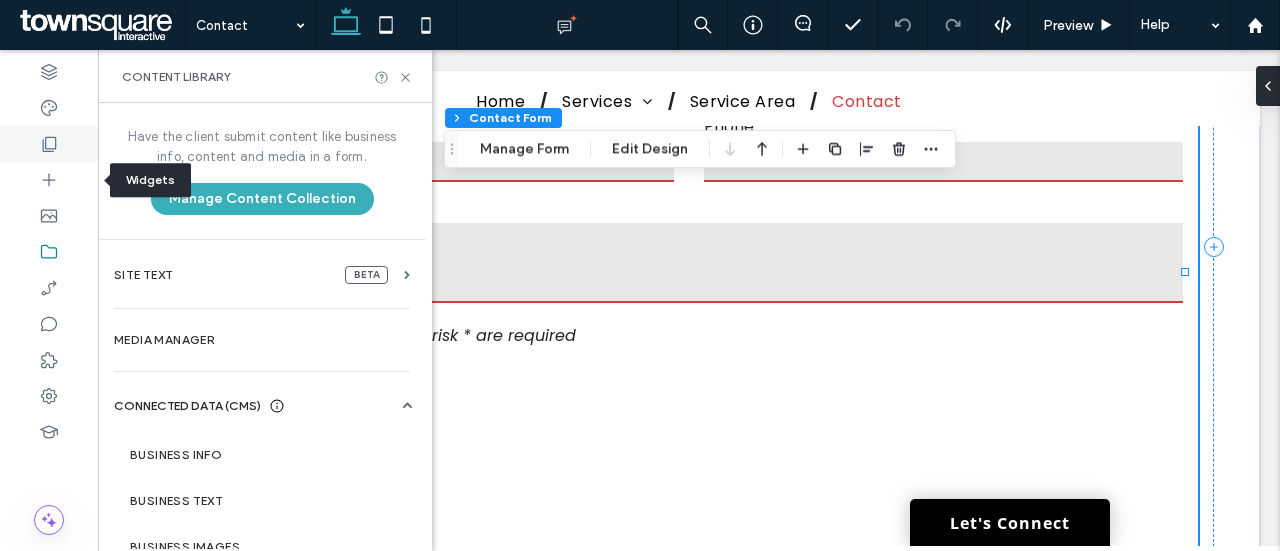 click at bounding box center [49, 144] 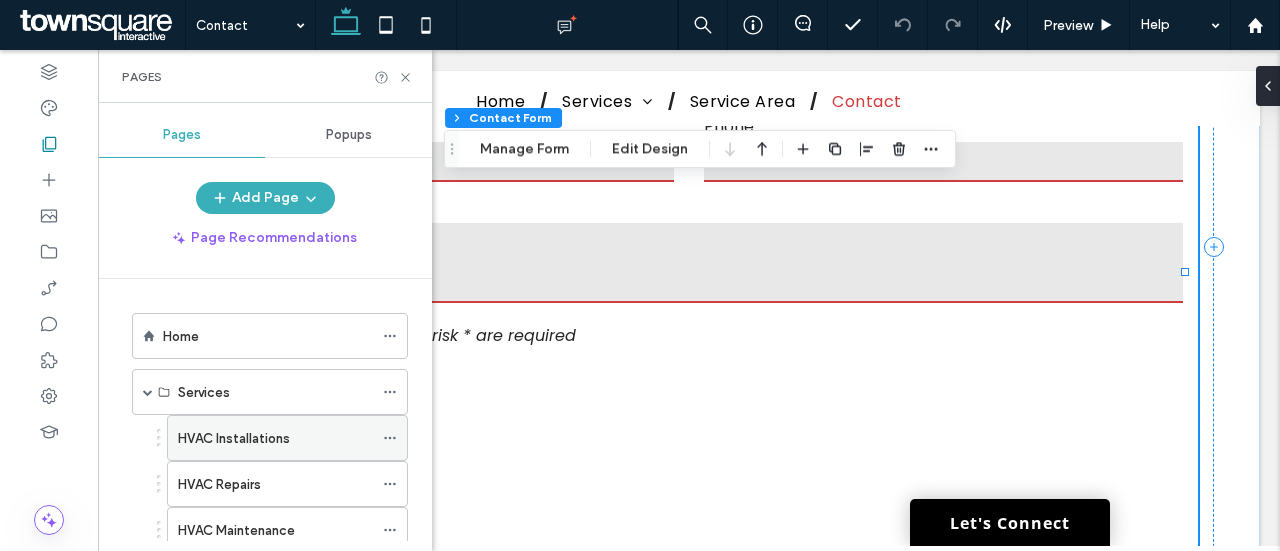 click at bounding box center (390, 438) 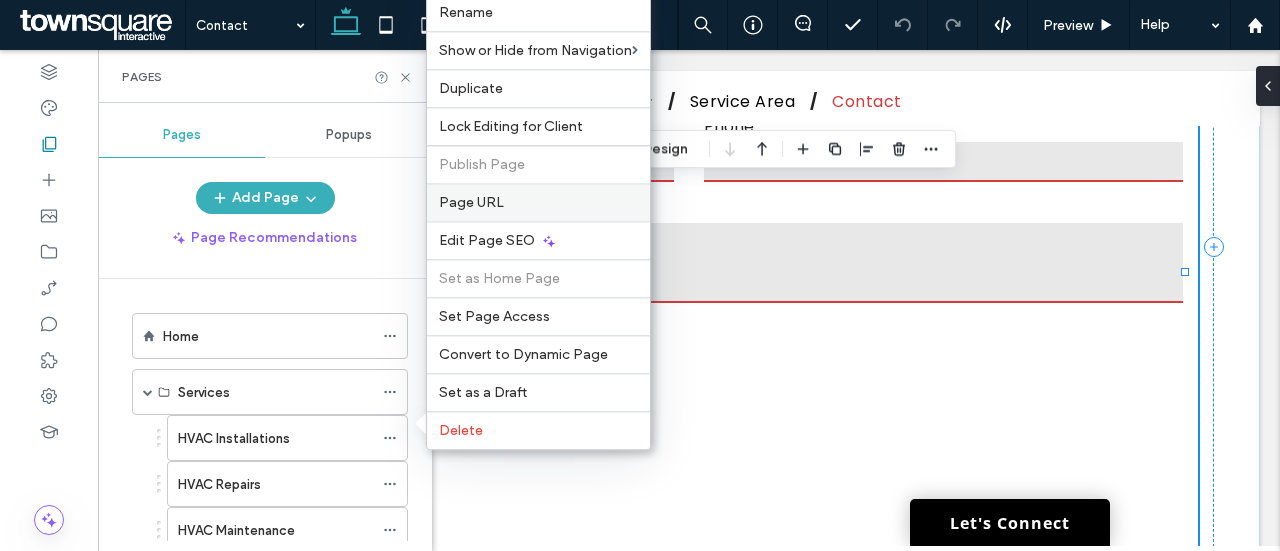 click on "Page URL" at bounding box center [471, 202] 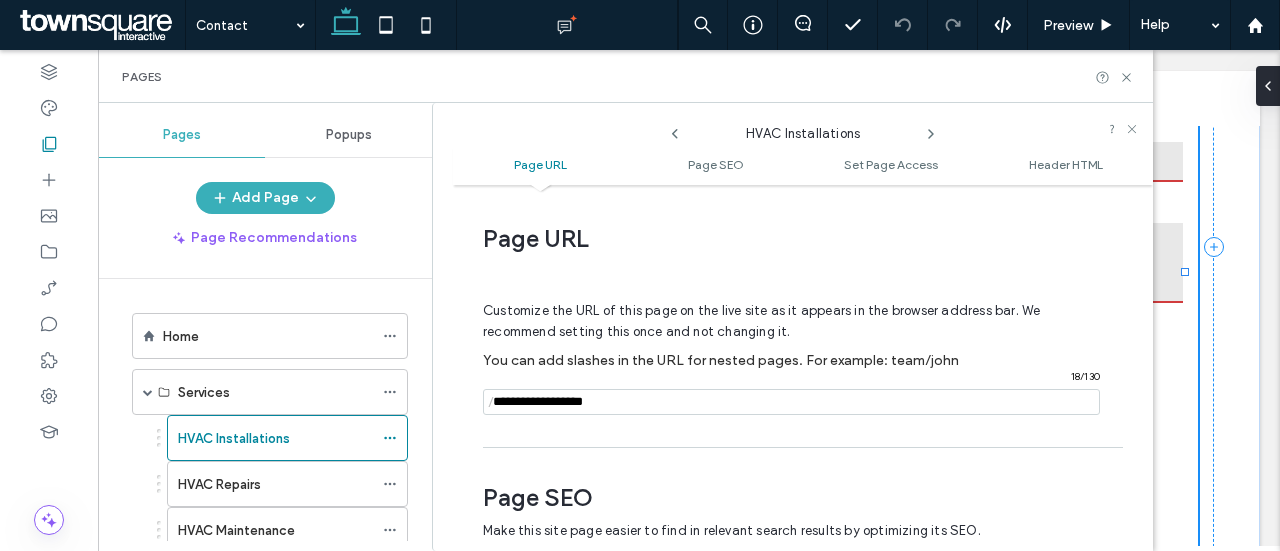 scroll, scrollTop: 10, scrollLeft: 0, axis: vertical 